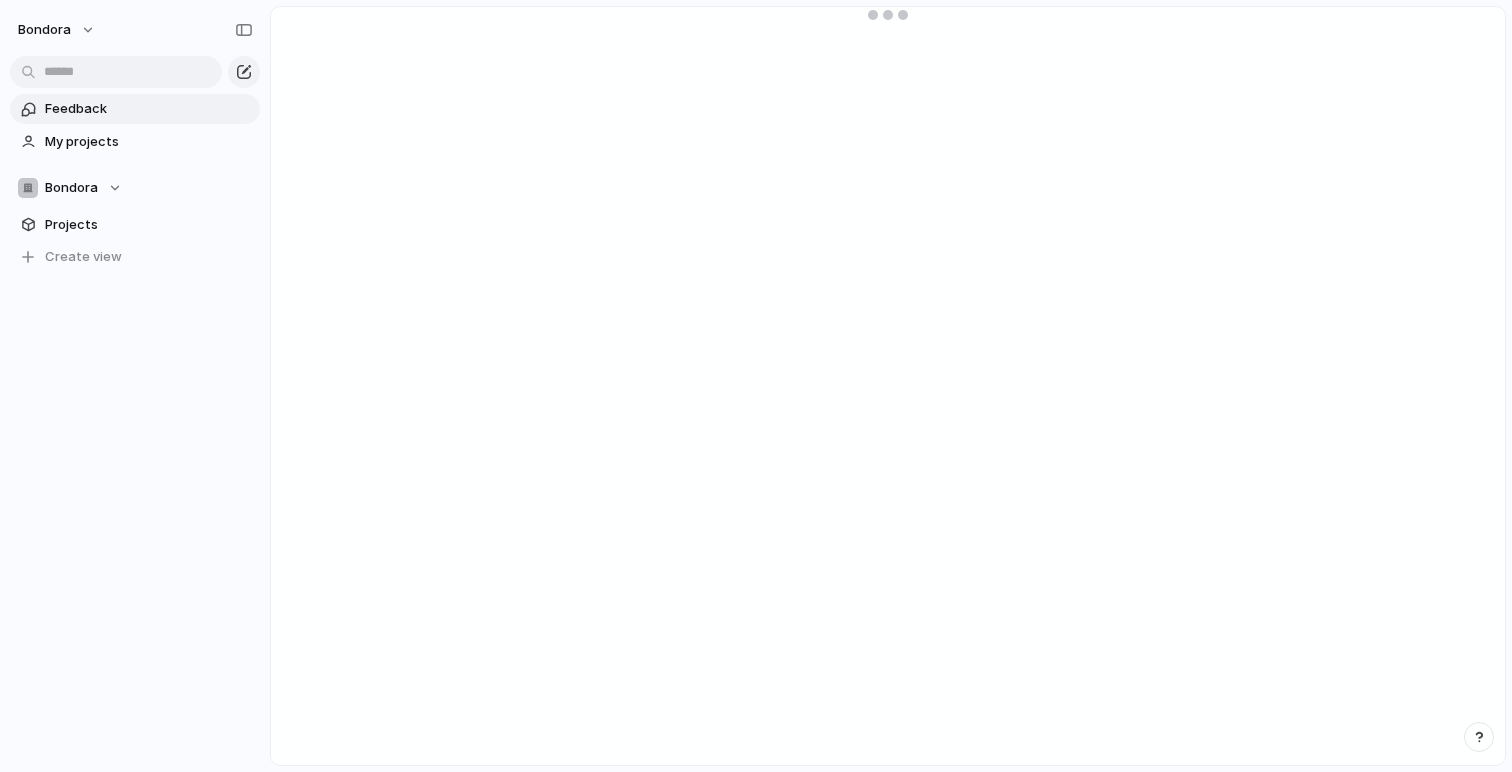 scroll, scrollTop: 0, scrollLeft: 0, axis: both 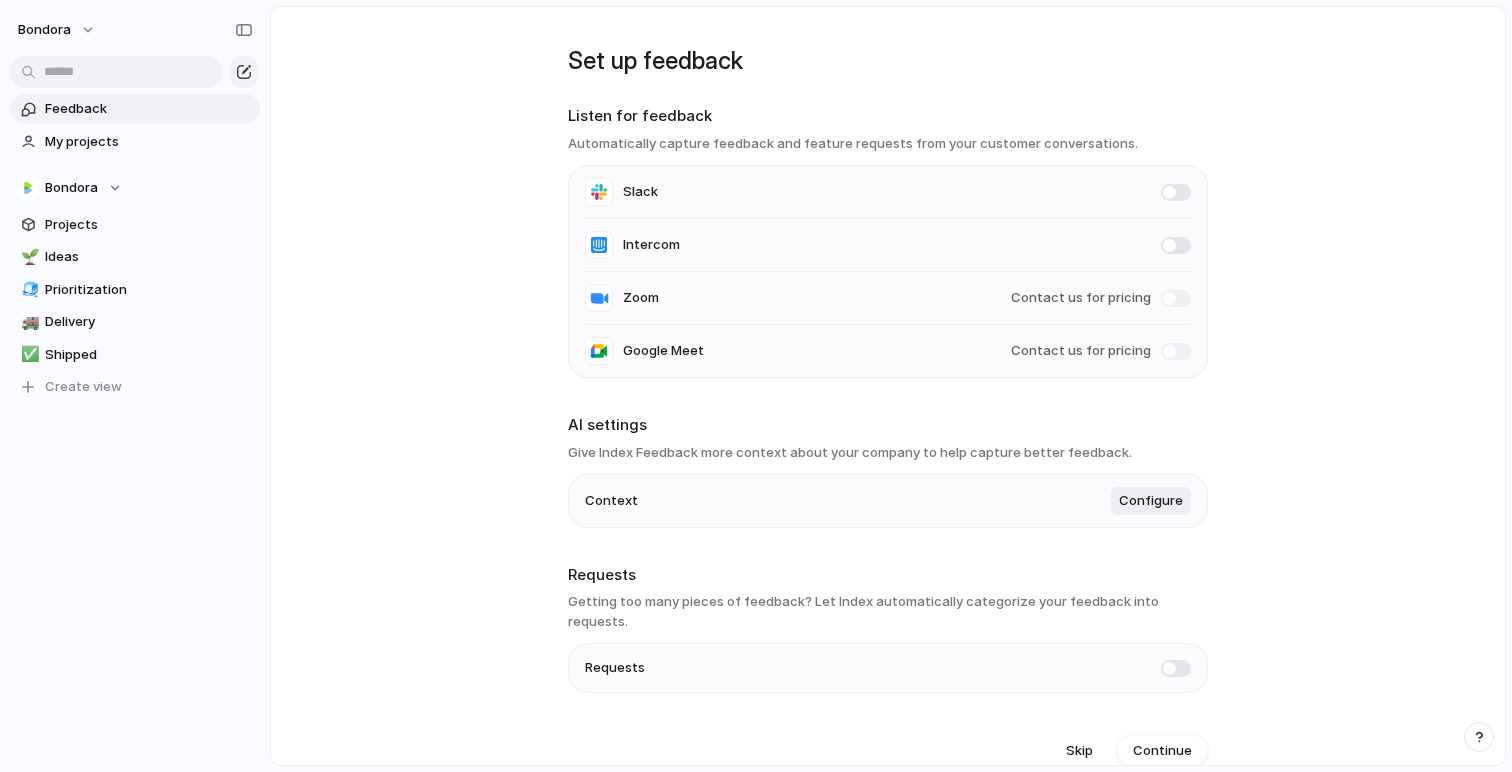 click on "Set up feedback Listen for feedback Automatically capture feedback and feature requests from your customer conversations. Slack Intercom Zoom Contact us for pricing Google Meet Contact us for pricing AI settings Give Index Feedback more context about your company to help capture better feedback. Context Configure Requests Getting too many pieces of feedback? Let Index automatically categorize your feedback into requests. Requests Skip Continue" at bounding box center [888, 386] 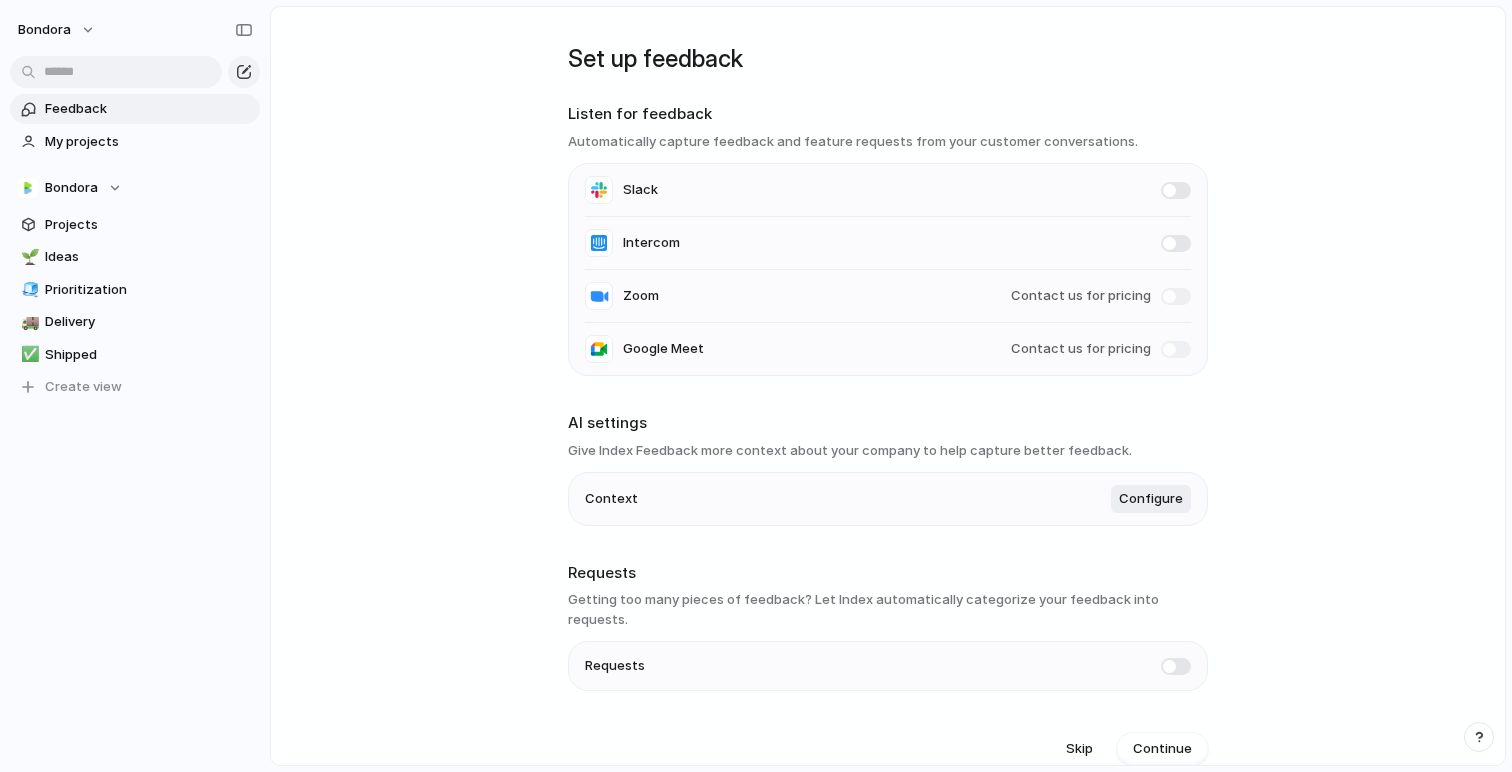 scroll, scrollTop: 0, scrollLeft: 0, axis: both 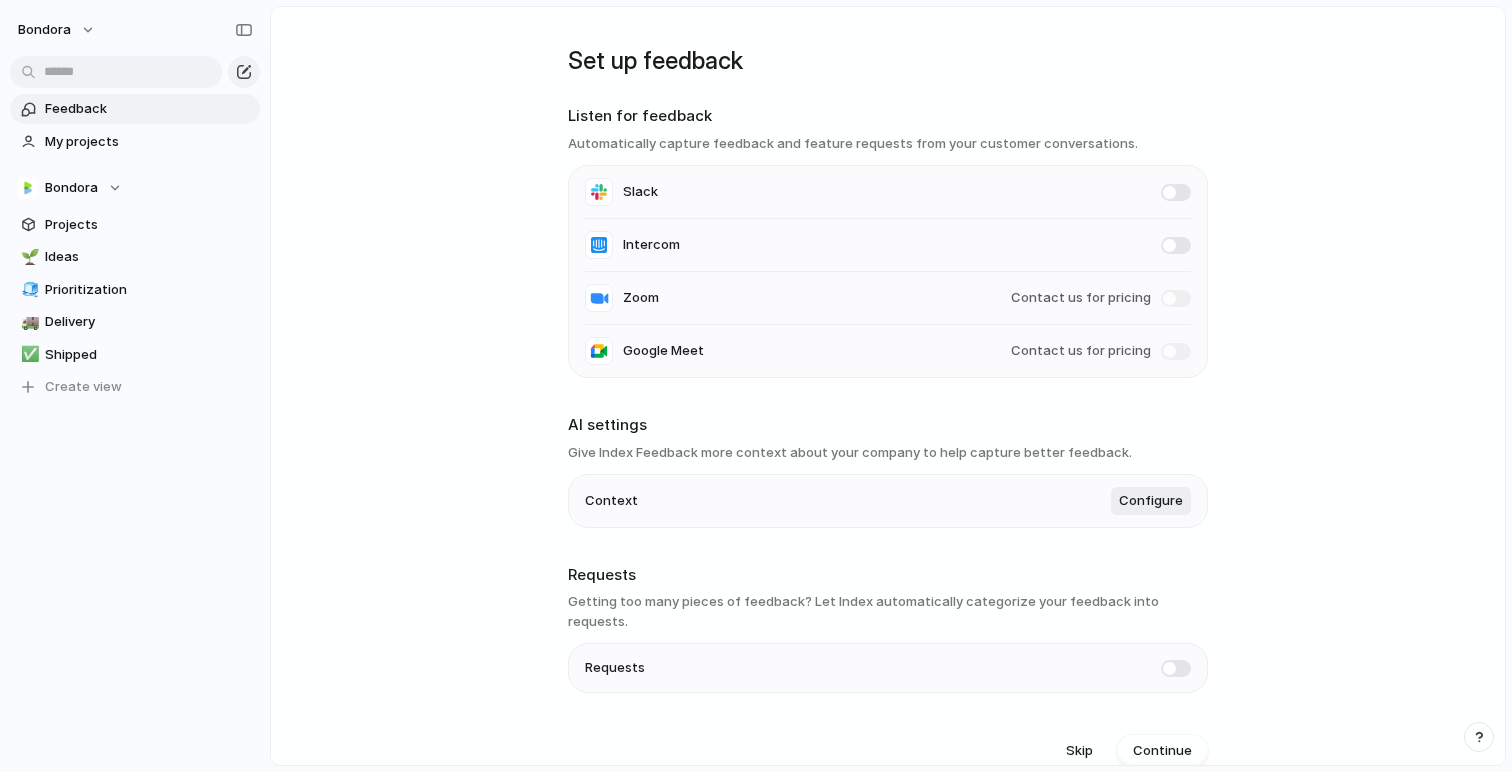 click at bounding box center [1176, 351] 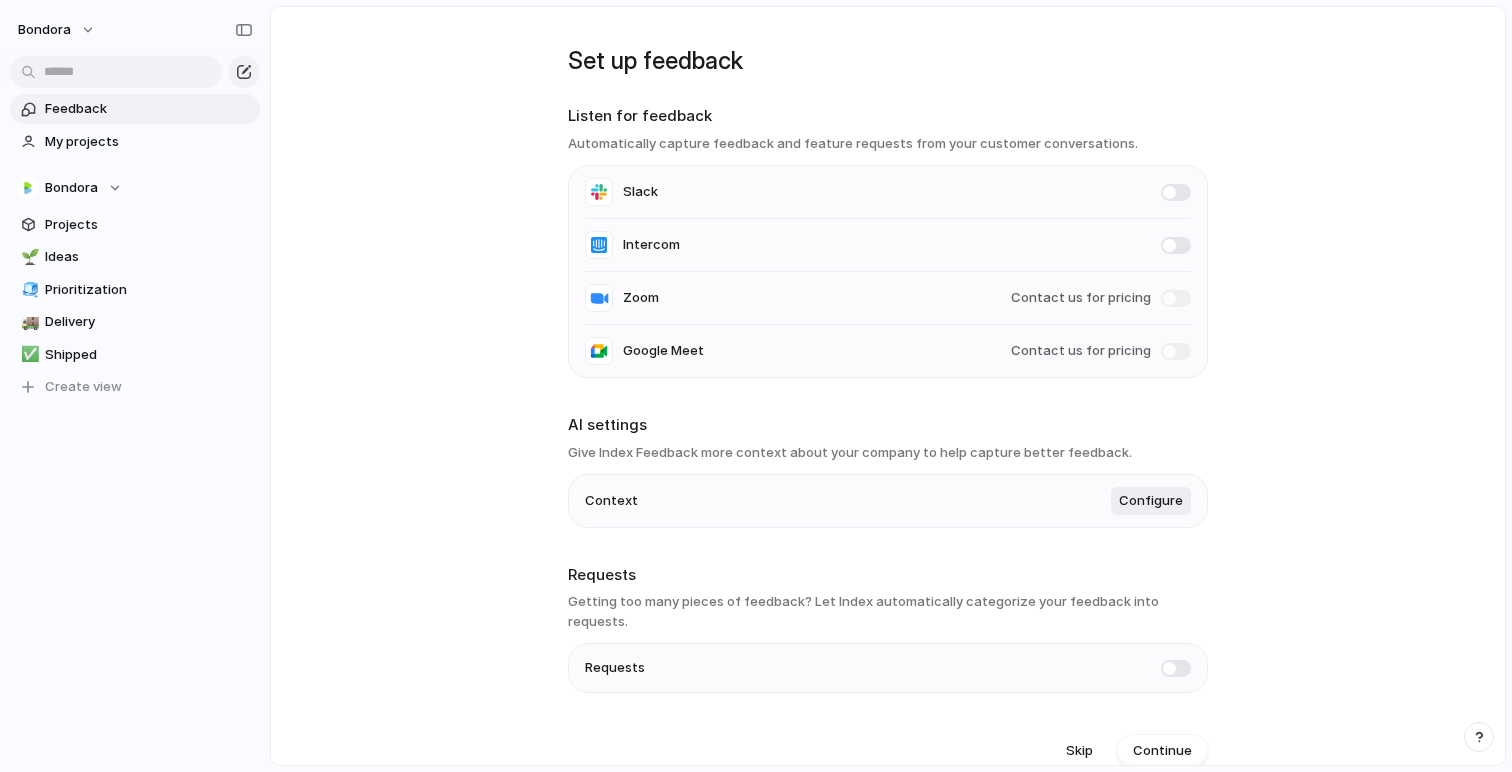 click on "Set up feedback Listen for feedback Automatically capture feedback and feature requests from your customer conversations. Slack Intercom Zoom Contact us for pricing Google Meet Contact us for pricing AI settings Give Index Feedback more context about your company to help capture better feedback. Context Configure Requests Getting too many pieces of feedback? Let Index automatically categorize your feedback into requests. Requests Skip Continue" at bounding box center (888, 386) 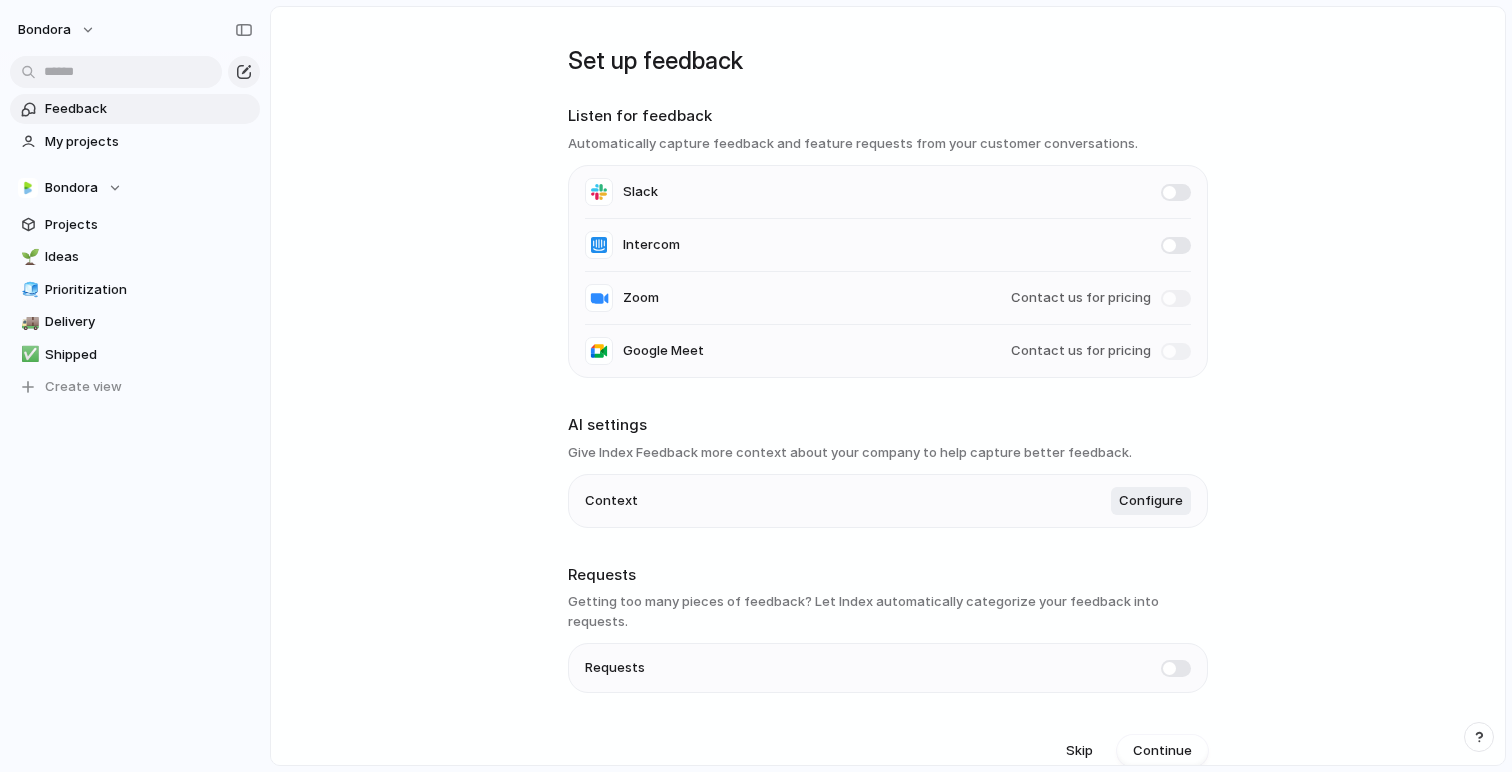 scroll, scrollTop: 4, scrollLeft: 0, axis: vertical 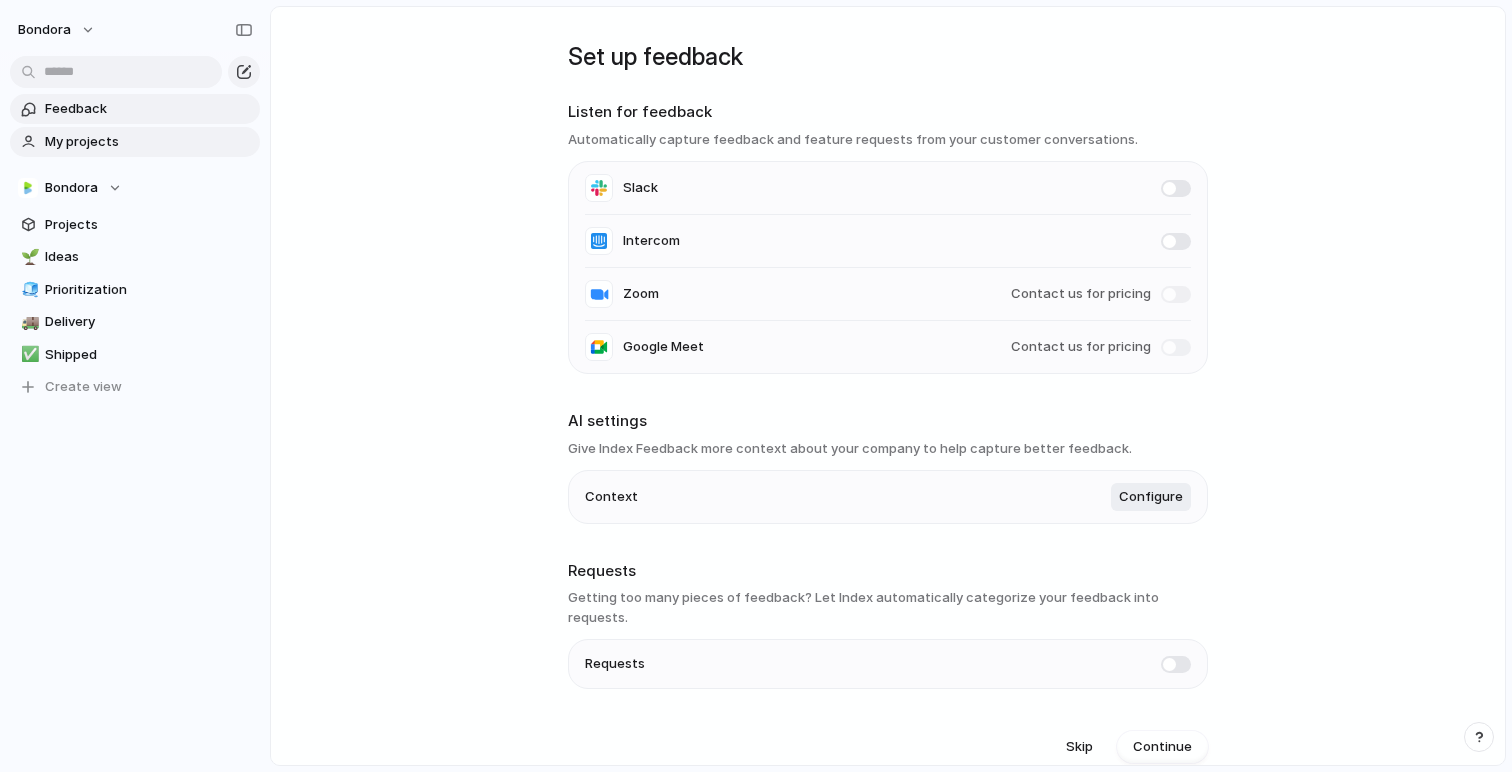 click on "My projects" at bounding box center [149, 142] 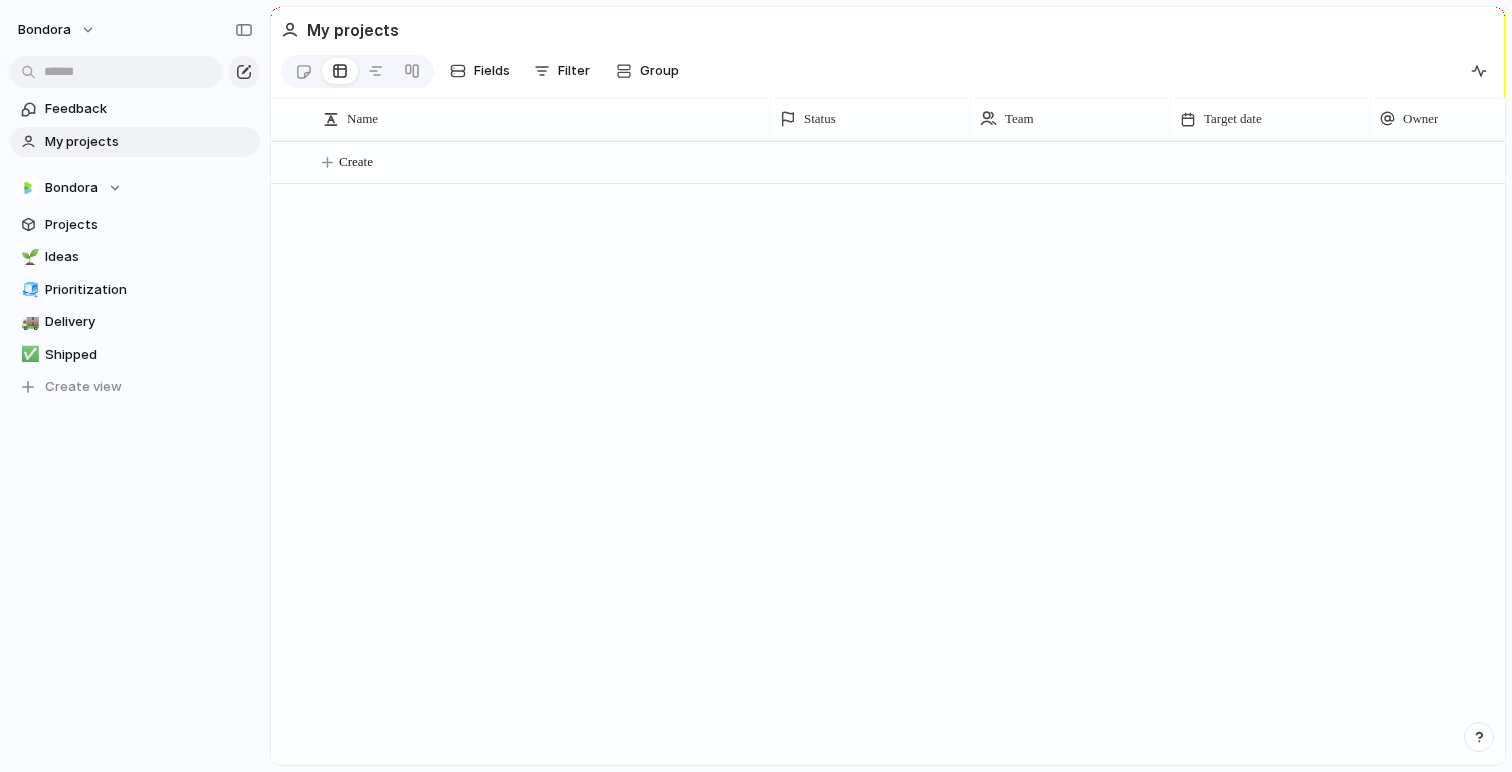 scroll, scrollTop: 0, scrollLeft: 0, axis: both 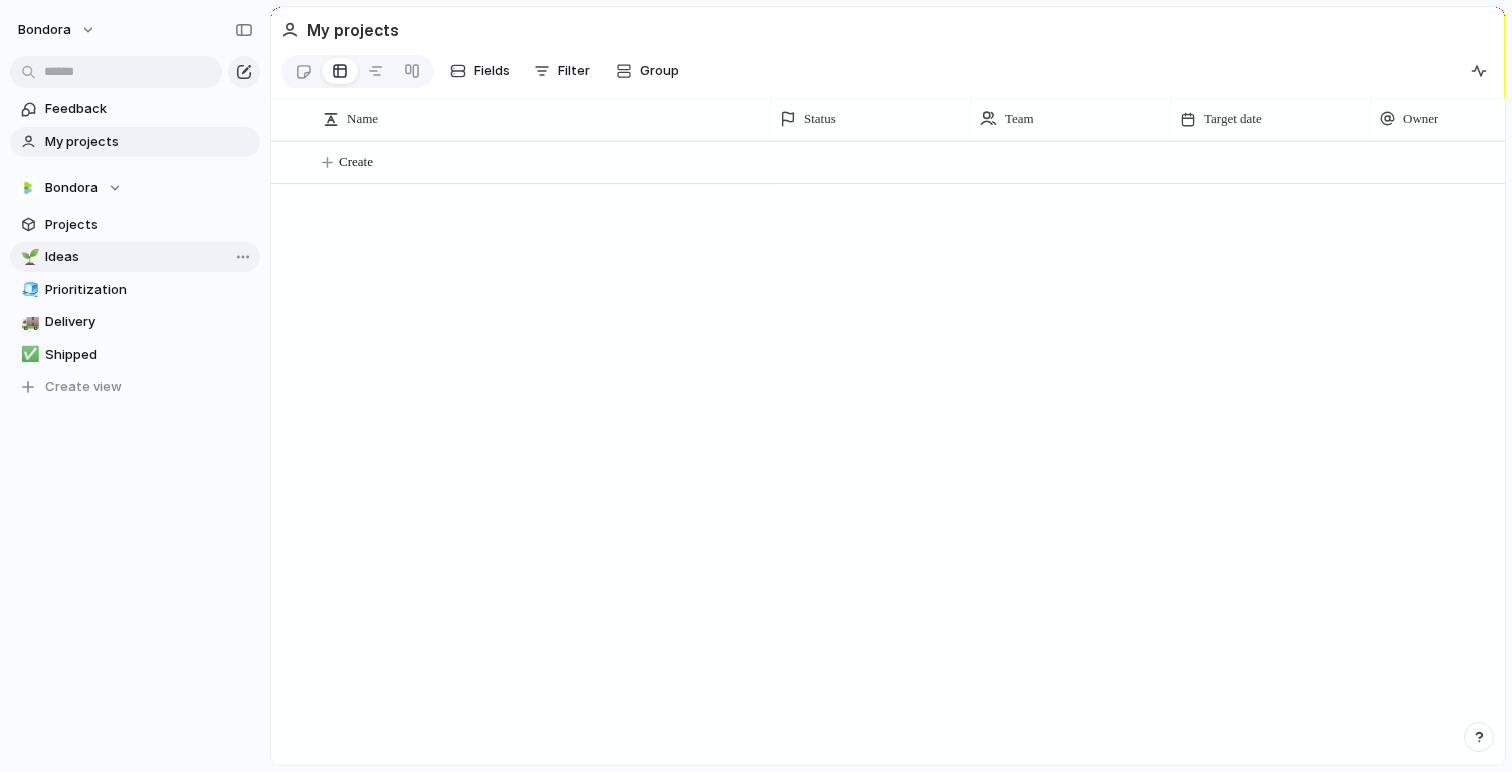 click on "Ideas" at bounding box center [149, 257] 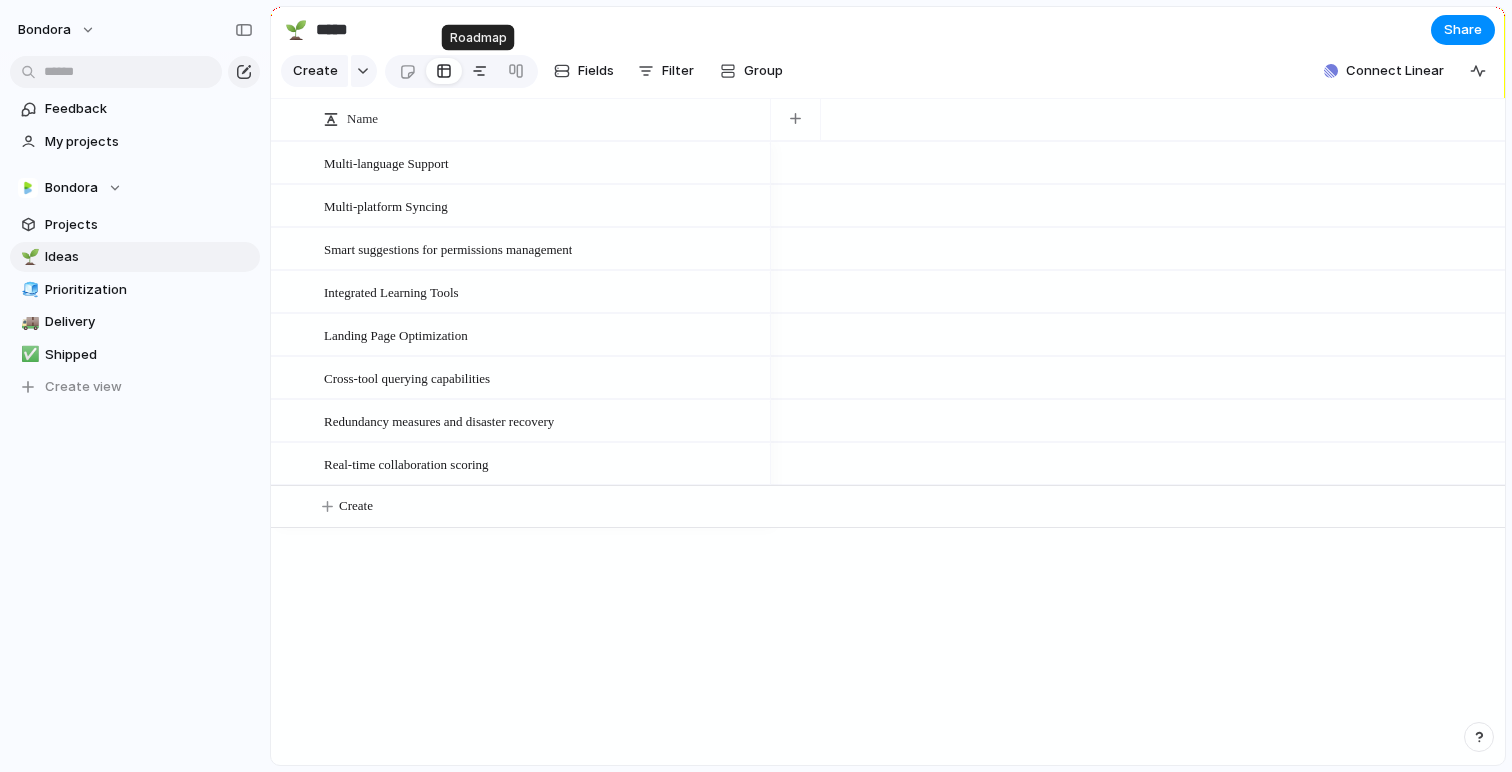 click at bounding box center (480, 71) 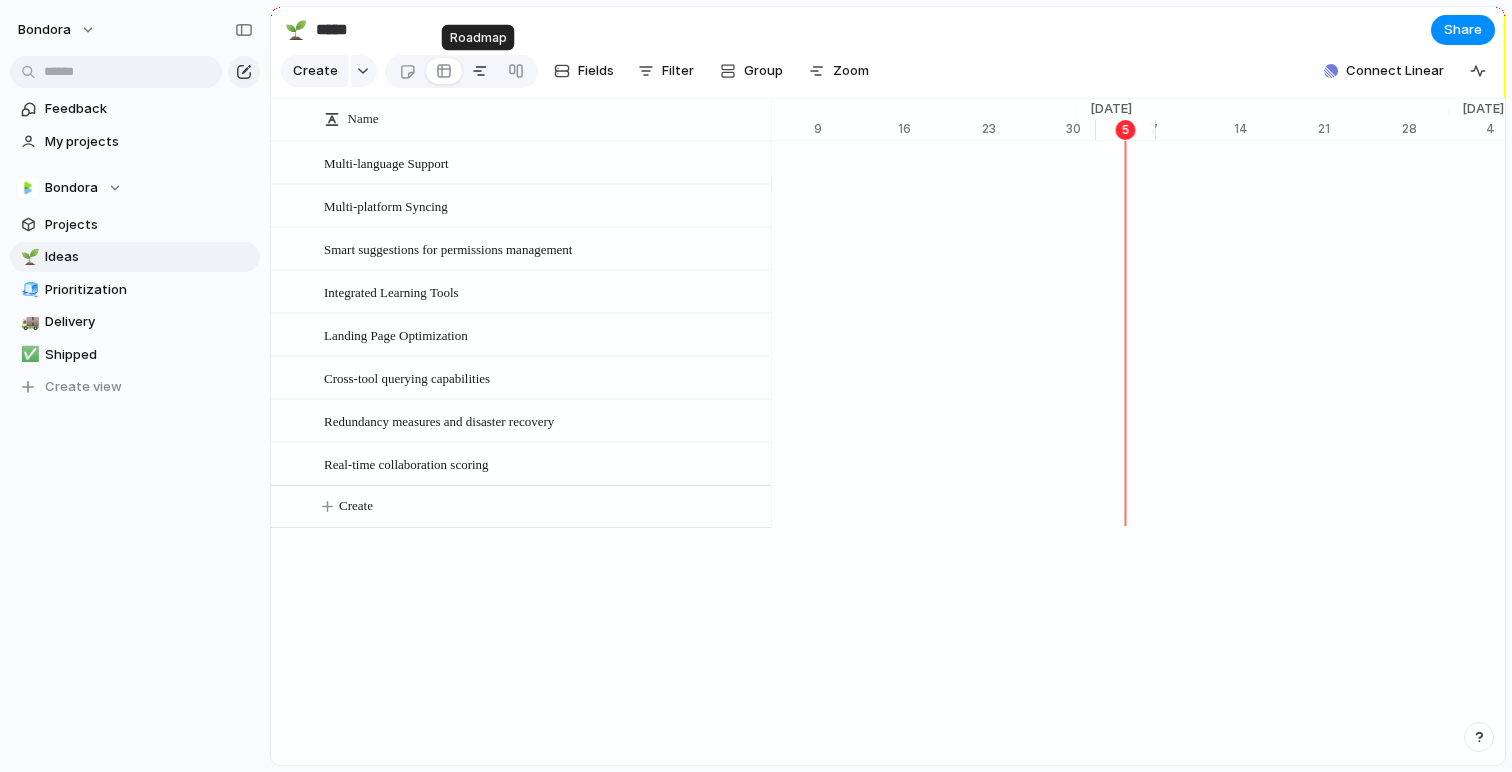 scroll, scrollTop: 0, scrollLeft: 12846, axis: horizontal 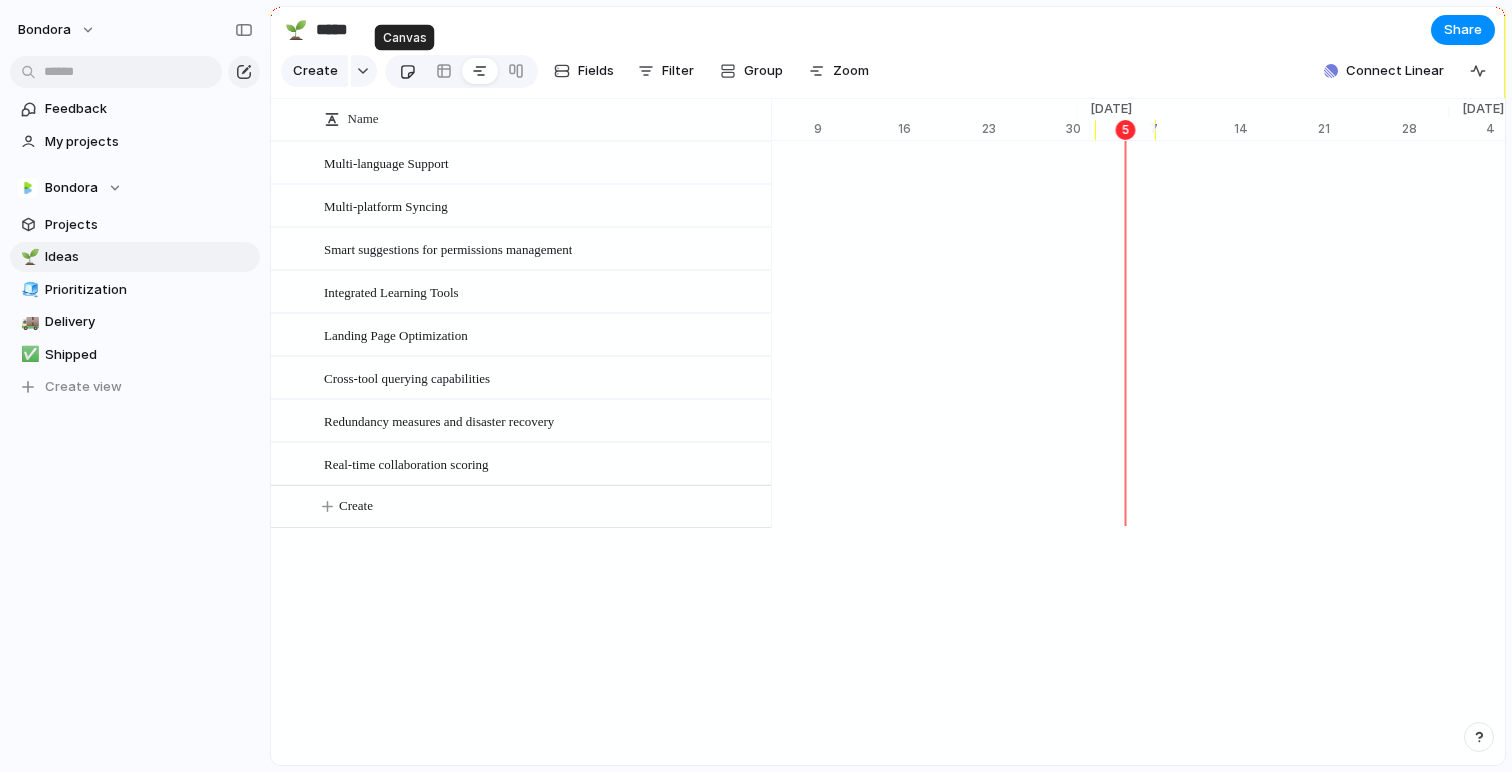 click at bounding box center (407, 71) 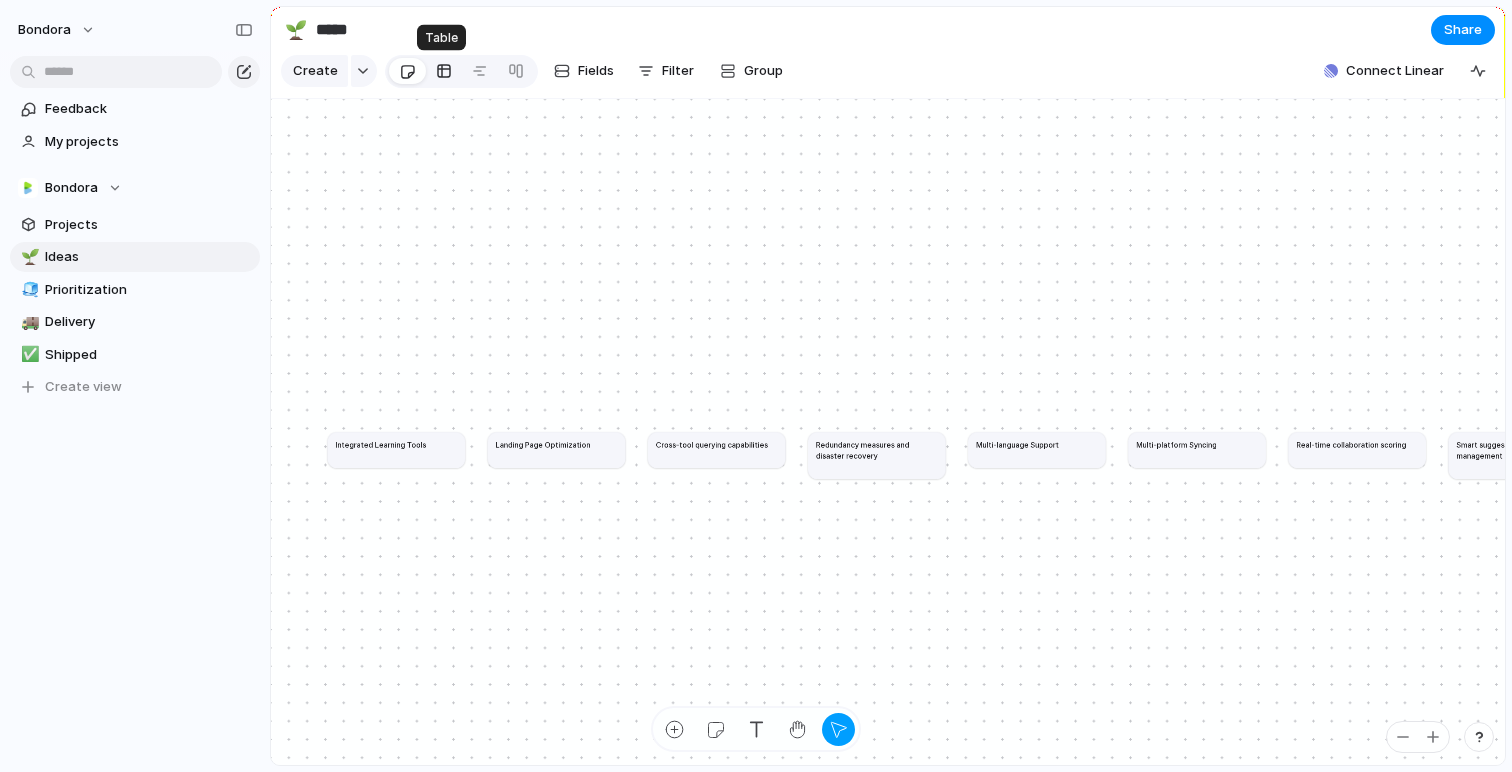 click at bounding box center (444, 71) 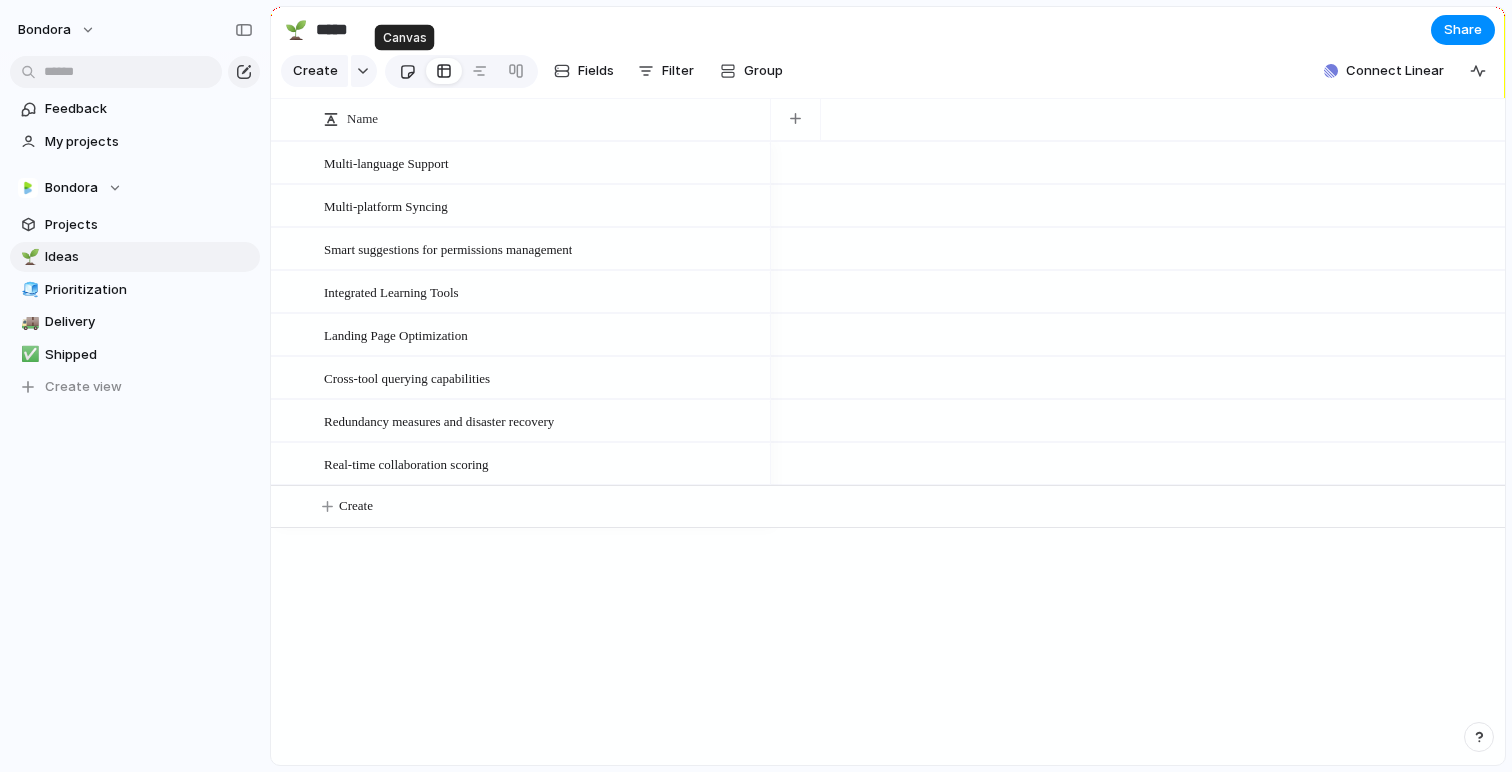 click at bounding box center [407, 71] 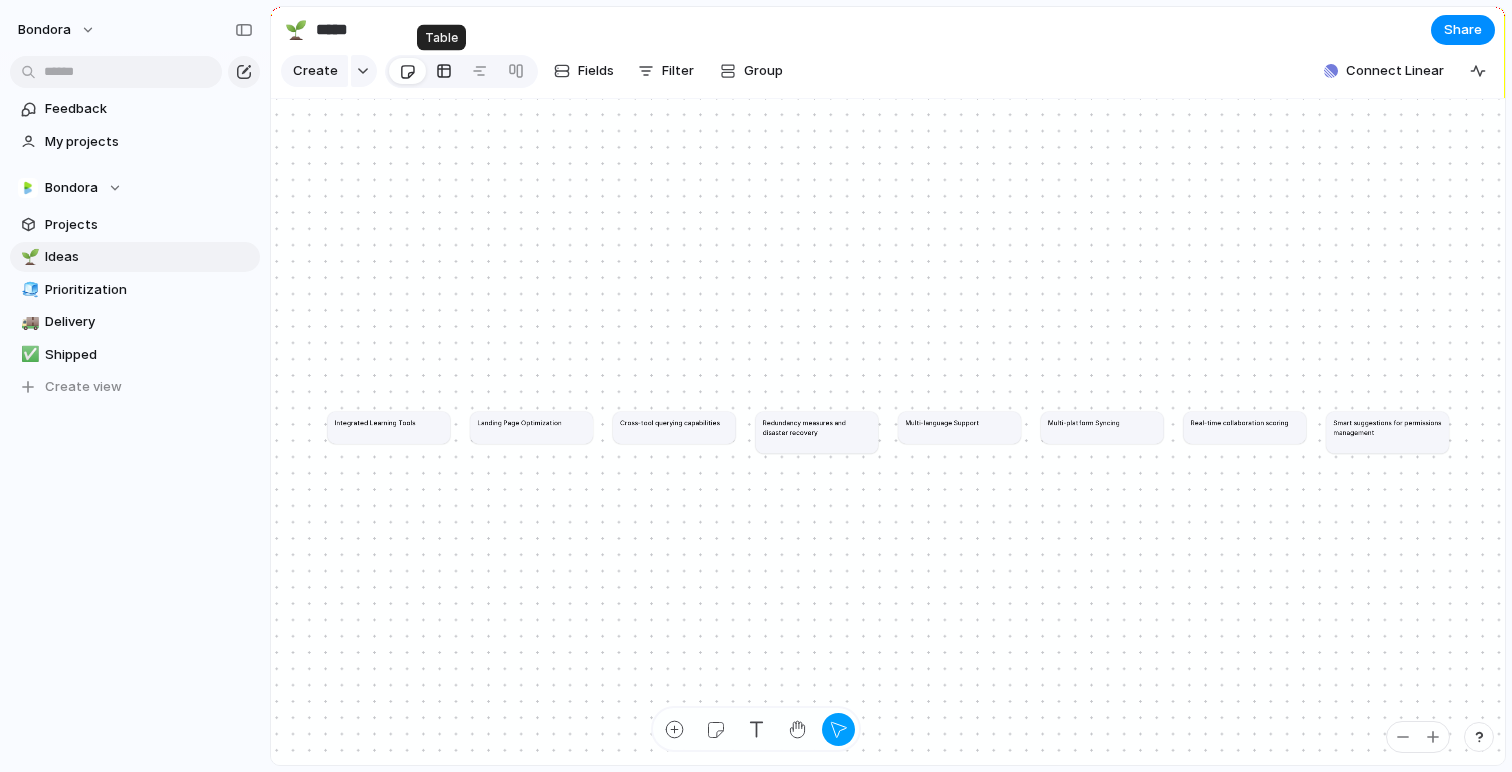 click at bounding box center [444, 71] 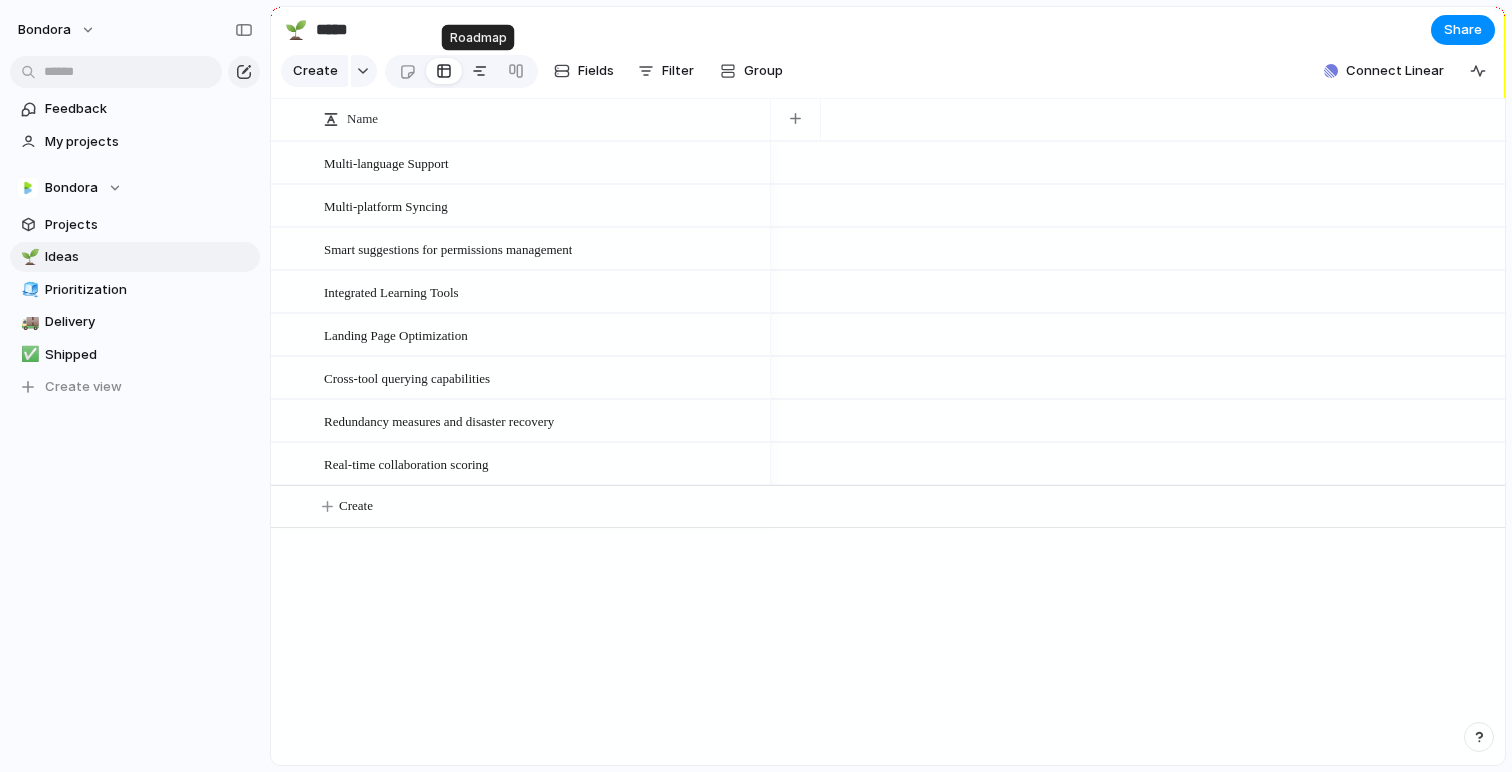 click at bounding box center (480, 71) 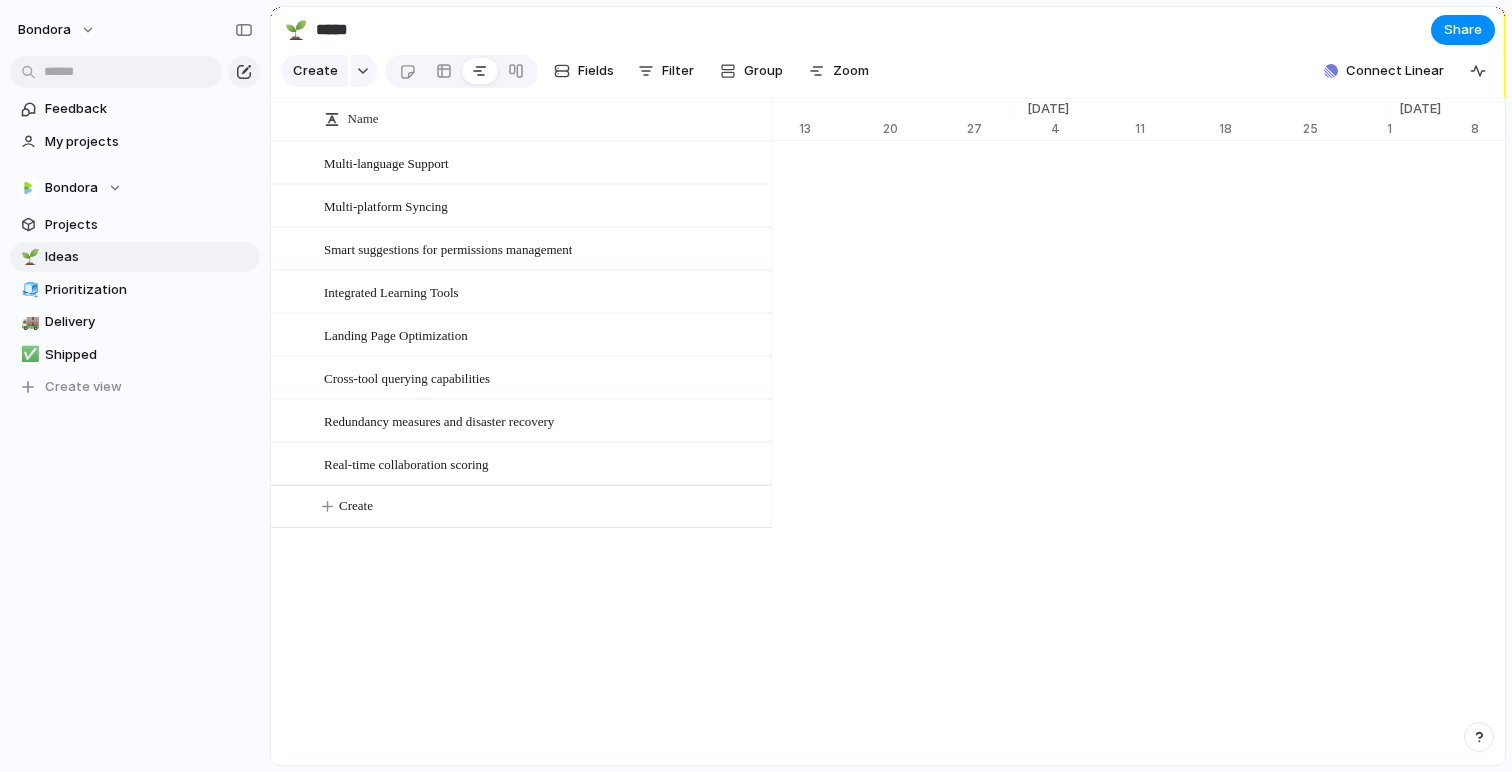 scroll, scrollTop: 0, scrollLeft: 22699, axis: horizontal 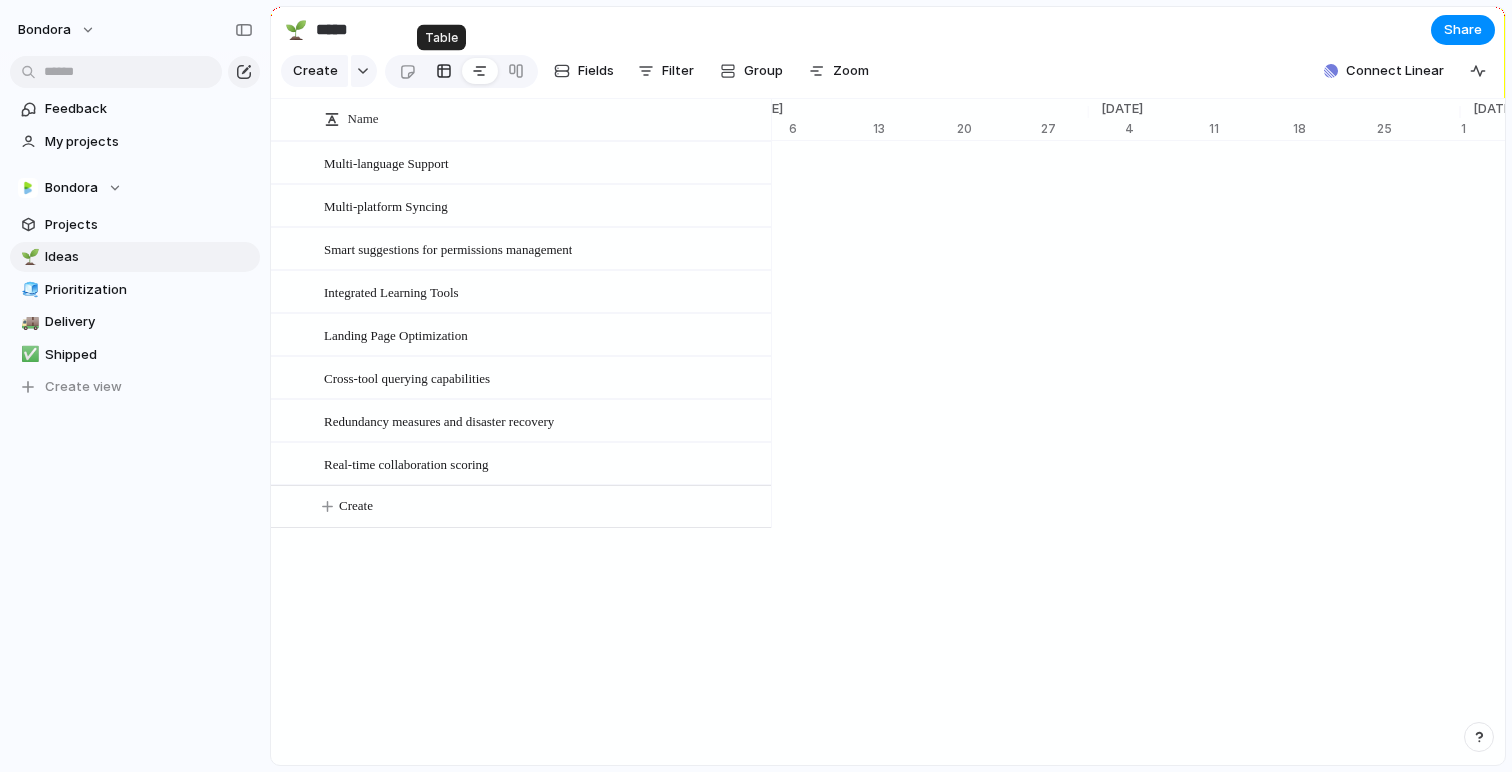click at bounding box center (444, 71) 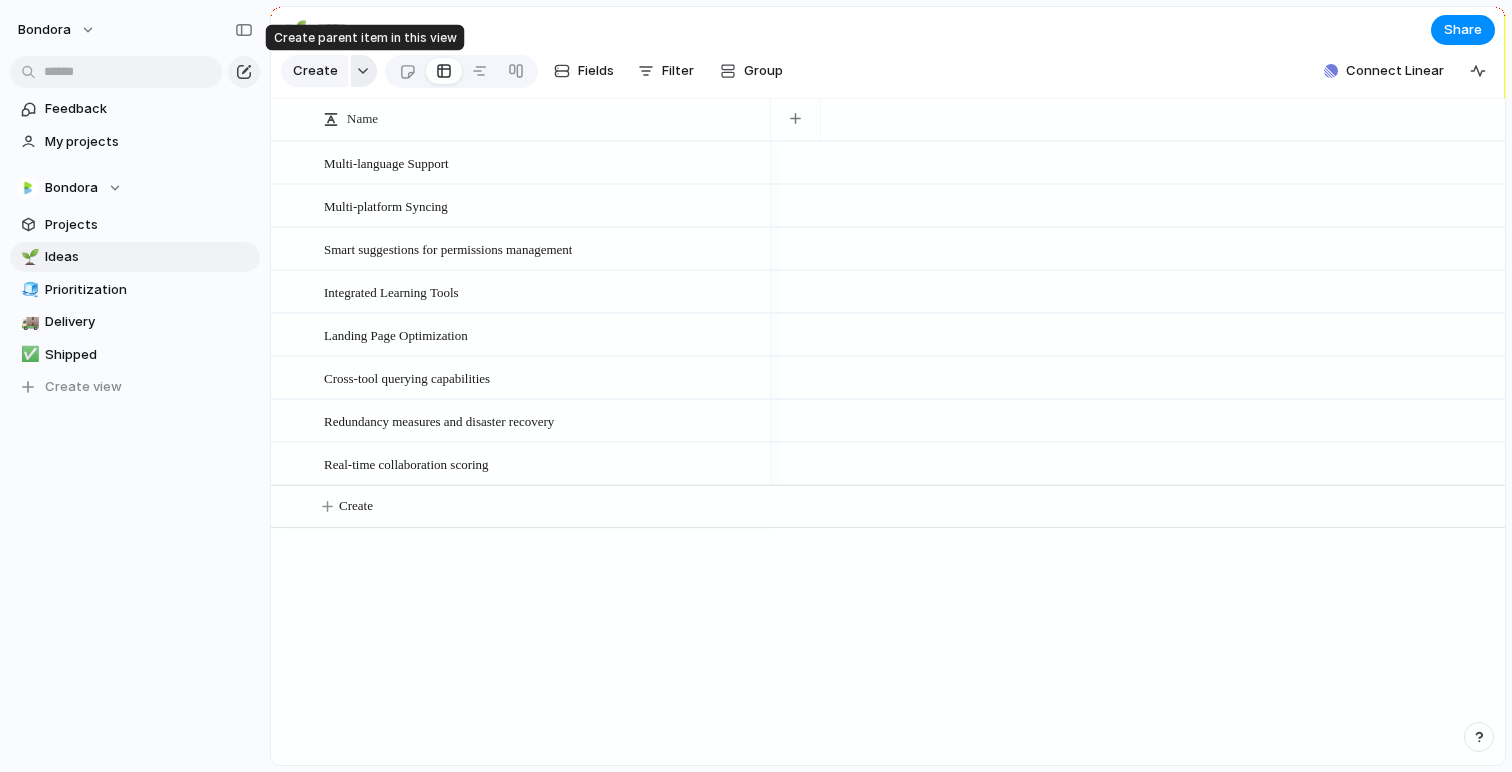 click at bounding box center [364, 71] 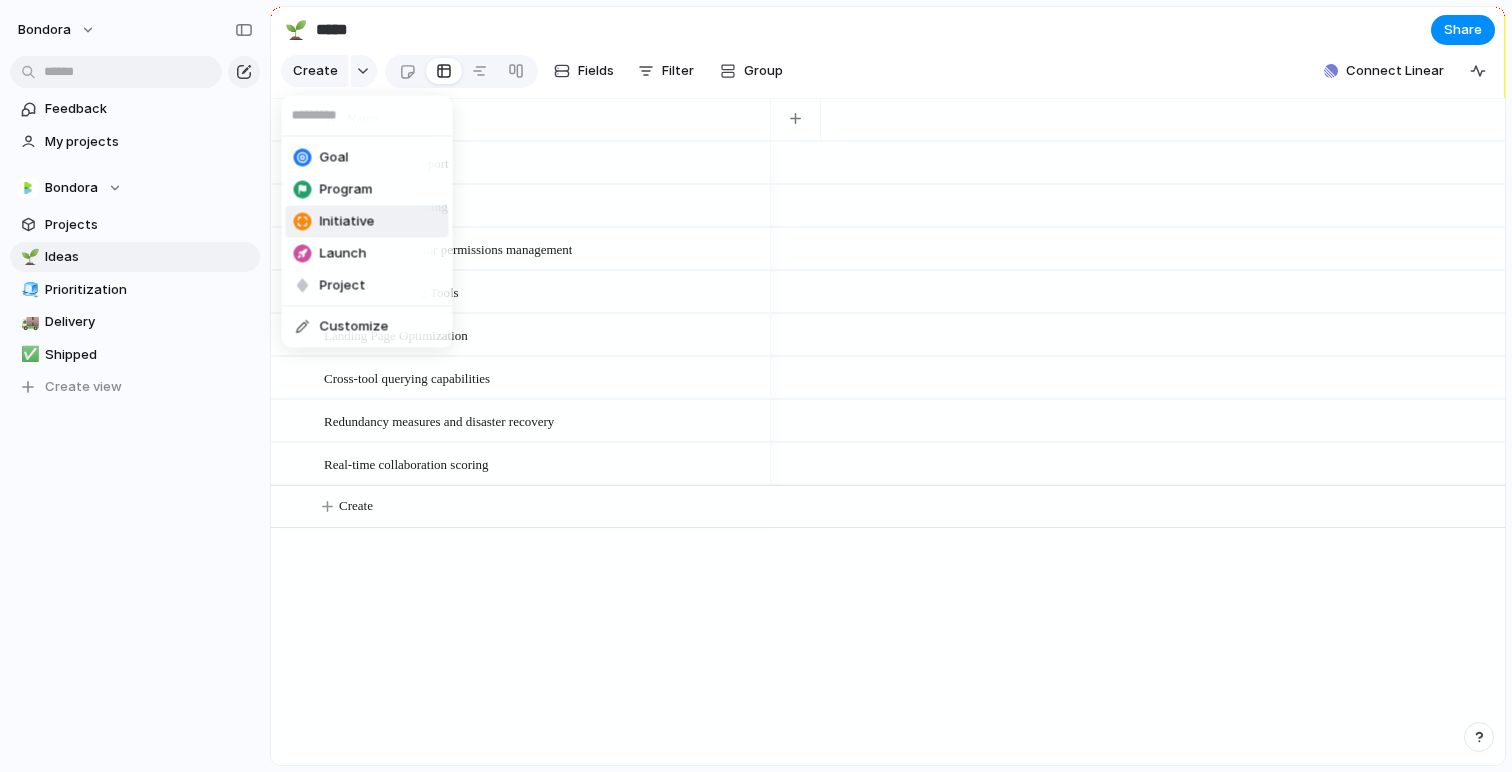 click on "Initiative" at bounding box center (367, 222) 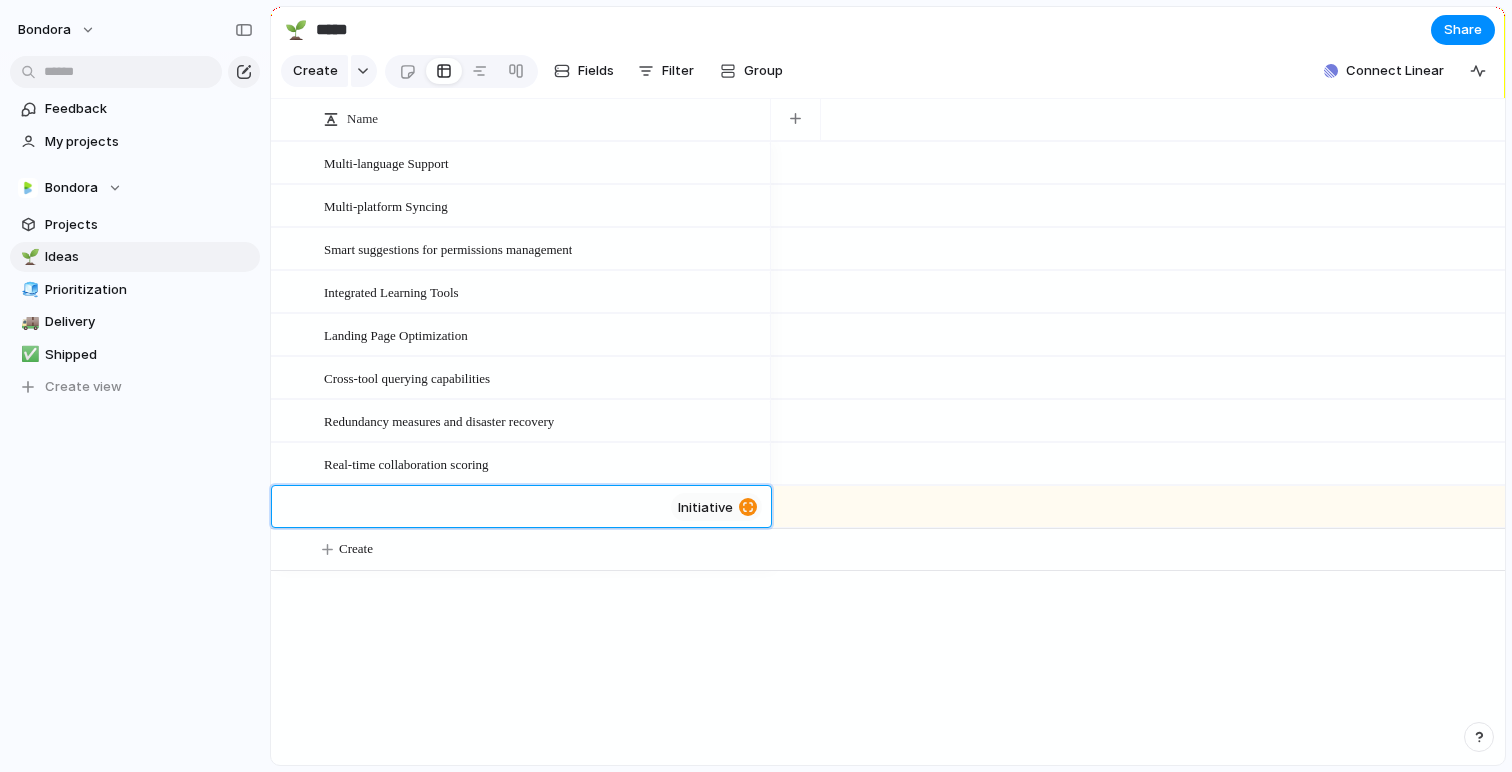 click on "initiative" at bounding box center [705, 507] 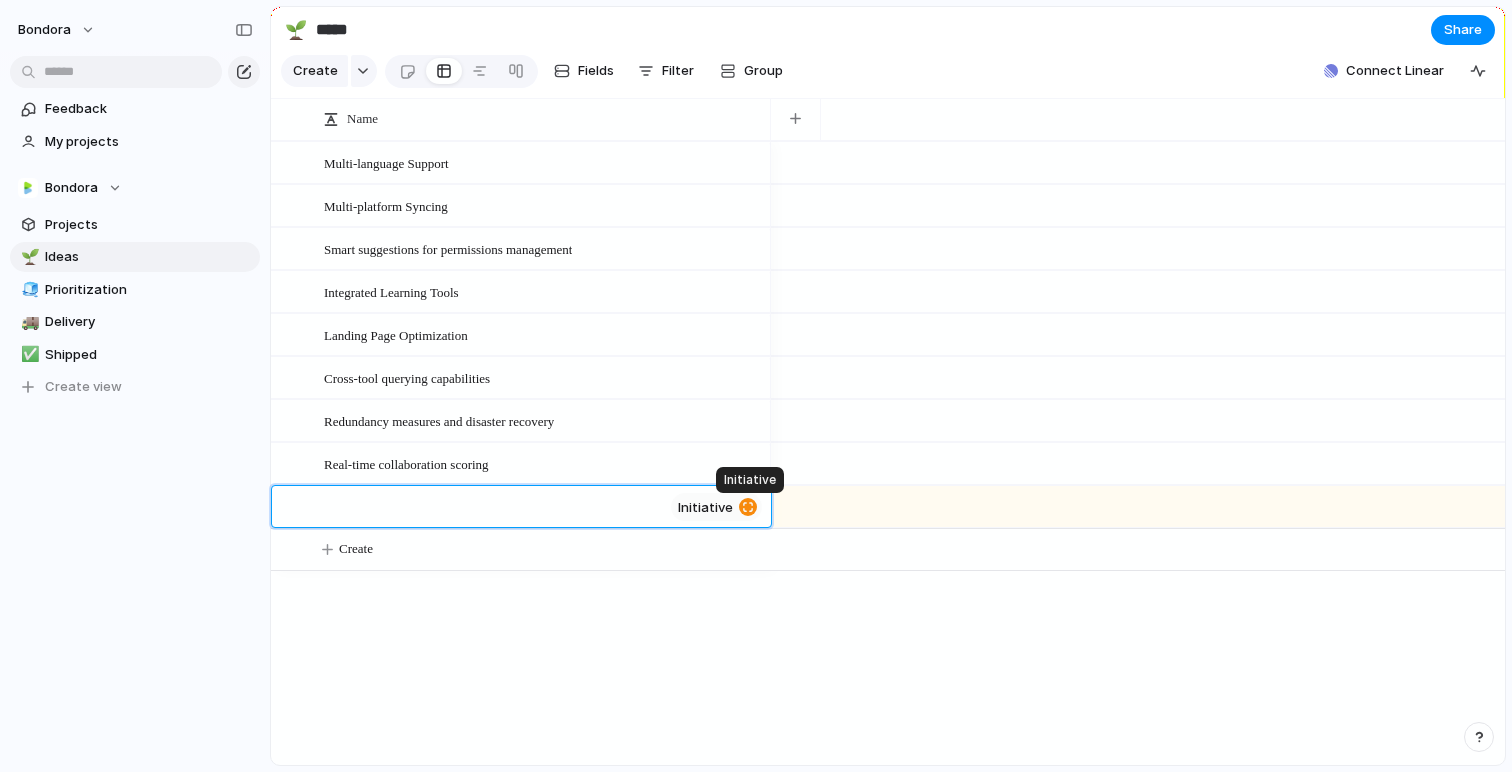 click at bounding box center (748, 507) 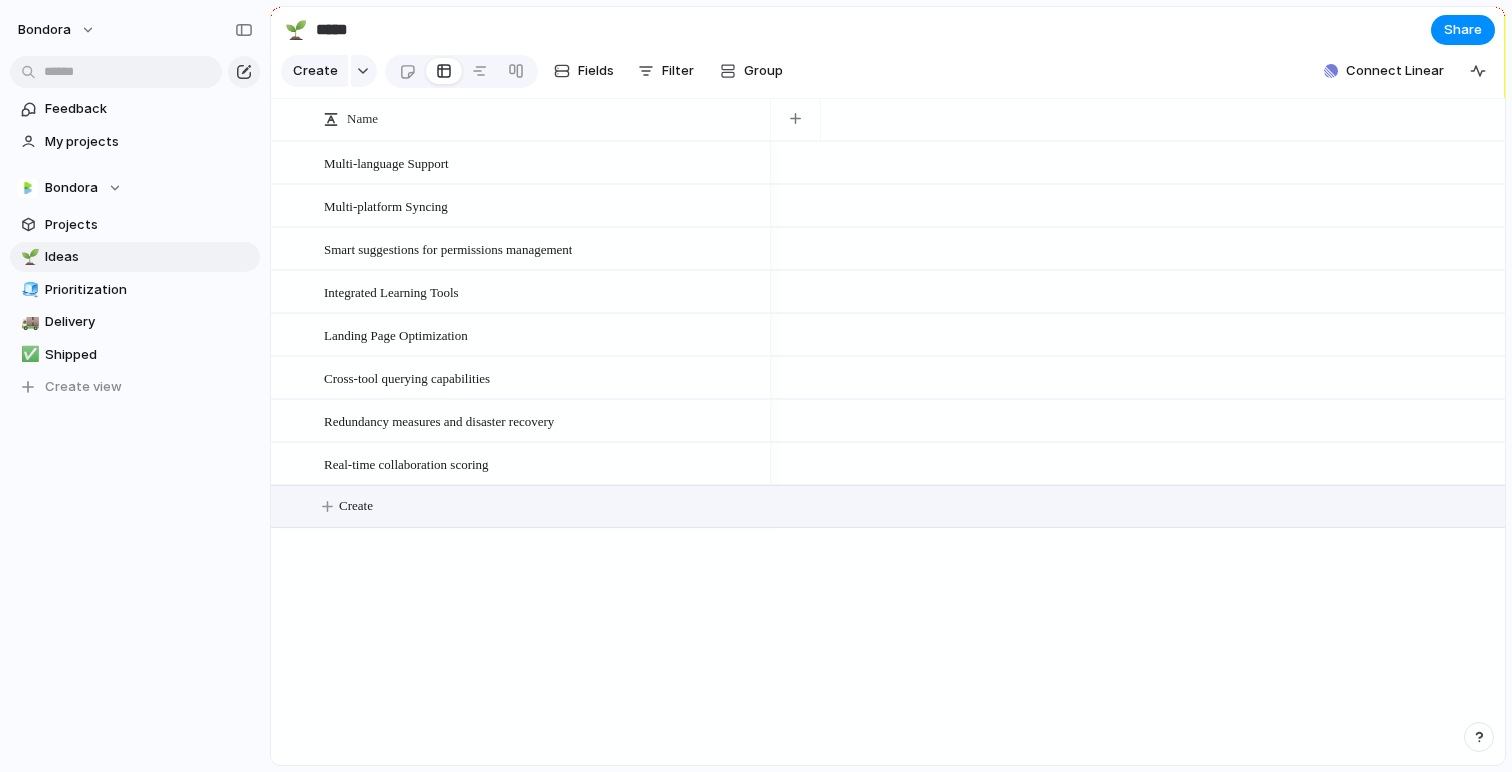 click on "Create" at bounding box center (356, 506) 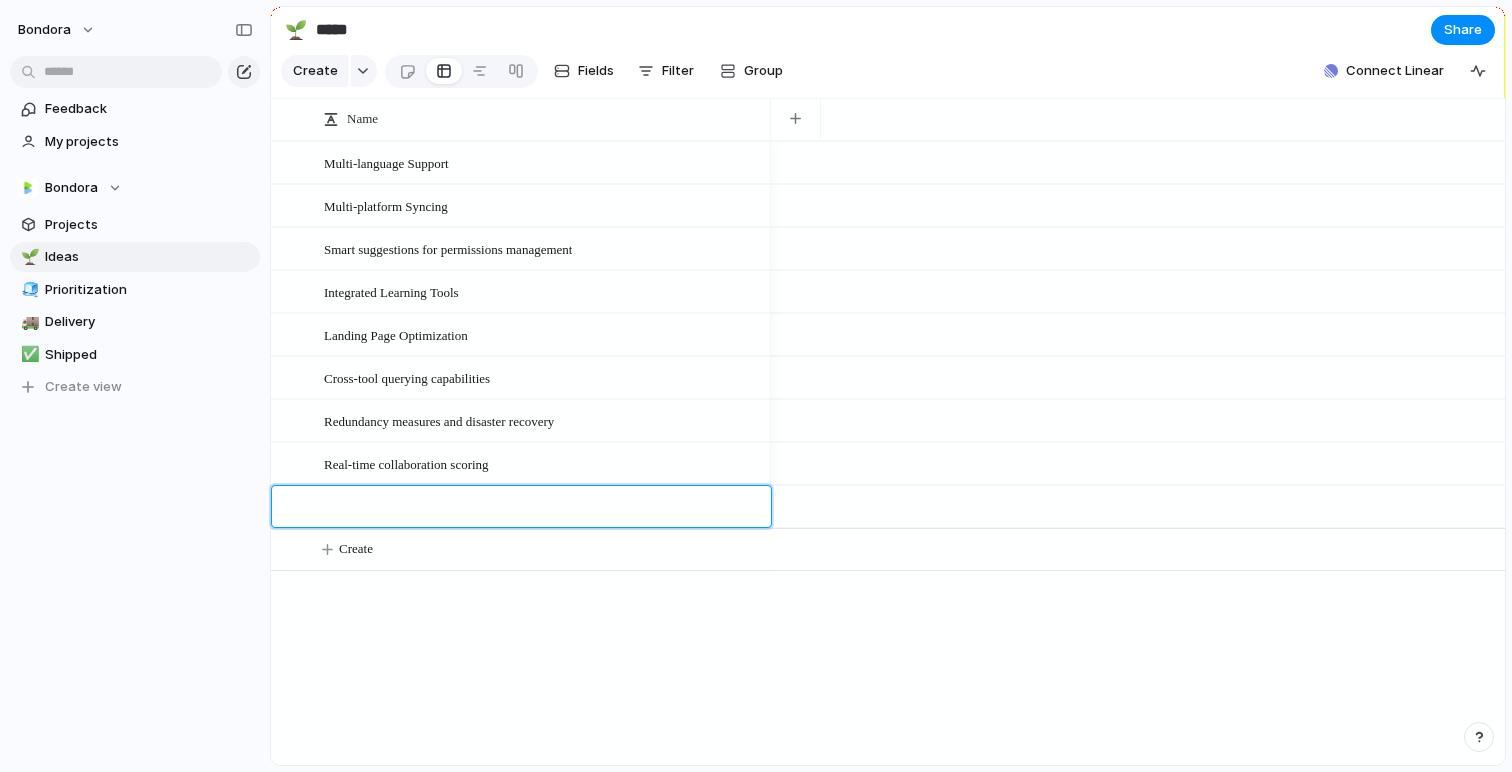 click at bounding box center (540, 509) 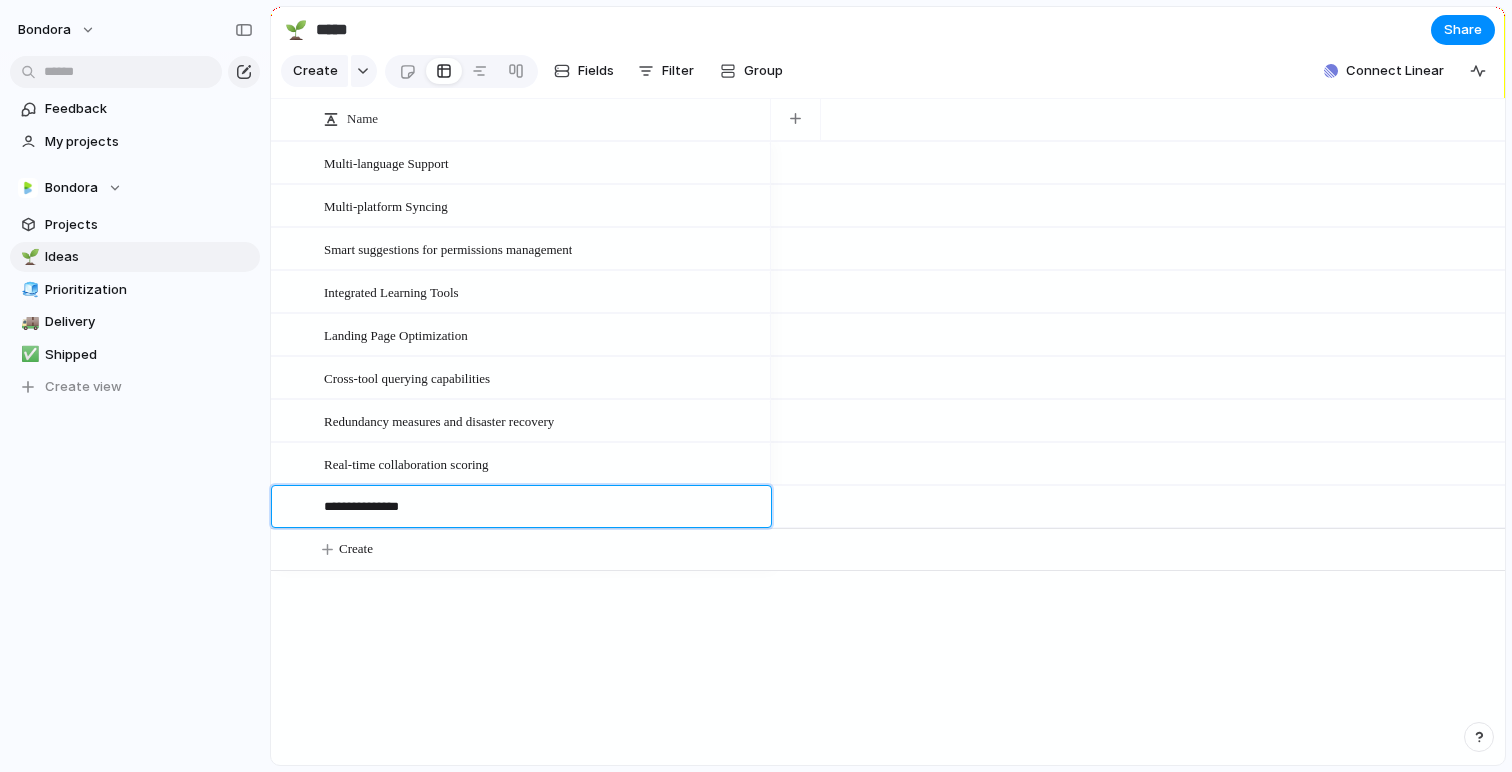 type on "**********" 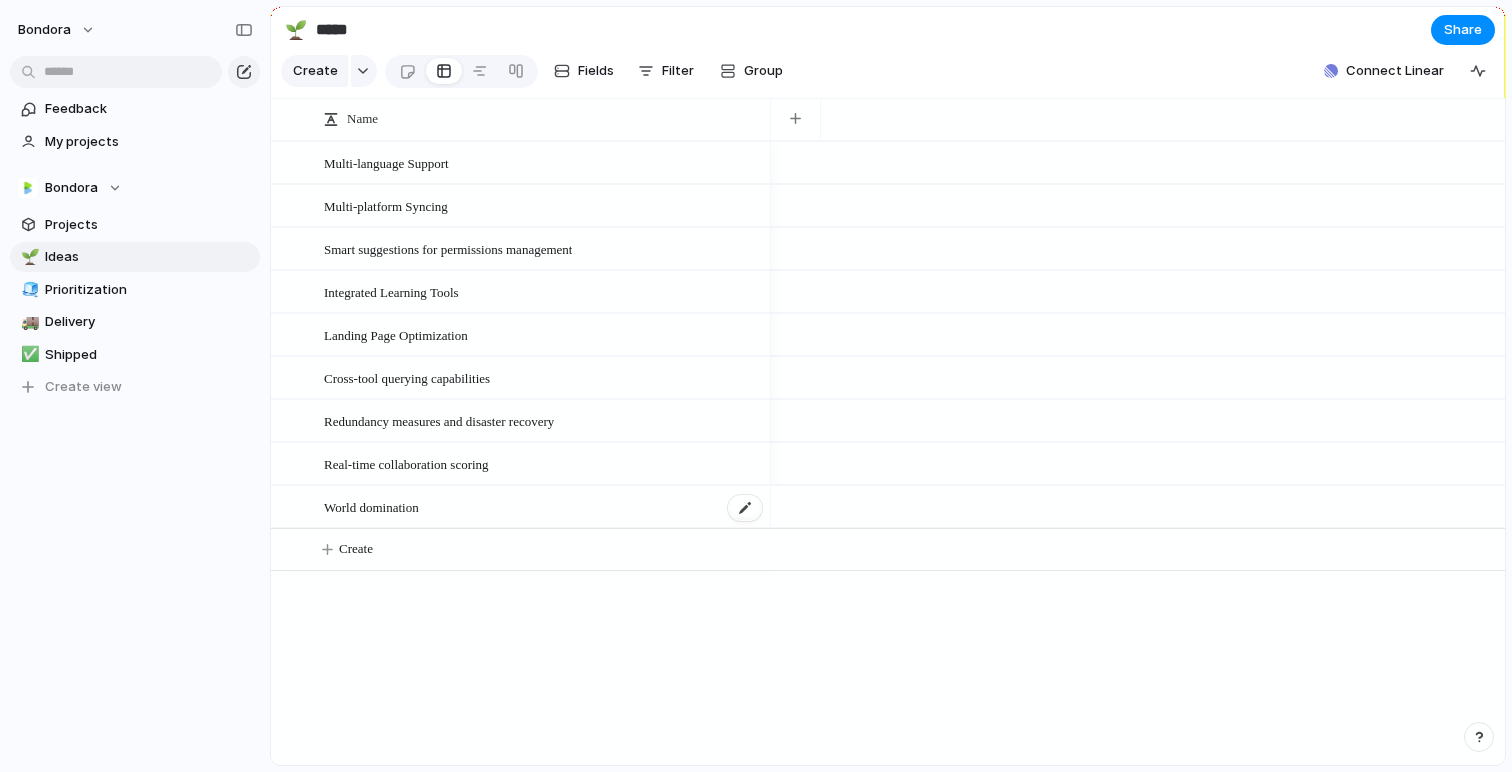 click on "World domination" at bounding box center (544, 507) 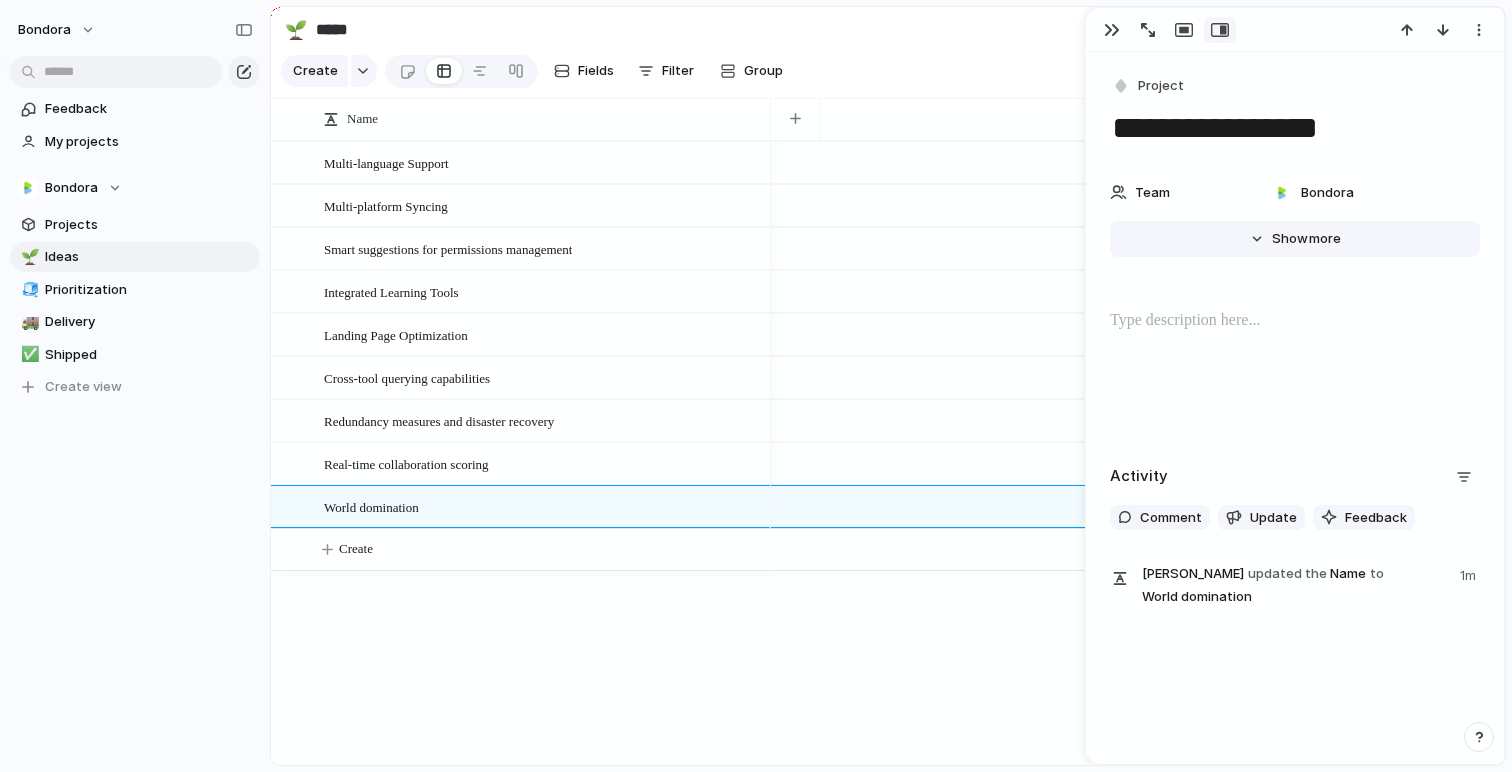 click on "Show" at bounding box center (1290, 239) 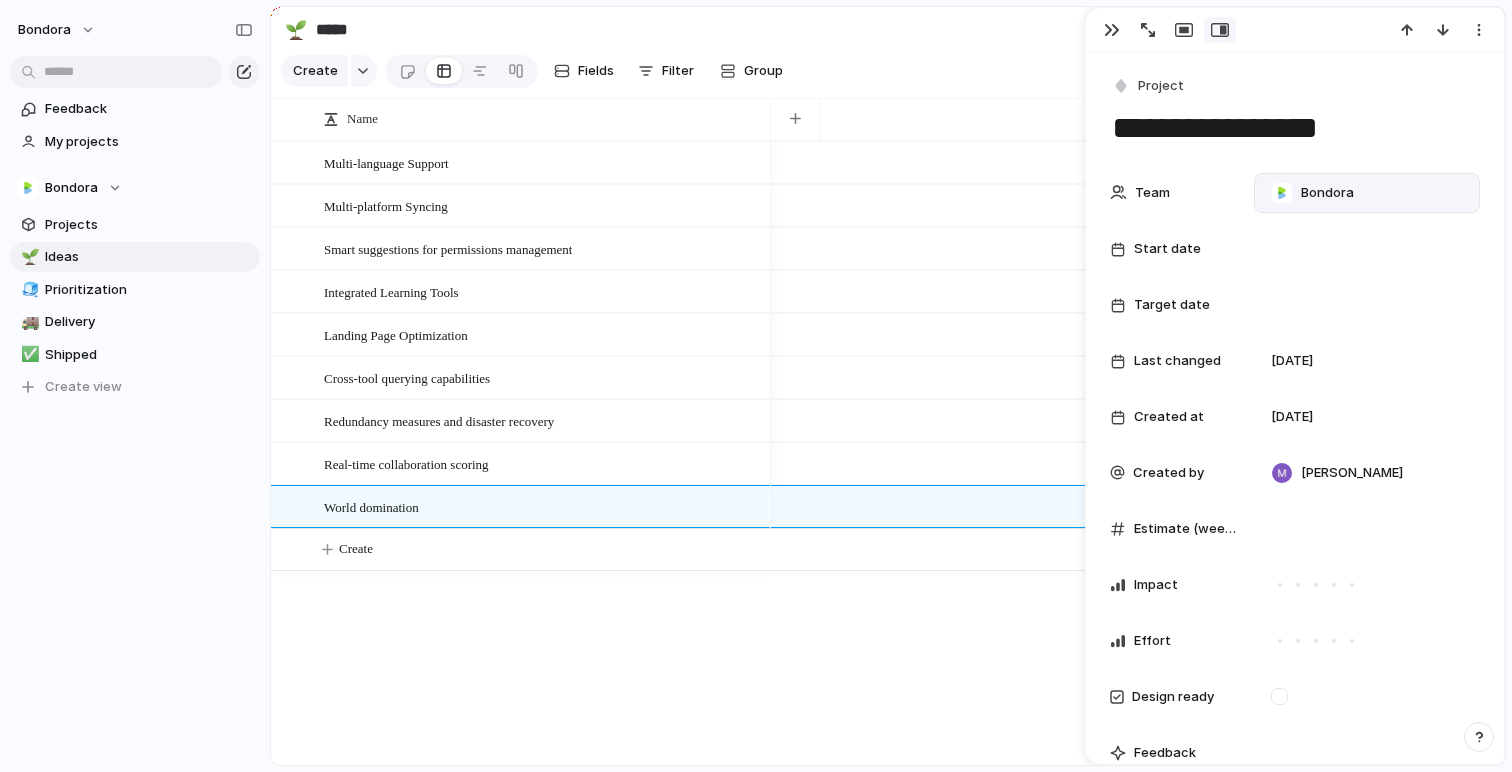click on "Bondora" at bounding box center (1327, 193) 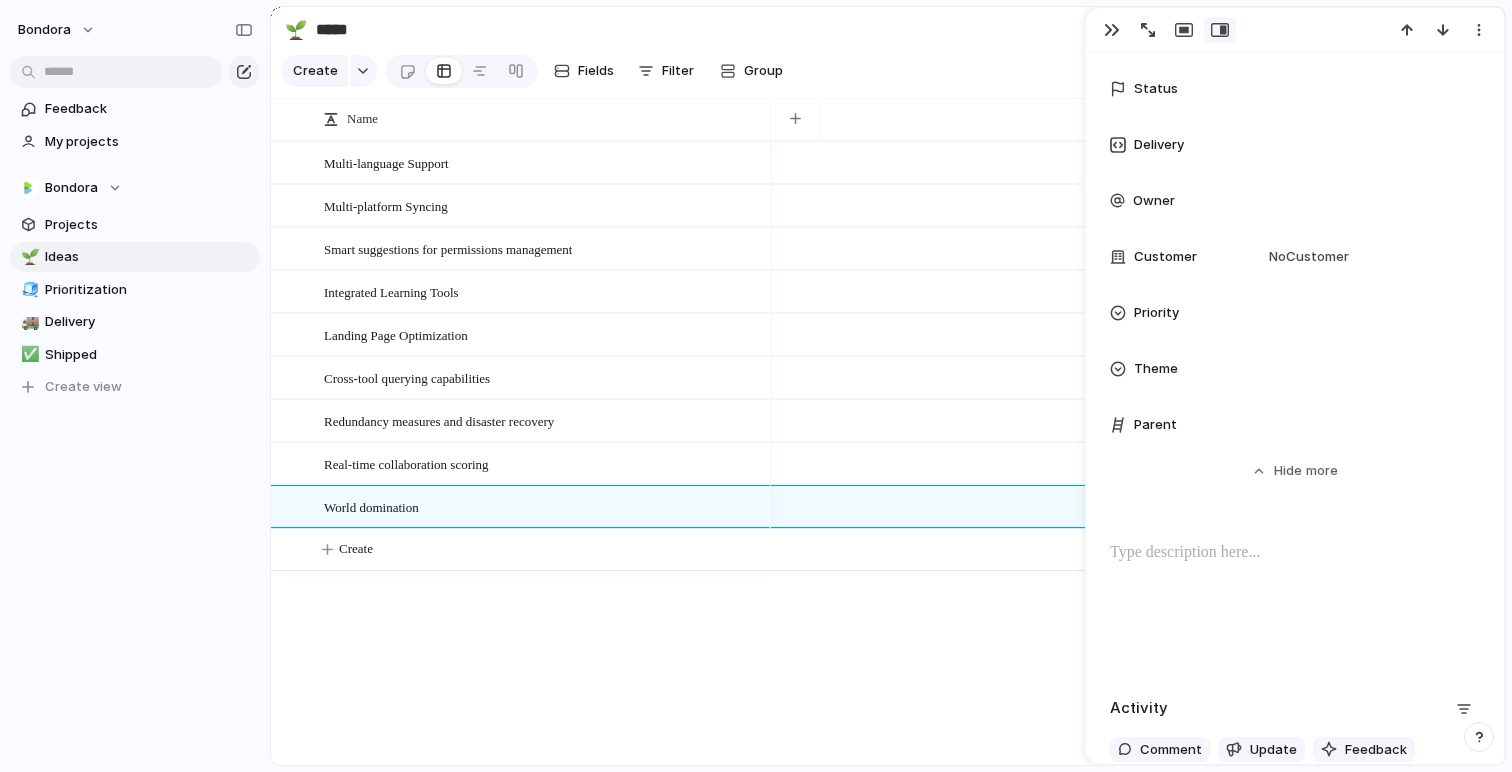 scroll, scrollTop: 0, scrollLeft: 0, axis: both 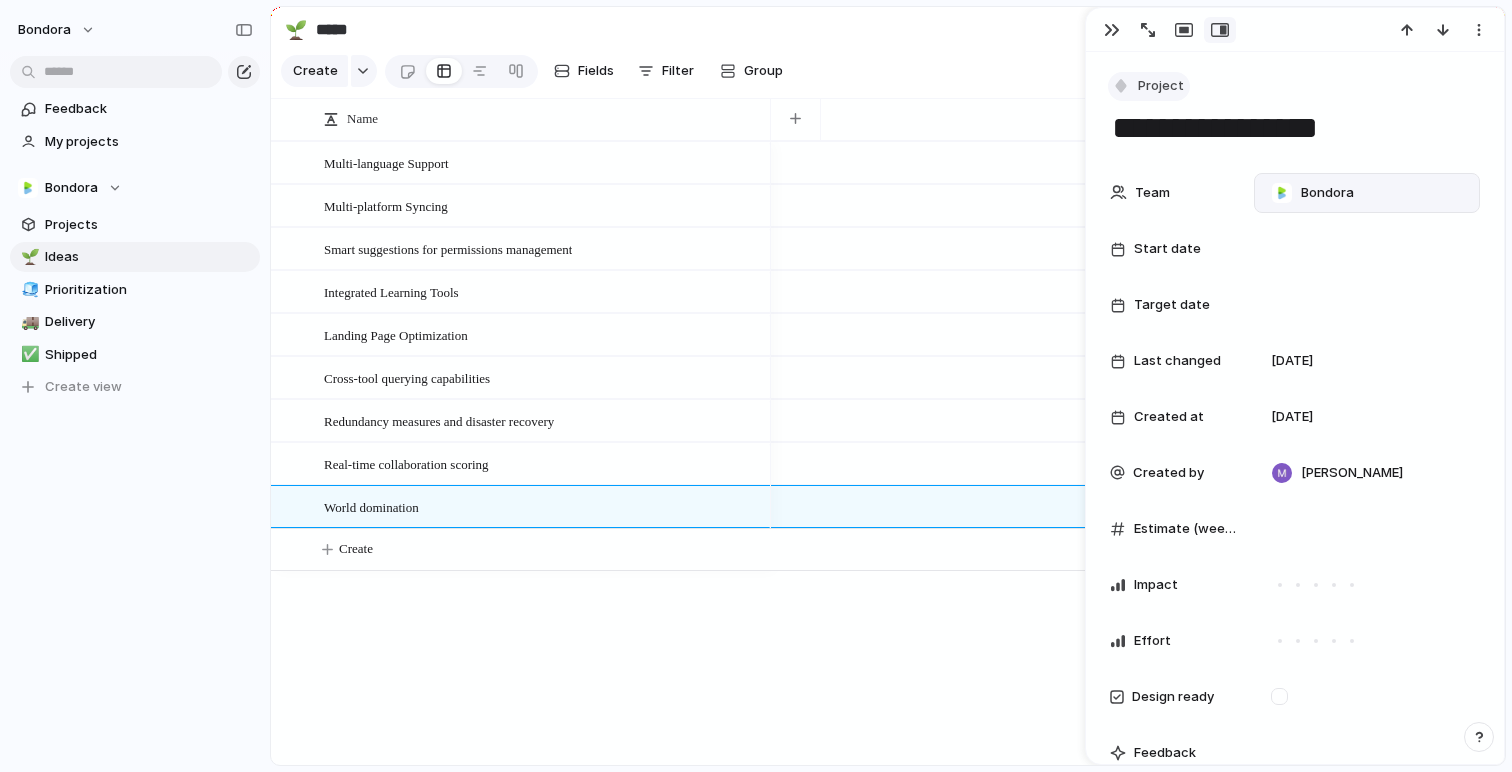 click on "Project" at bounding box center (1161, 86) 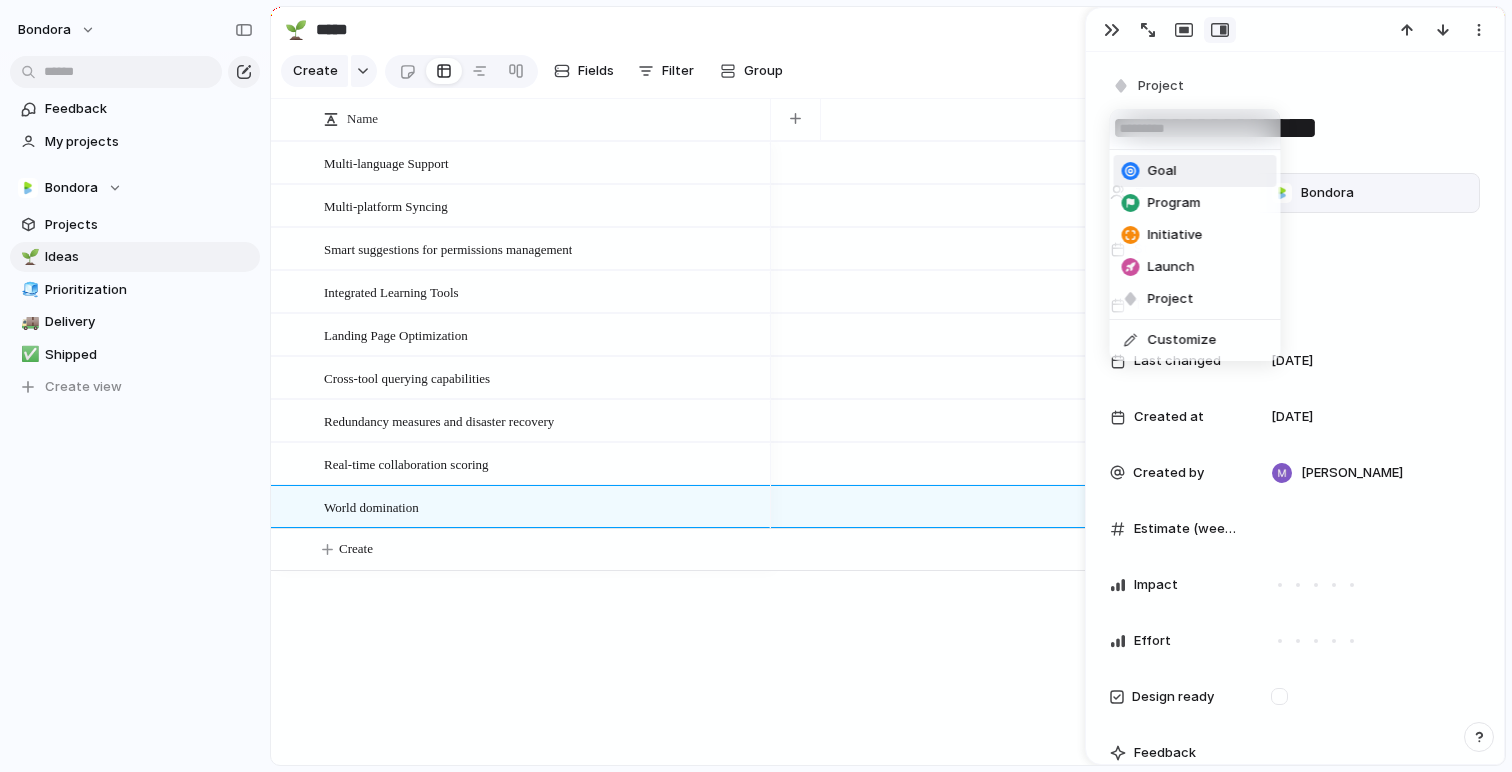 click on "Goal" at bounding box center [1195, 171] 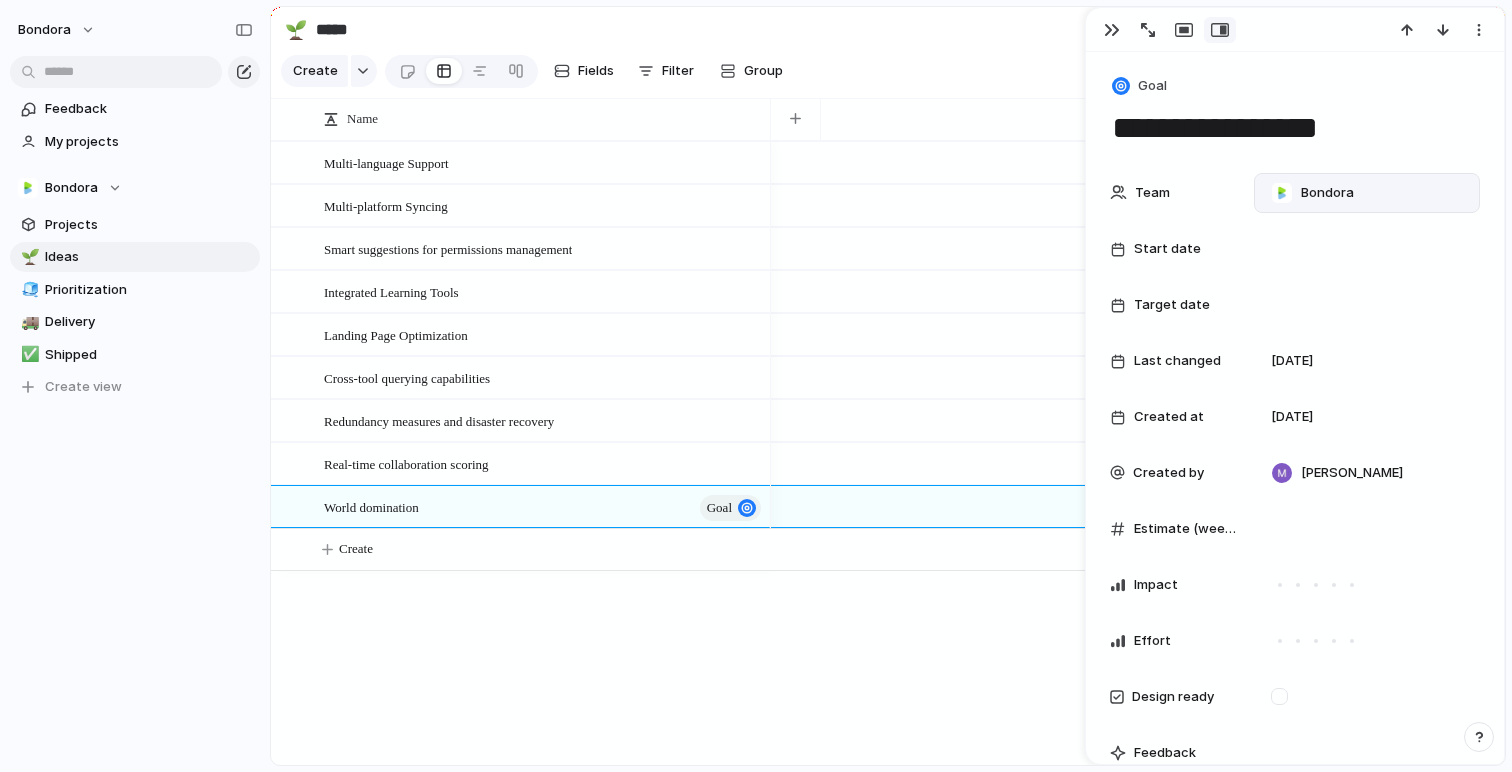click on "Multi-language Support Multi-platform Syncing Smart suggestions for permissions management Integrated Learning Tools Landing Page Optimization Cross-tool querying capabilities Redundancy measures and disaster recovery Real-time collaboration scoring World domination goal Create" at bounding box center [888, 453] 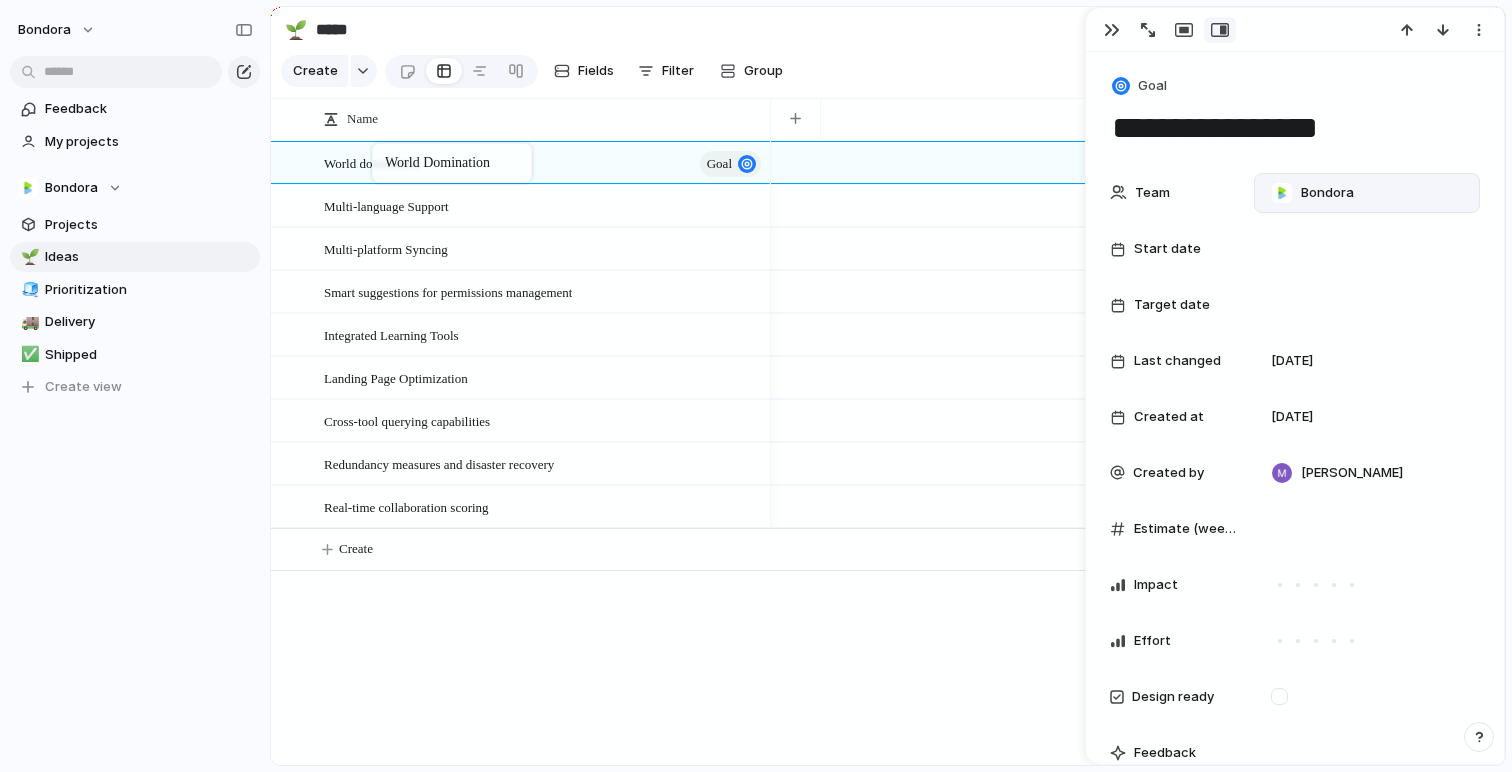 drag, startPoint x: 385, startPoint y: 508, endPoint x: 382, endPoint y: 147, distance: 361.01245 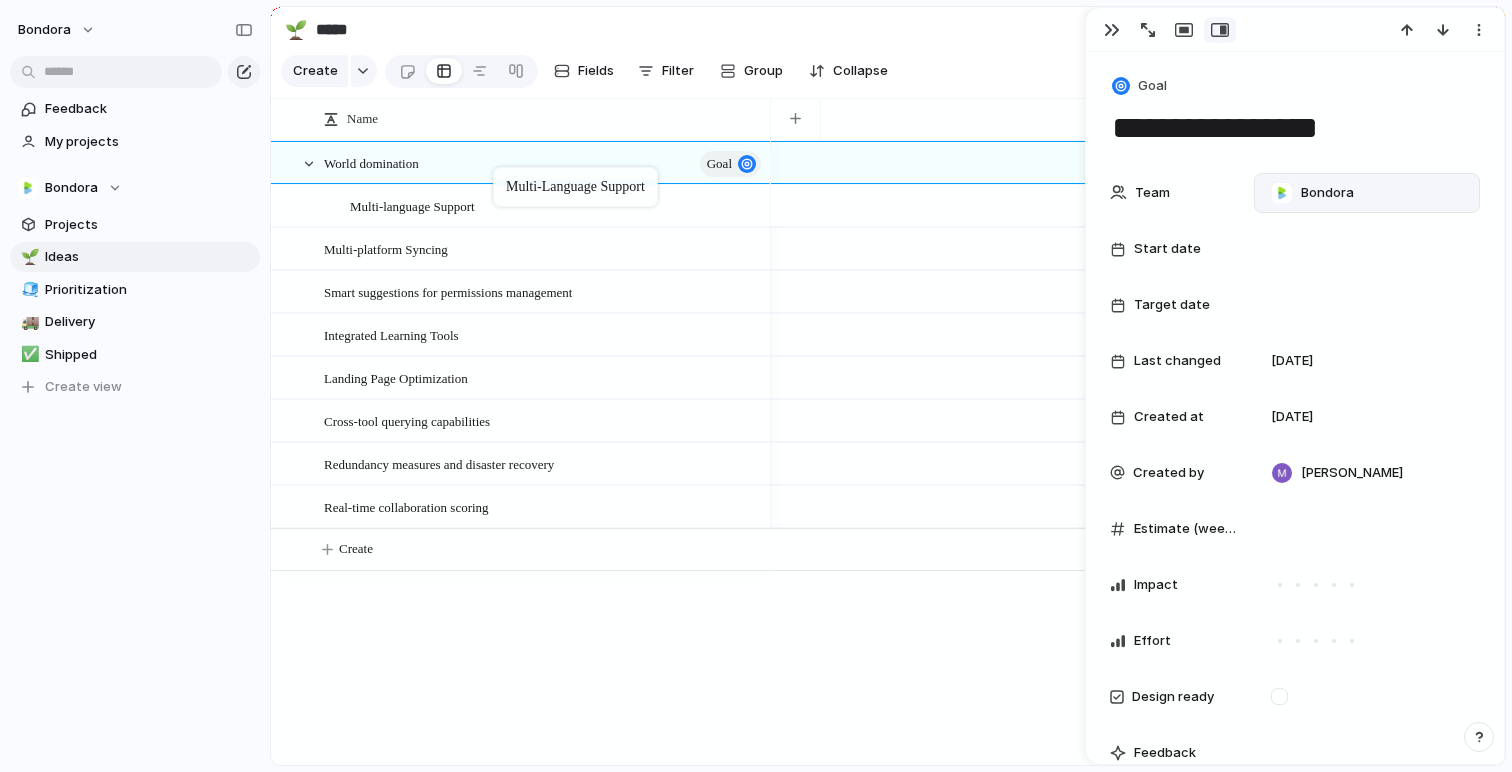 drag, startPoint x: 385, startPoint y: 207, endPoint x: 503, endPoint y: 171, distance: 123.36936 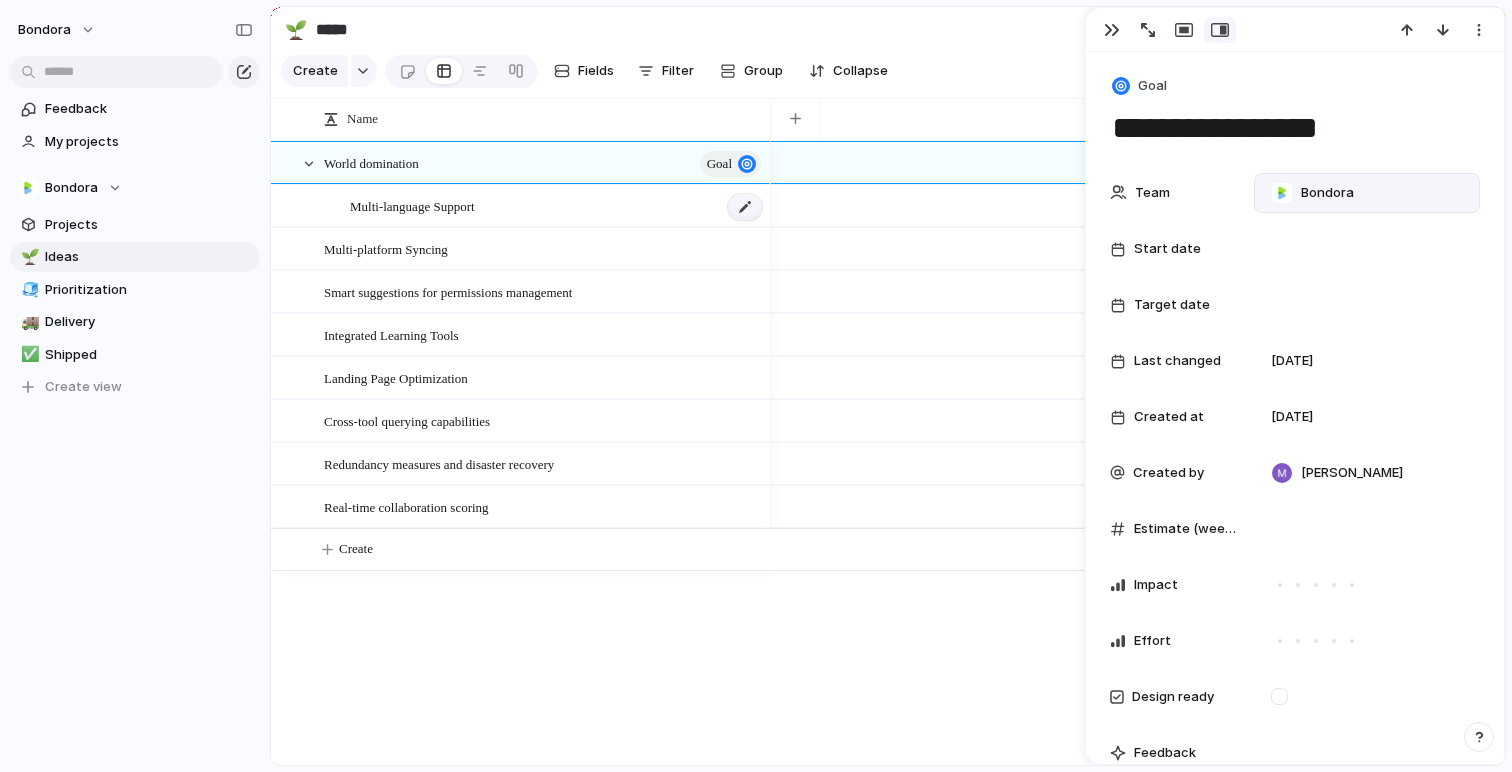 click at bounding box center [745, 207] 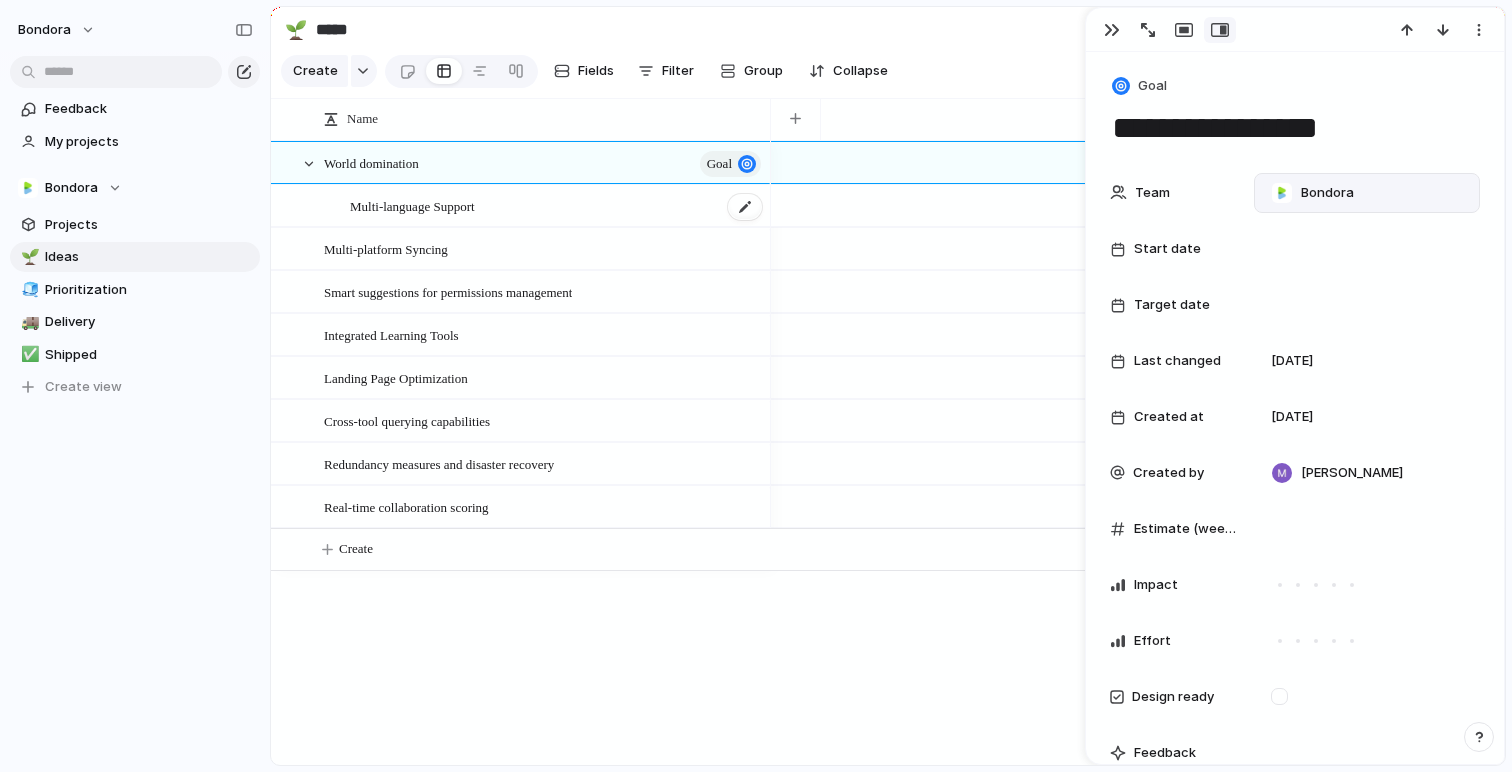 click on "Multi-language Support" at bounding box center [412, 205] 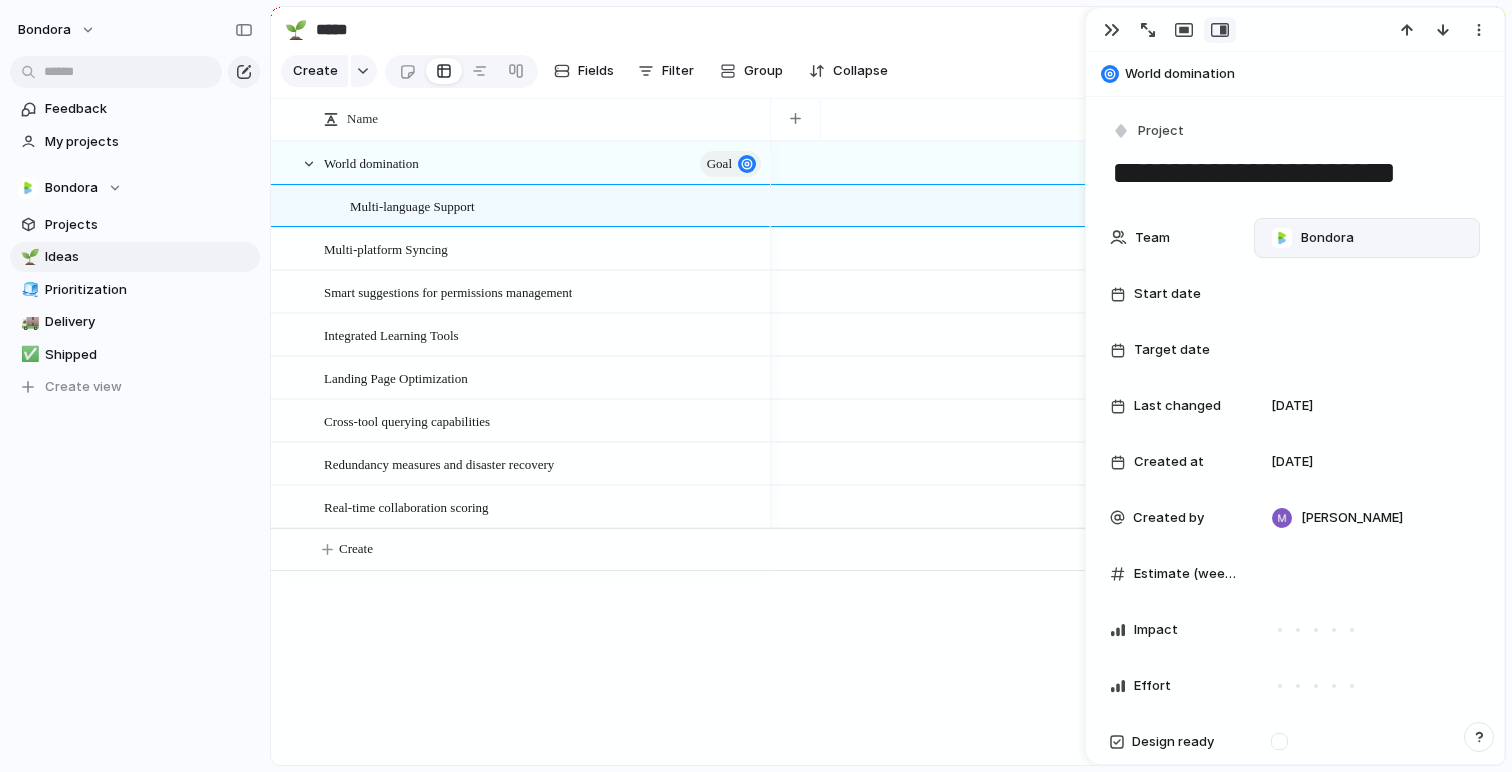click on "World domination" at bounding box center [1310, 74] 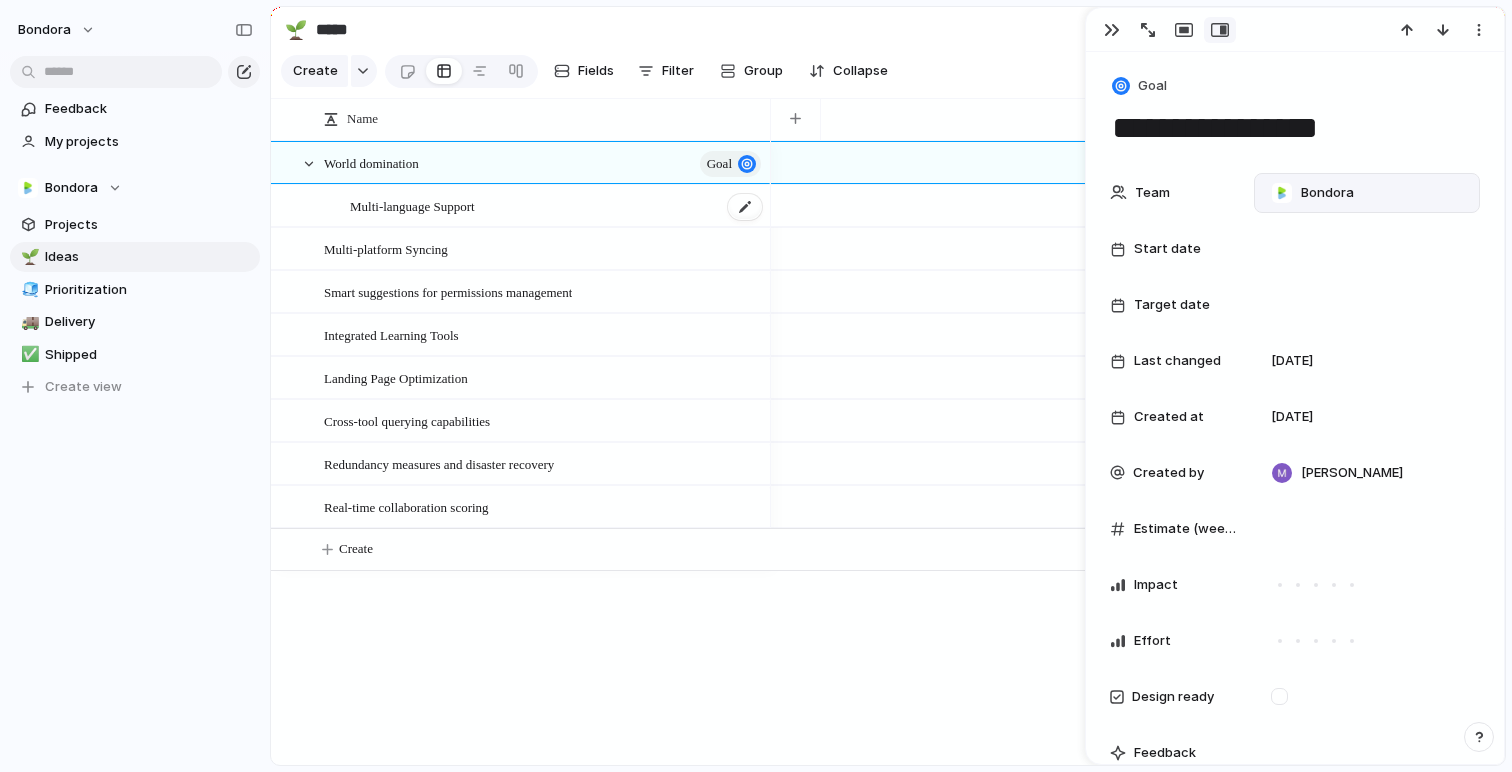 click on "Multi-language Support" at bounding box center [557, 206] 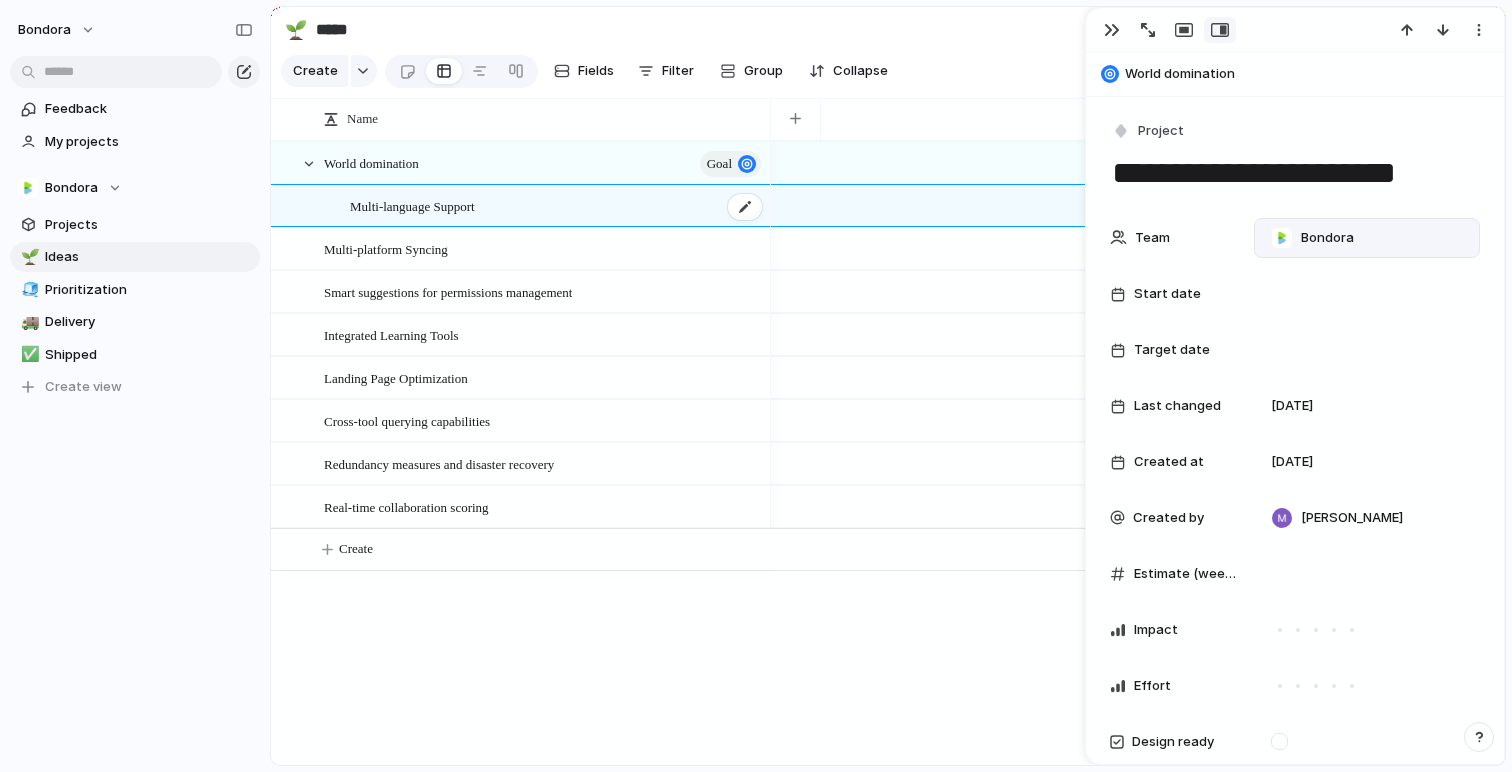 click on "Multi-language Support" at bounding box center [557, 206] 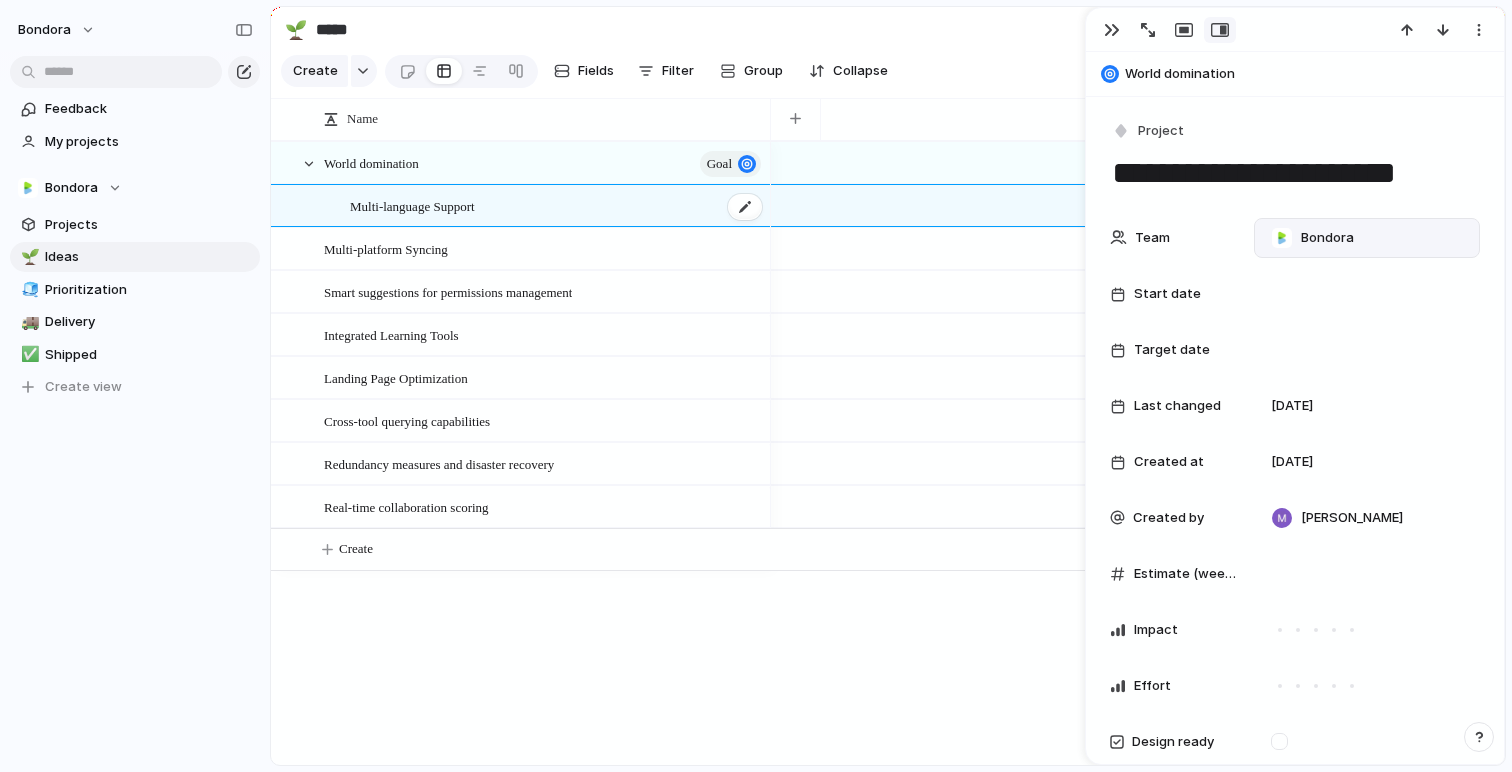 click on "Multi-language Support" at bounding box center (557, 206) 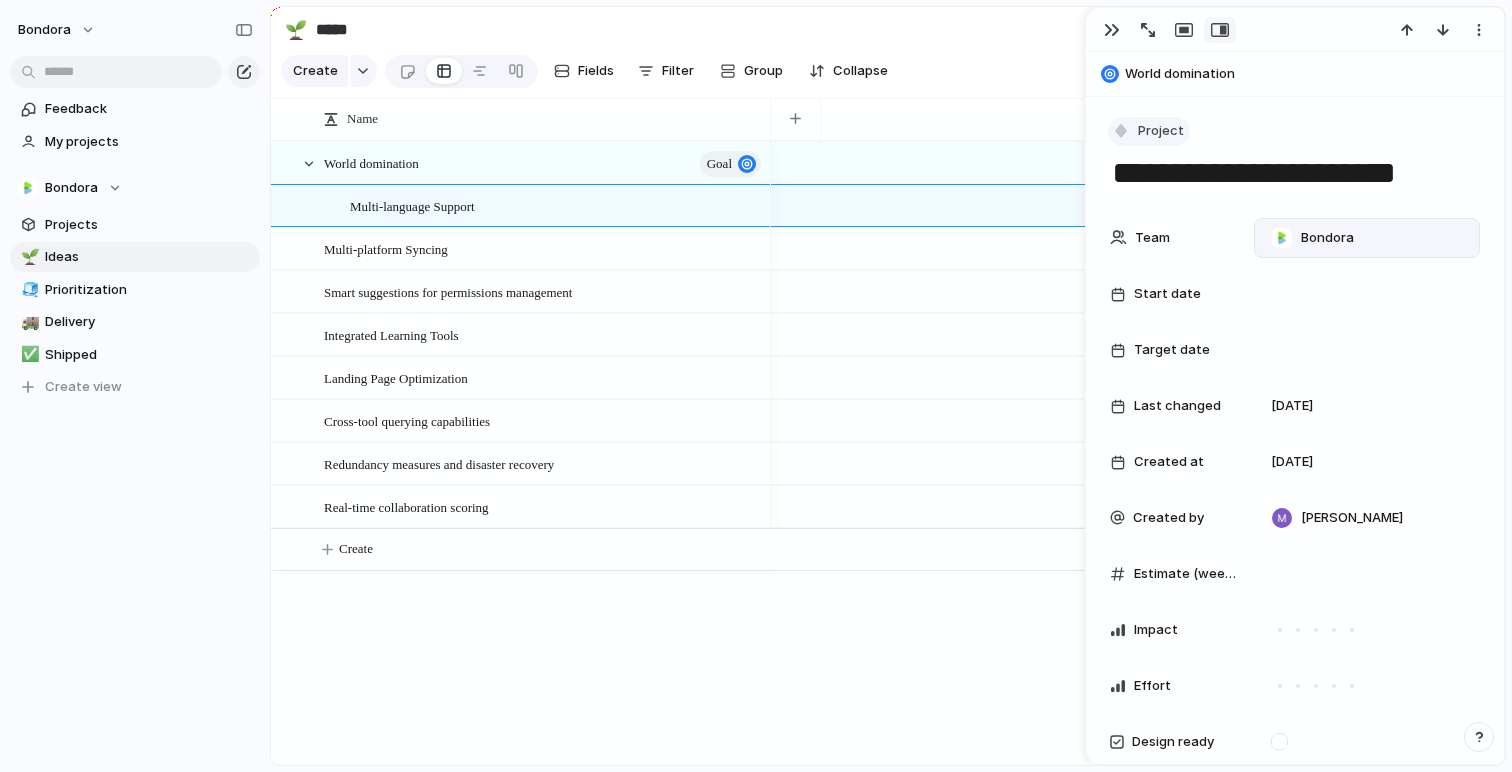 click on "Project" at bounding box center (1149, 131) 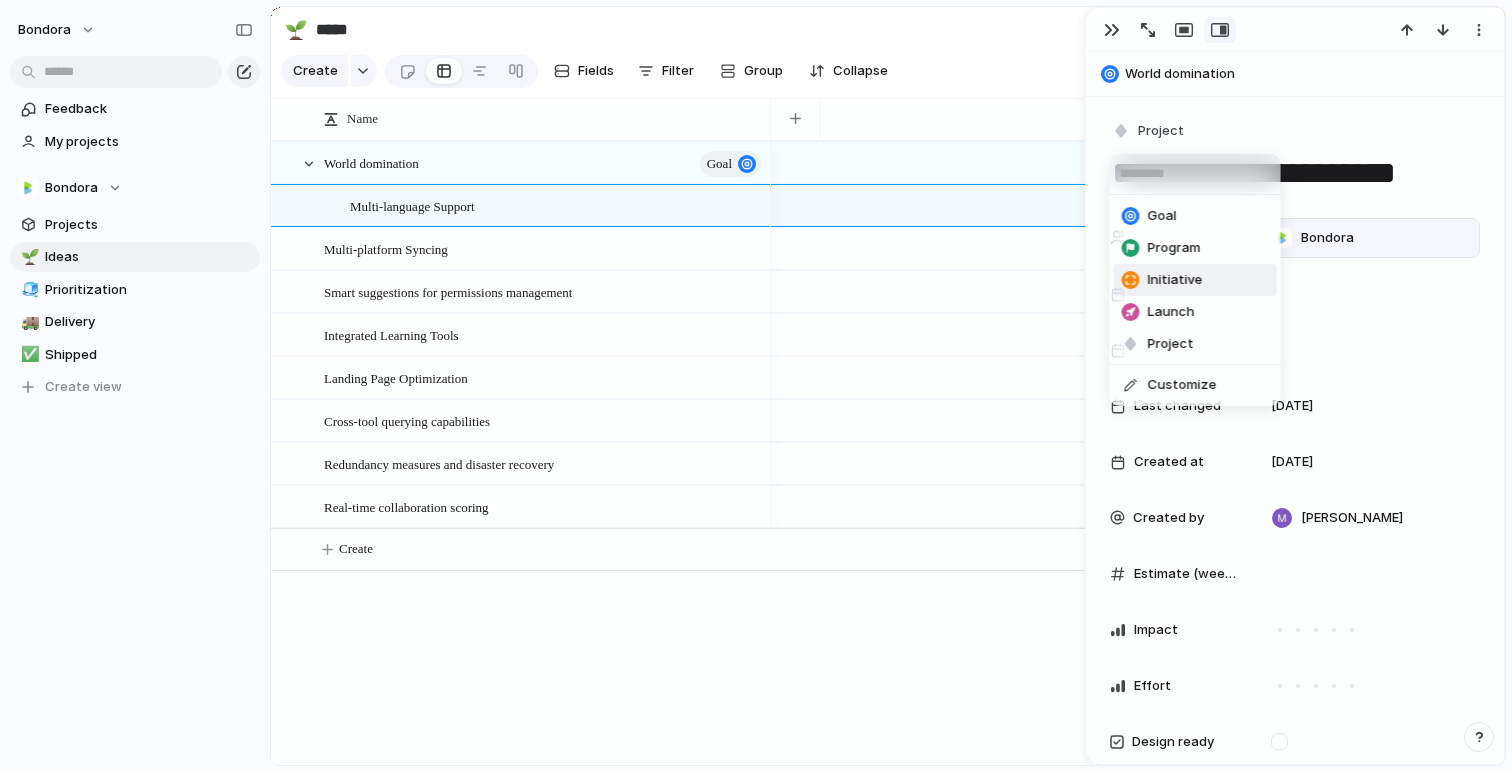 click on "Initiative" at bounding box center (1175, 280) 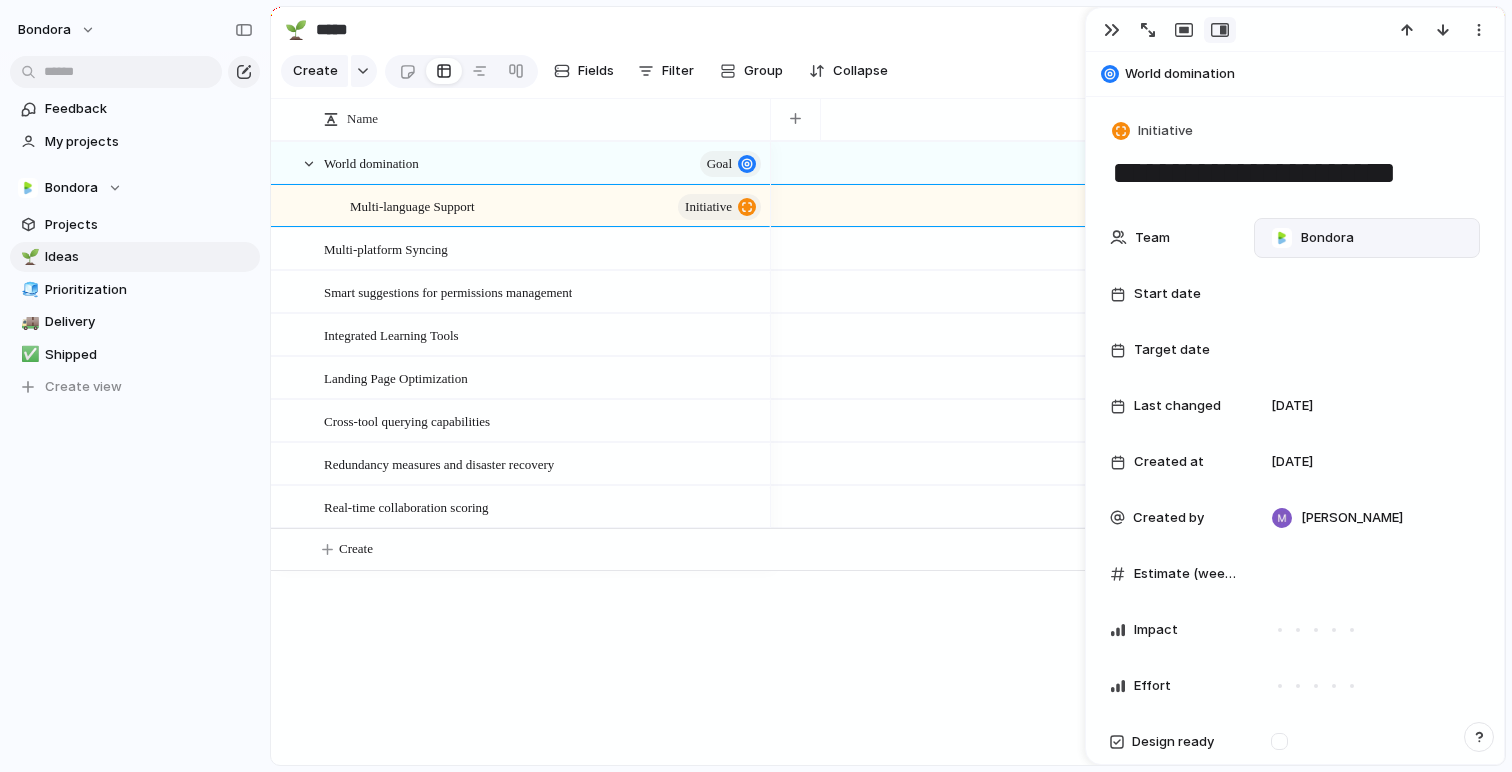 click on "Multi-language Support initiative Multi-platform Syncing Smart suggestions for permissions management Integrated Learning Tools Landing Page Optimization Cross-tool querying capabilities Redundancy measures and disaster recovery Real-time collaboration scoring World domination goal Create" at bounding box center (888, 453) 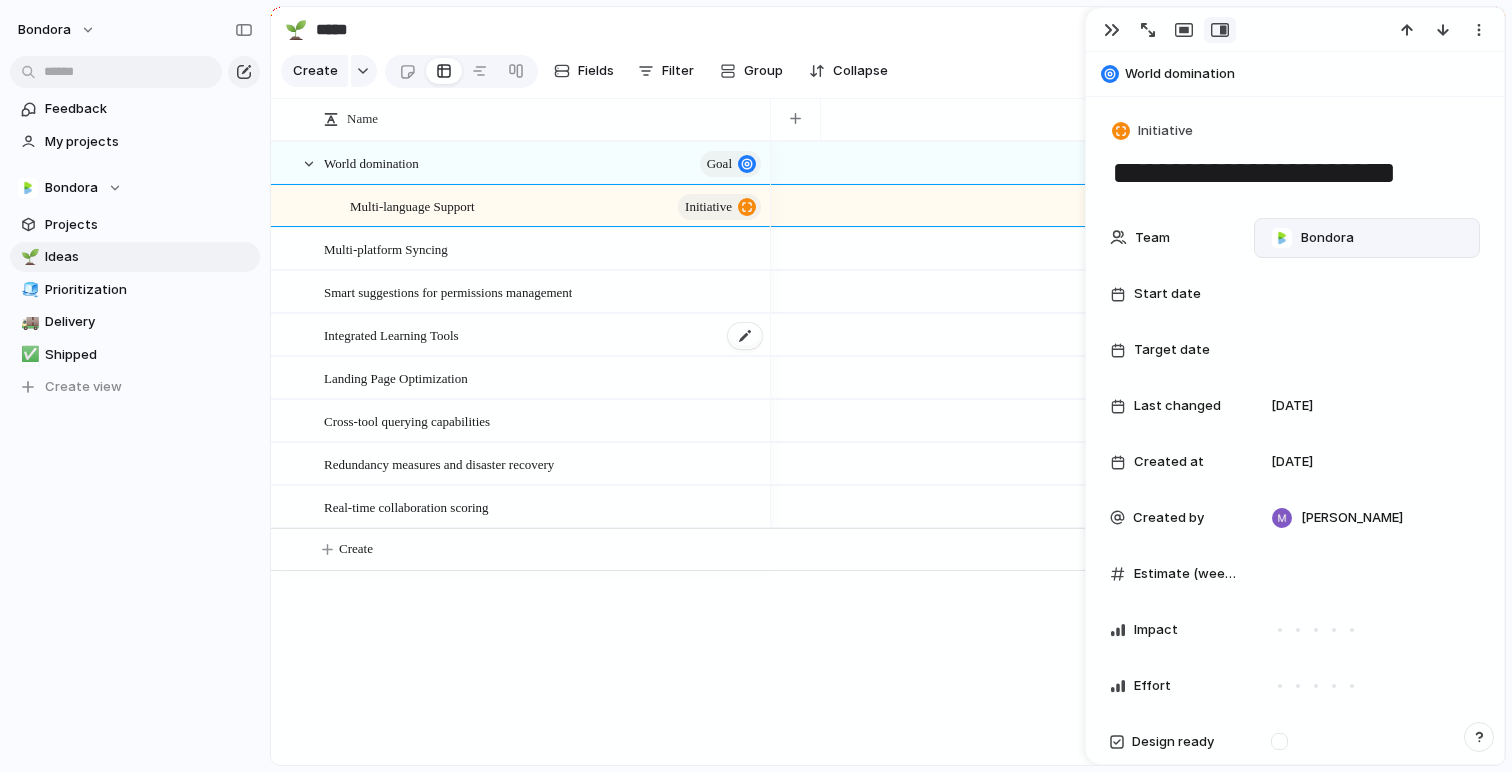 click on "Integrated Learning Tools" at bounding box center [544, 335] 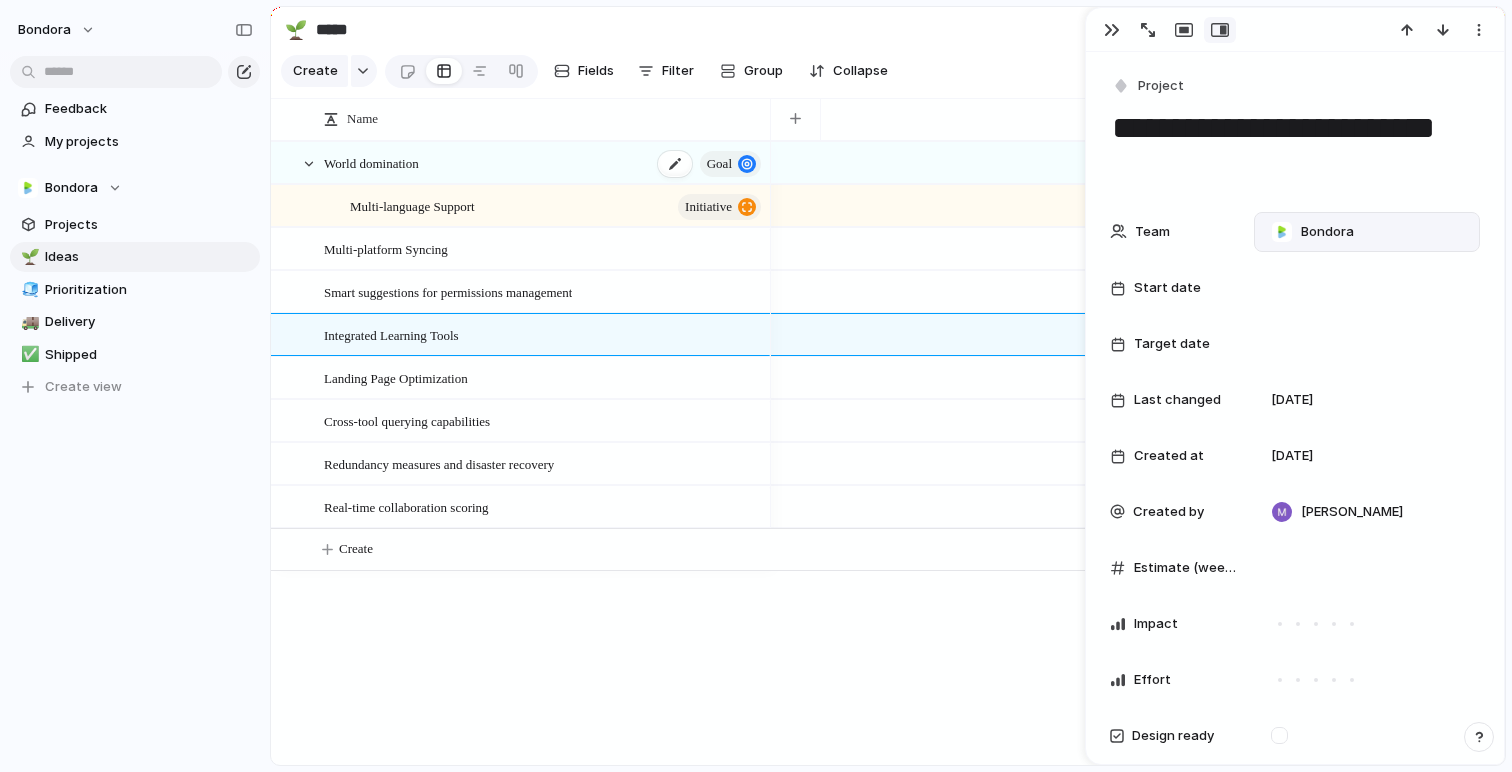 click on "goal" at bounding box center [719, 164] 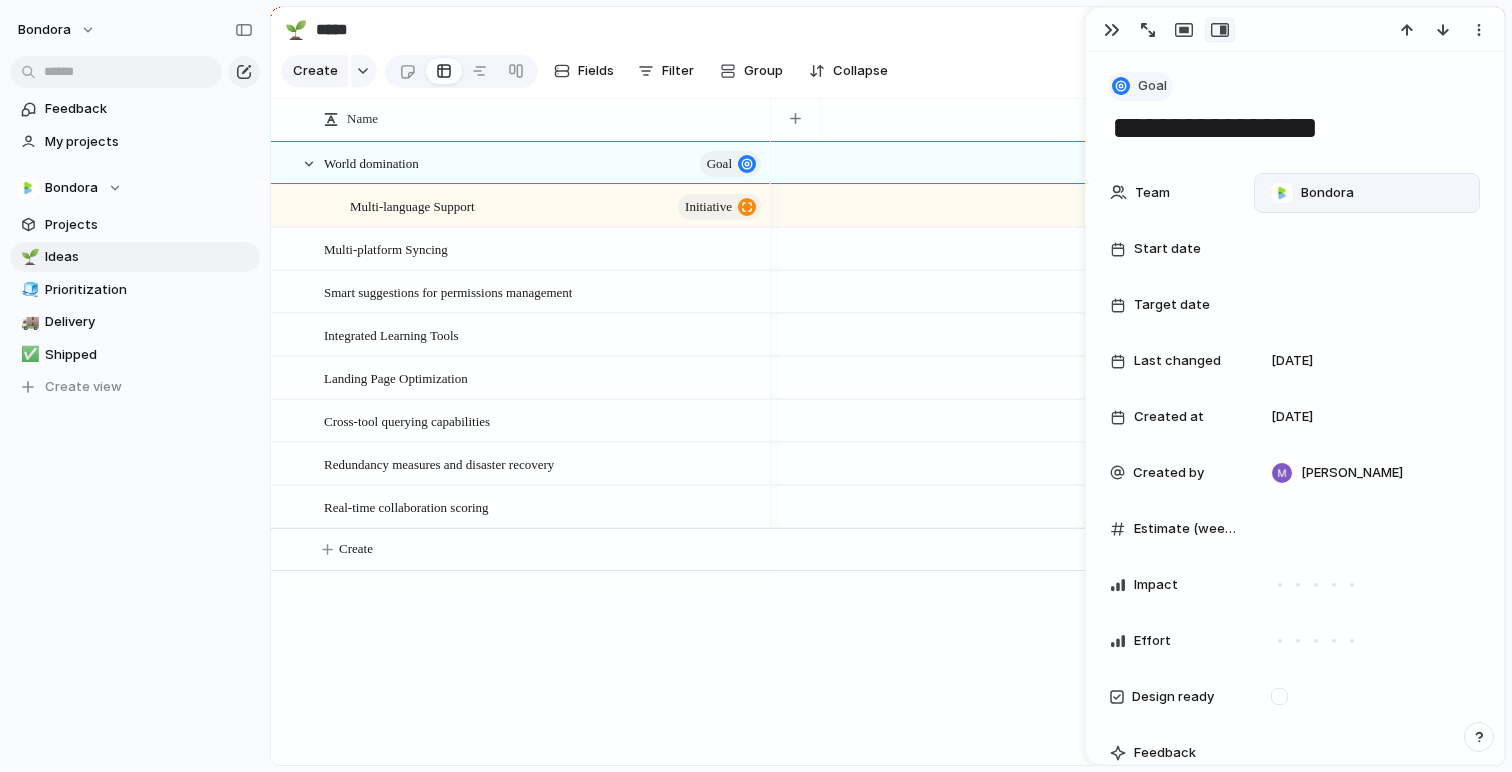 click at bounding box center (1121, 86) 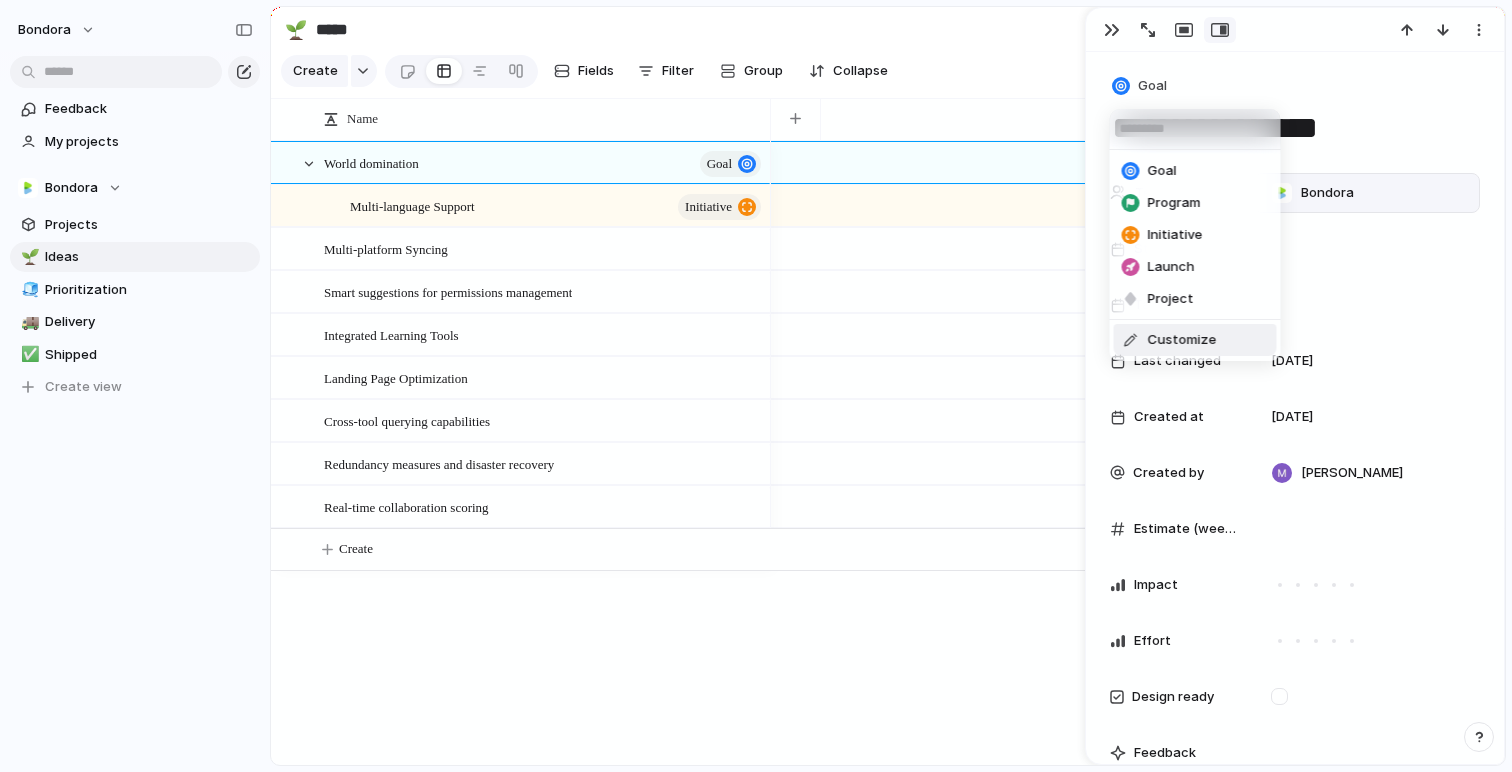 click on "Customize" at bounding box center [1182, 340] 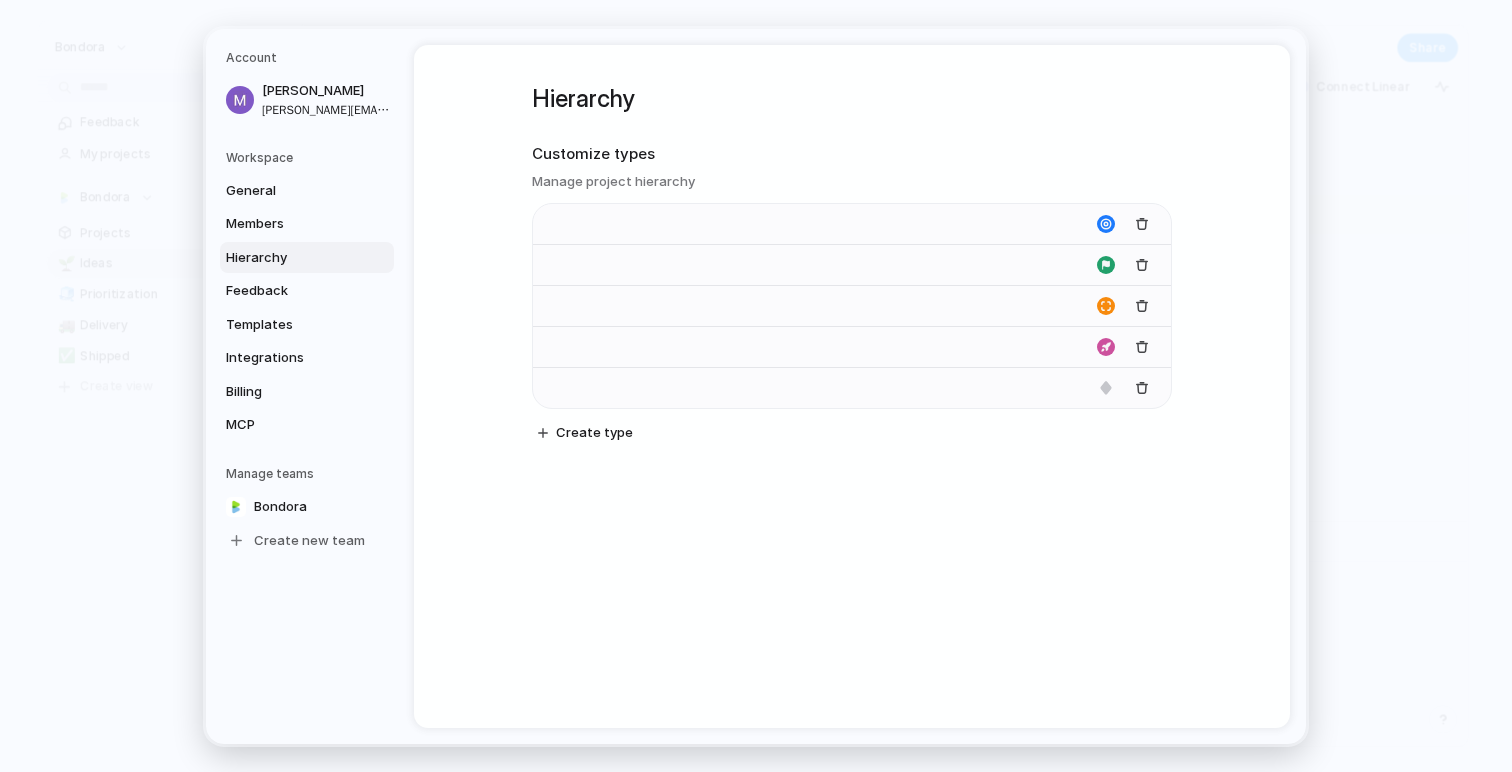 type on "****" 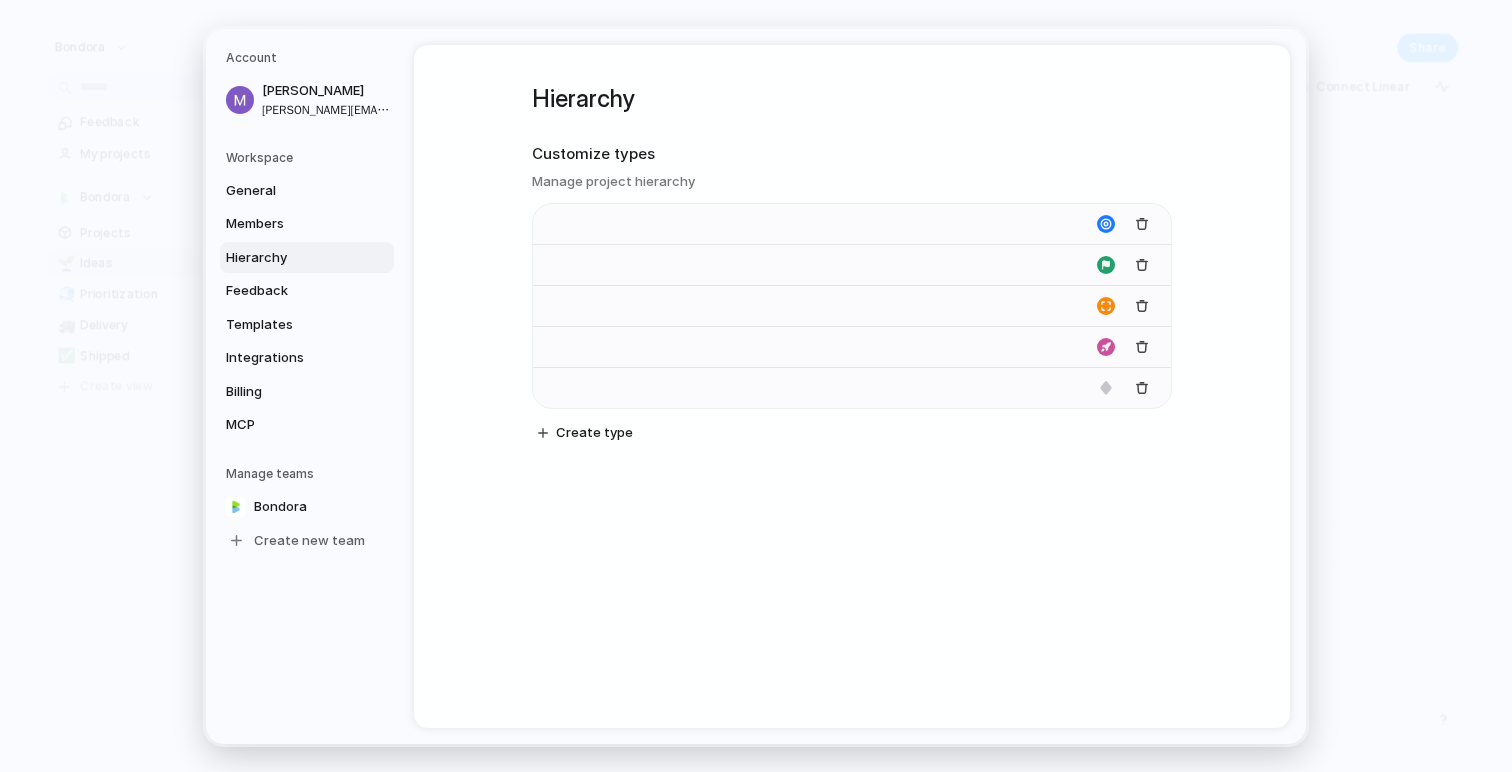 type on "*******" 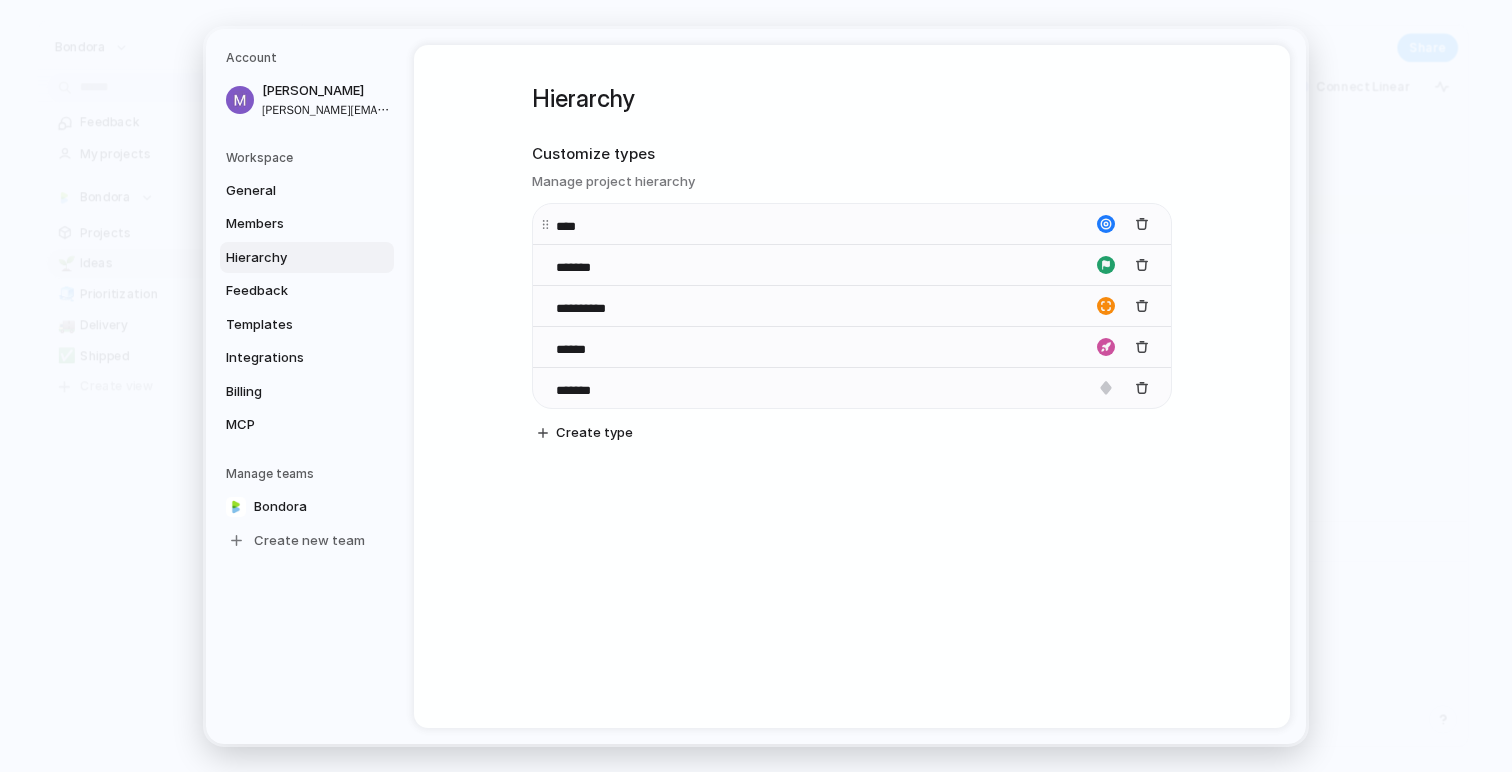 click on "****" at bounding box center (591, 226) 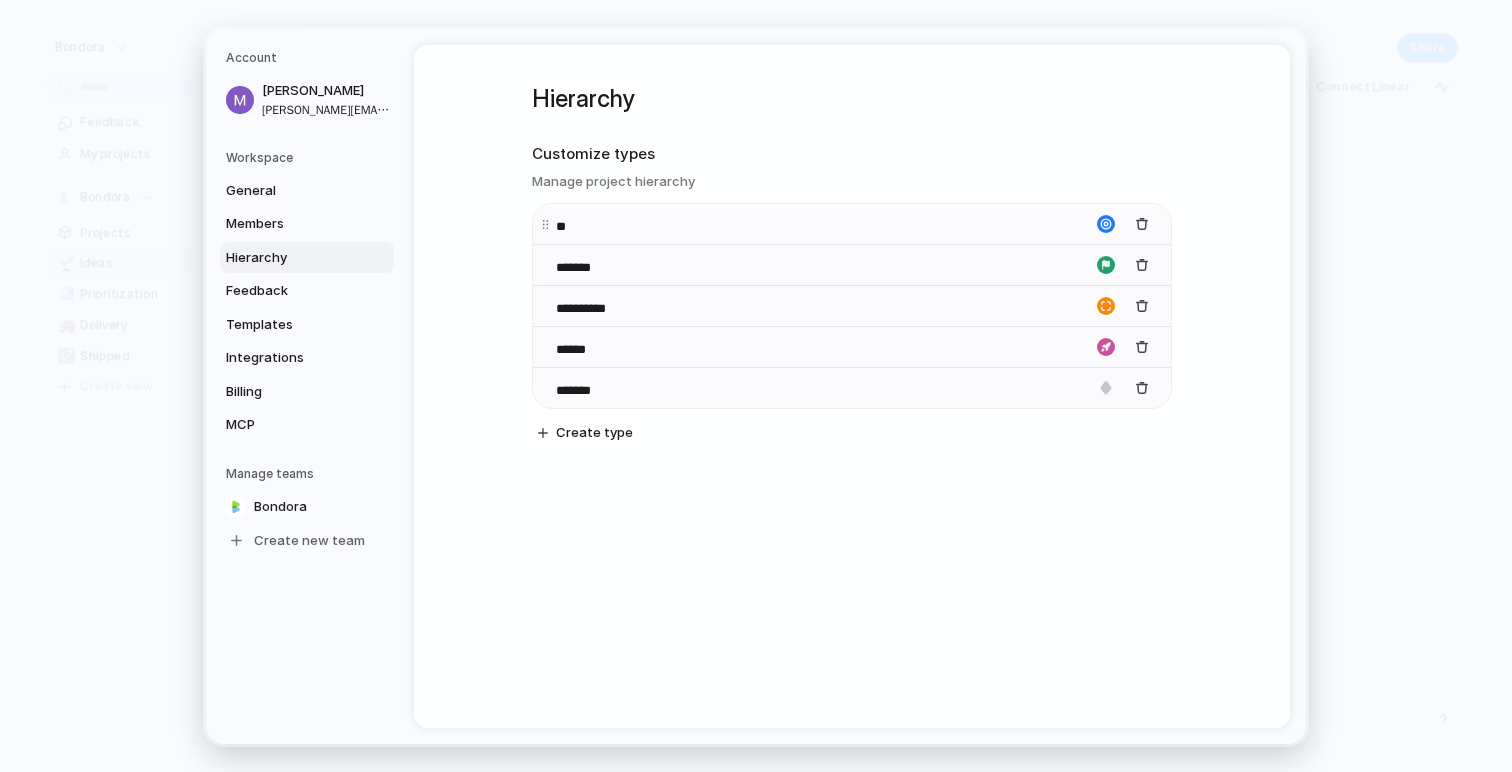 type on "*" 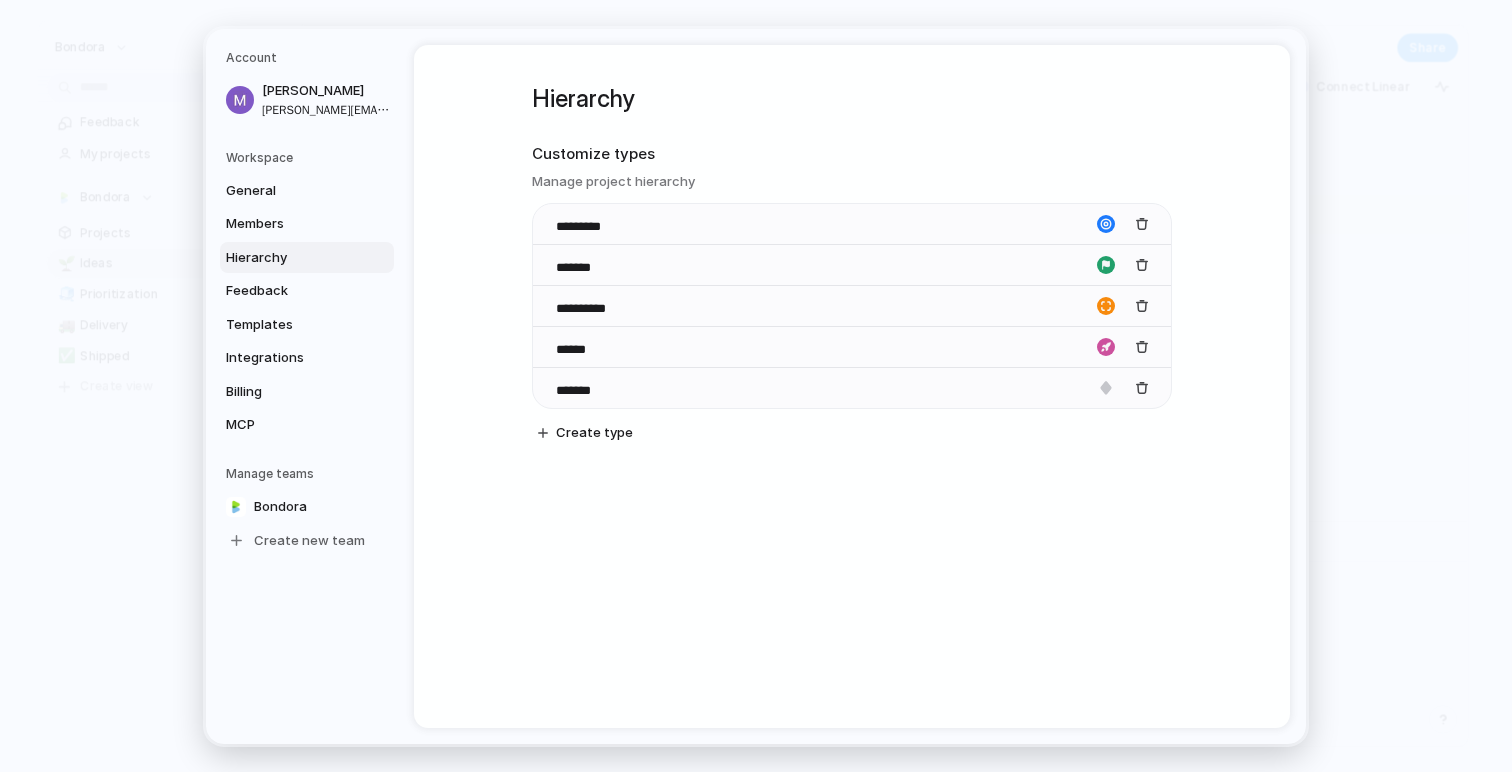 type on "*********" 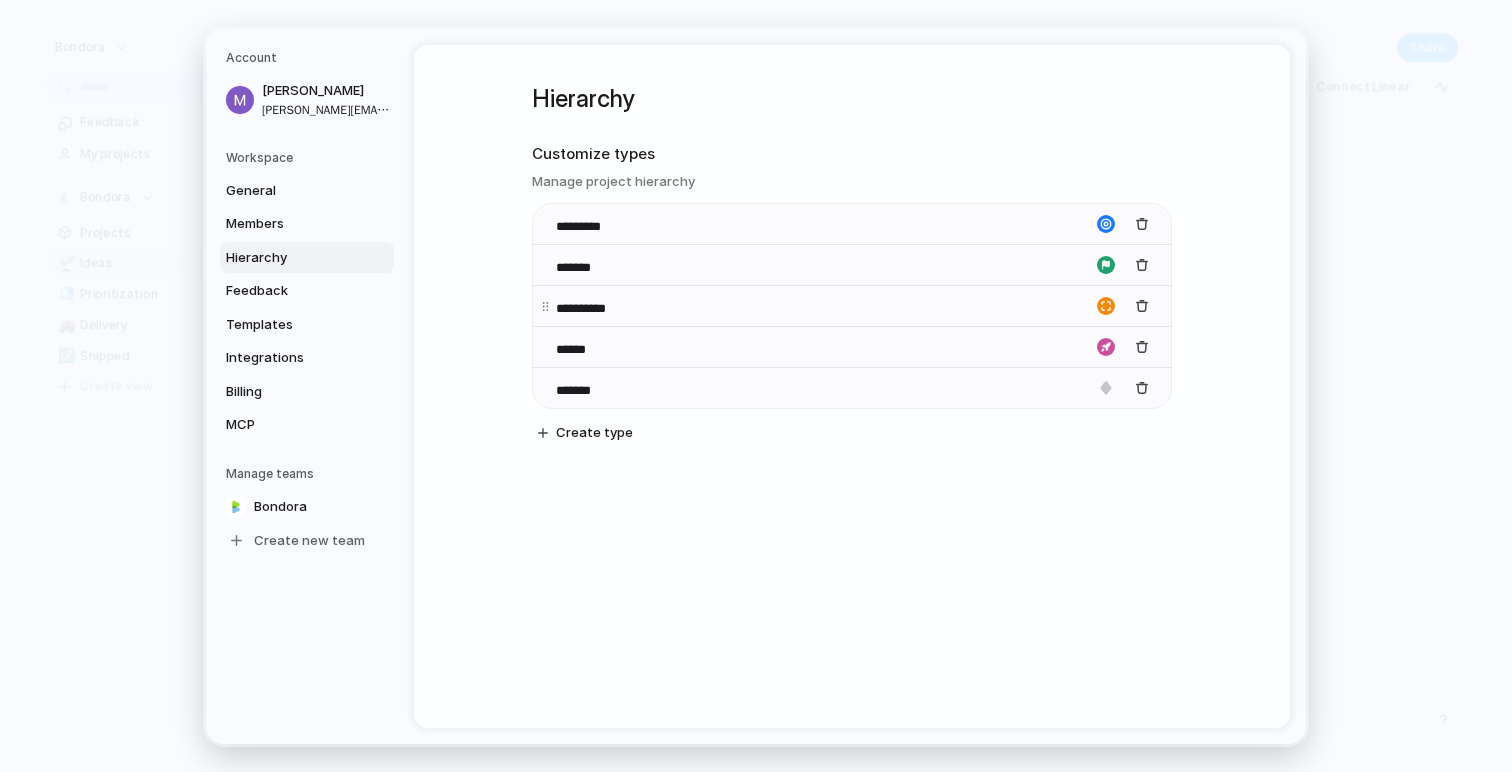 click on "**********" at bounding box center [852, 305] 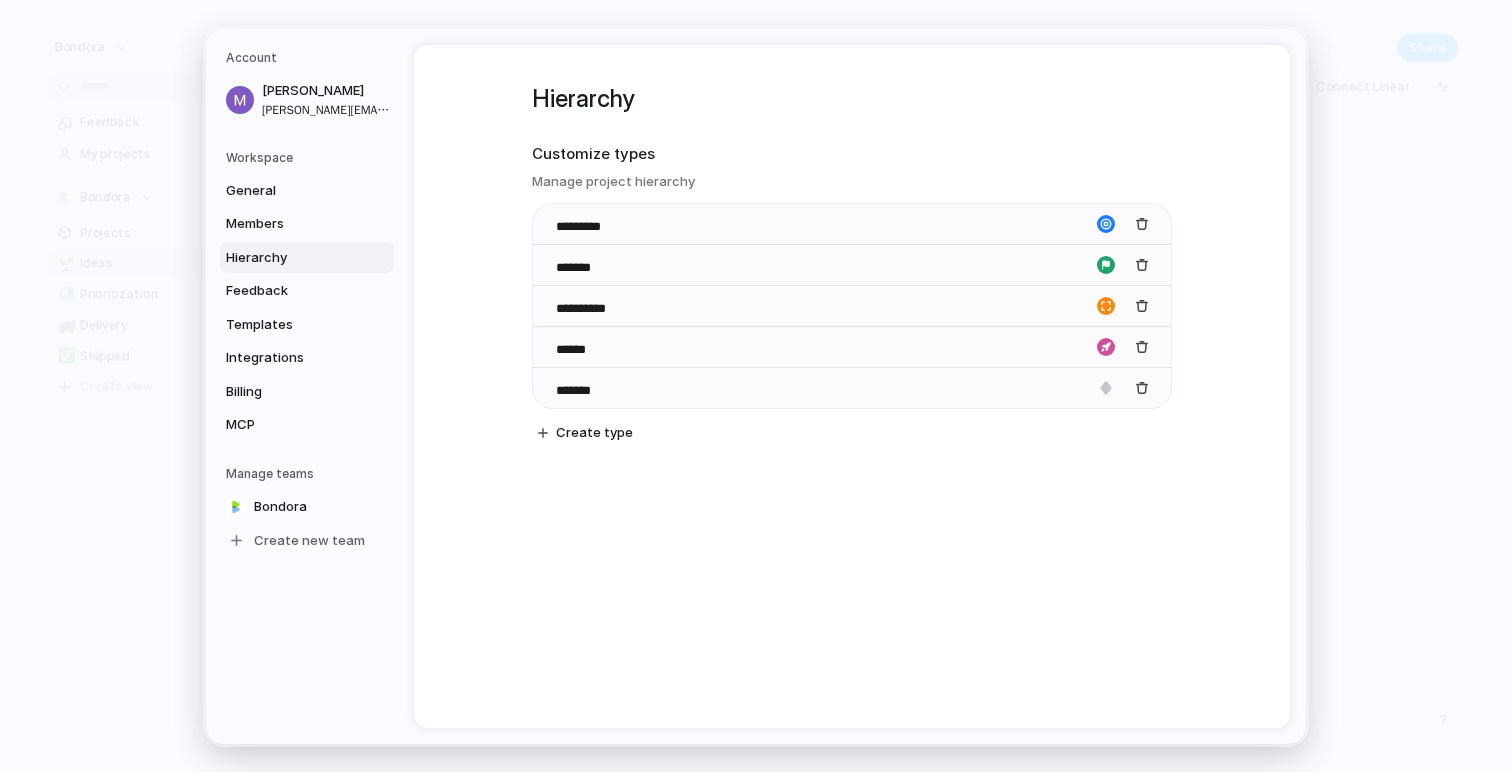 click on "**********" at bounding box center (852, 282) 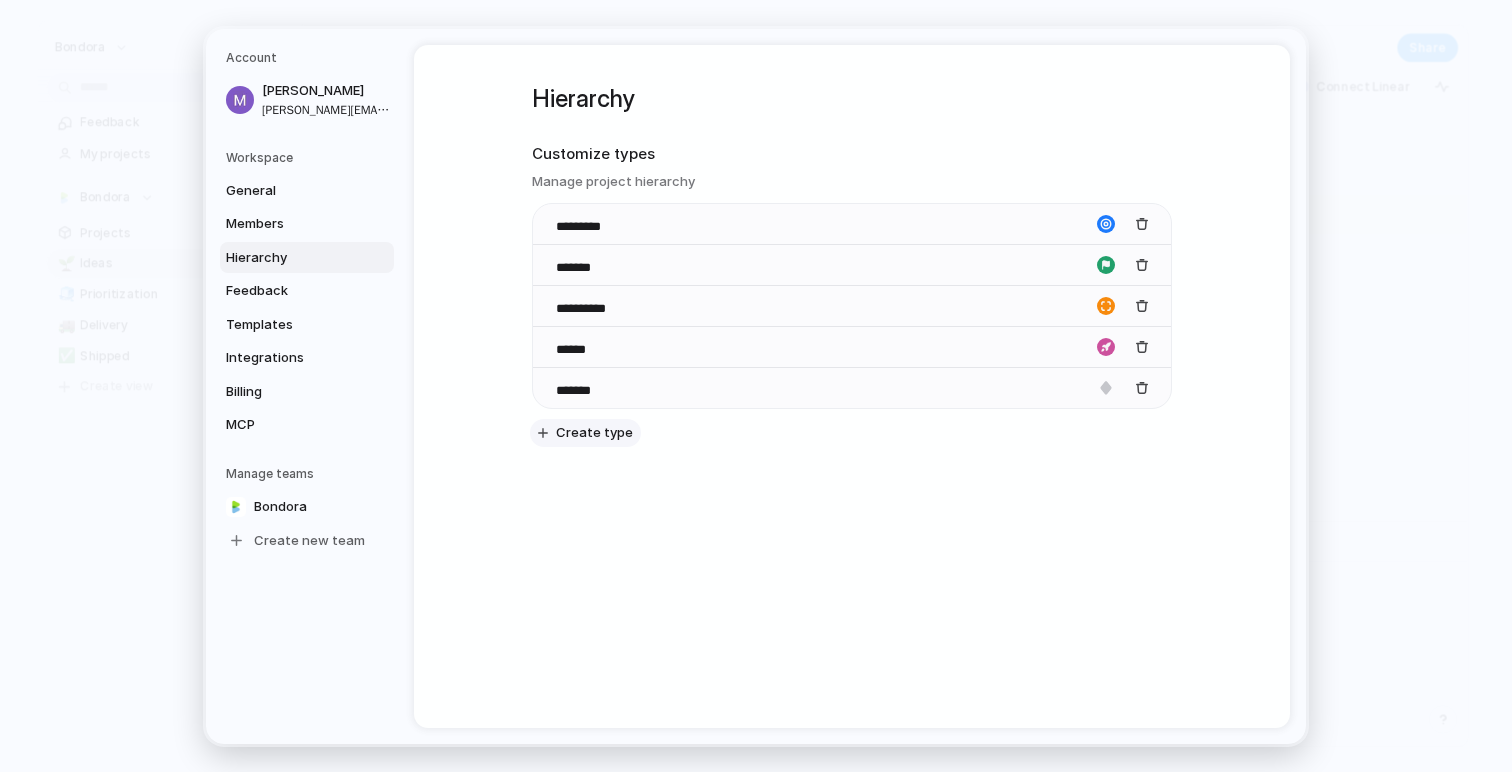 click on "Create type" at bounding box center [594, 433] 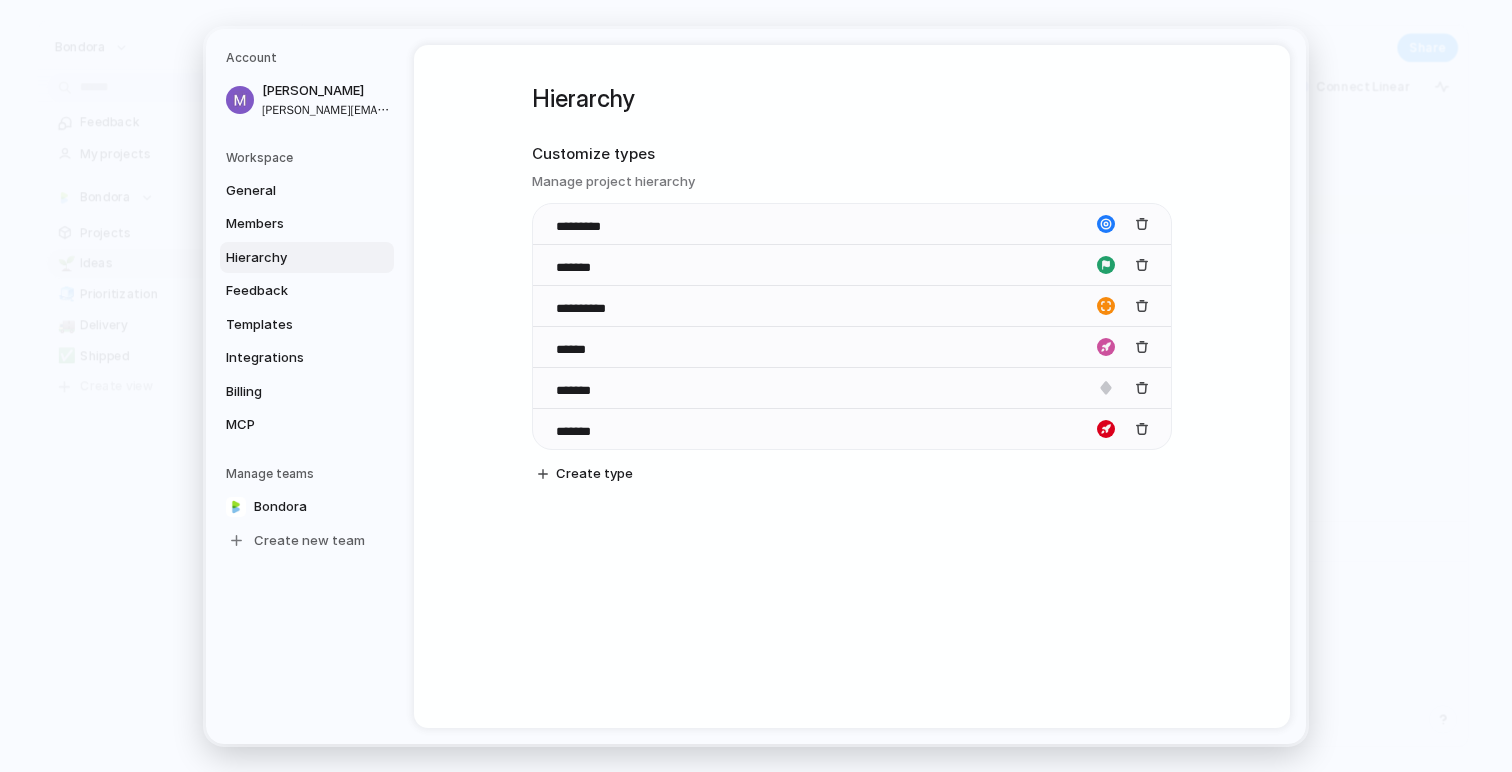 type on "*******" 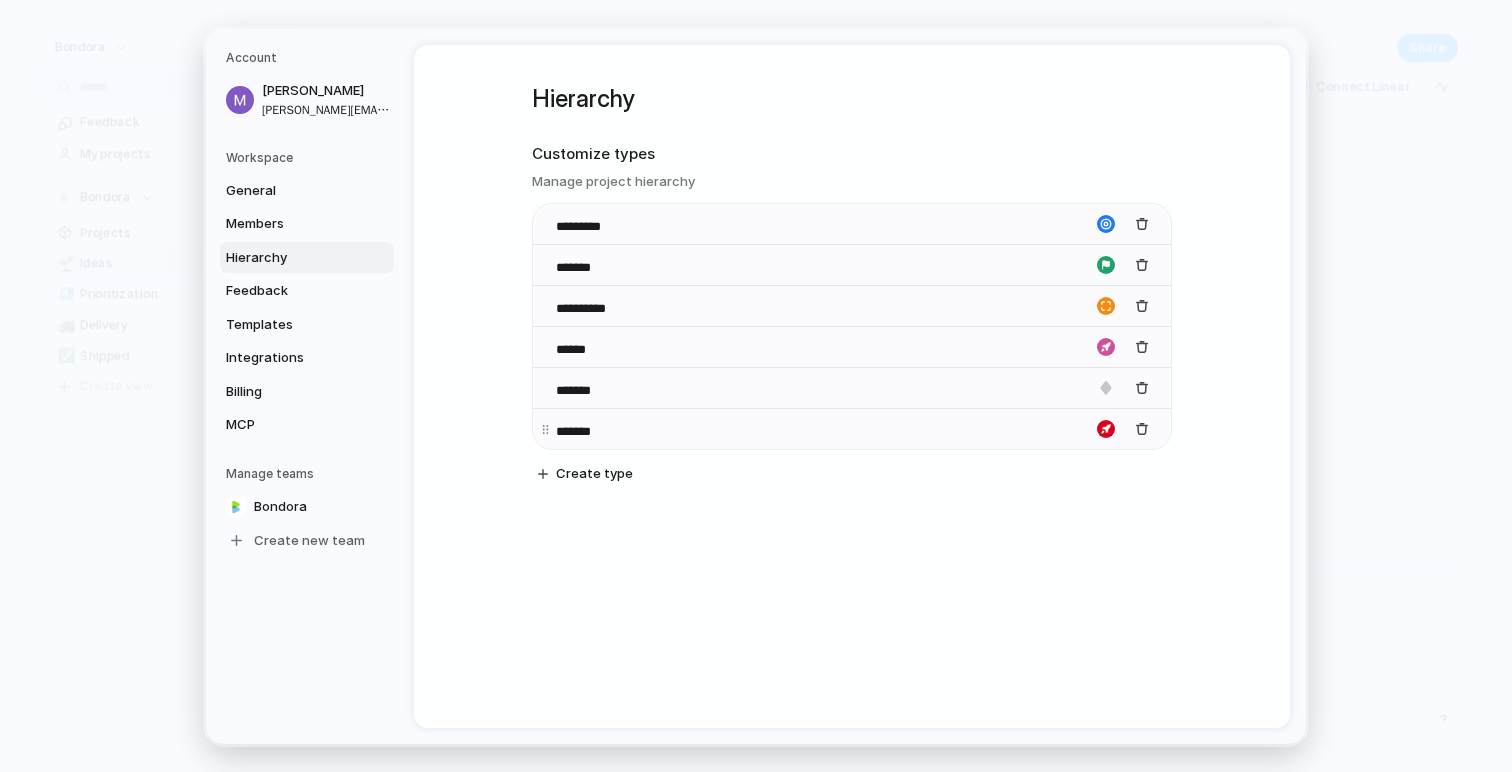 click at bounding box center (1106, 429) 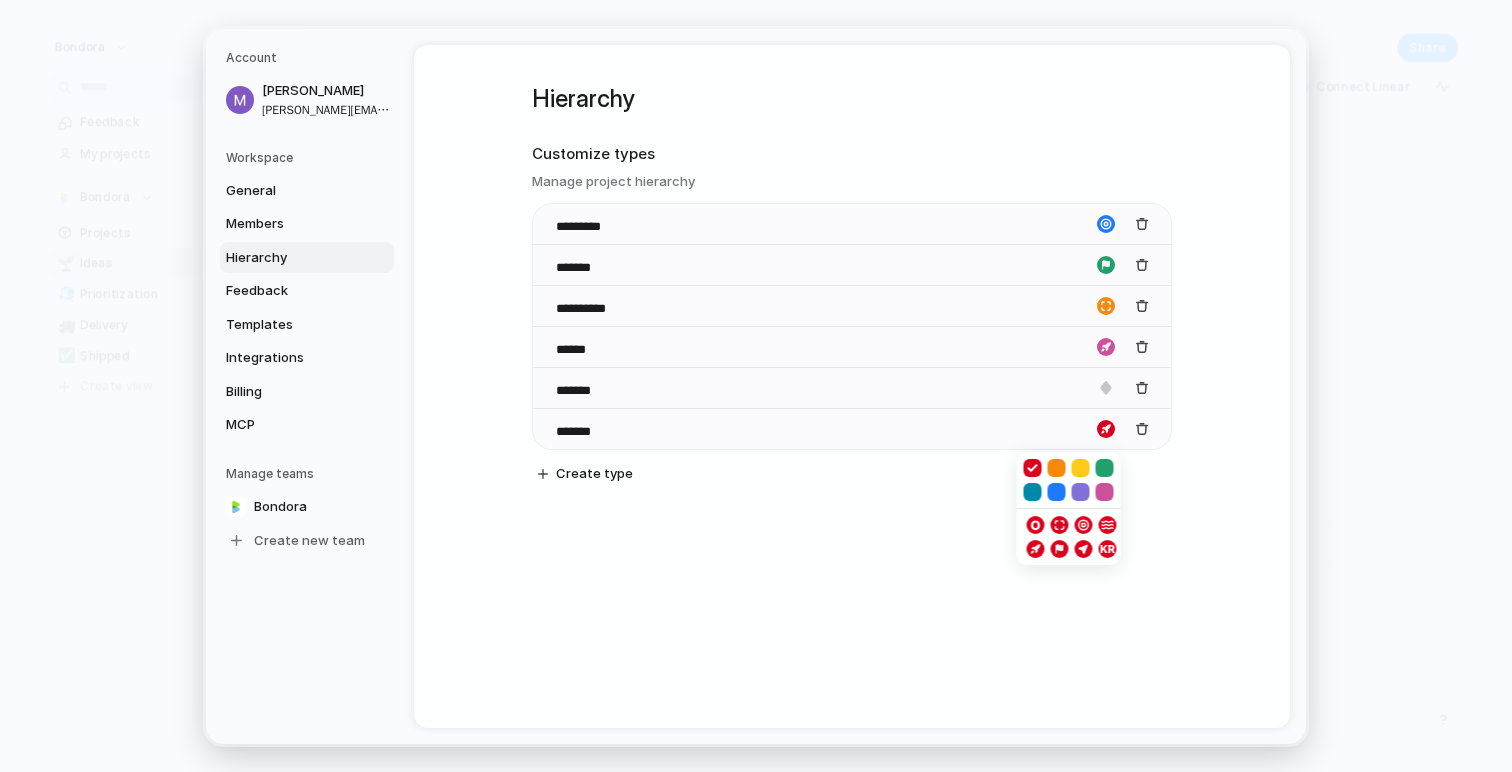 click at bounding box center [1033, 492] 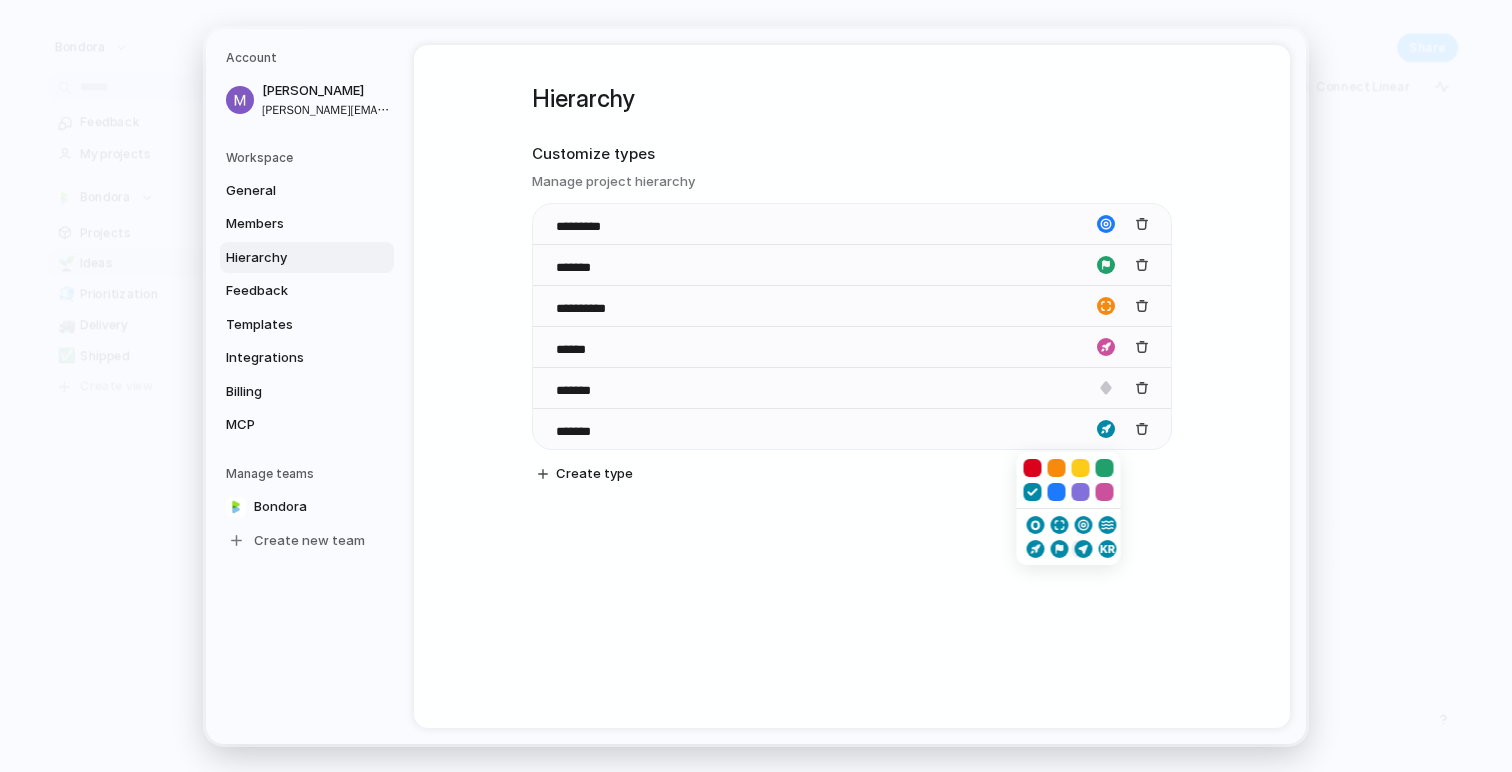 click at bounding box center [1081, 549] 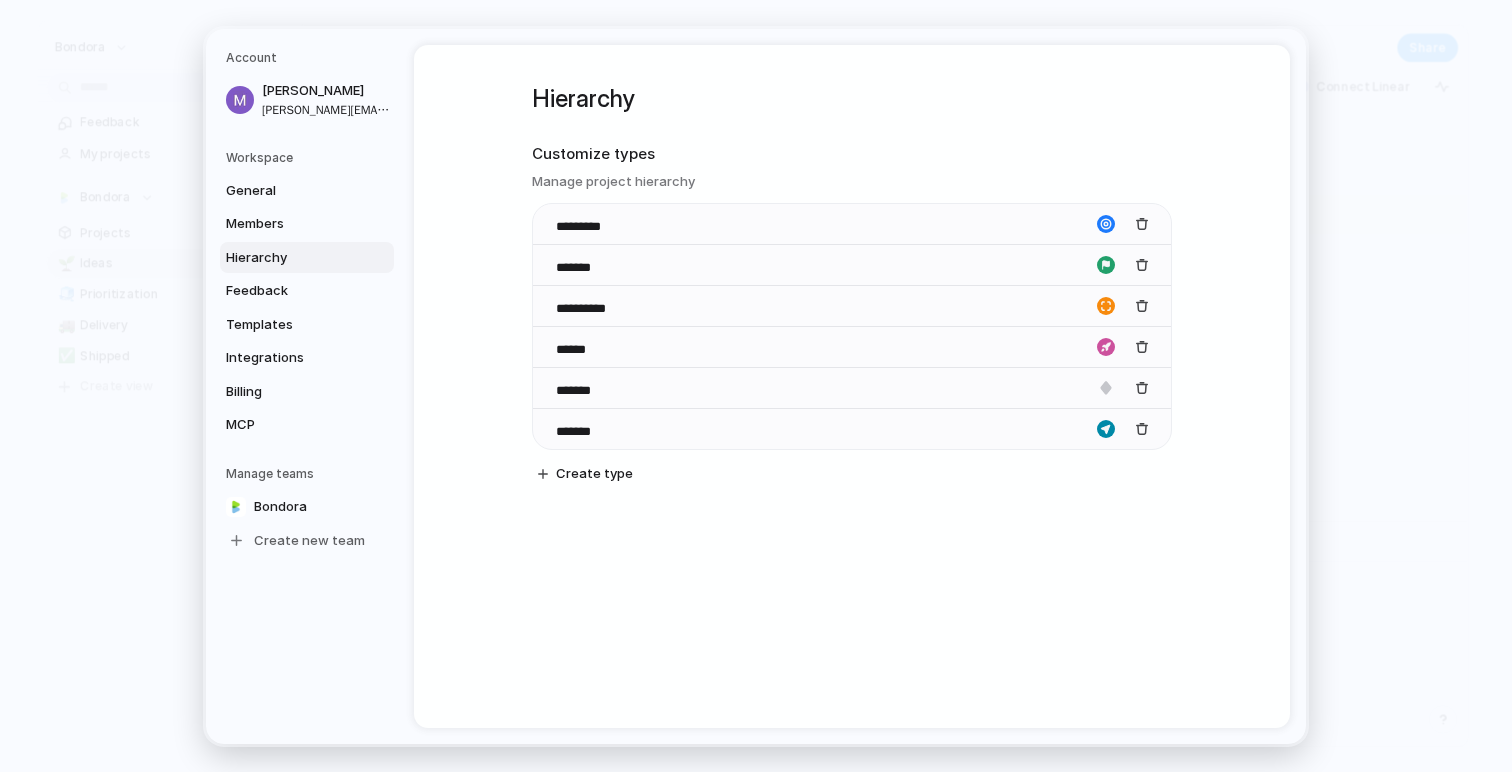 click on "**********" at bounding box center [852, 302] 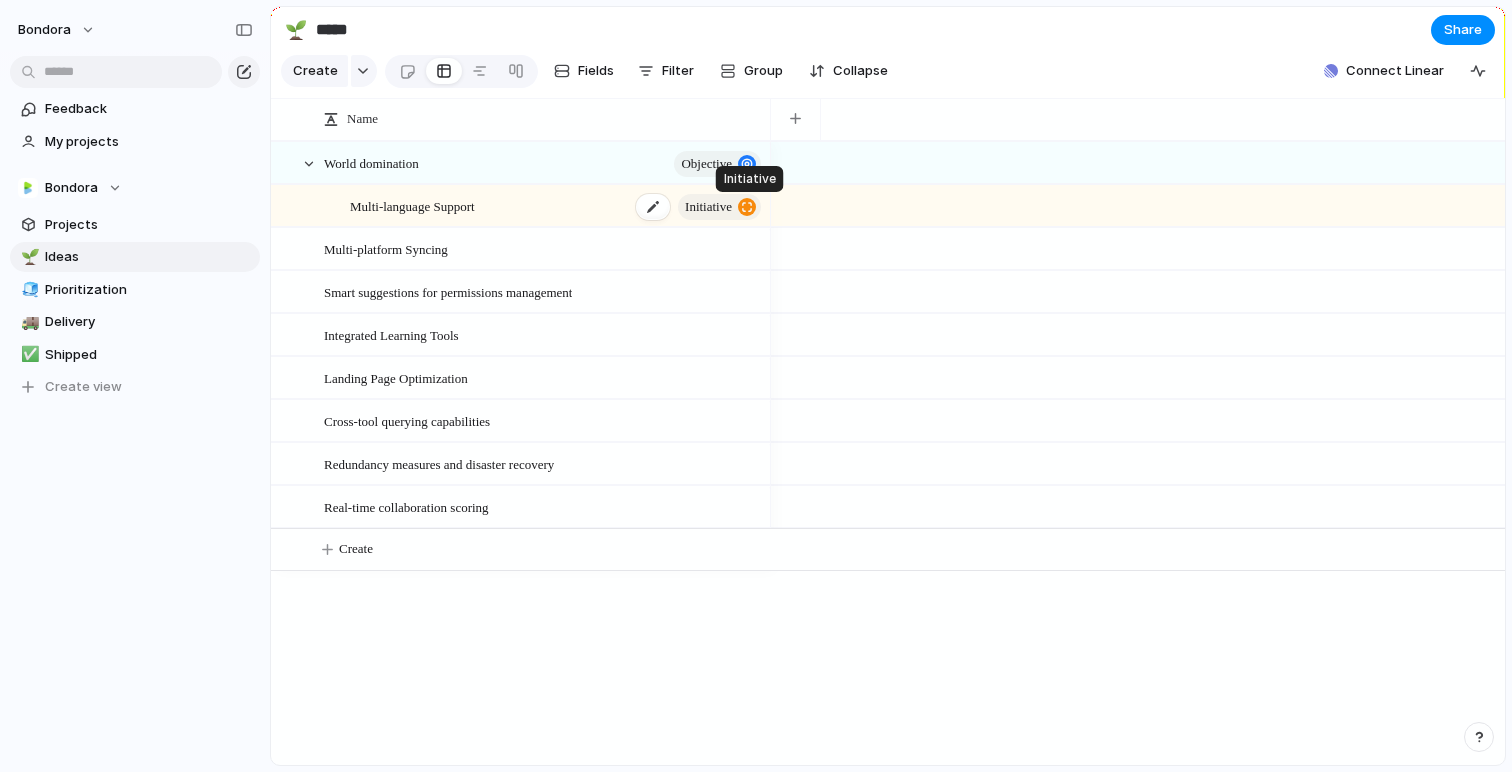 click at bounding box center (747, 207) 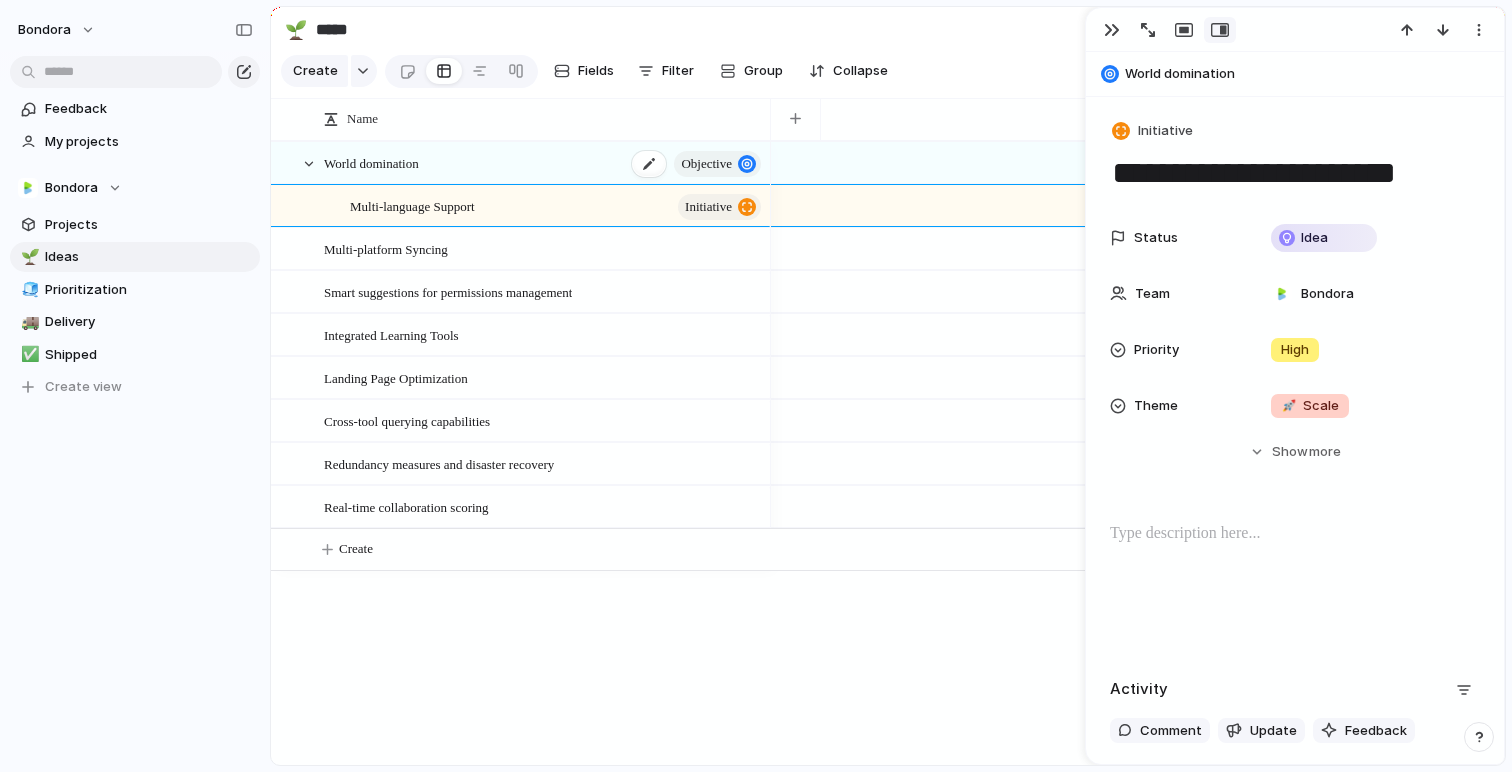 click on "World domination Objective" at bounding box center [544, 163] 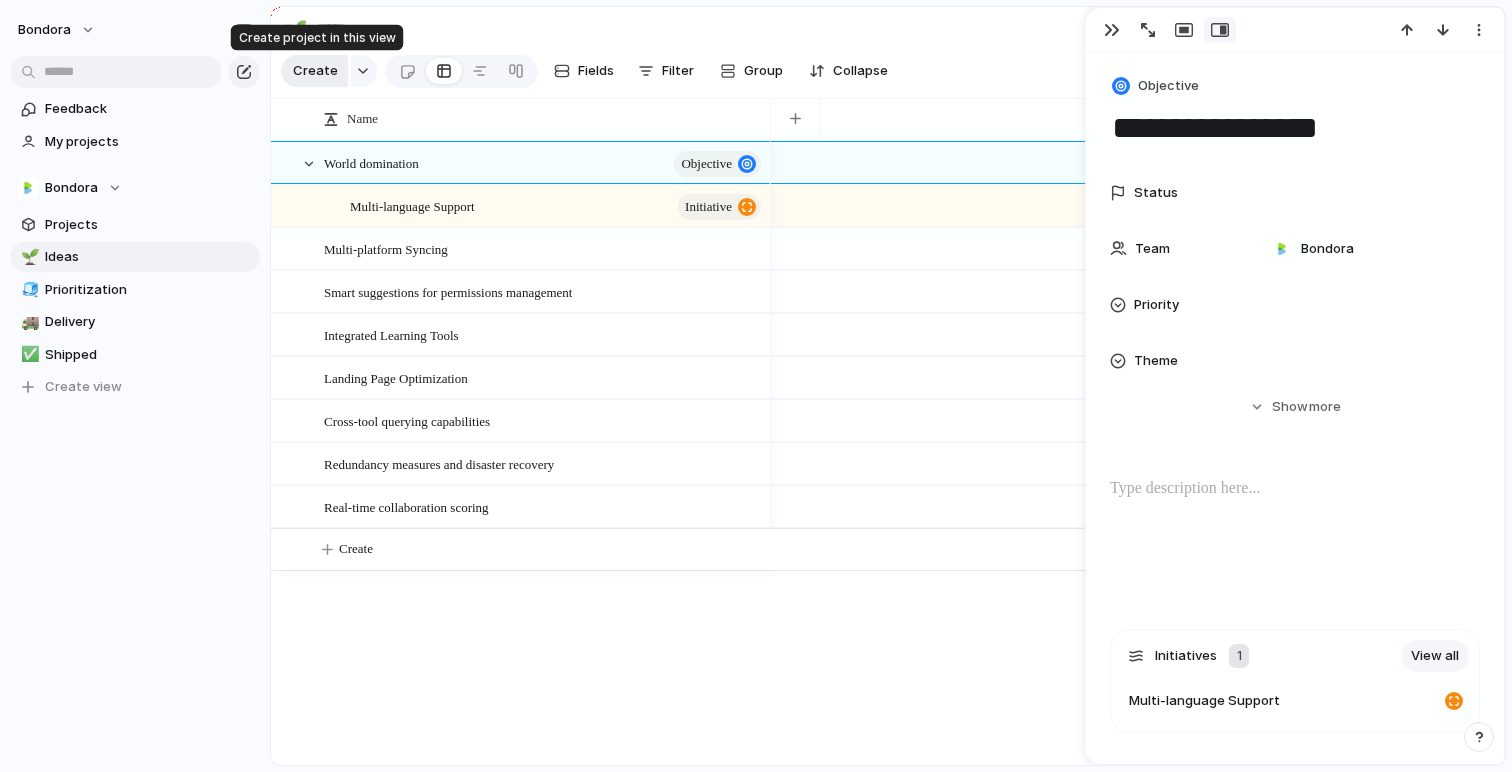 click on "Create" at bounding box center [315, 71] 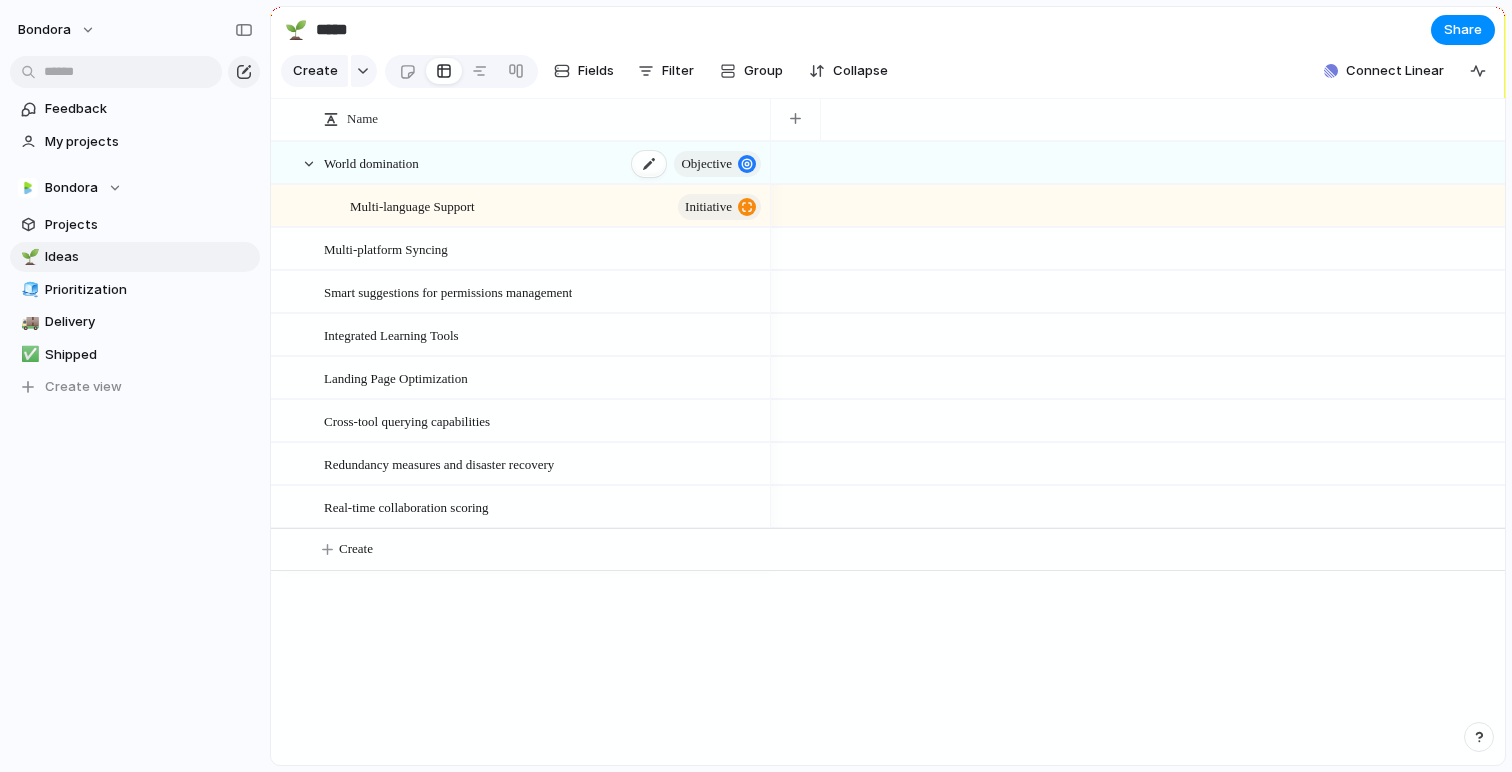 click on "World domination" at bounding box center [371, 162] 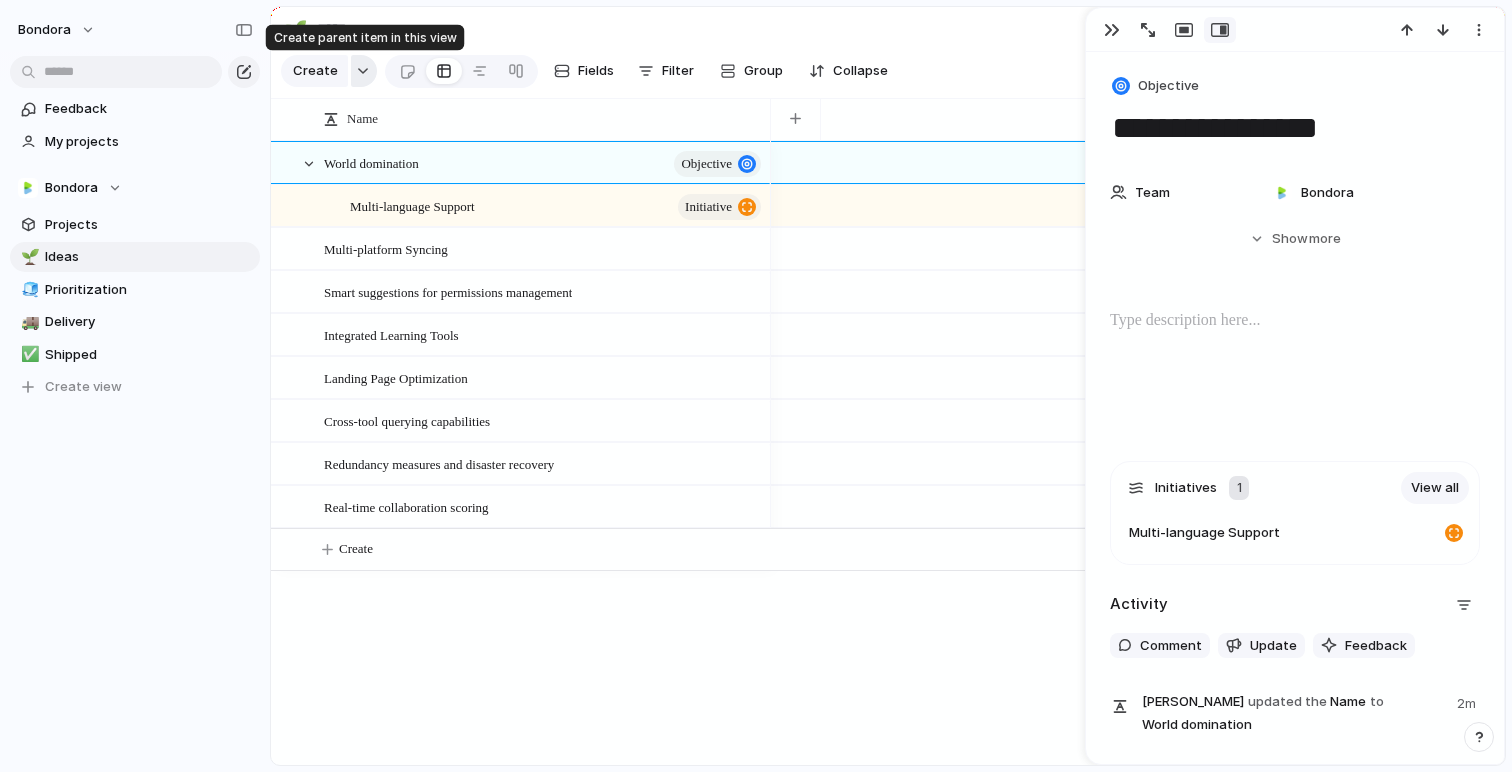 click at bounding box center [363, 71] 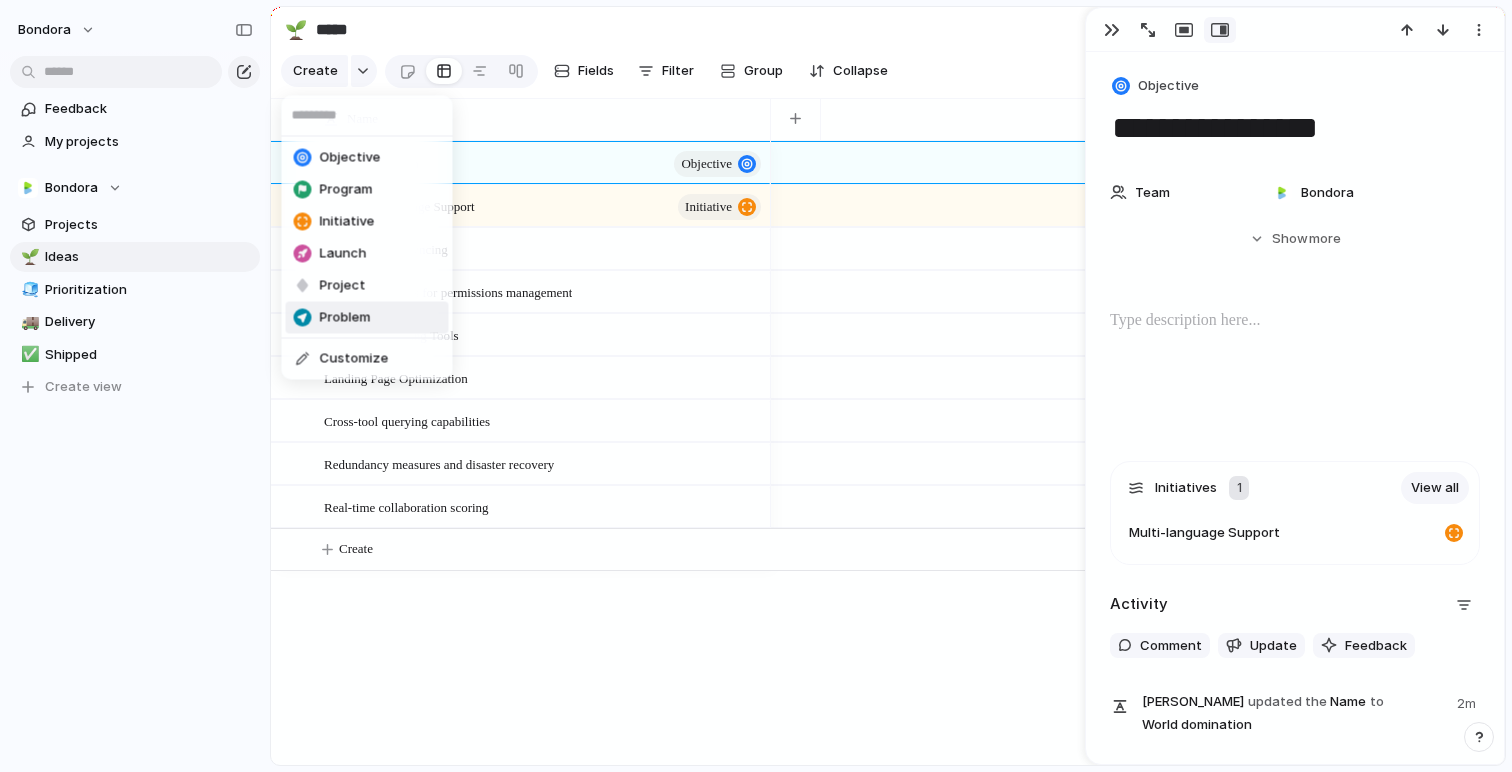 click on "Problem" at bounding box center [367, 318] 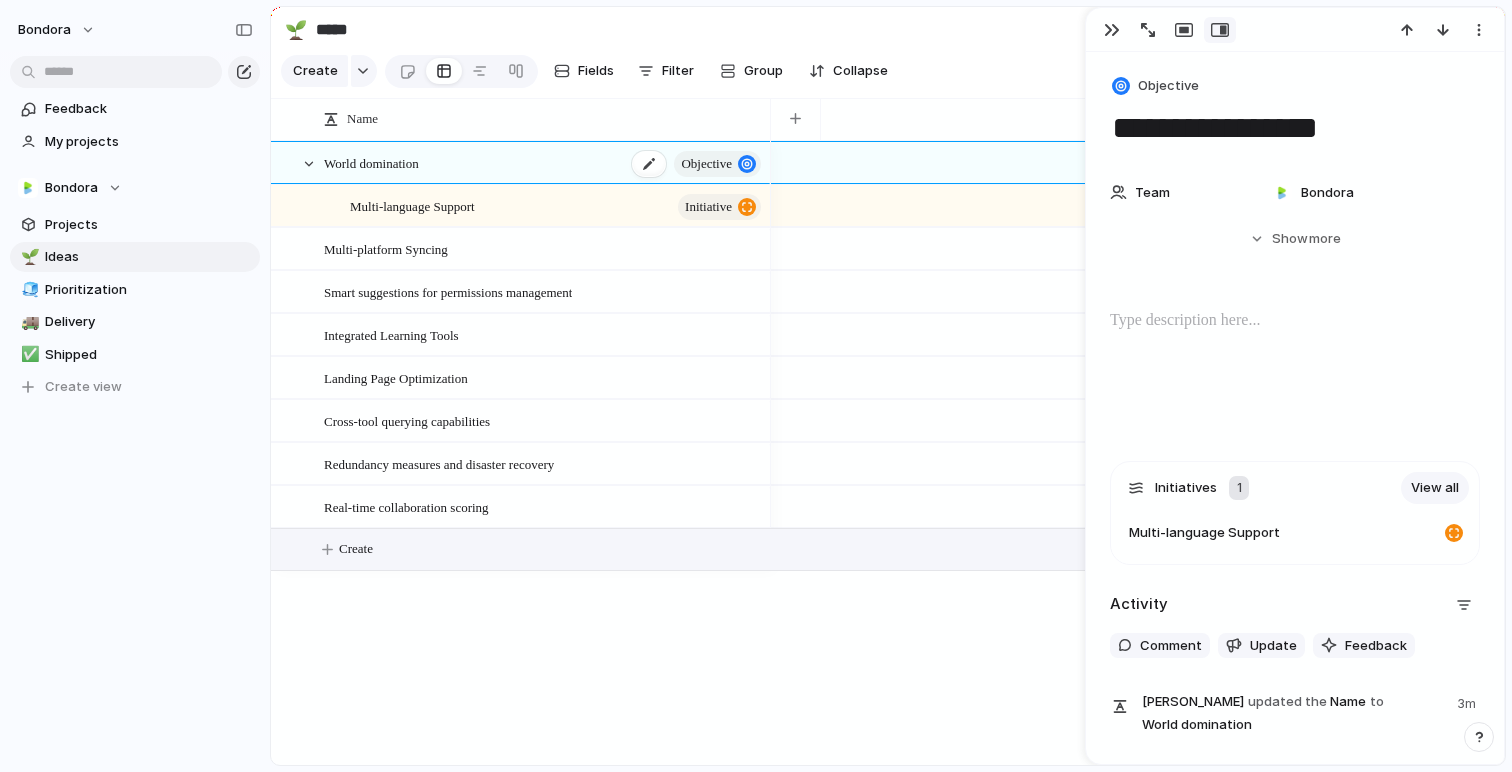 click on "World domination Objective" at bounding box center [544, 163] 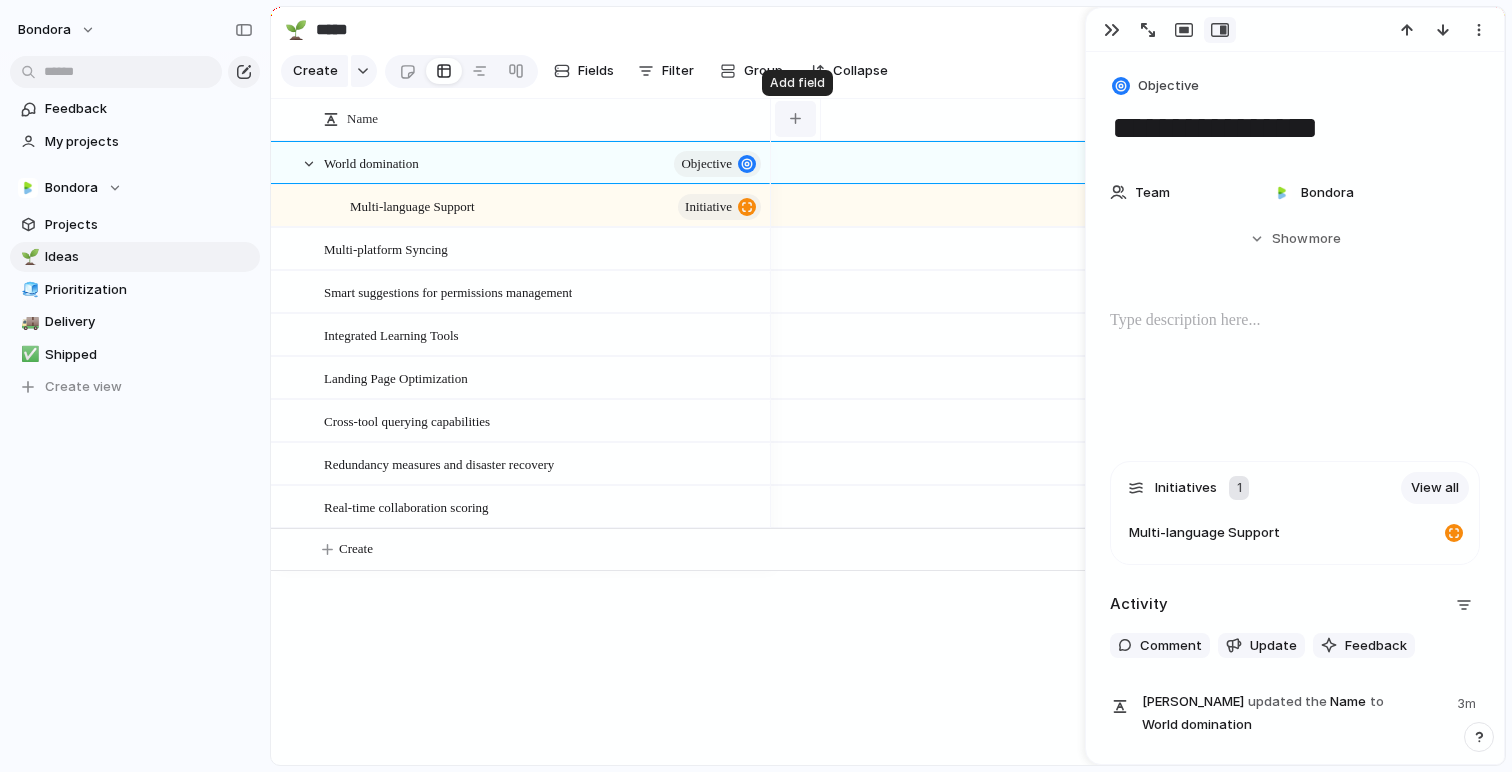 click at bounding box center [795, 118] 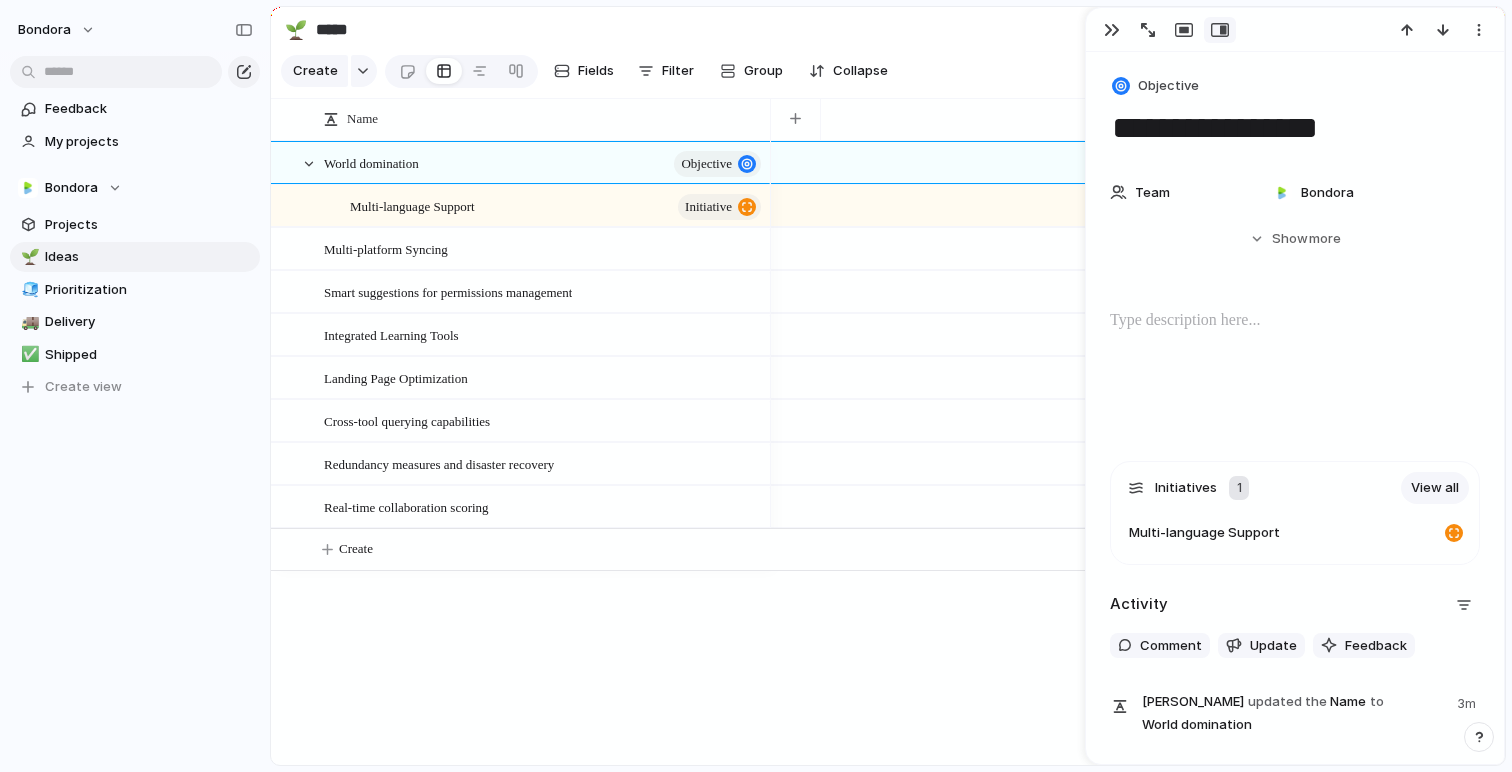 click on "Created at             Created by   Customer     Delivery   Design ready   Duplicate   Effort     Estimate (weeks)   Feedback   Impact   Last changed   Last update             Owner   Parent   Priority   Start date   Status   Target date   Team   Theme   Create new field" at bounding box center (756, 386) 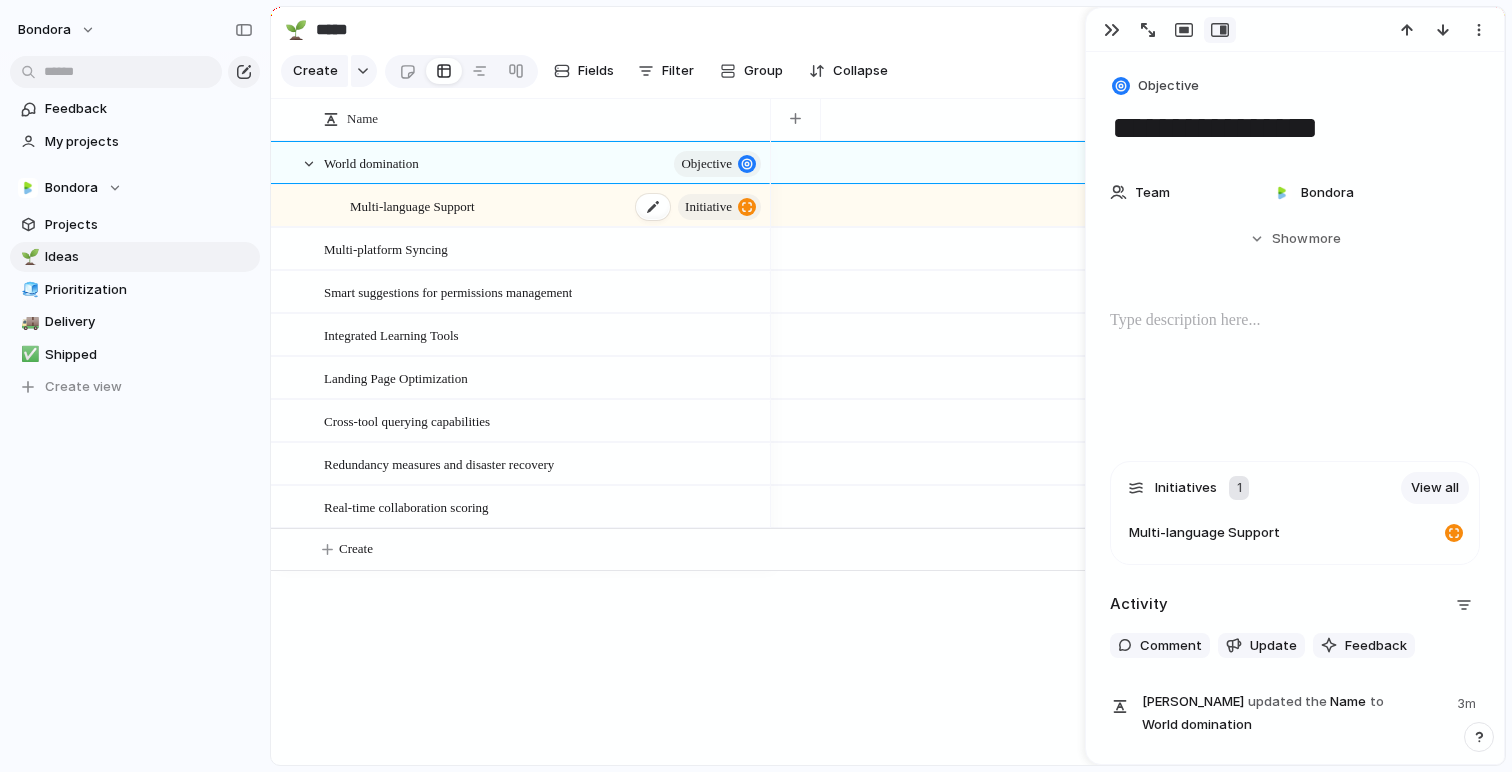 click on "Multi-language Support initiative" at bounding box center [557, 206] 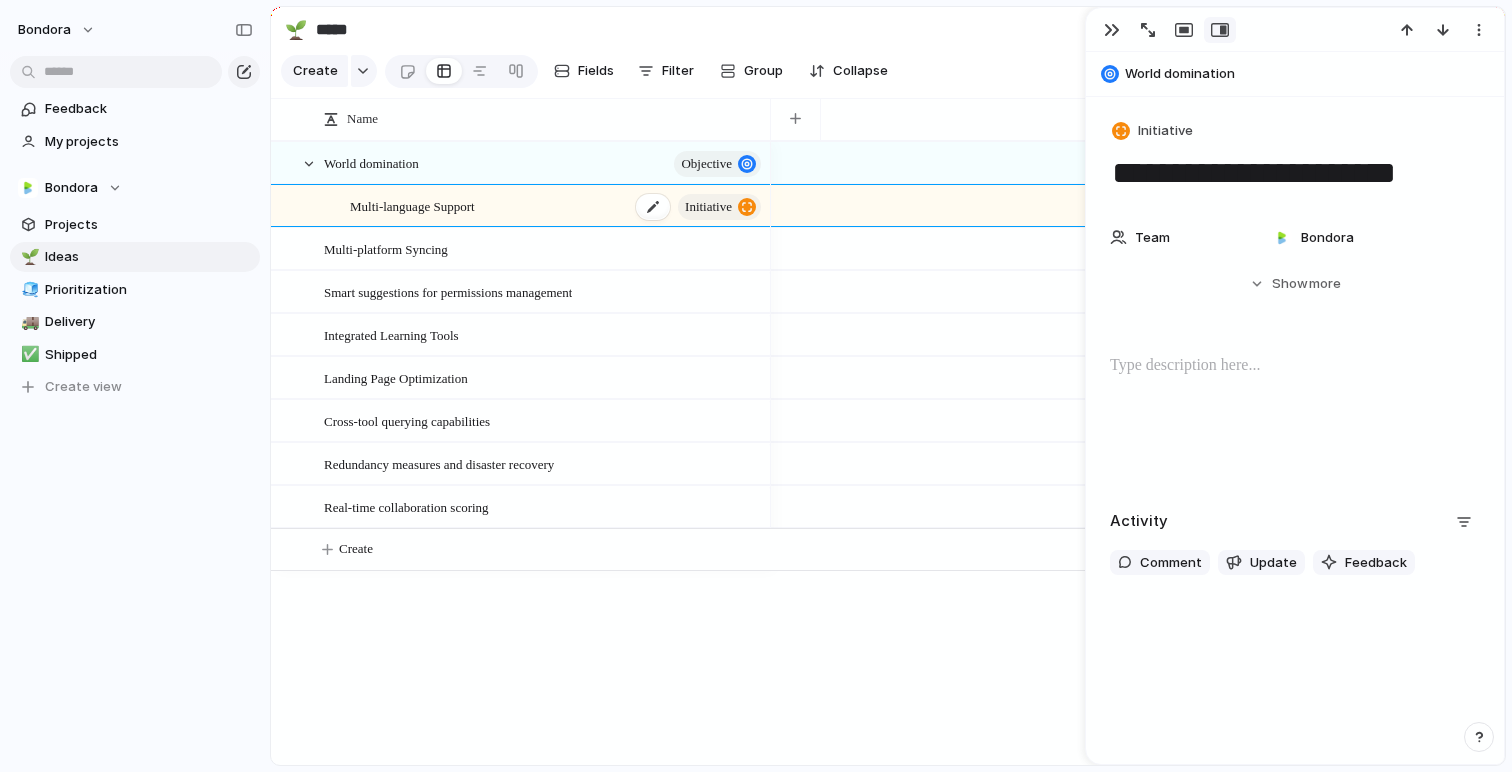 click on "Multi-language Support initiative" at bounding box center [557, 206] 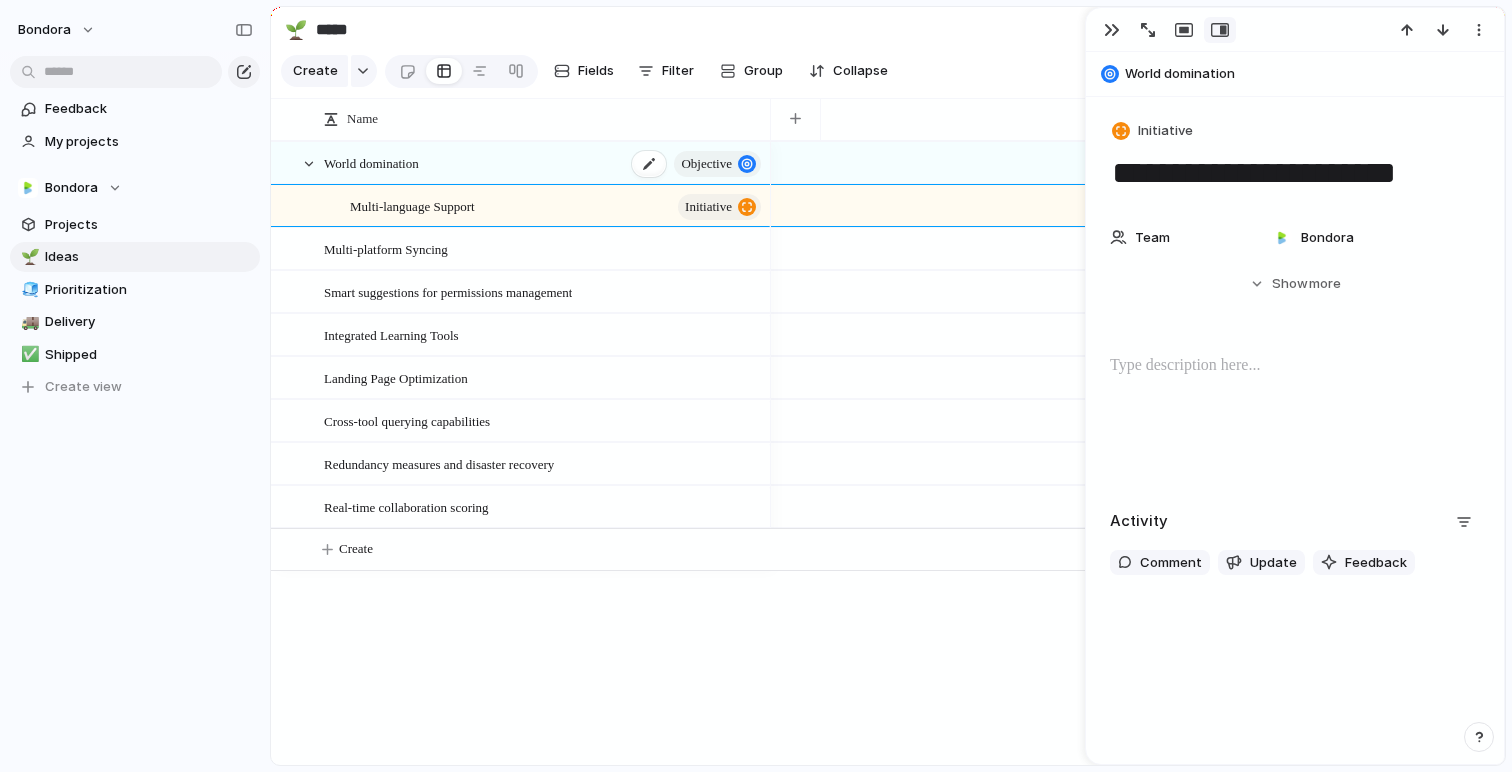 click on "World domination Objective" at bounding box center [544, 163] 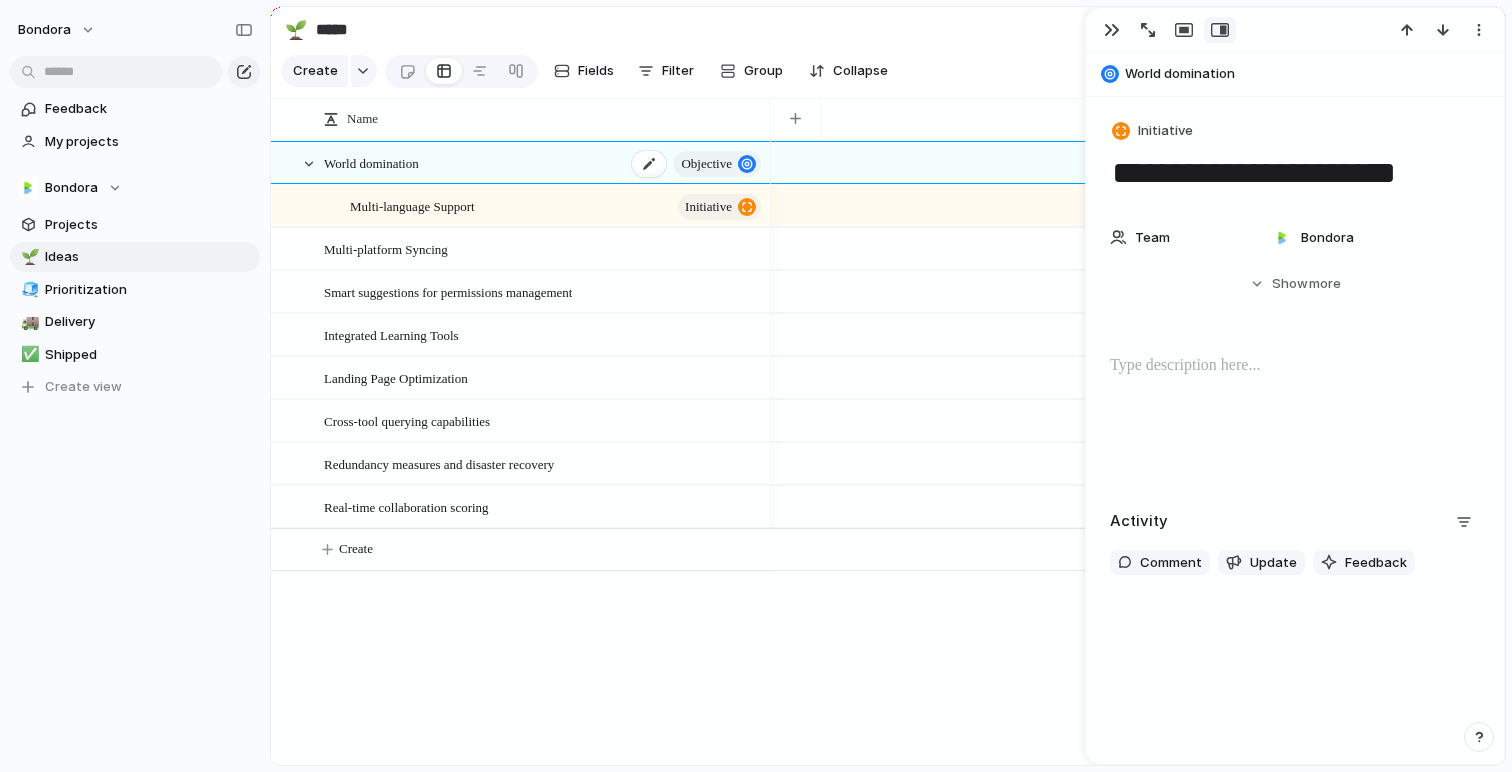type on "**********" 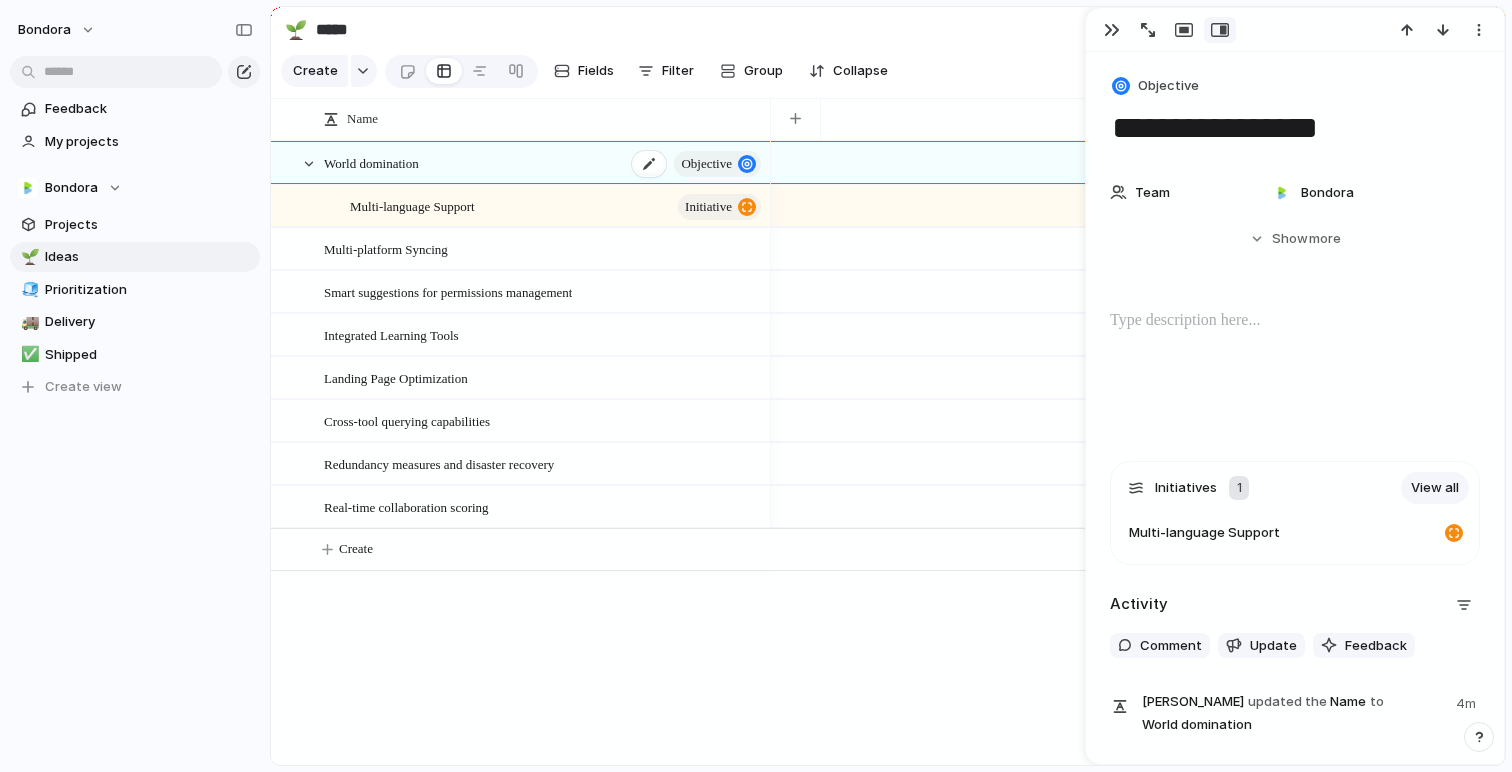 click on "World domination Objective" at bounding box center (544, 163) 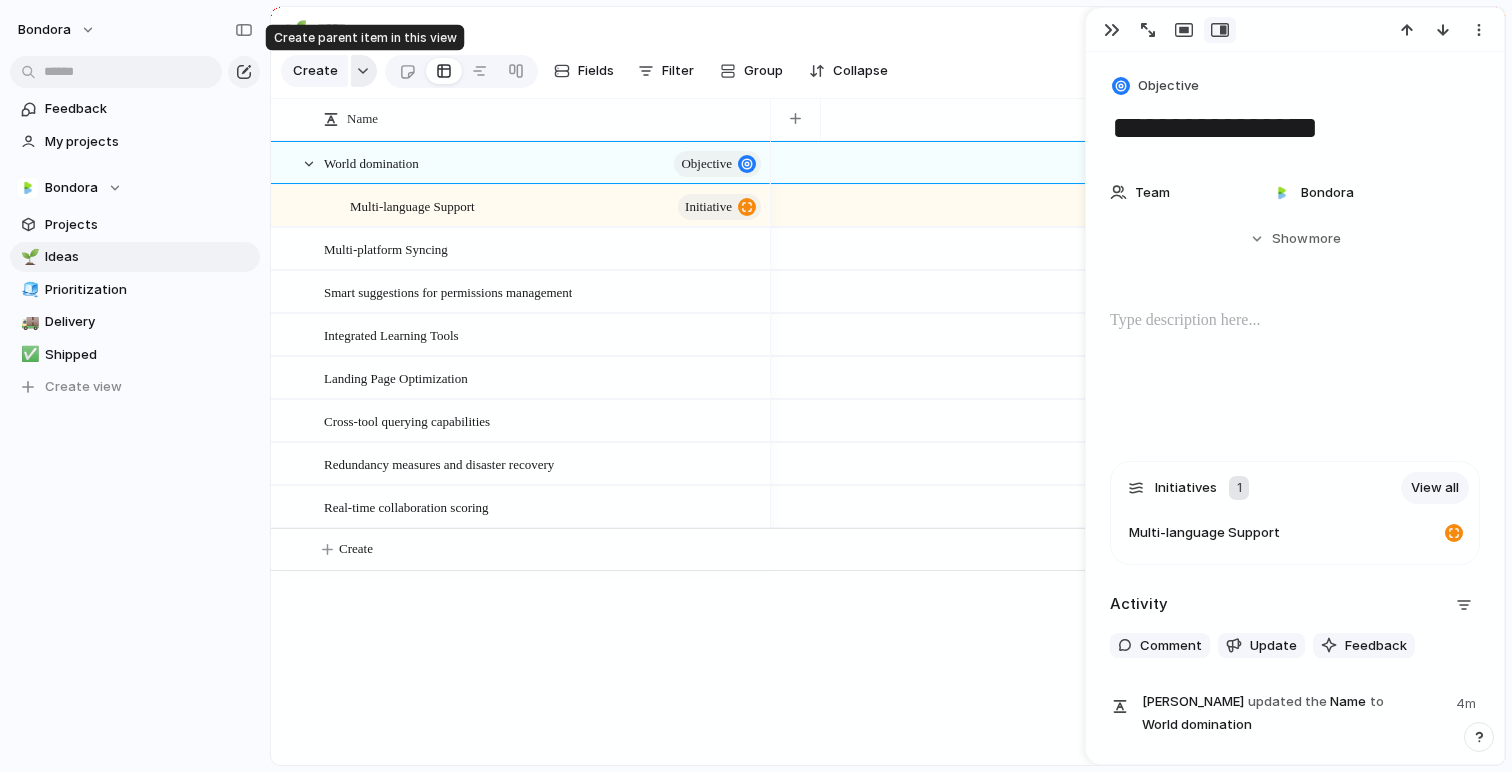 click at bounding box center [363, 71] 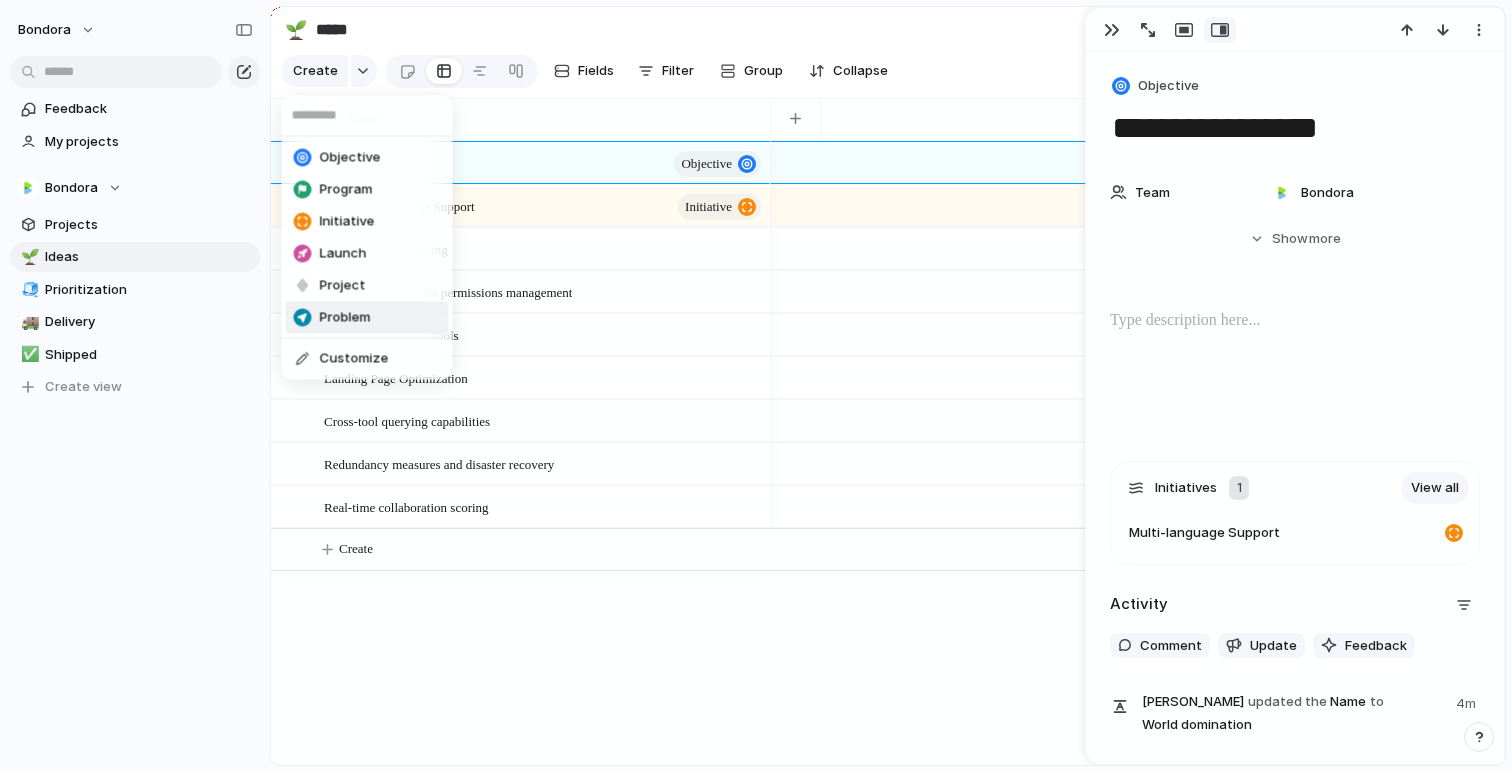 click on "Problem" at bounding box center [367, 318] 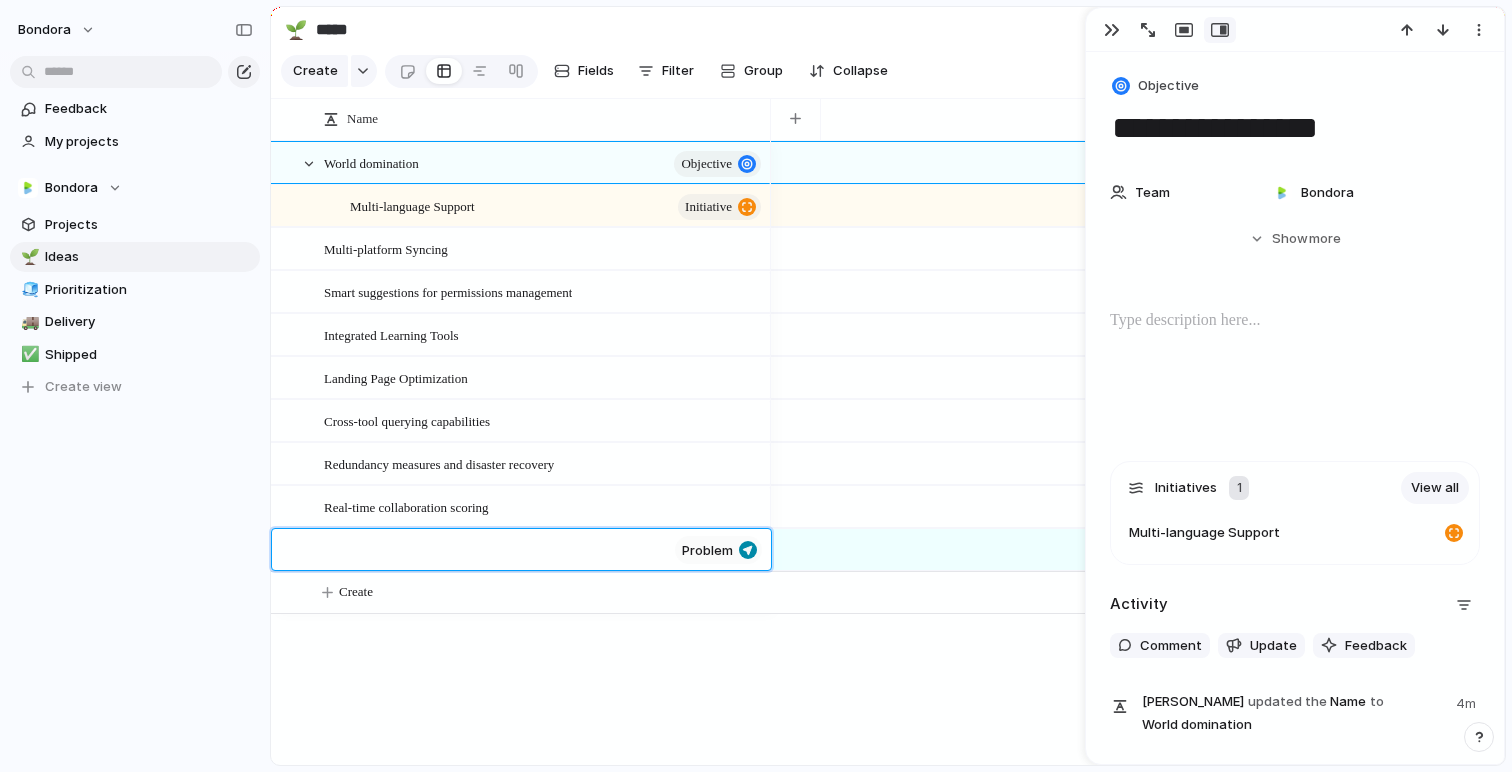 type on "*" 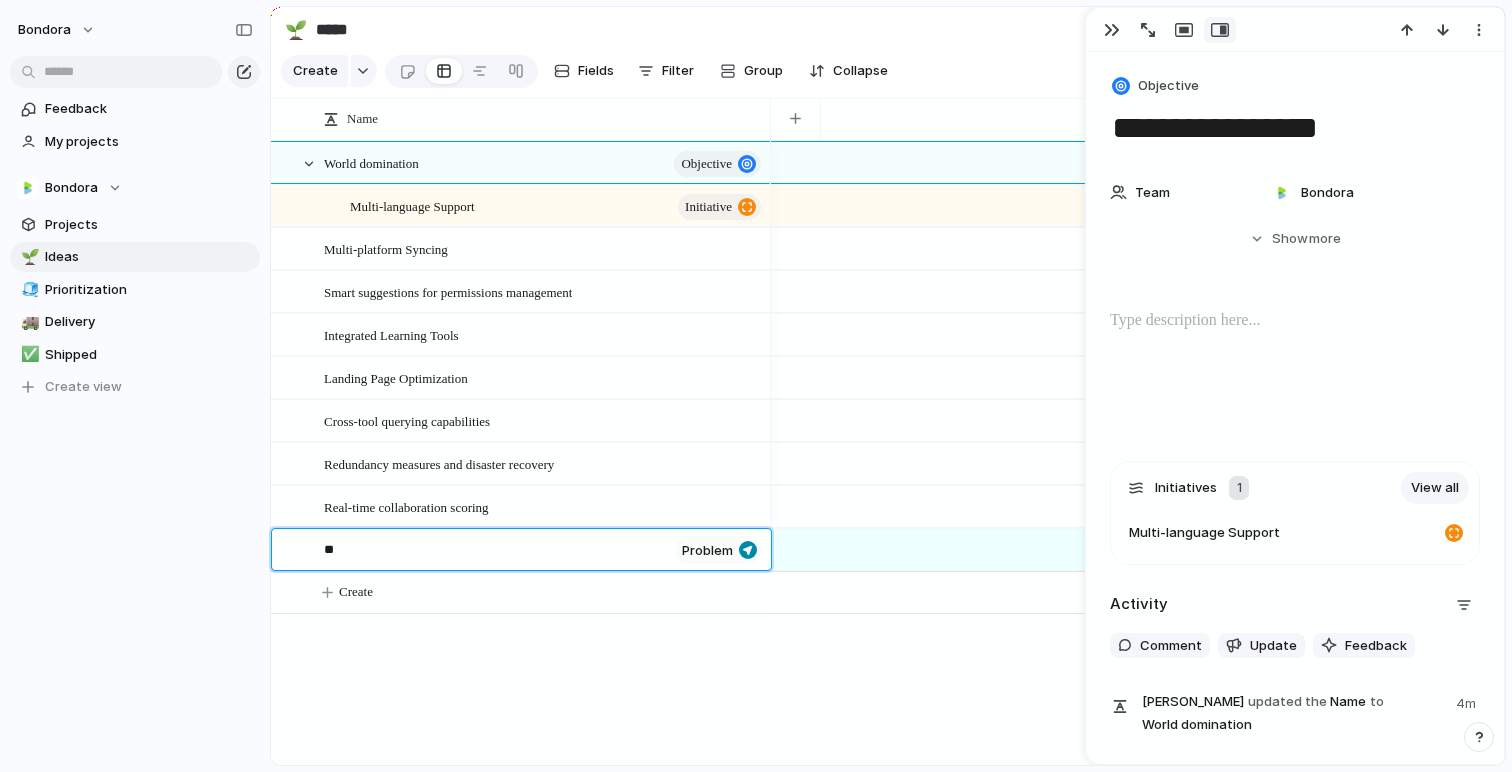 type on "*" 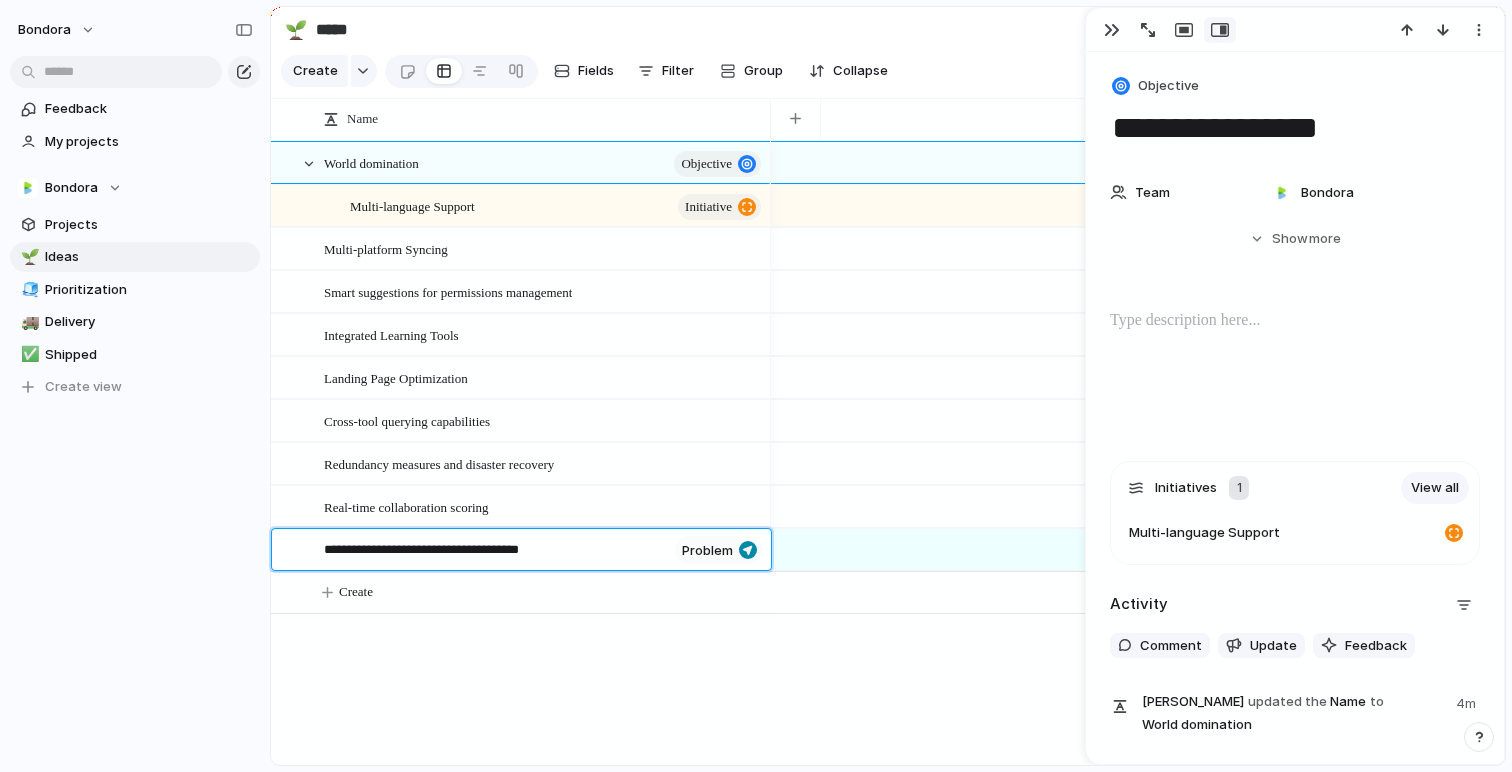 type on "**********" 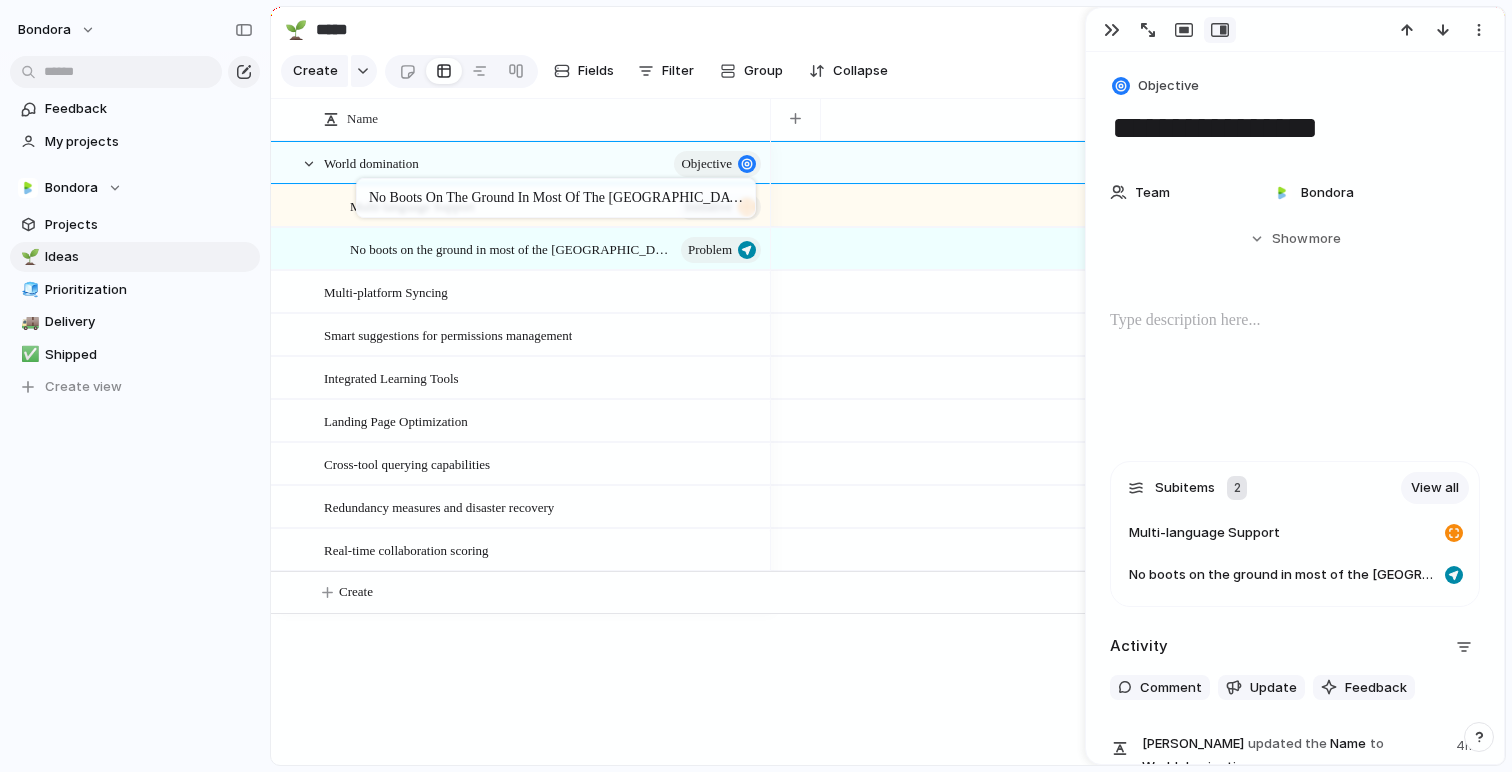 drag, startPoint x: 407, startPoint y: 555, endPoint x: 366, endPoint y: 182, distance: 375.24658 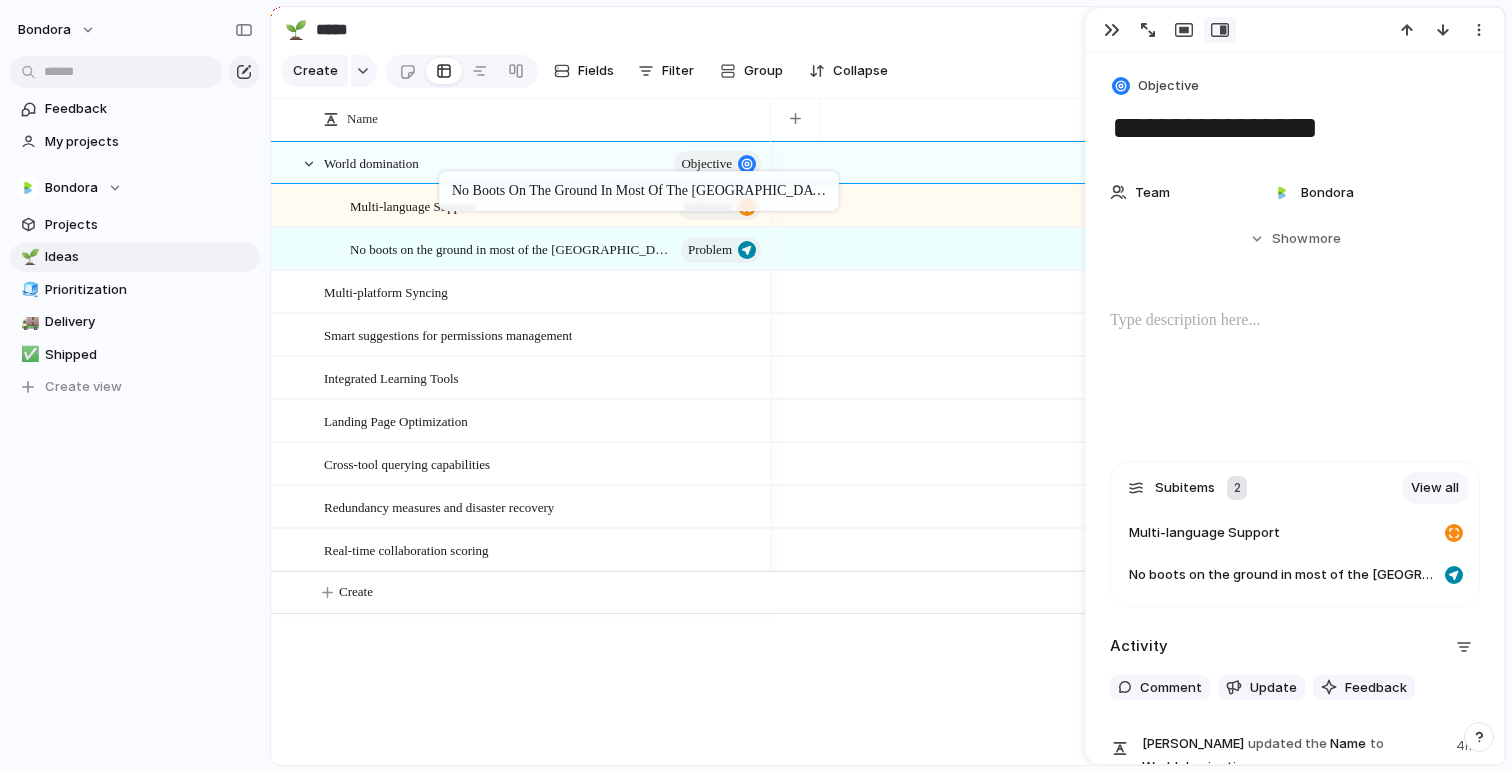 drag, startPoint x: 420, startPoint y: 254, endPoint x: 448, endPoint y: 174, distance: 84.758484 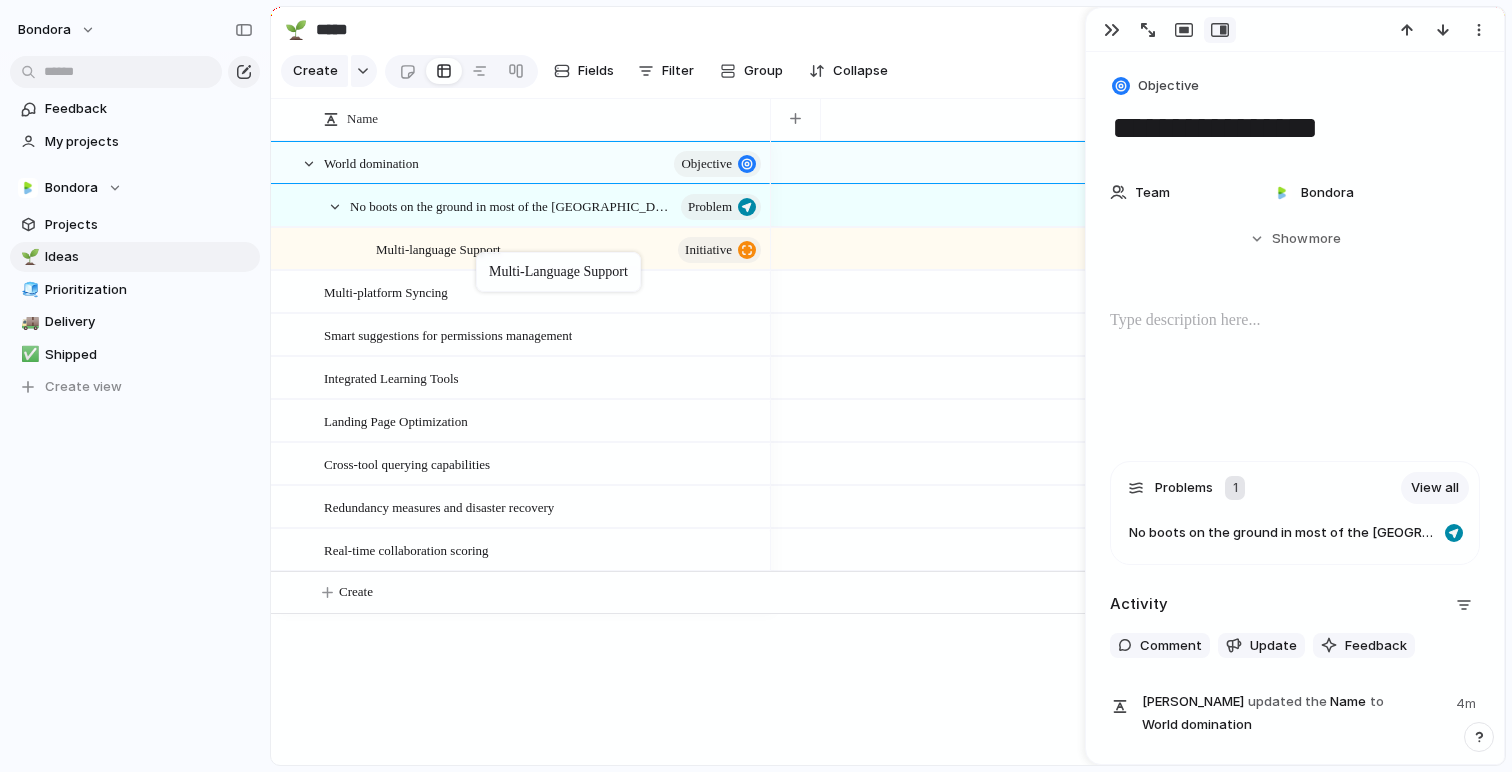 drag, startPoint x: 430, startPoint y: 200, endPoint x: 486, endPoint y: 256, distance: 79.19596 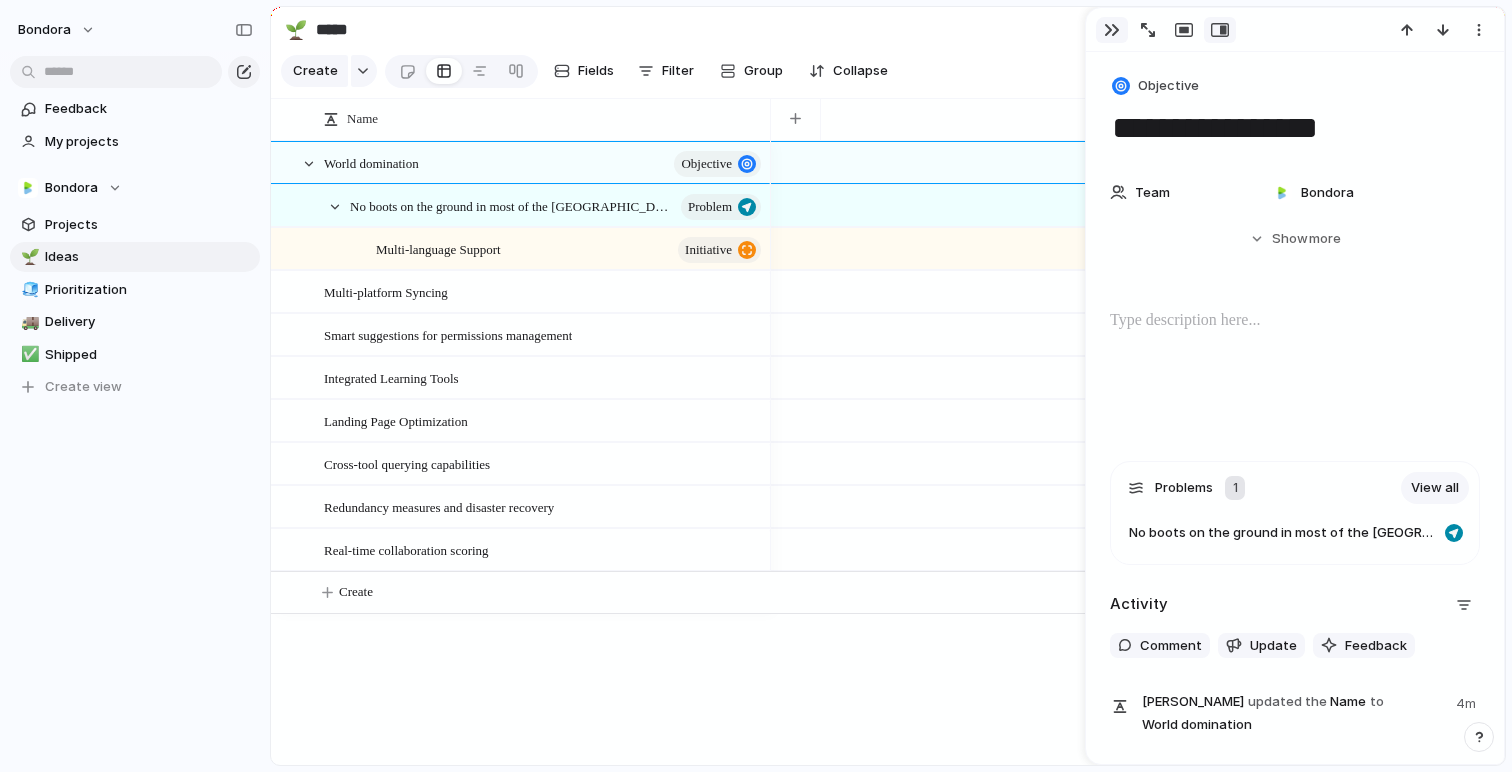 click at bounding box center [1112, 30] 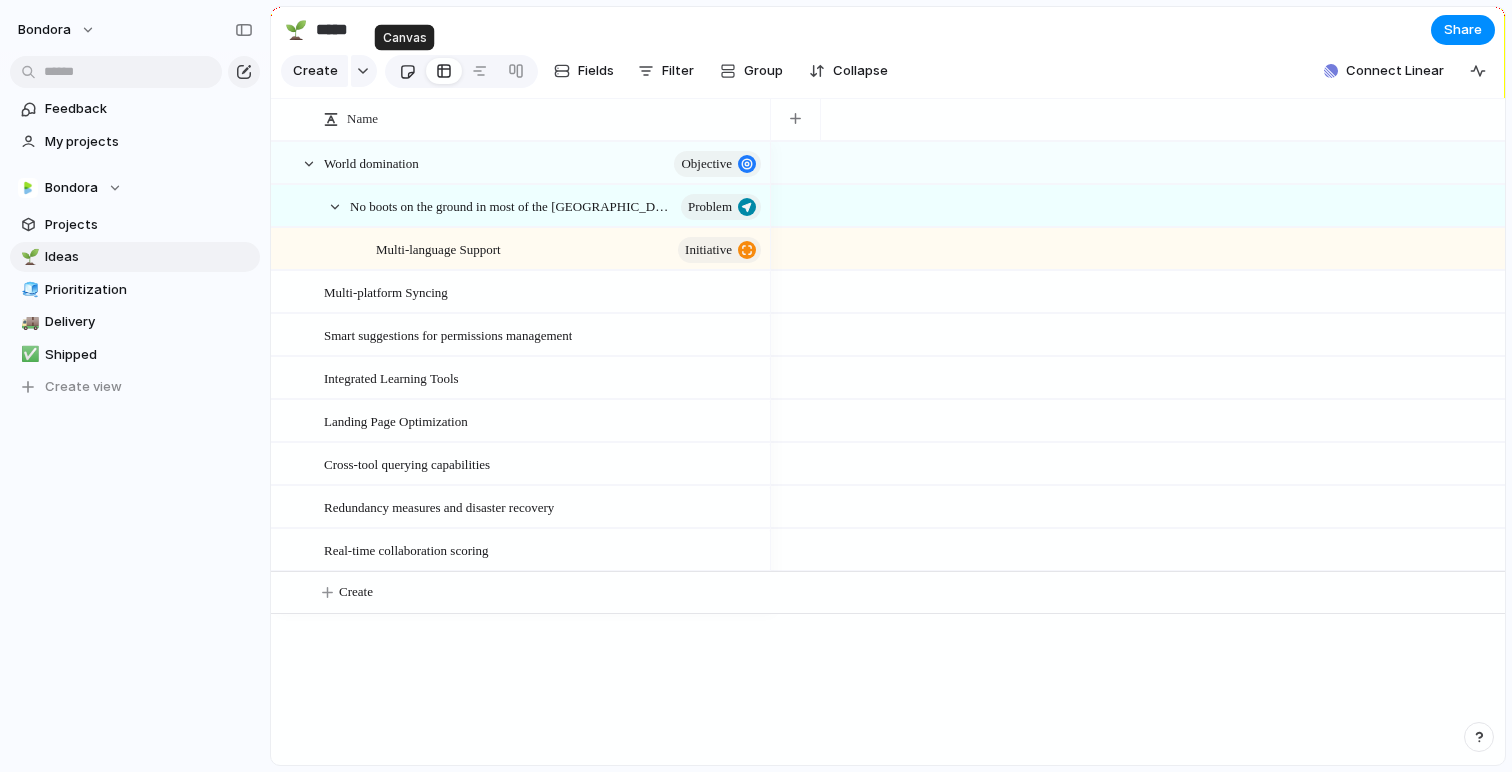 click at bounding box center [407, 71] 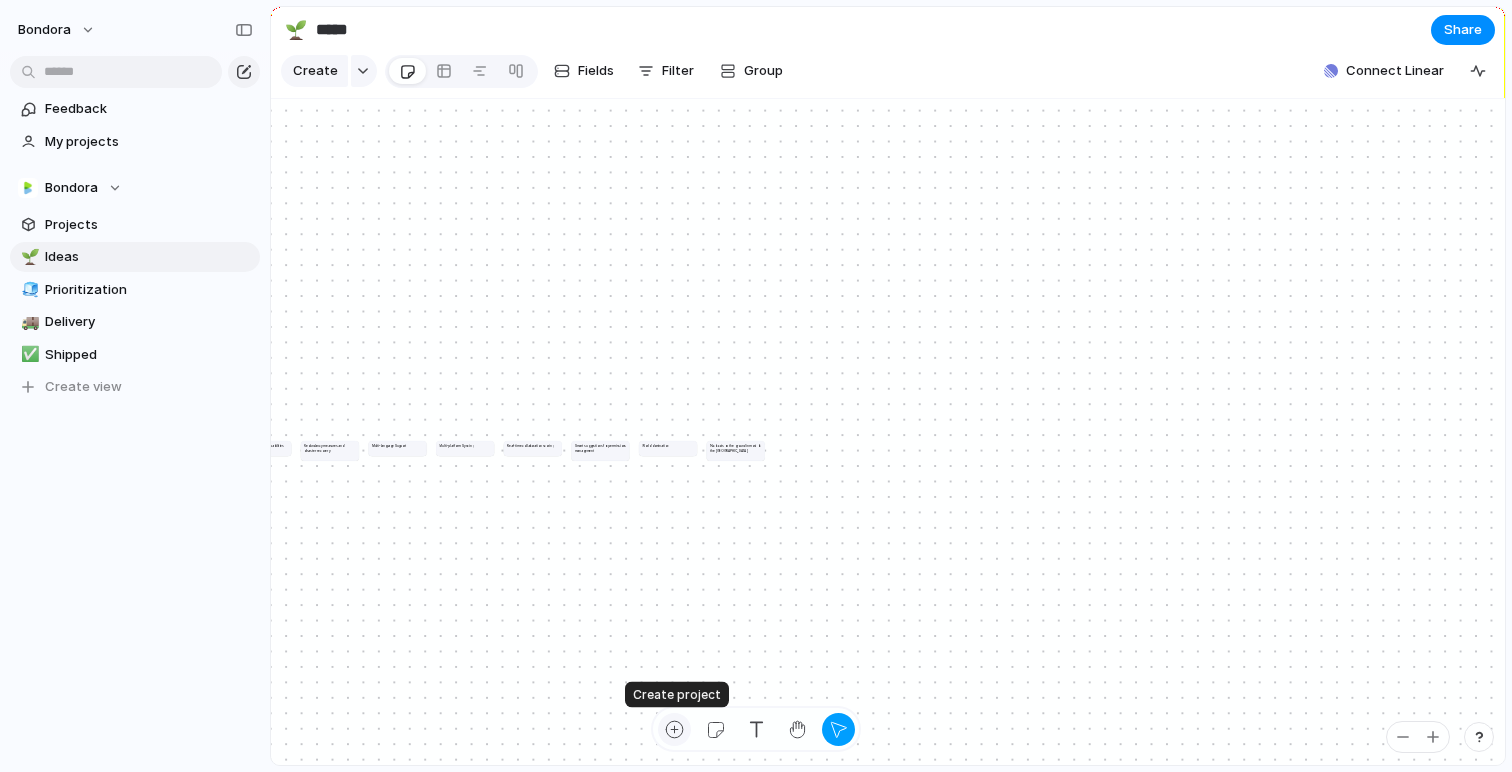 click at bounding box center [674, 729] 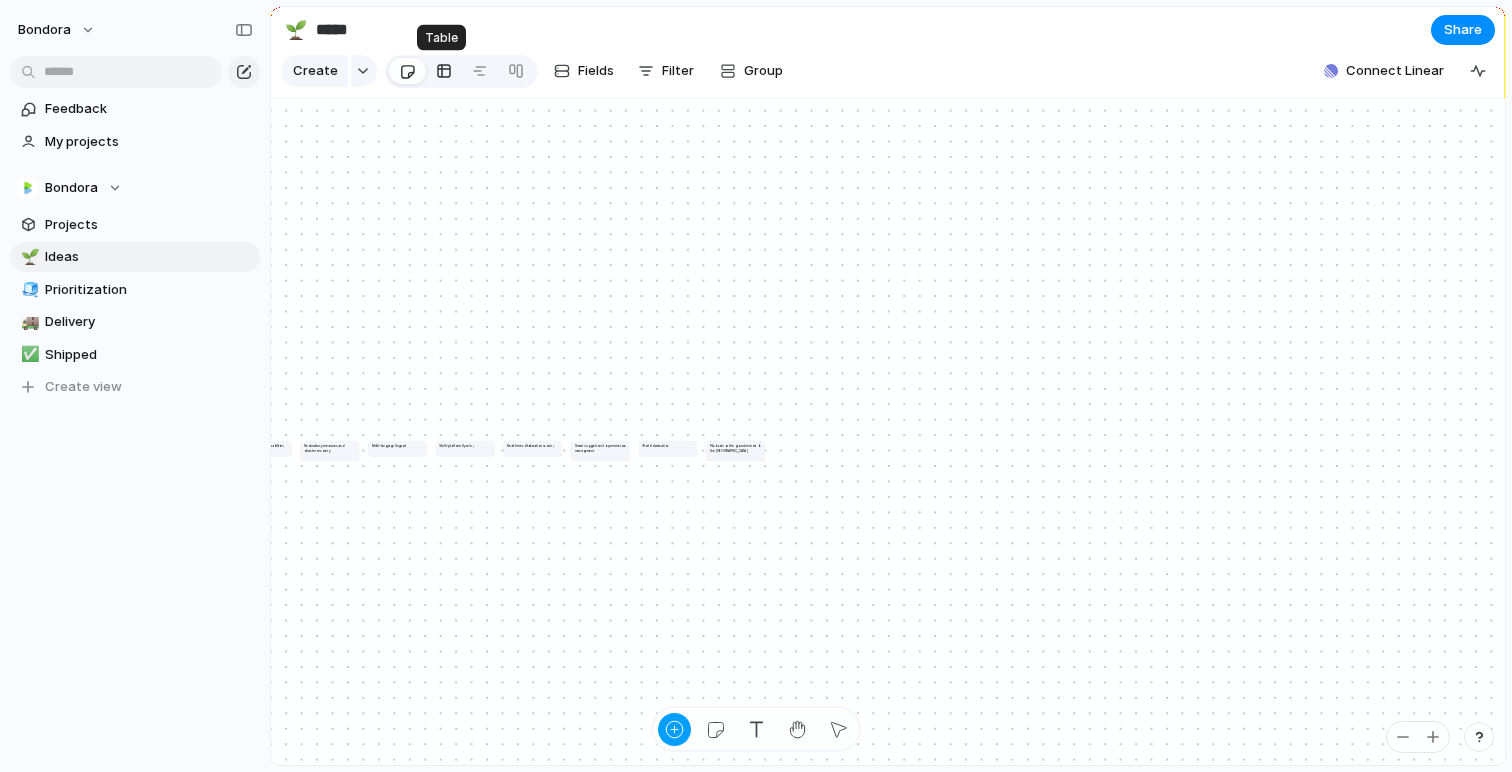 click at bounding box center (444, 71) 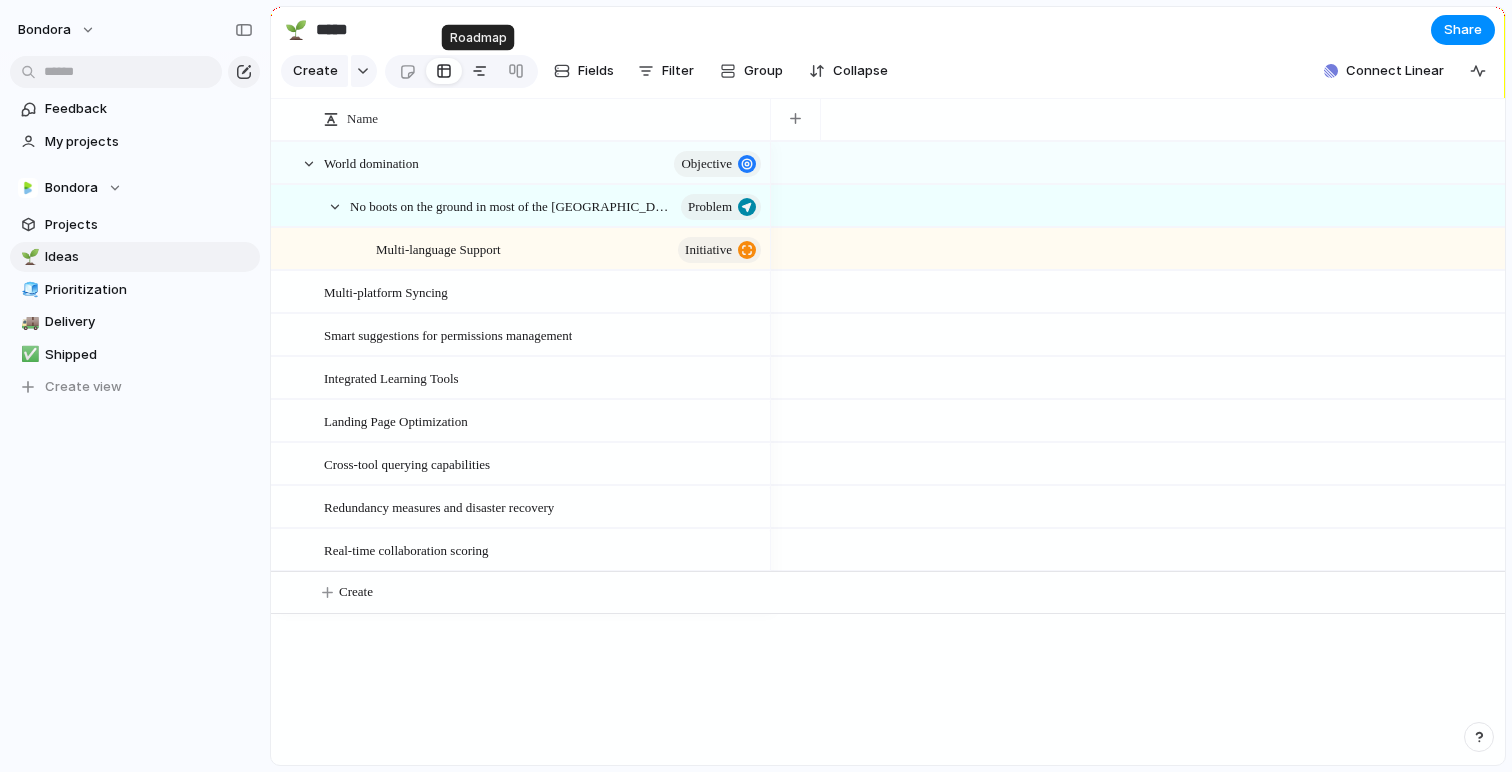 click at bounding box center (480, 71) 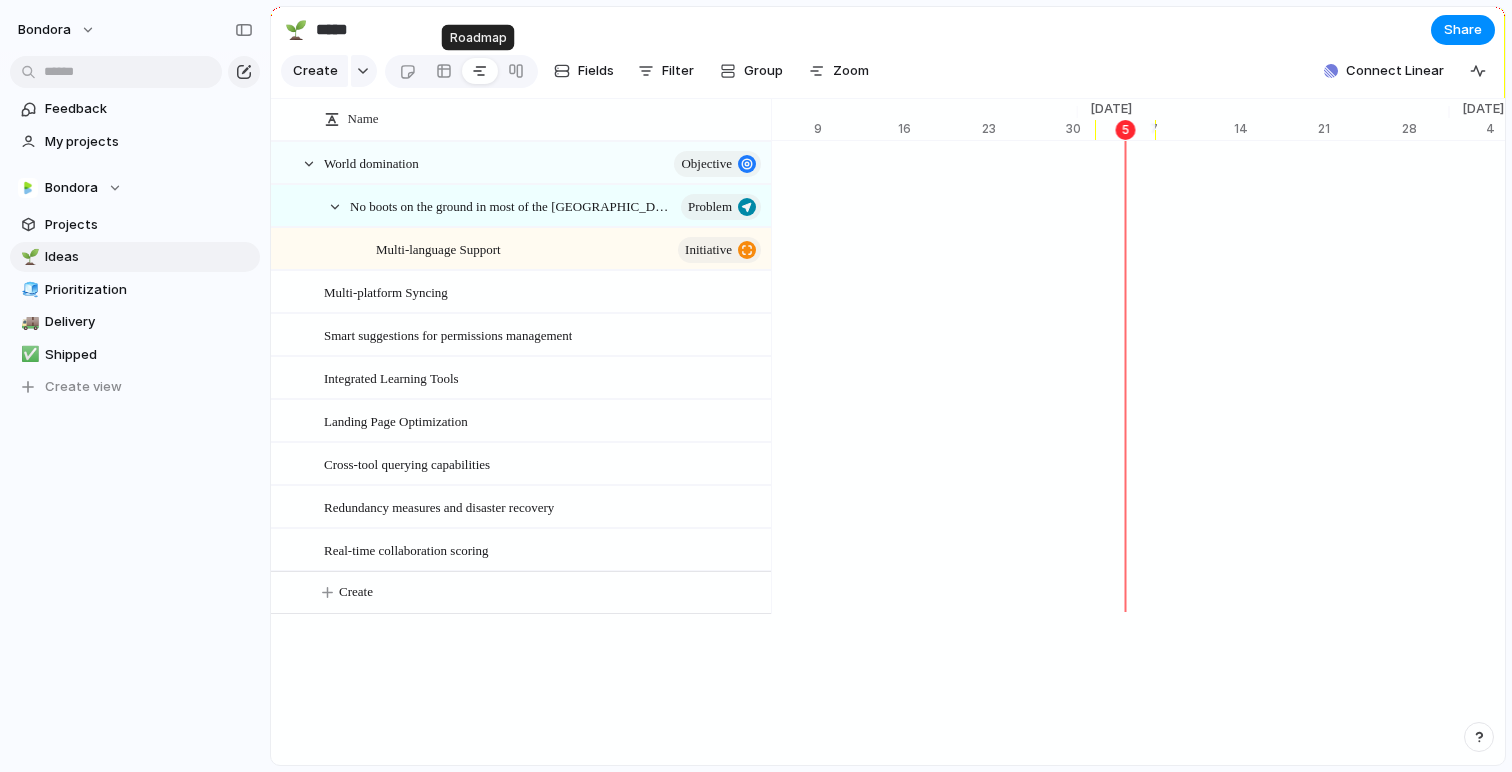 scroll, scrollTop: 0, scrollLeft: 12846, axis: horizontal 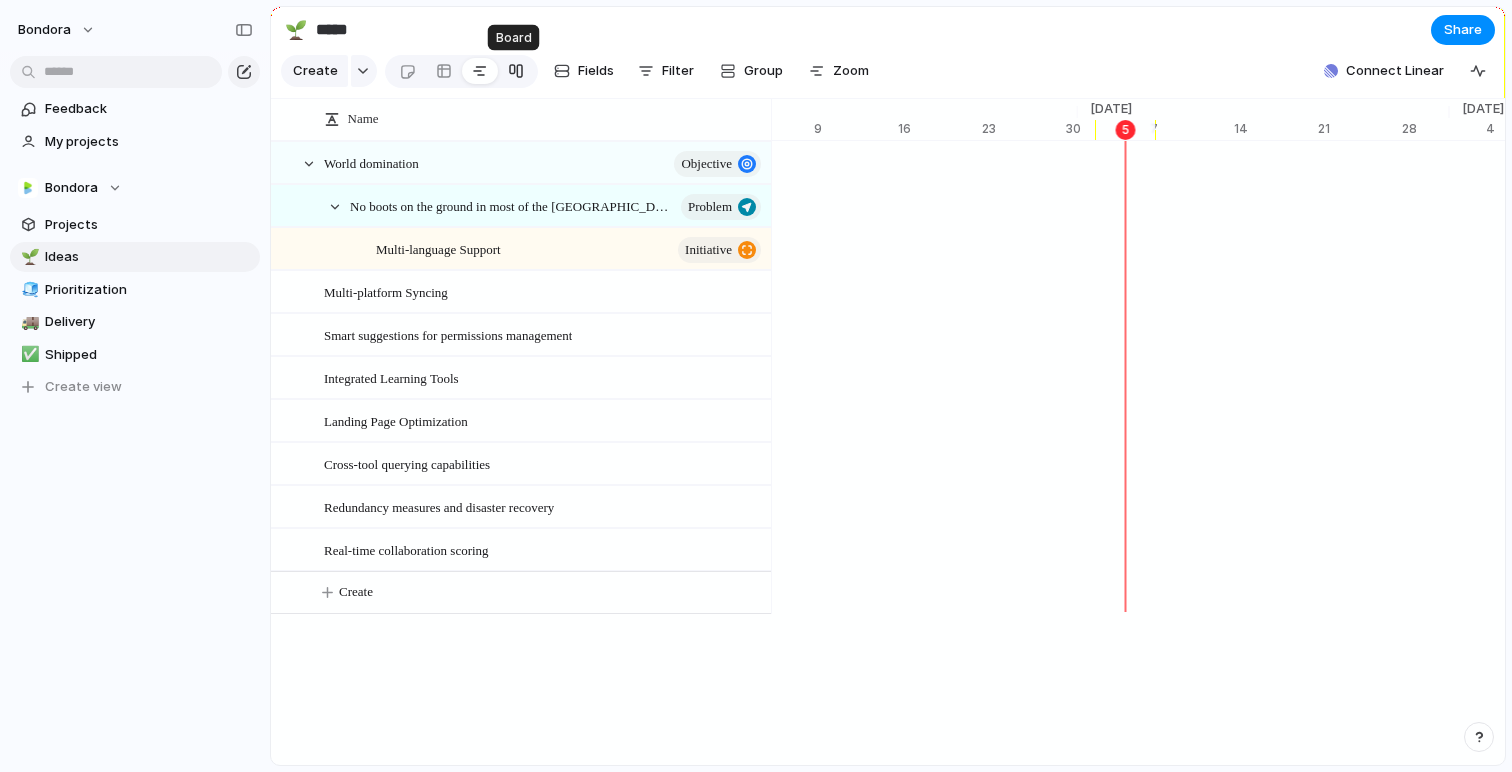 click at bounding box center [516, 71] 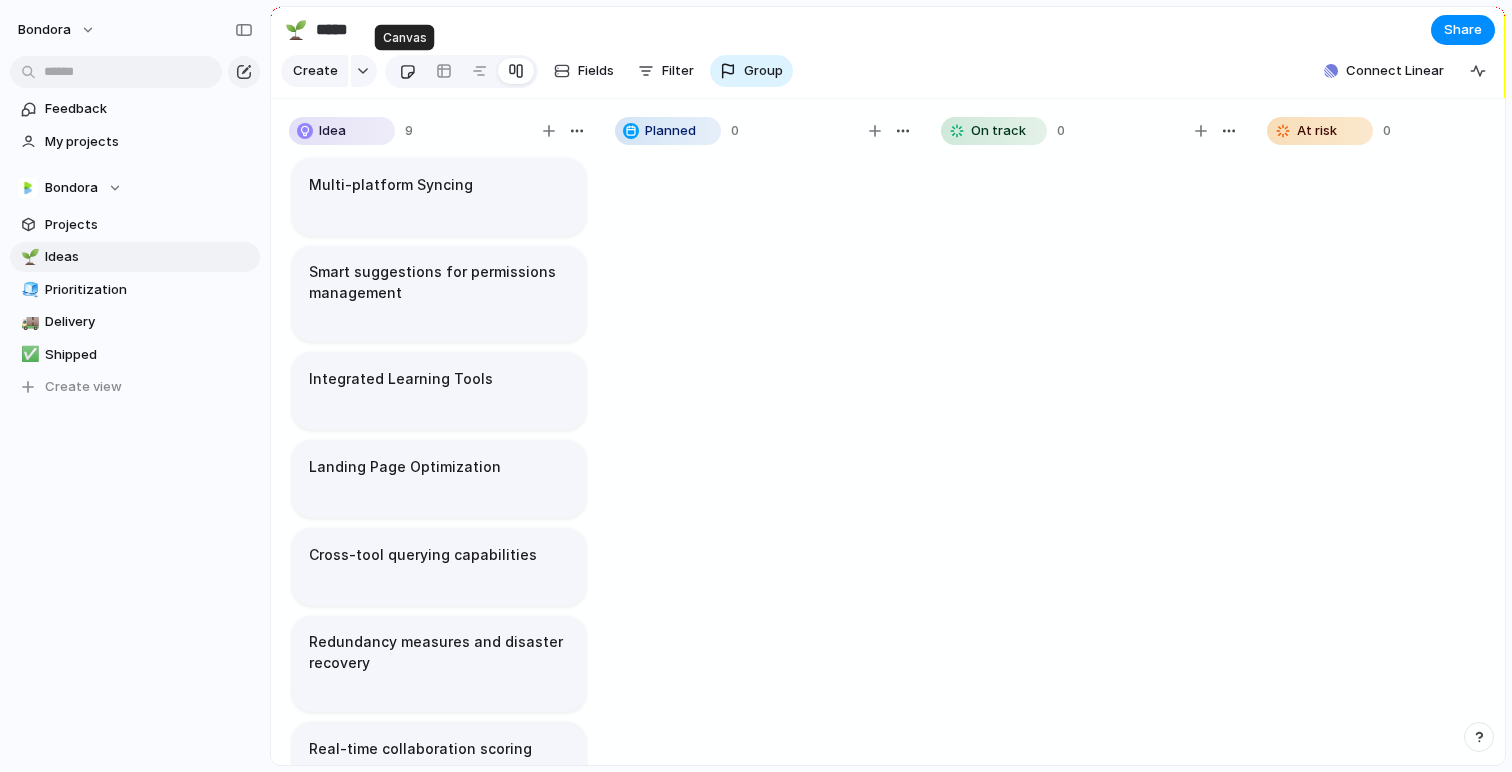 click at bounding box center (407, 71) 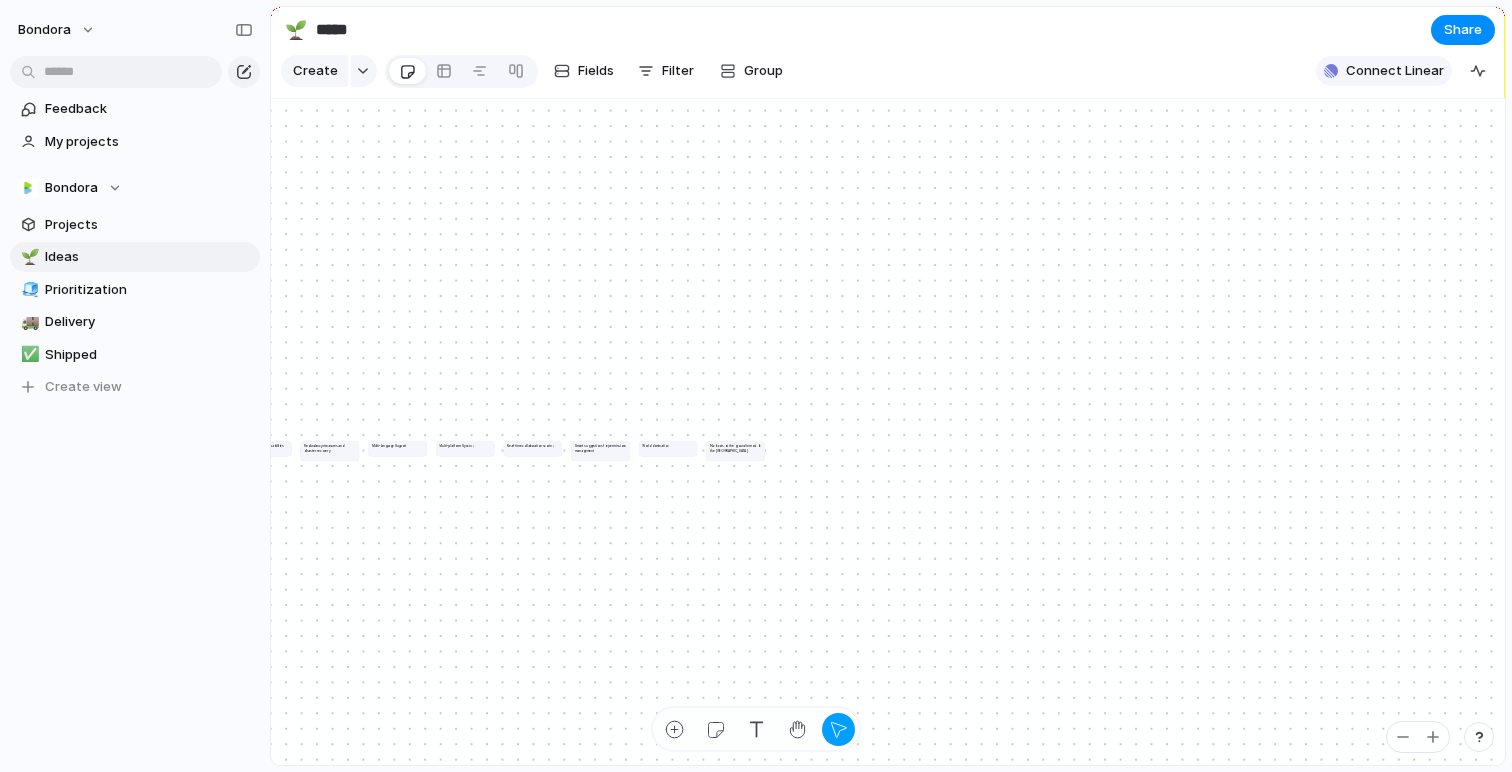 click on "Connect Linear" at bounding box center (1395, 71) 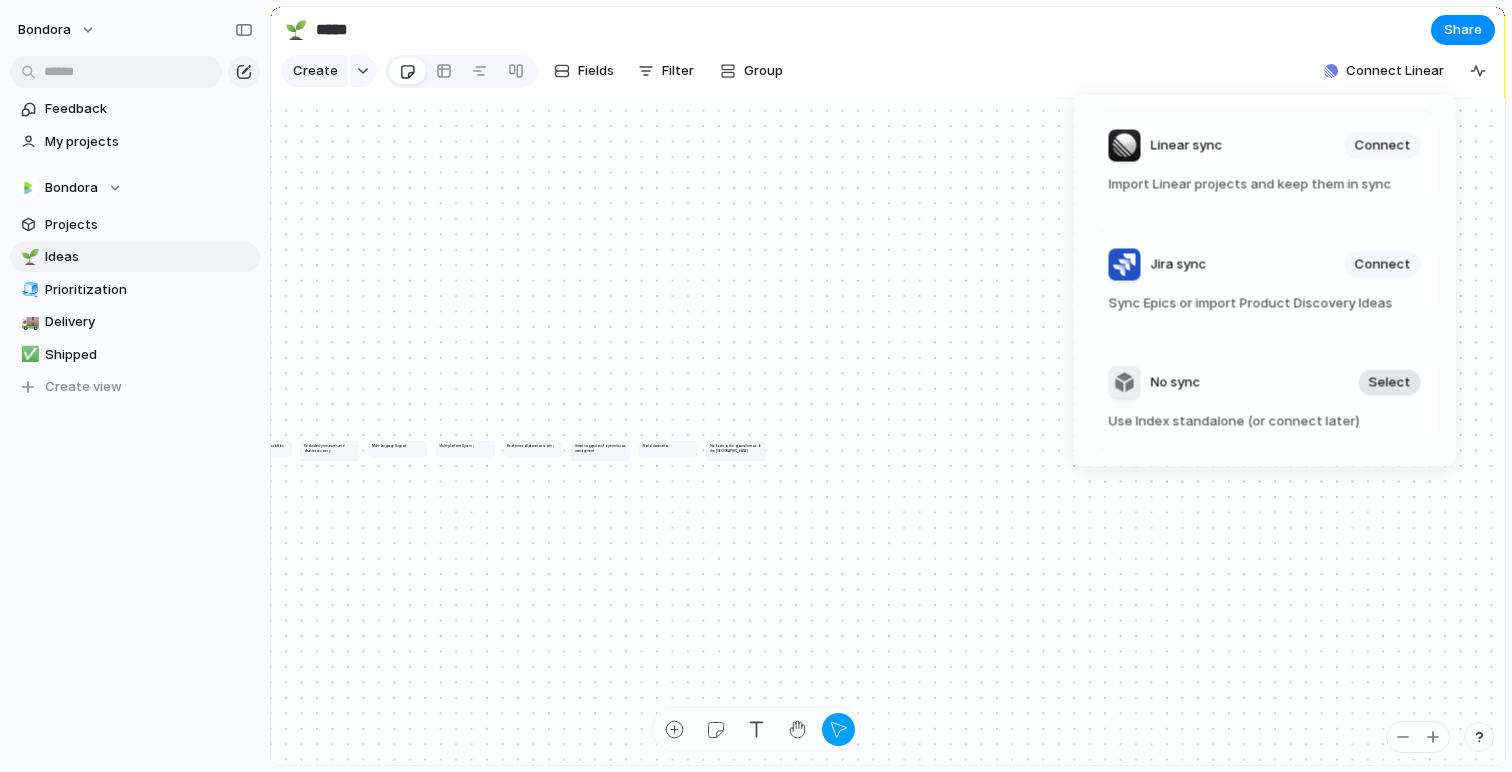 click on "Select" at bounding box center (1390, 383) 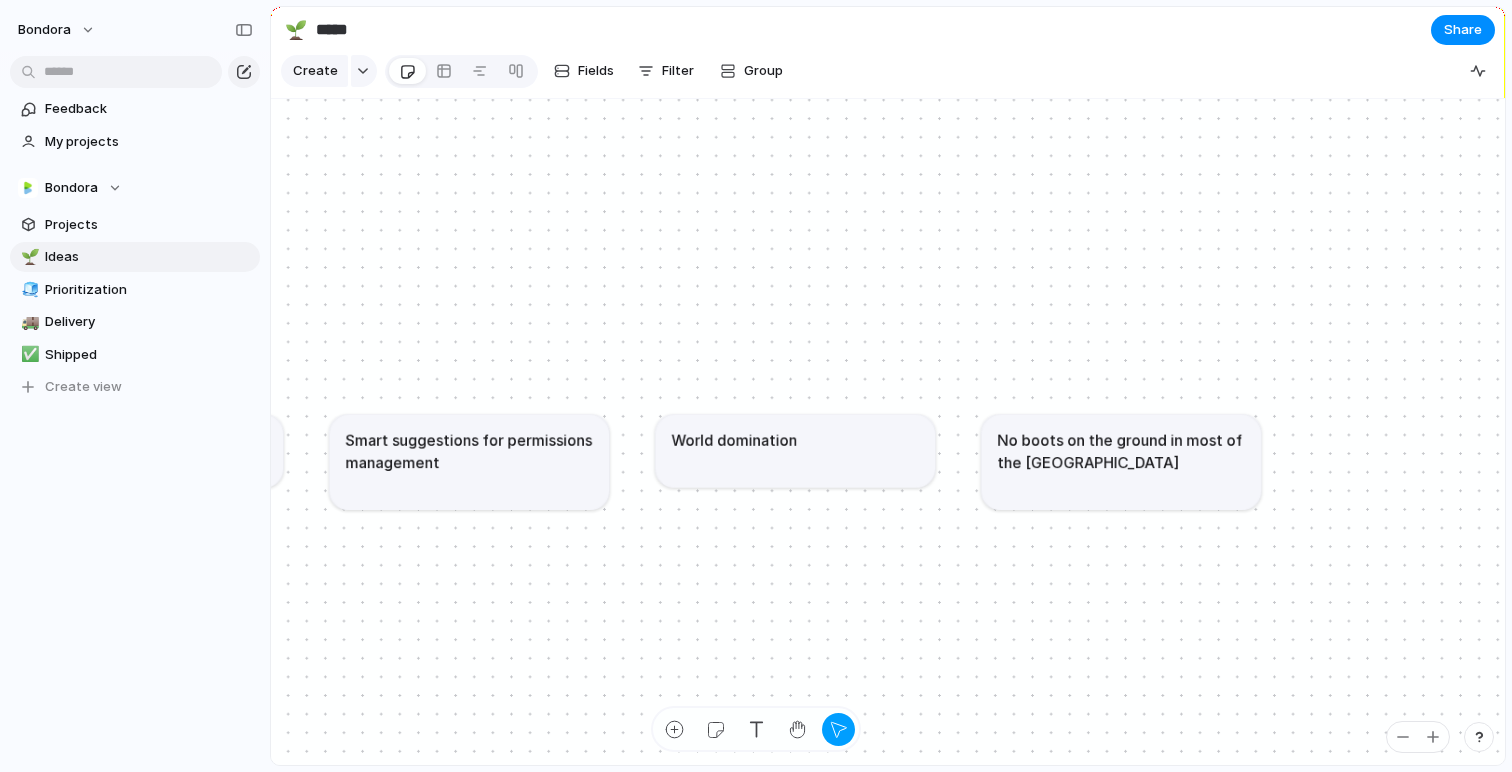 click on "No boots on the ground in most of the [GEOGRAPHIC_DATA]" at bounding box center [1121, 462] 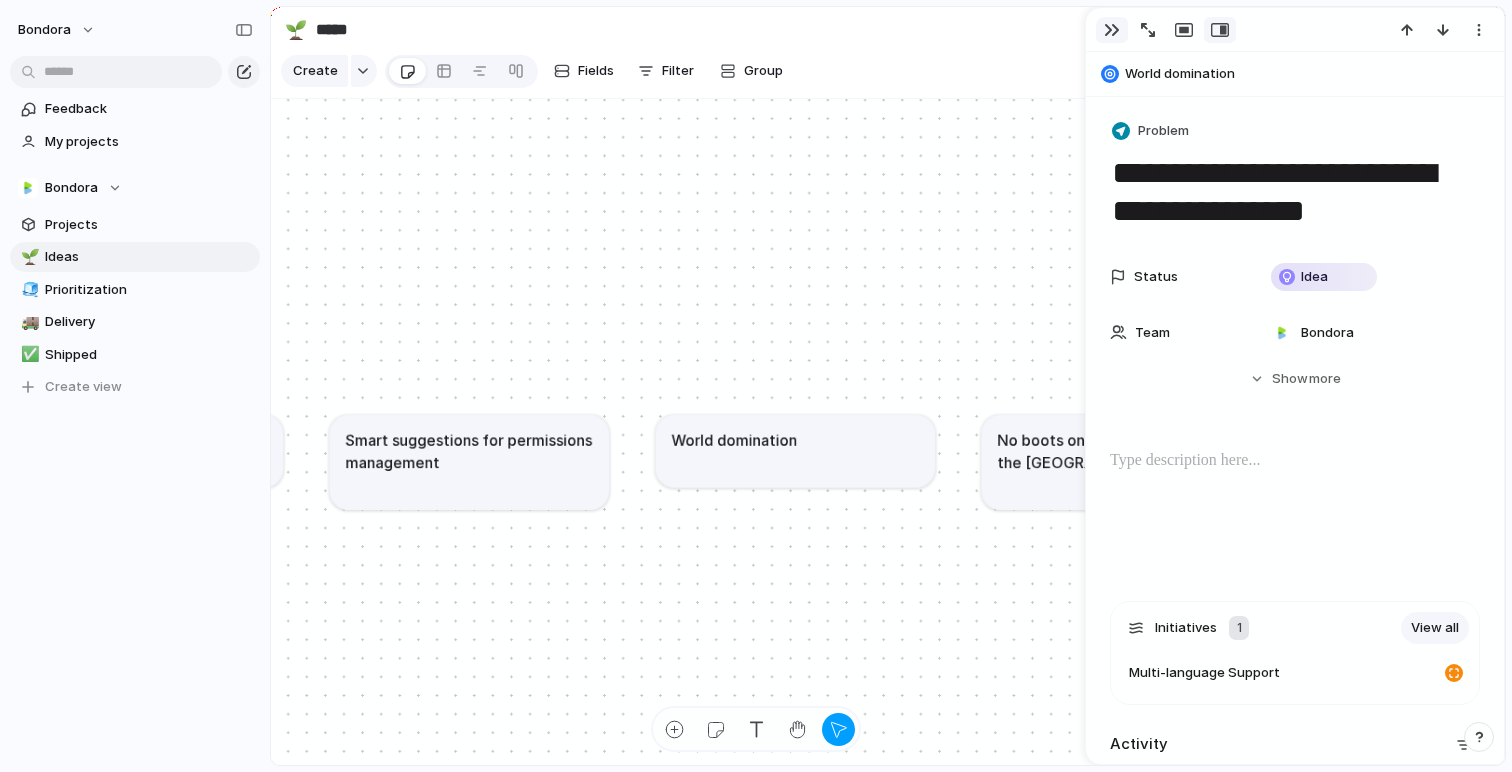 click at bounding box center (1112, 30) 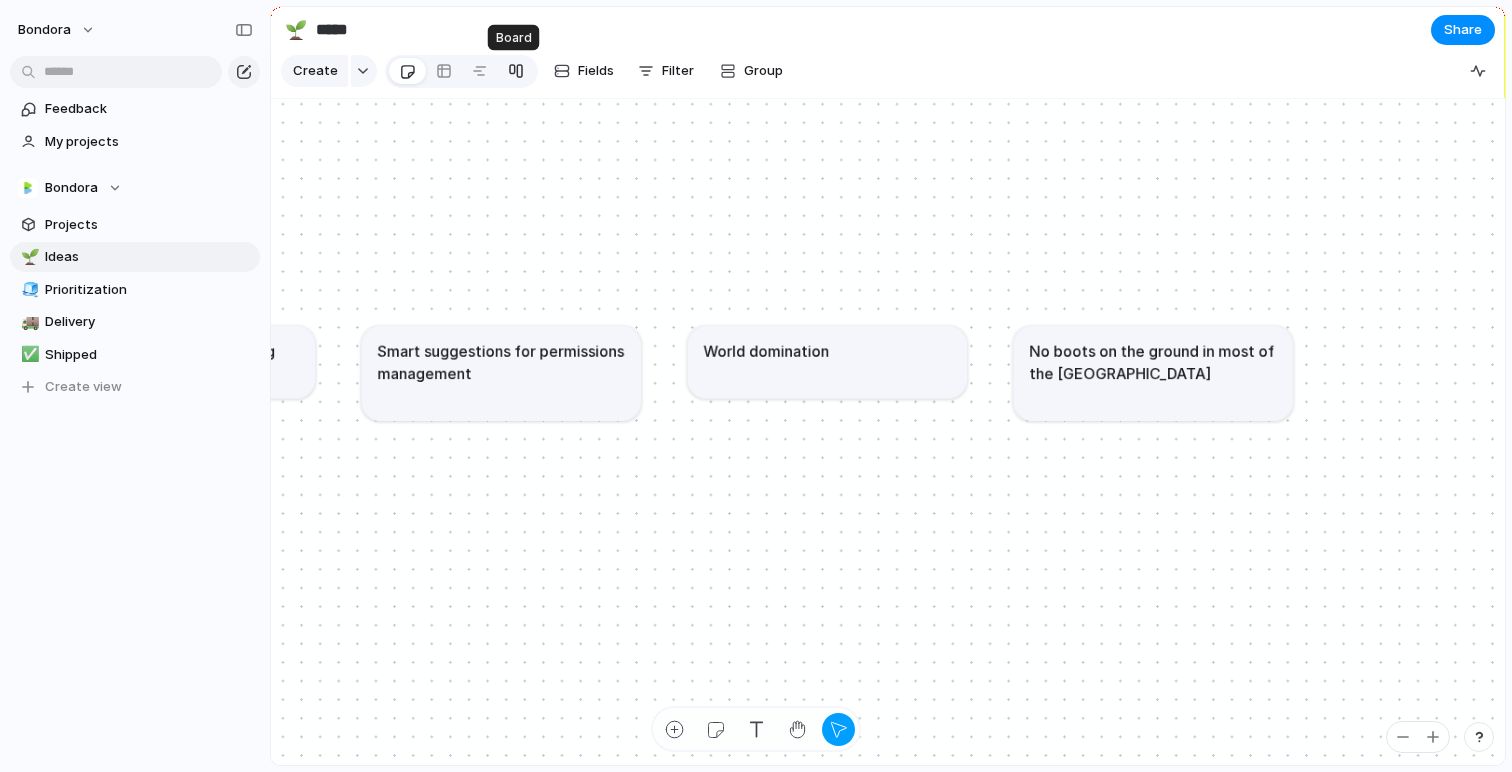 click at bounding box center [516, 71] 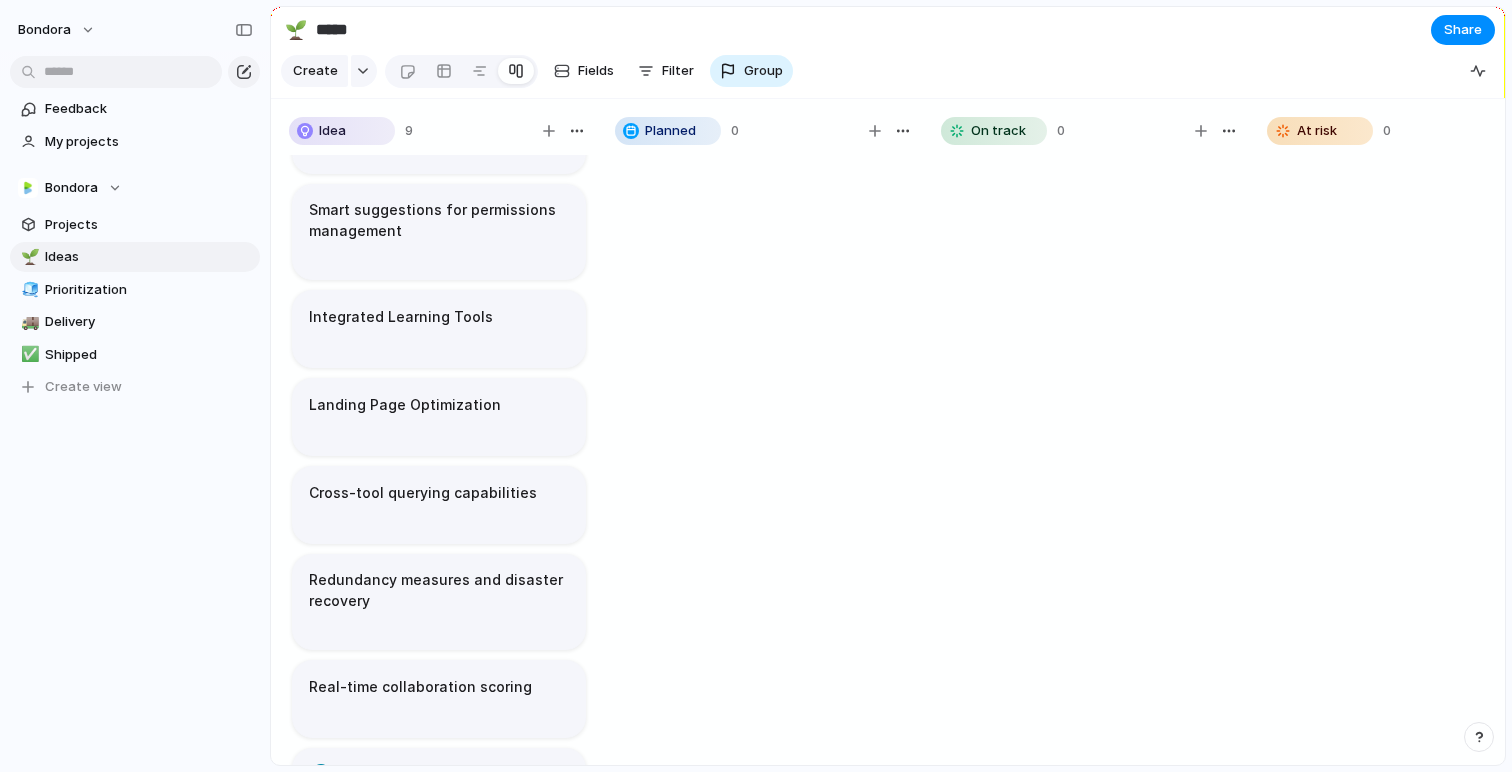 scroll, scrollTop: 227, scrollLeft: 0, axis: vertical 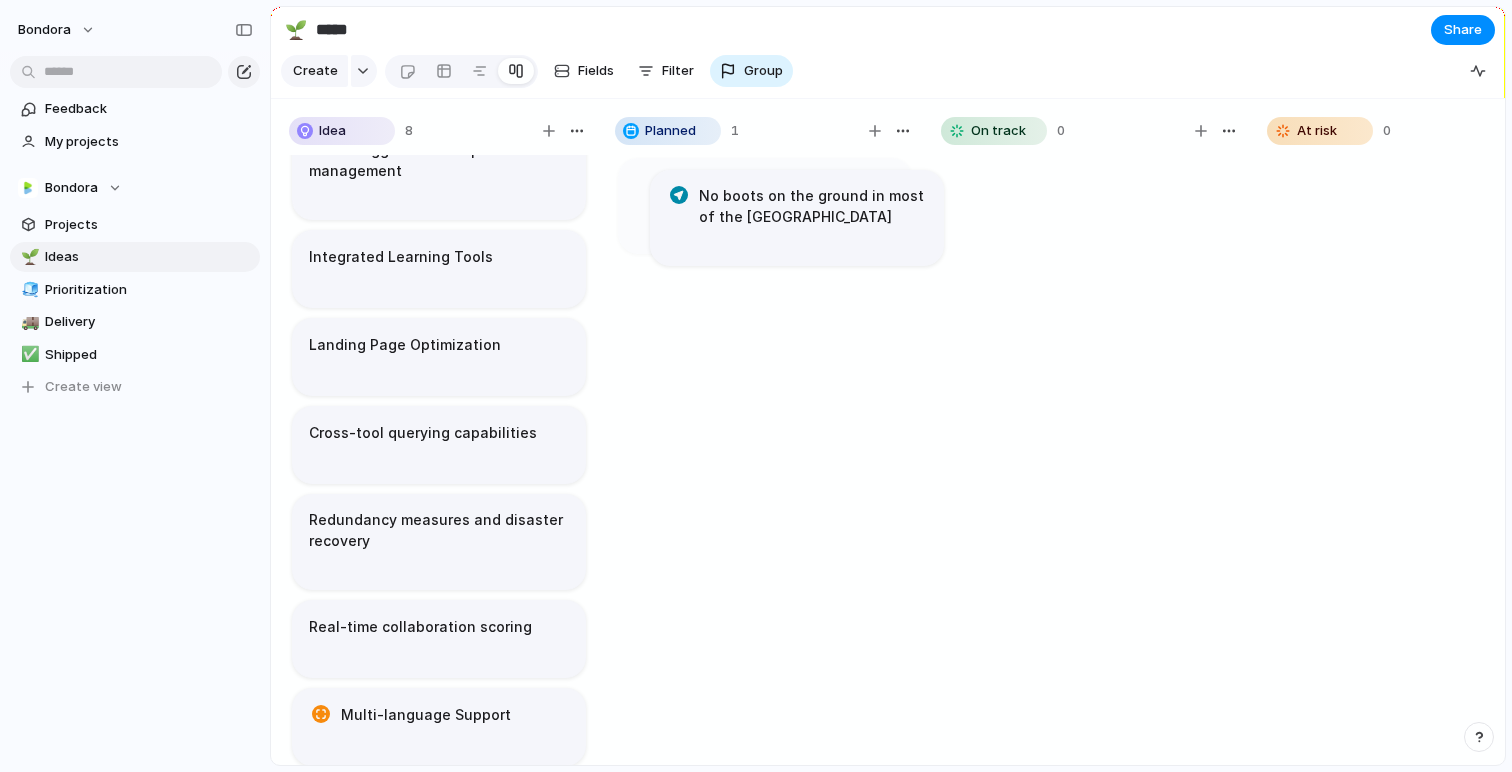 drag, startPoint x: 428, startPoint y: 652, endPoint x: 784, endPoint y: 254, distance: 533.98505 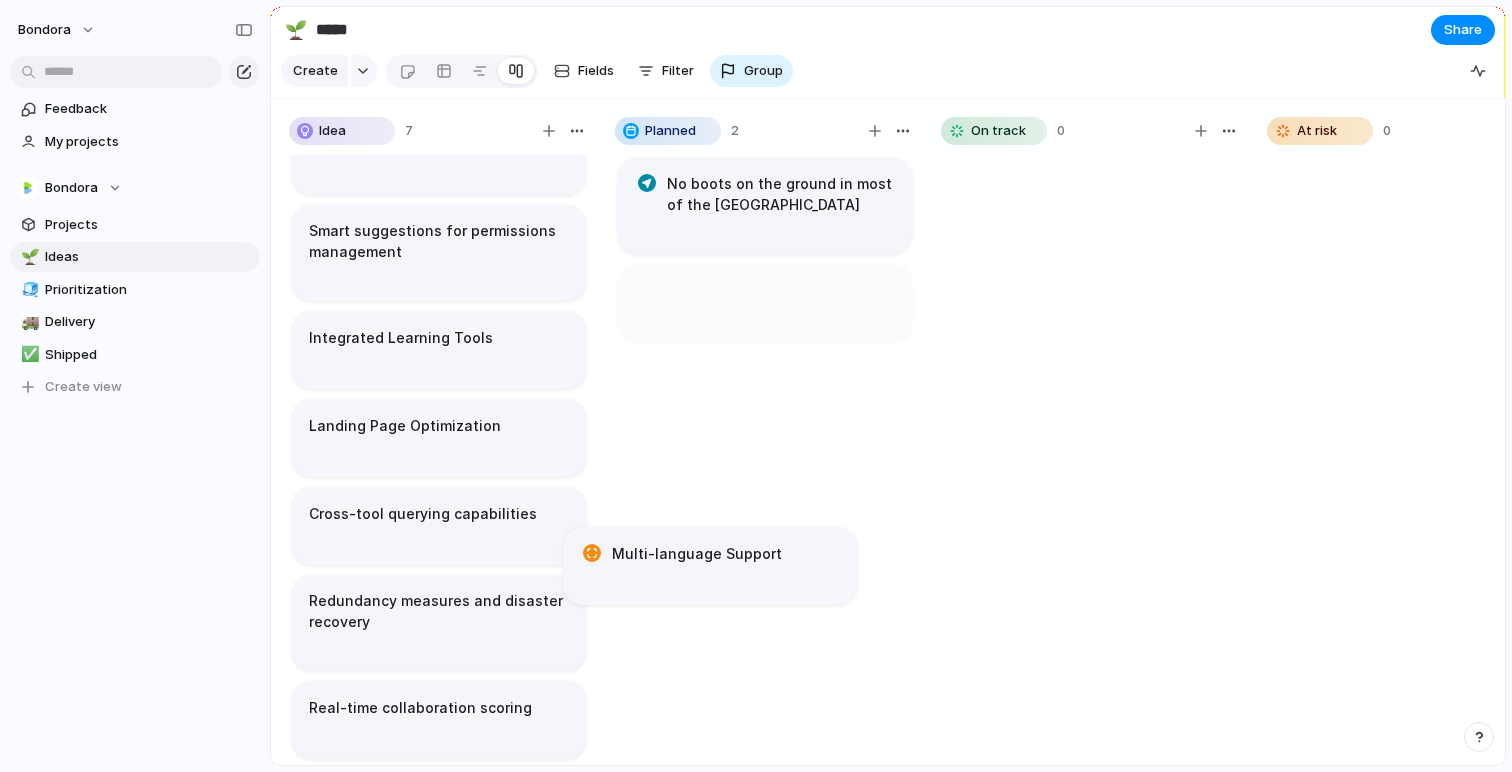 scroll, scrollTop: 35, scrollLeft: 0, axis: vertical 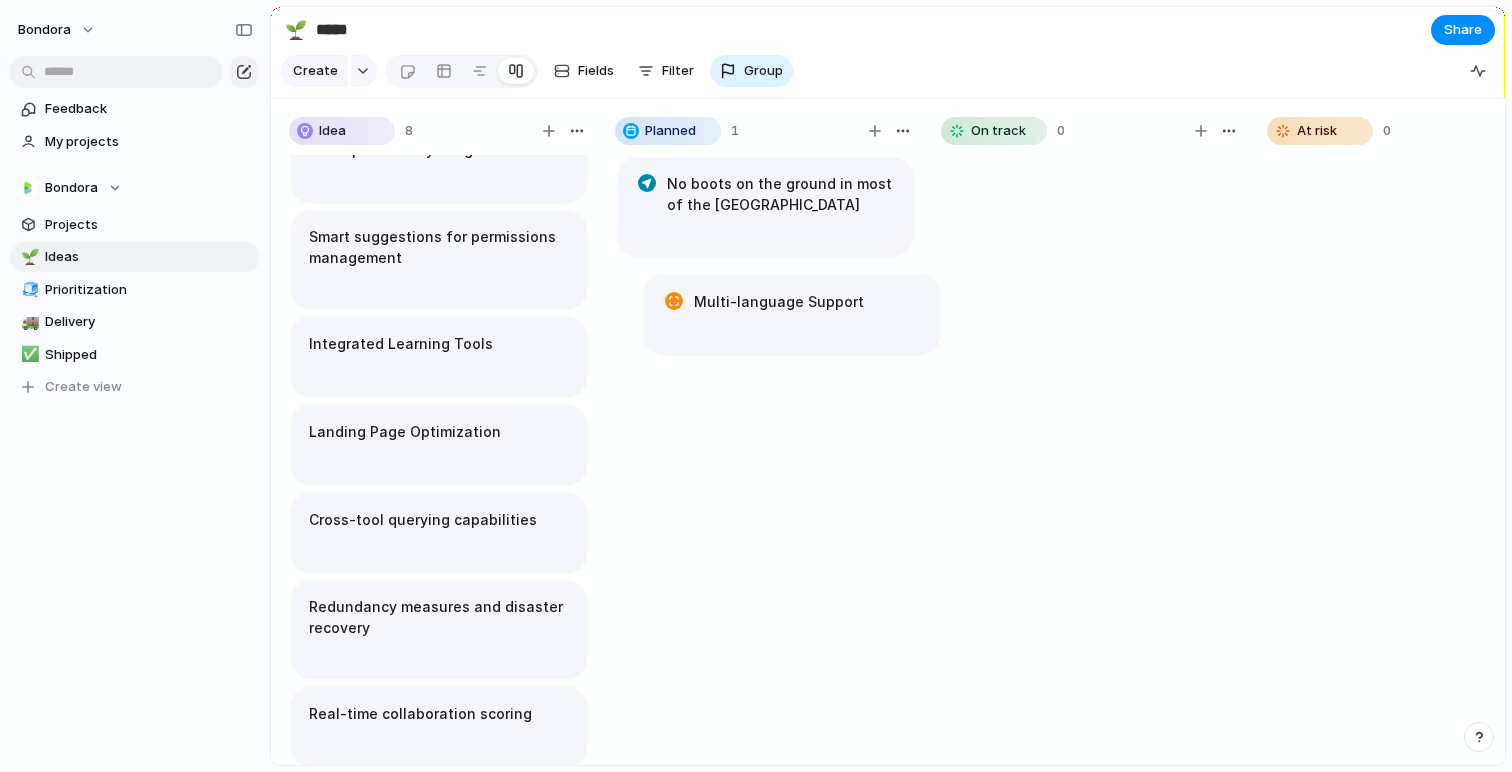 drag, startPoint x: 423, startPoint y: 729, endPoint x: 771, endPoint y: 323, distance: 534.7336 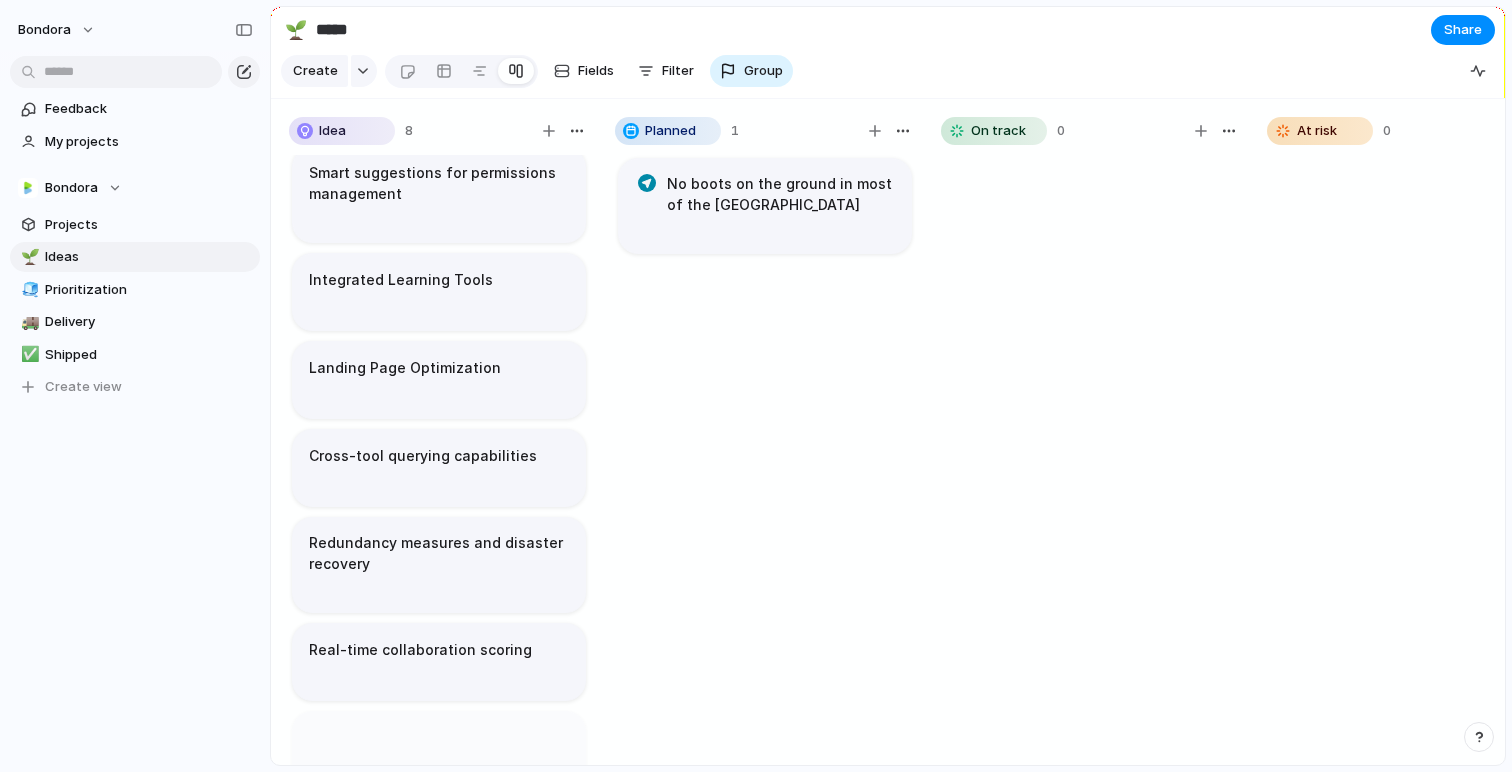 scroll, scrollTop: 122, scrollLeft: 0, axis: vertical 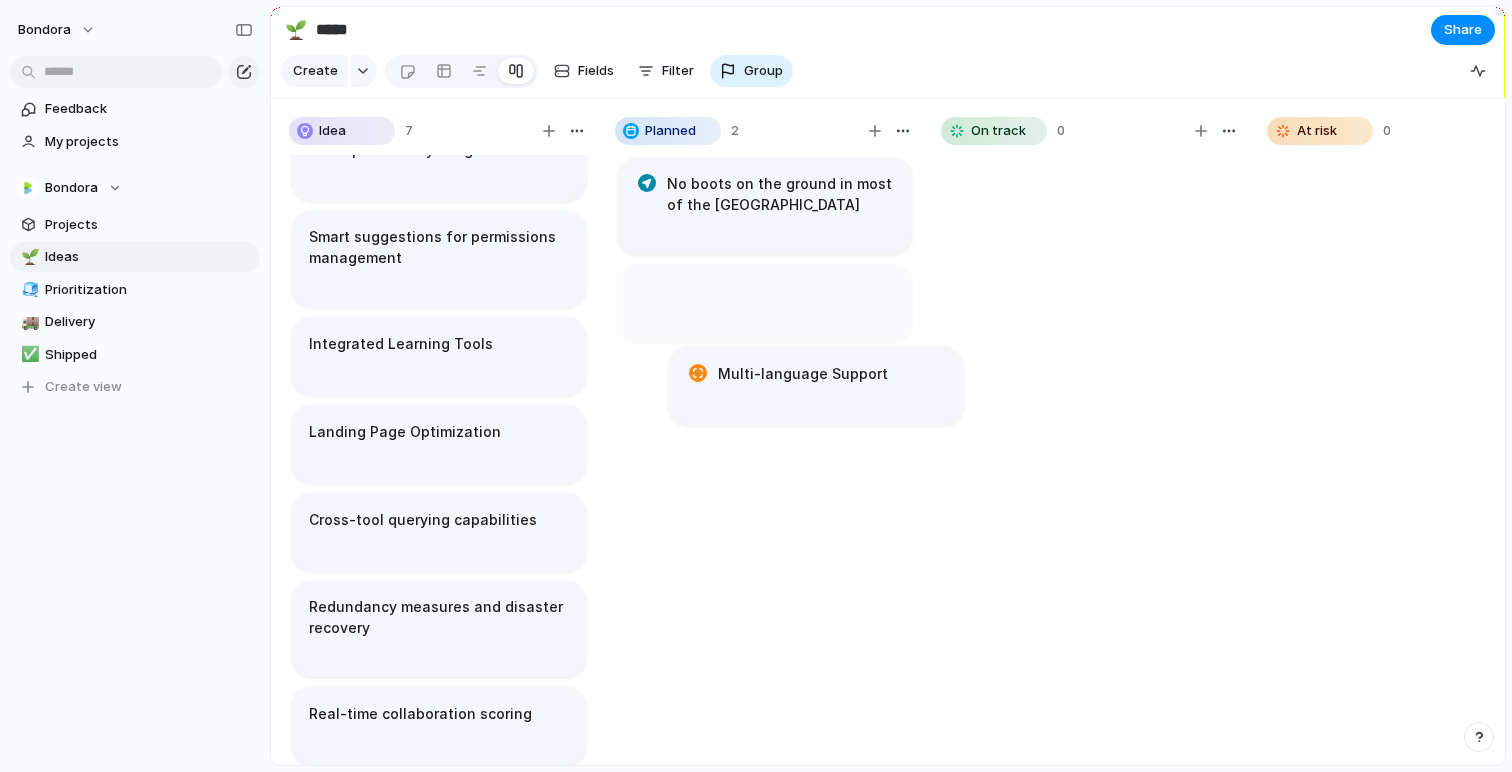 drag, startPoint x: 420, startPoint y: 701, endPoint x: 796, endPoint y: 367, distance: 502.92346 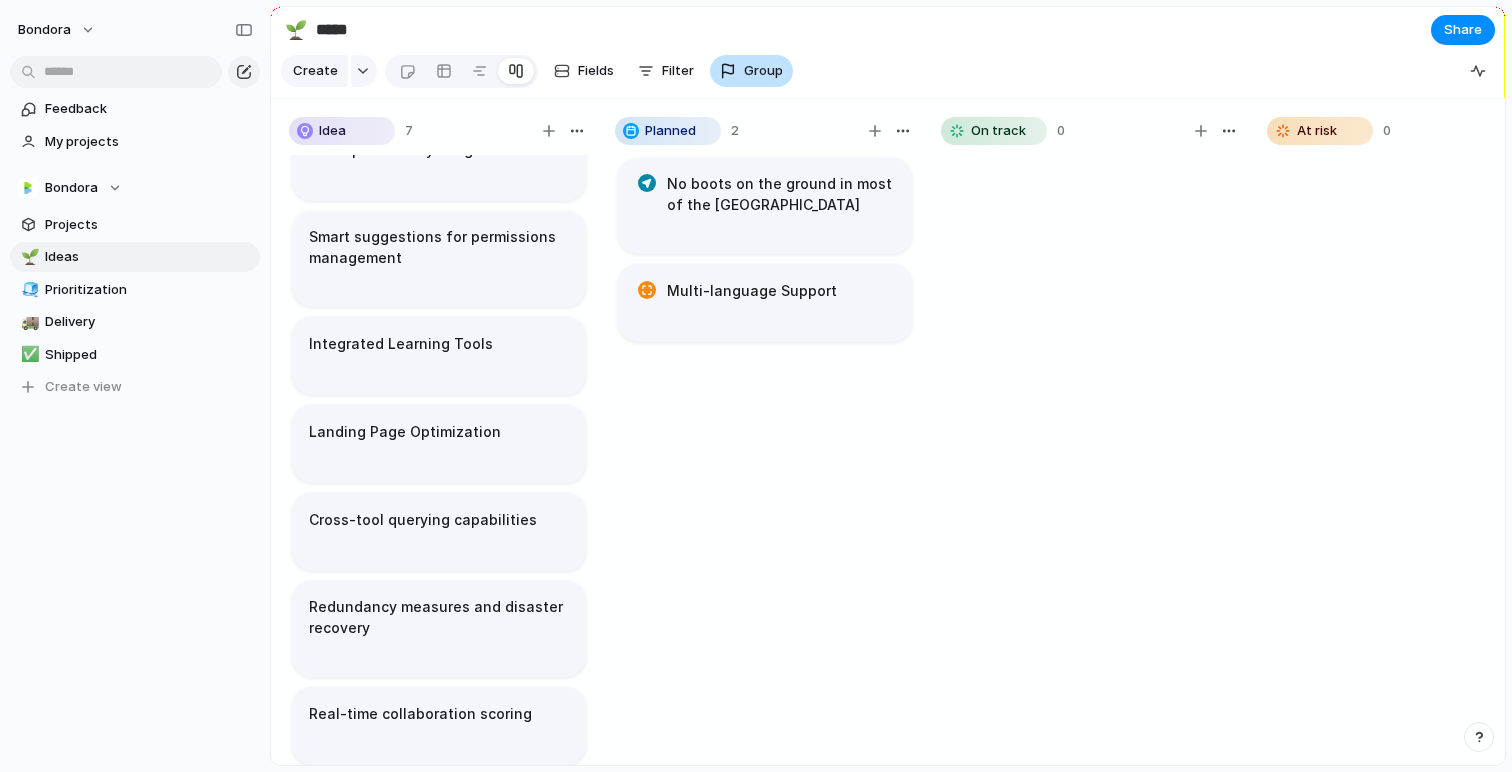 click on "Group" at bounding box center [763, 71] 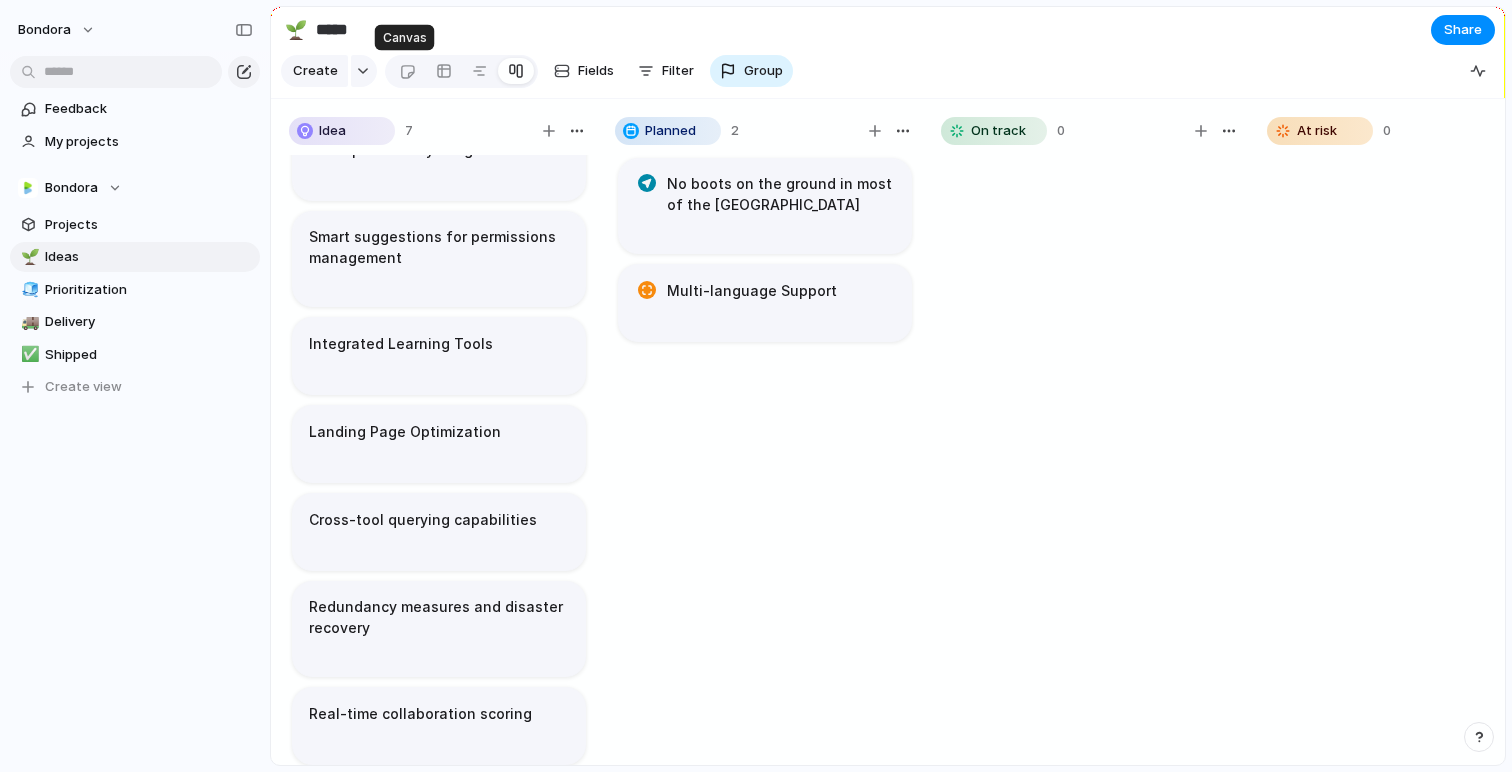 click at bounding box center [407, 71] 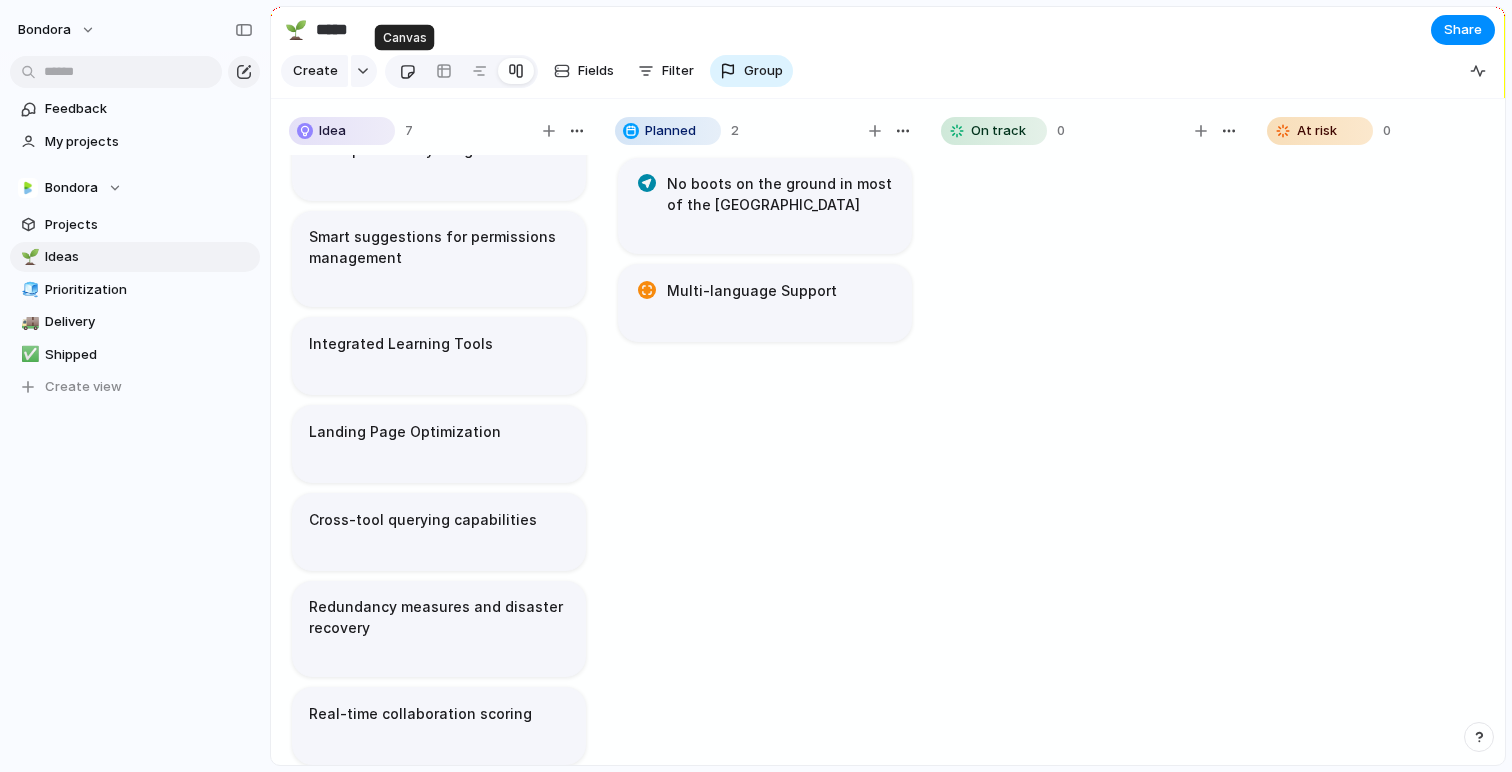 click at bounding box center [407, 71] 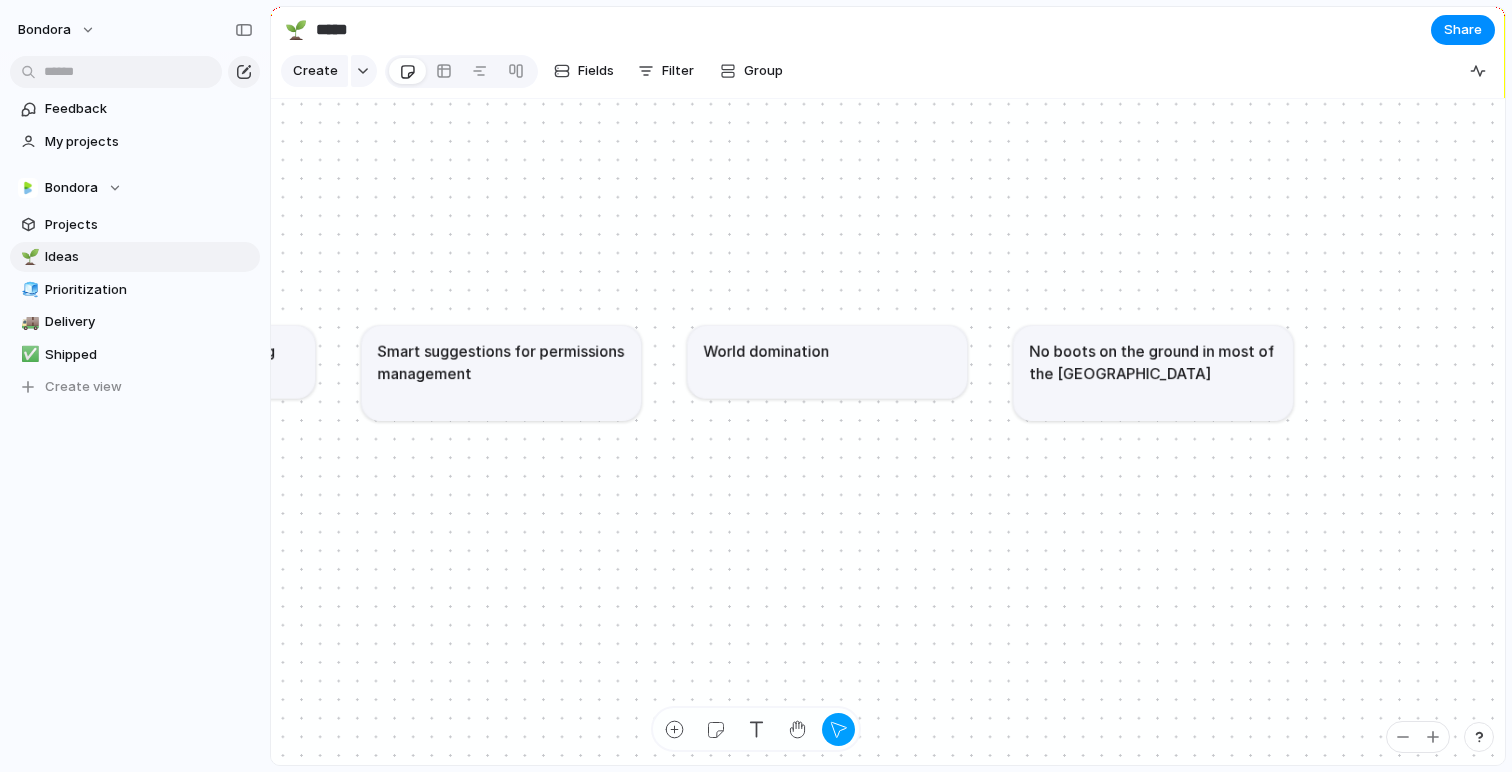 click on "World domination" at bounding box center (766, 350) 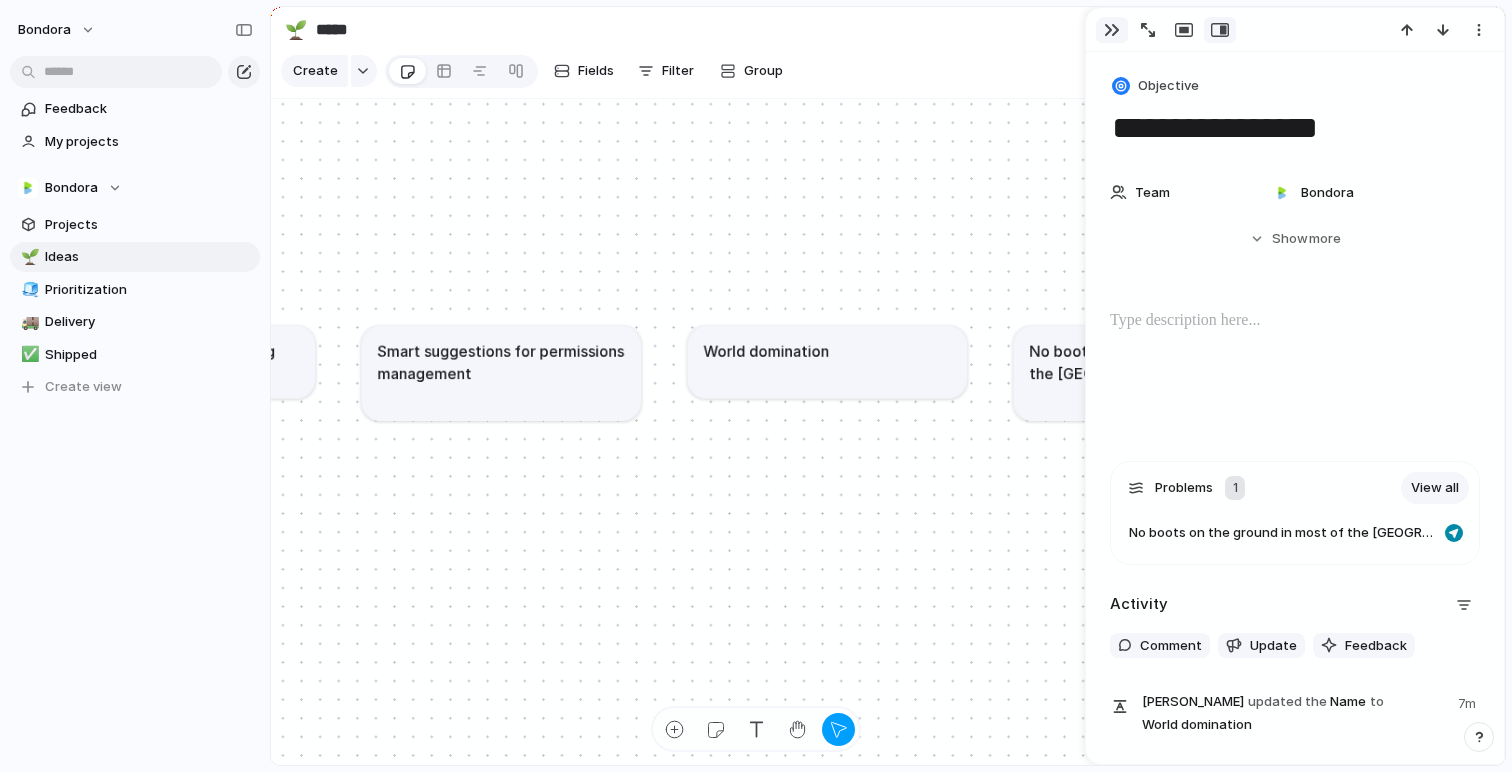 click at bounding box center (1112, 30) 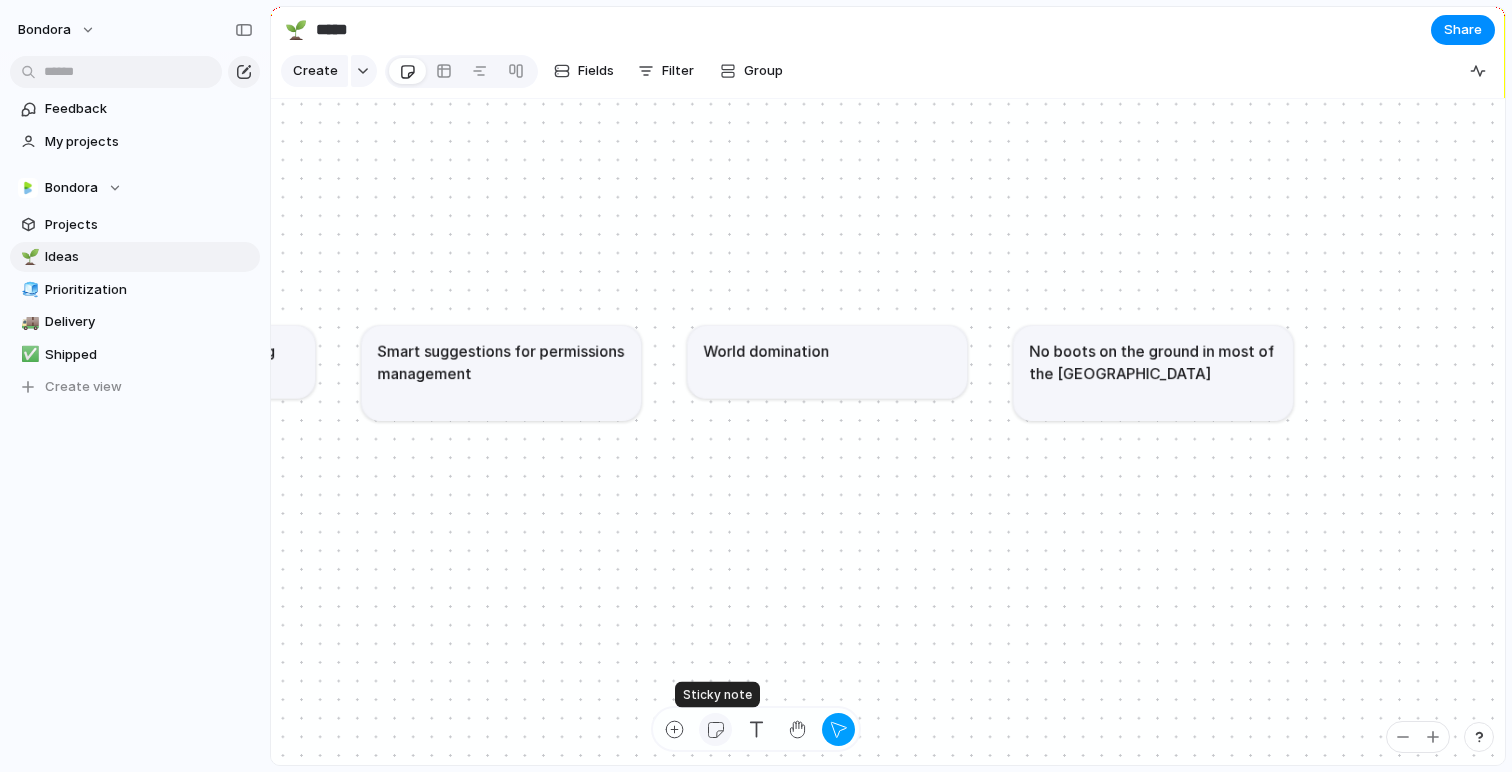 click at bounding box center [715, 729] 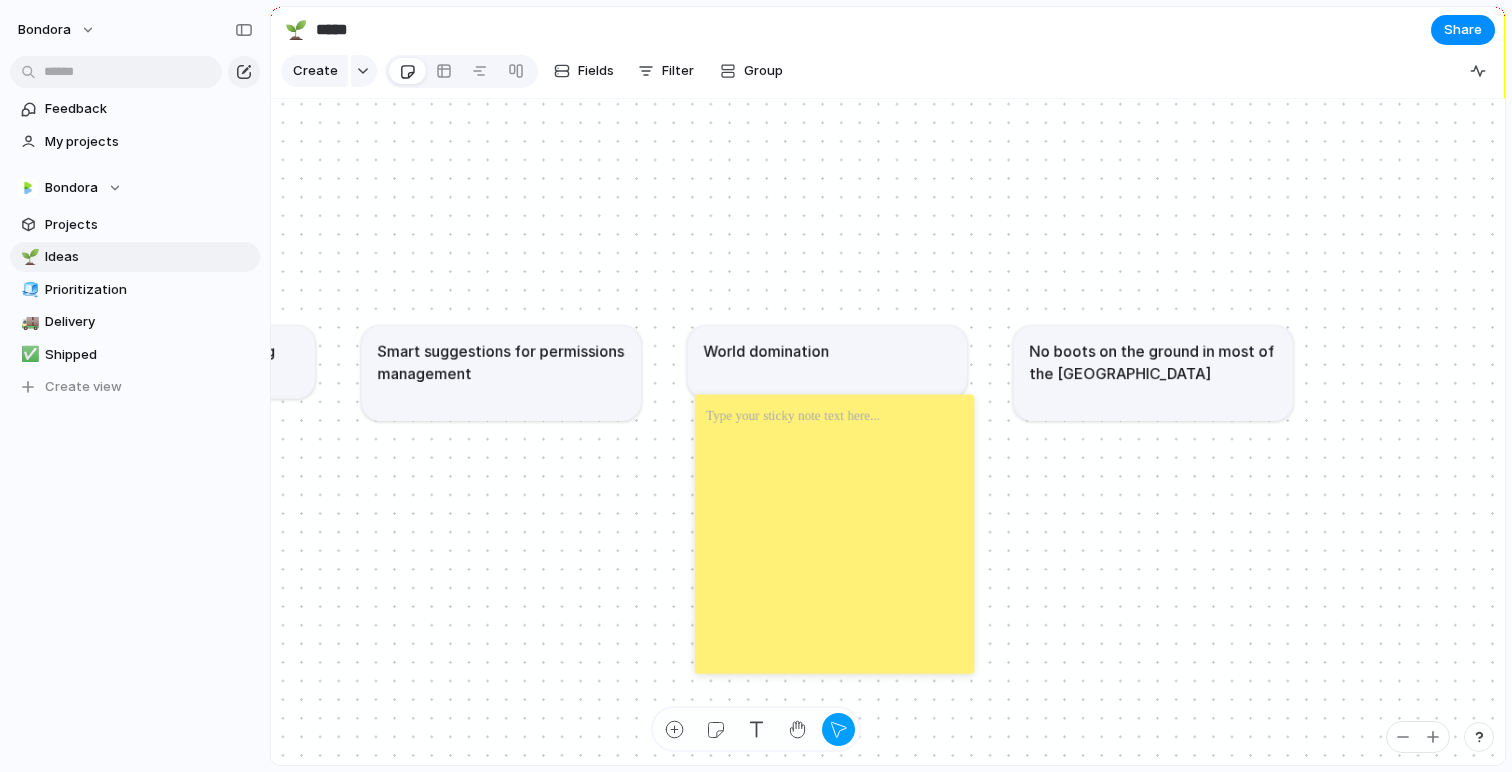type 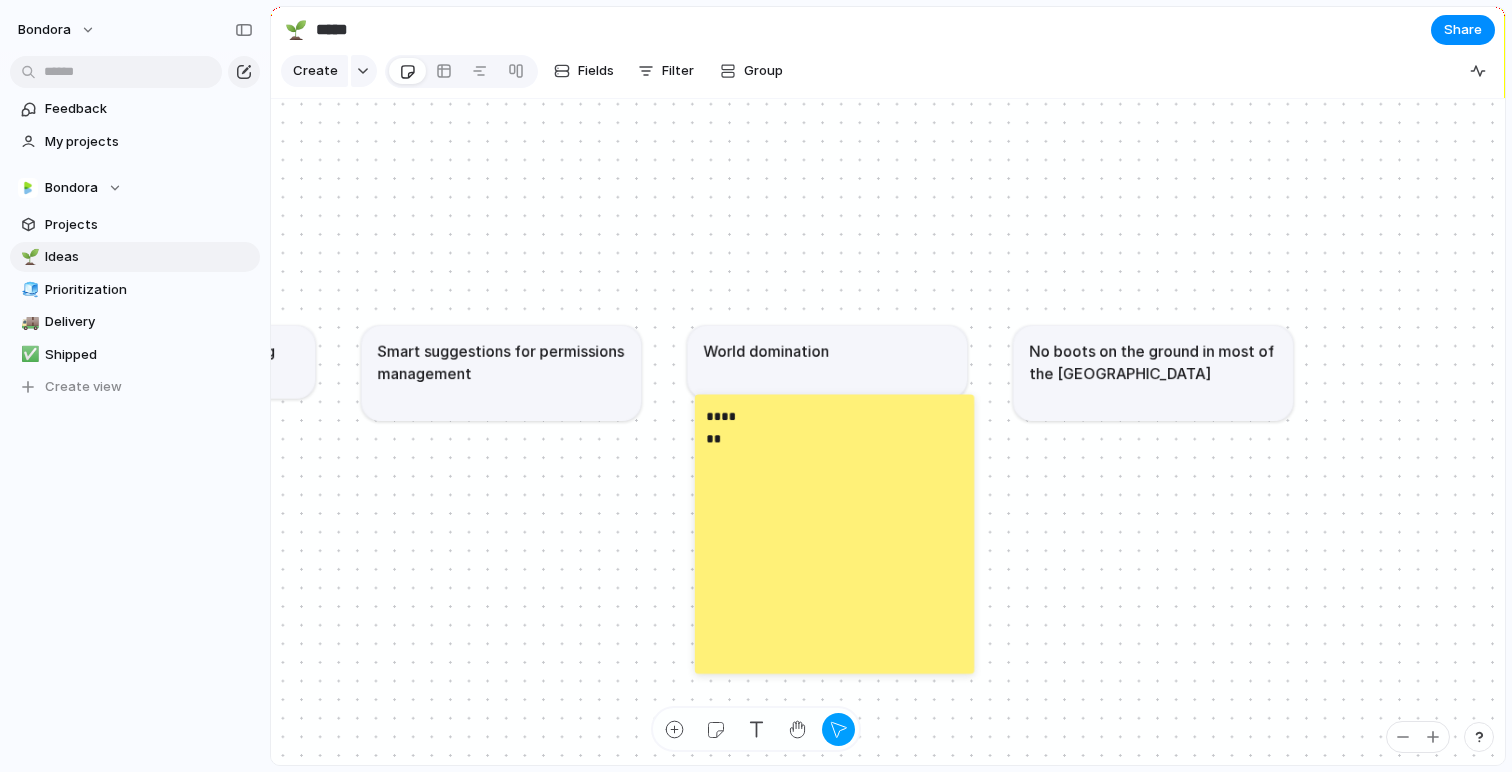 click on "*******" at bounding box center [834, 533] 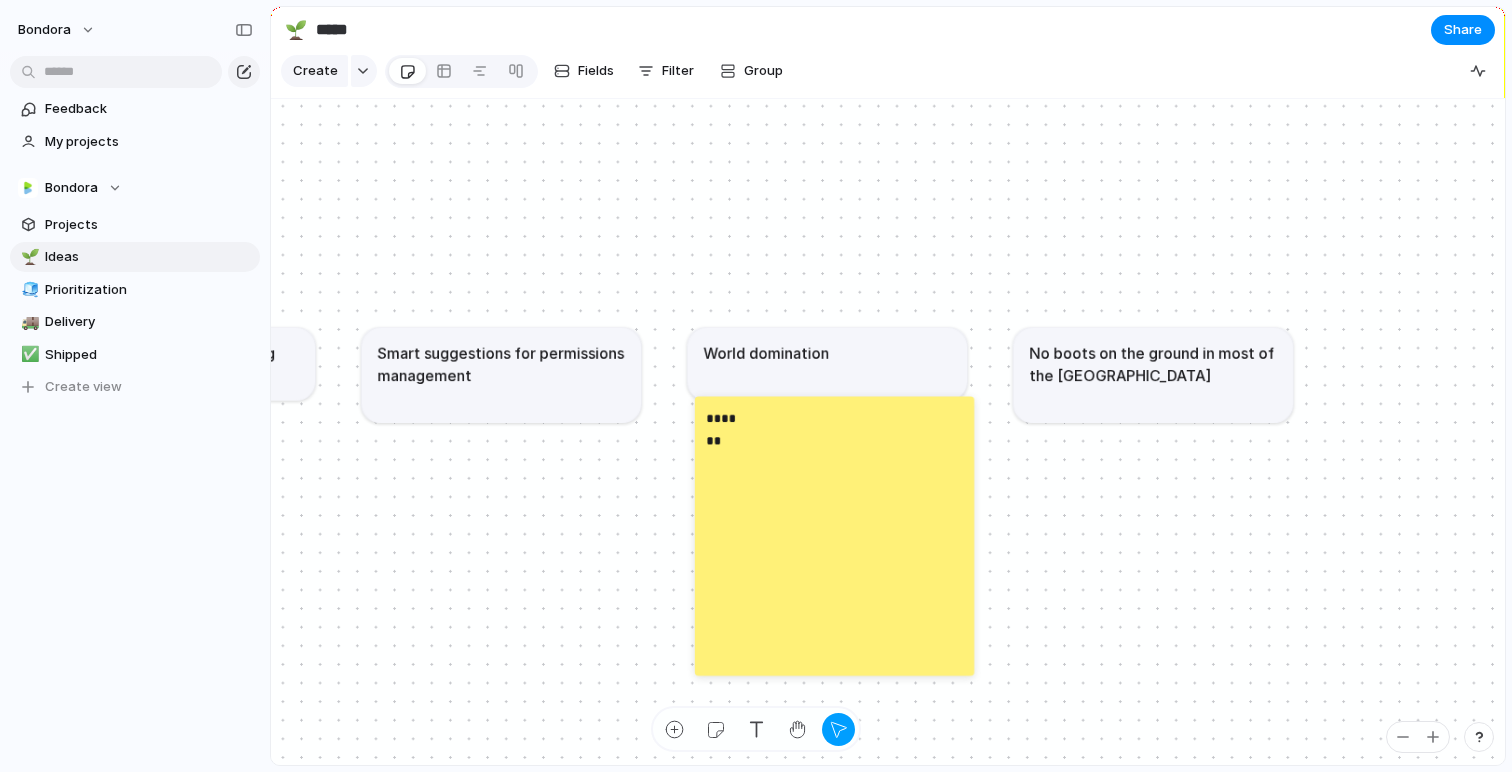 click on "Delete   Change color" at bounding box center (756, 386) 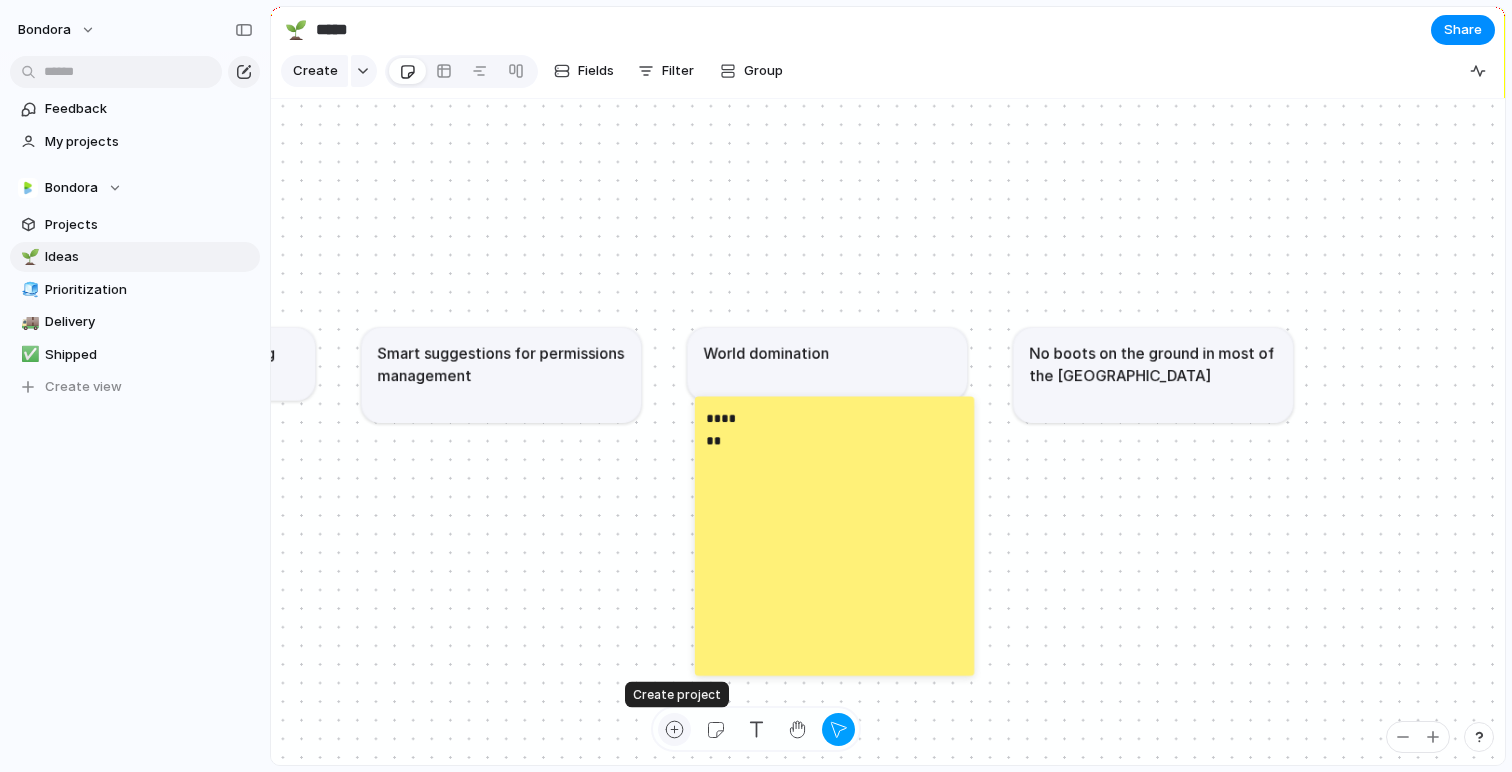 click at bounding box center [674, 729] 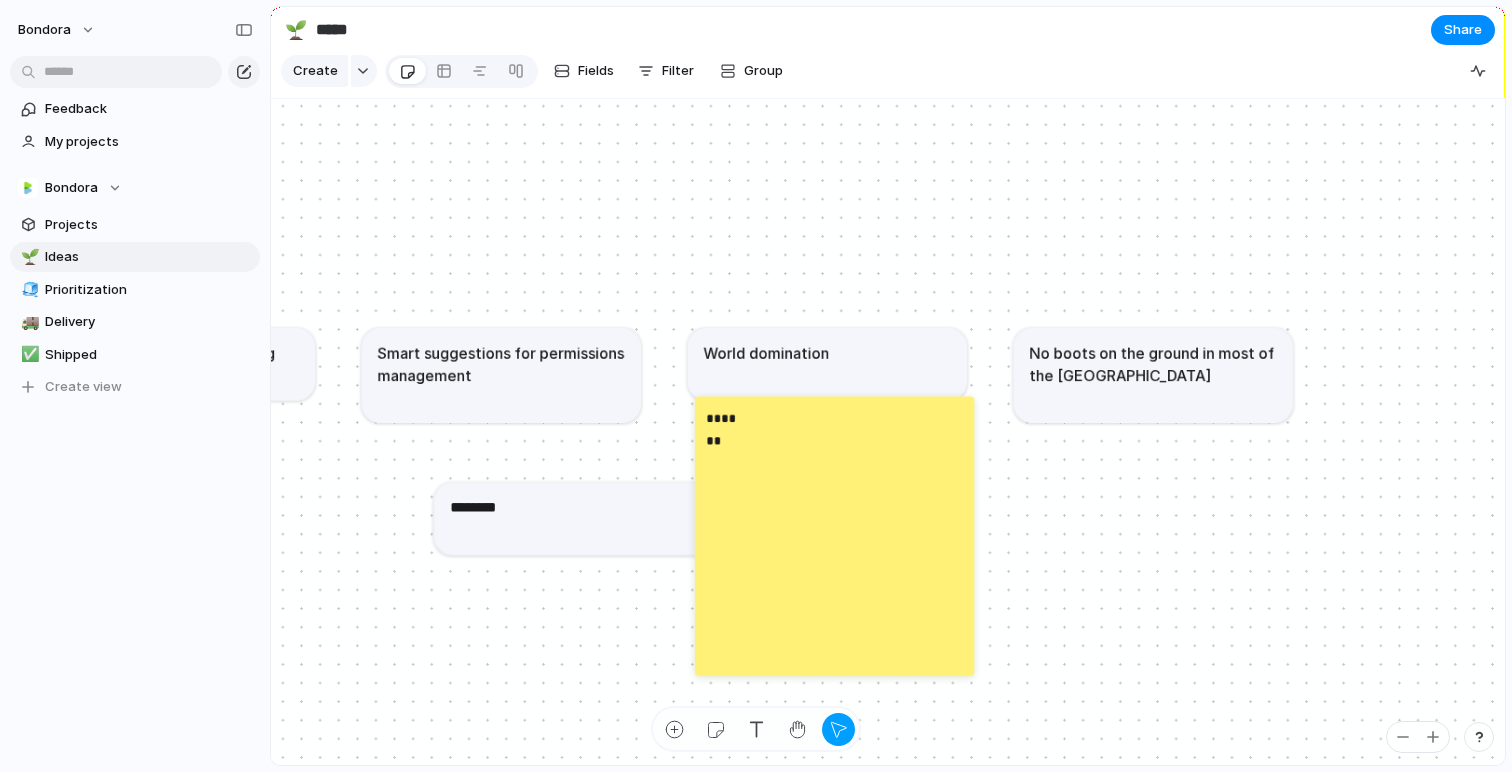type on "*********" 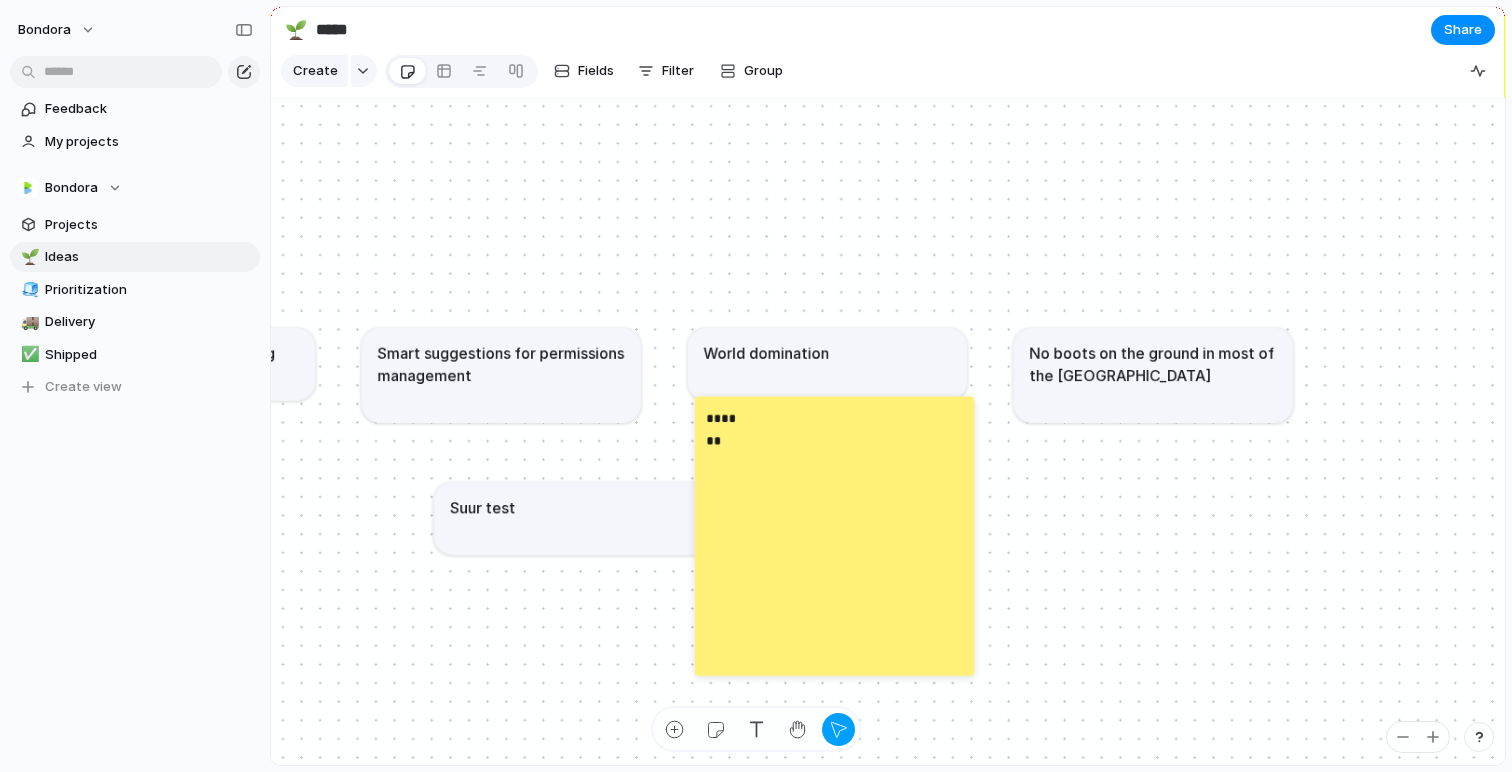 click on "Suur test" at bounding box center (574, 507) 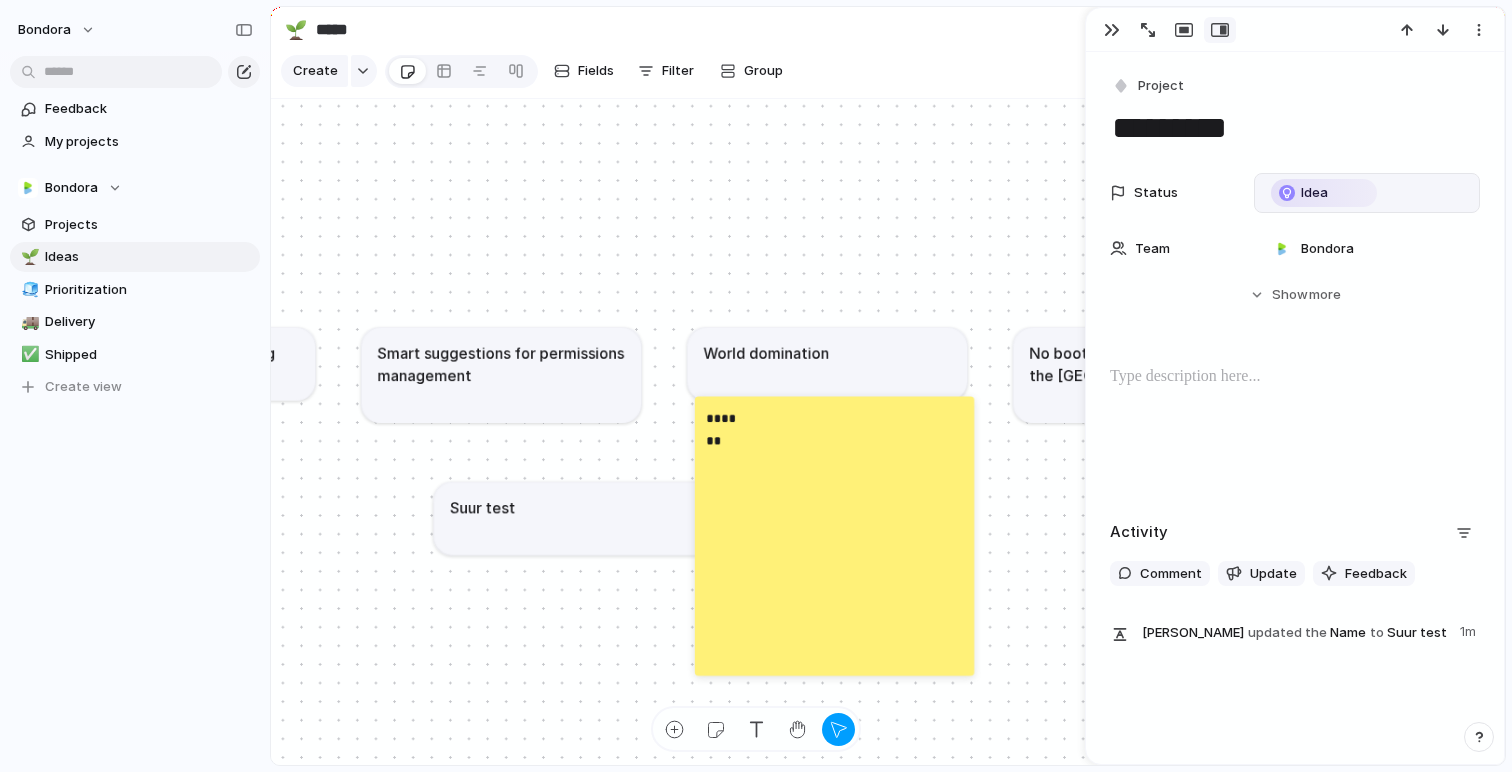 click on "Idea" at bounding box center [1367, 193] 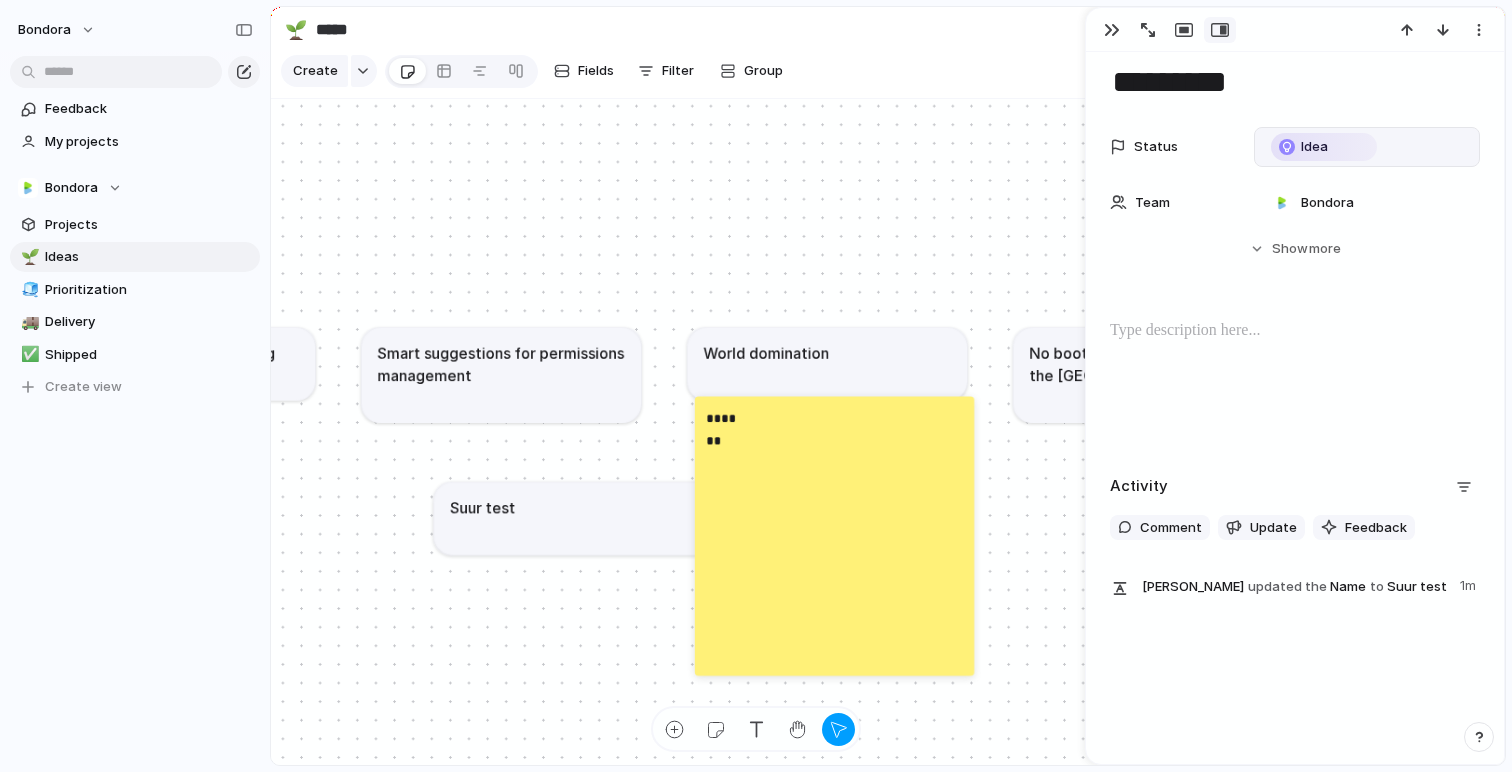scroll, scrollTop: 0, scrollLeft: 0, axis: both 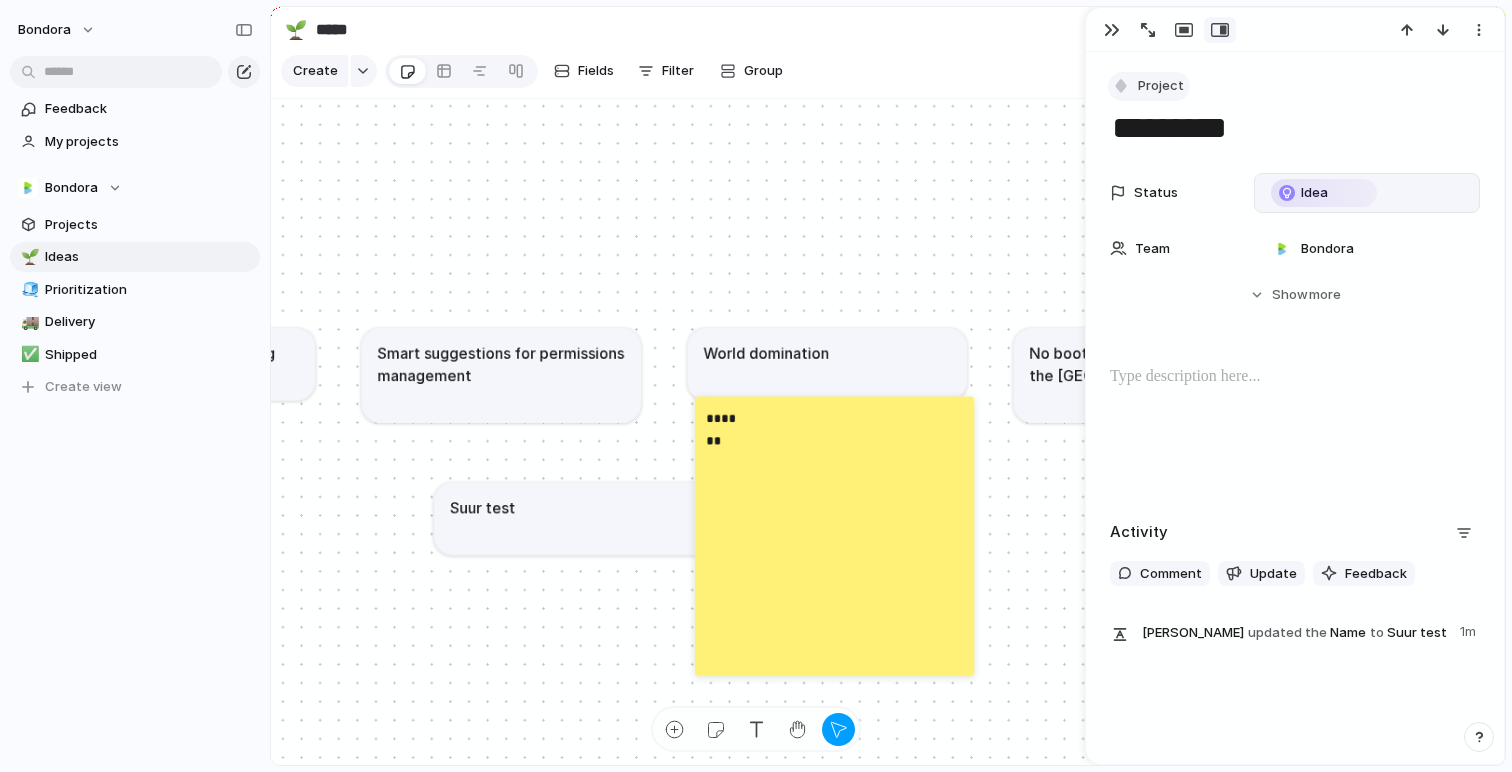click on "Project" at bounding box center (1161, 86) 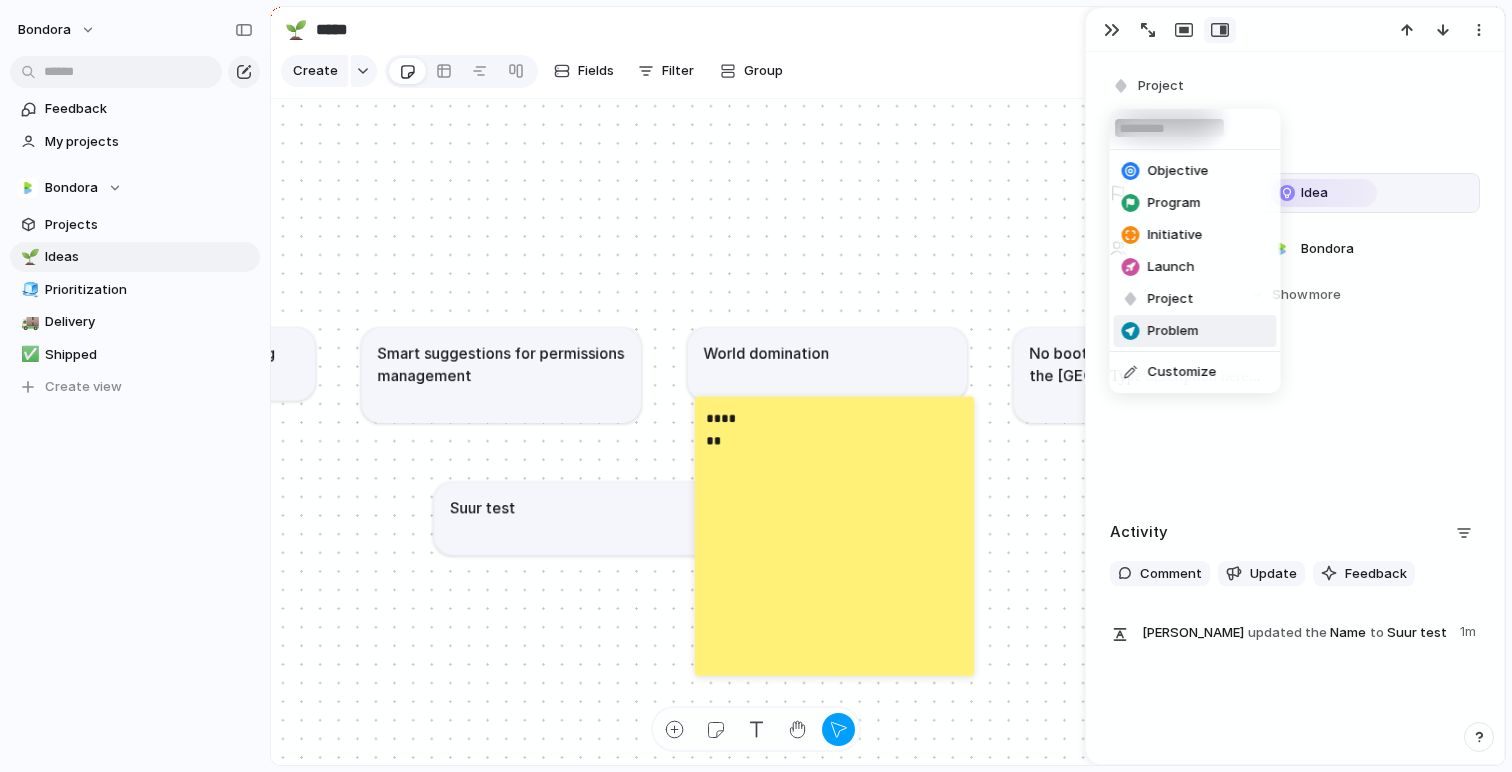 click on "Problem" at bounding box center (1173, 331) 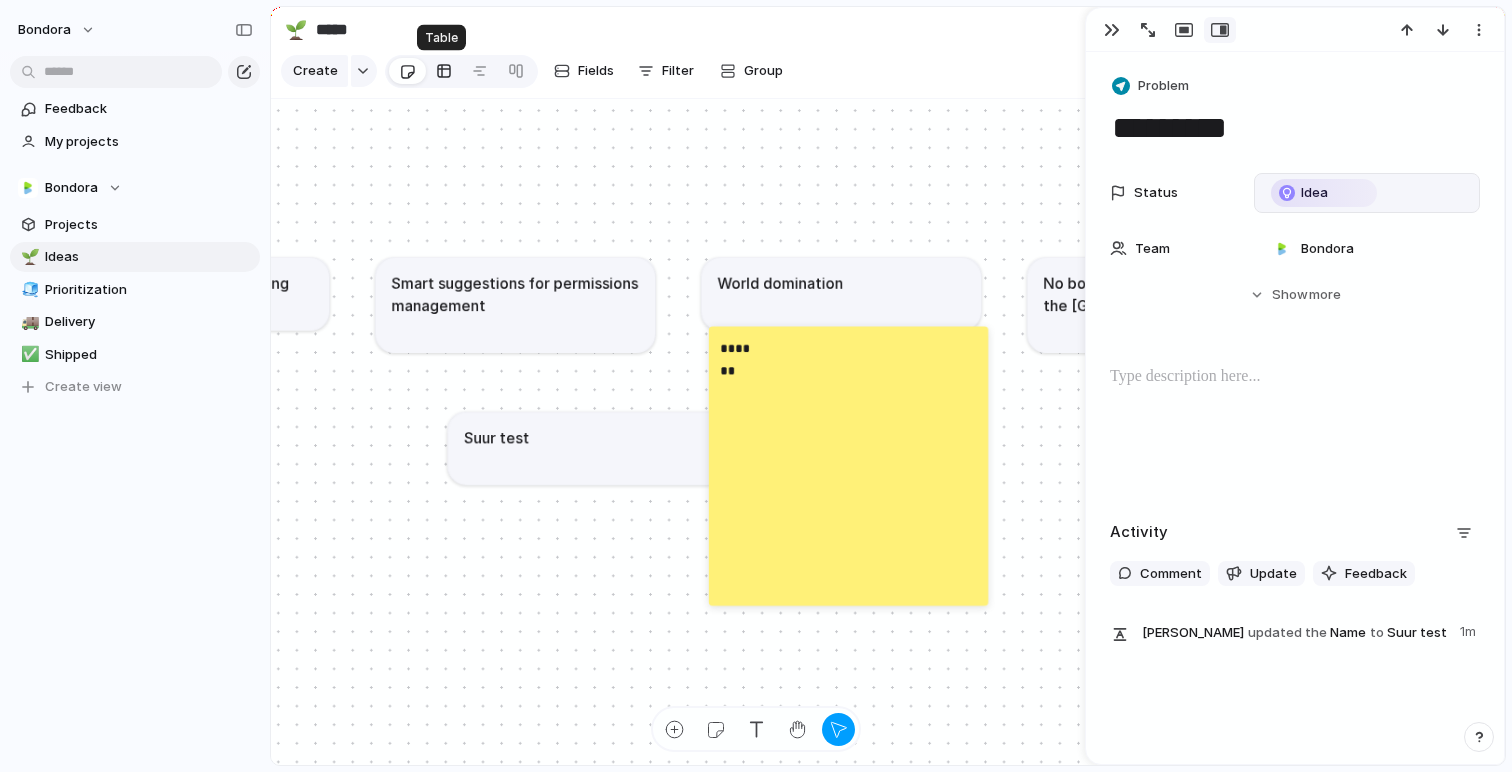 click at bounding box center (444, 71) 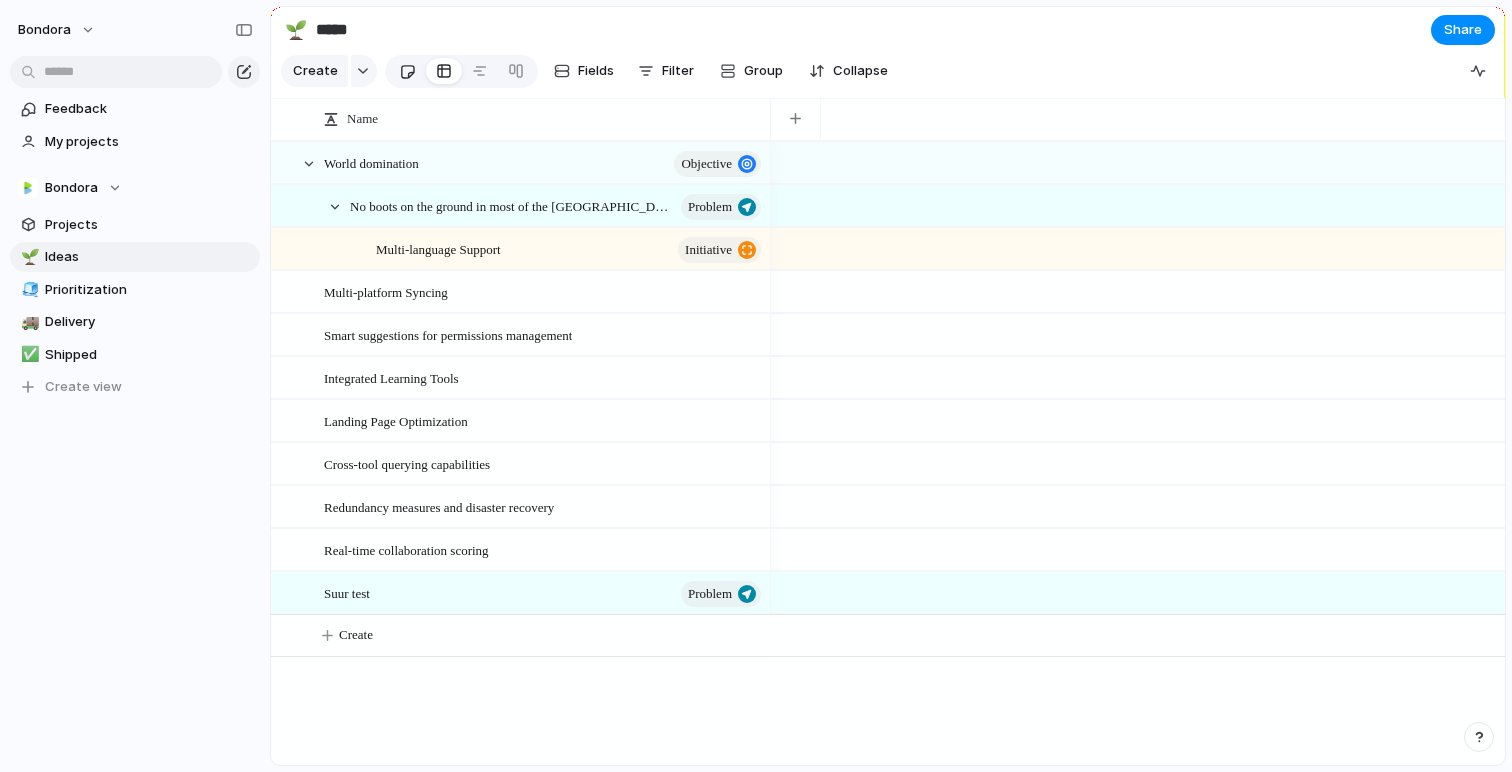 click at bounding box center (407, 71) 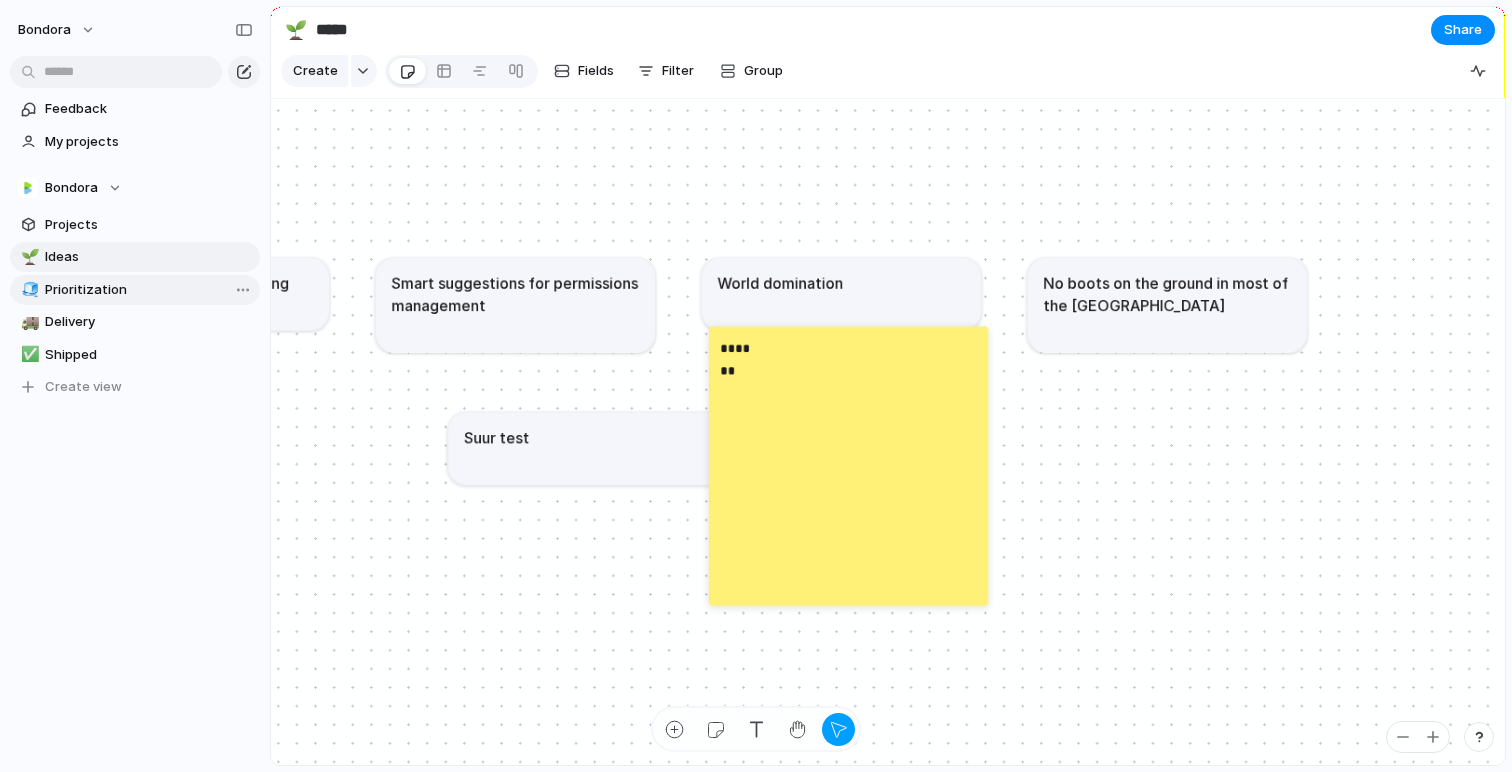 click on "Prioritization" at bounding box center [149, 290] 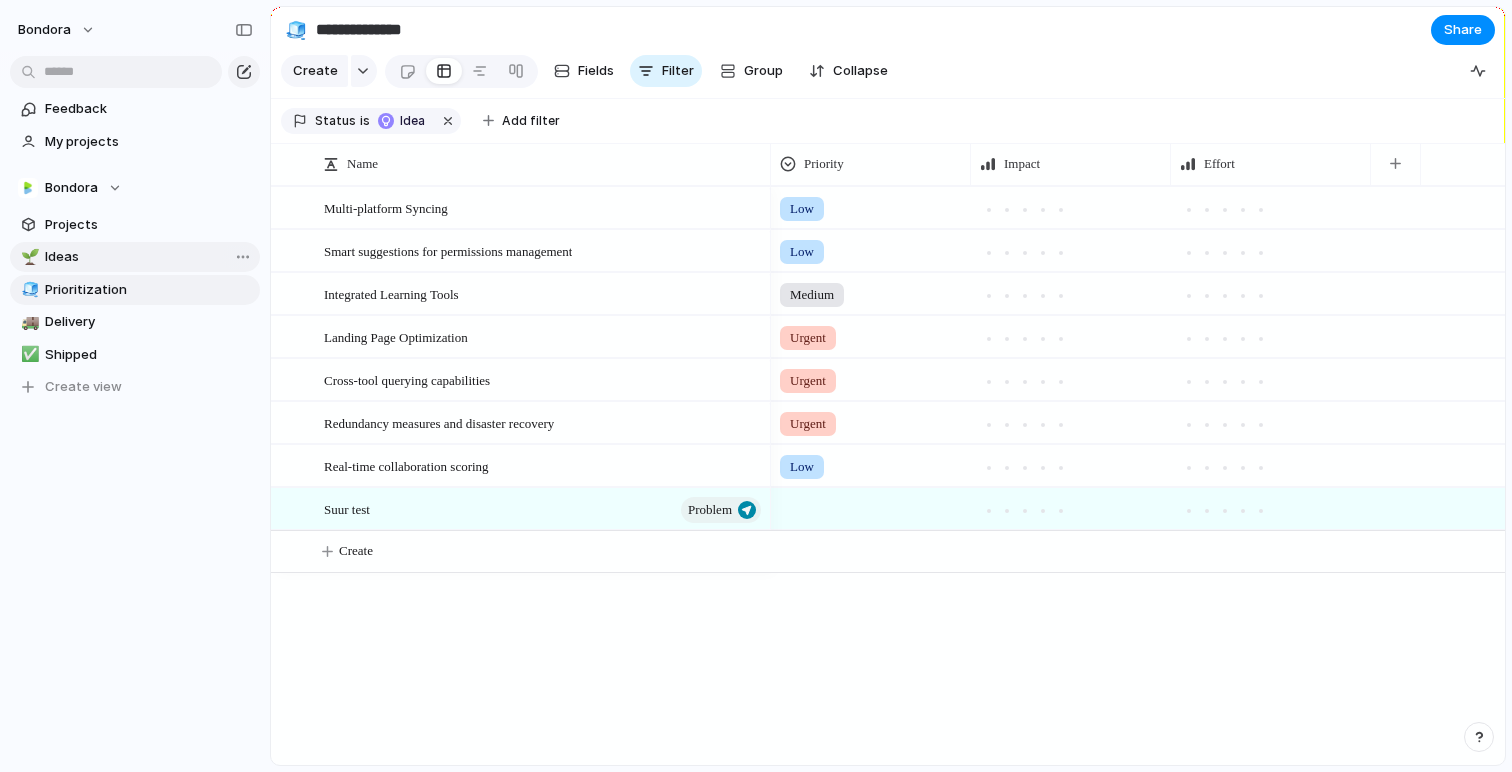 click on "Ideas" at bounding box center (149, 257) 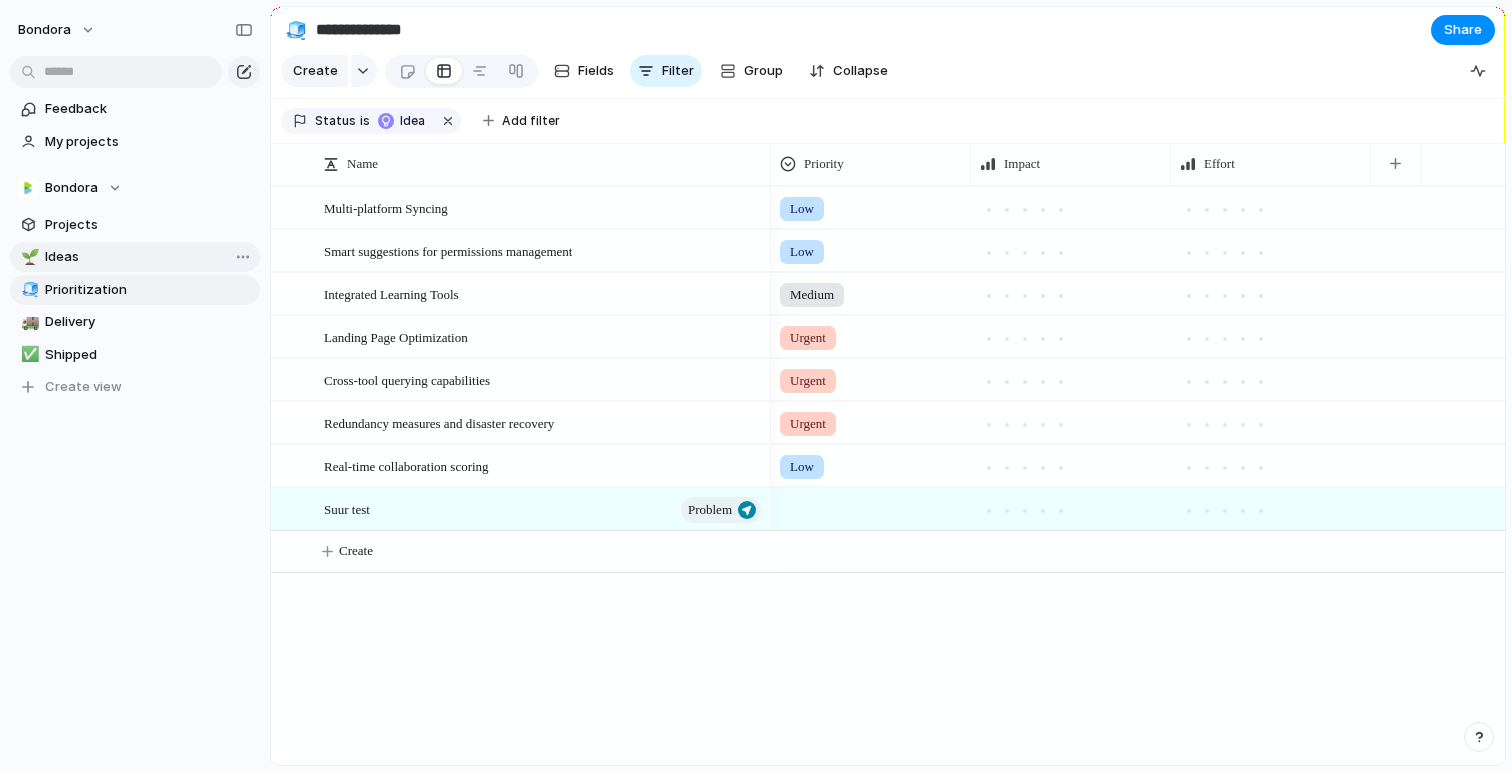 type on "*****" 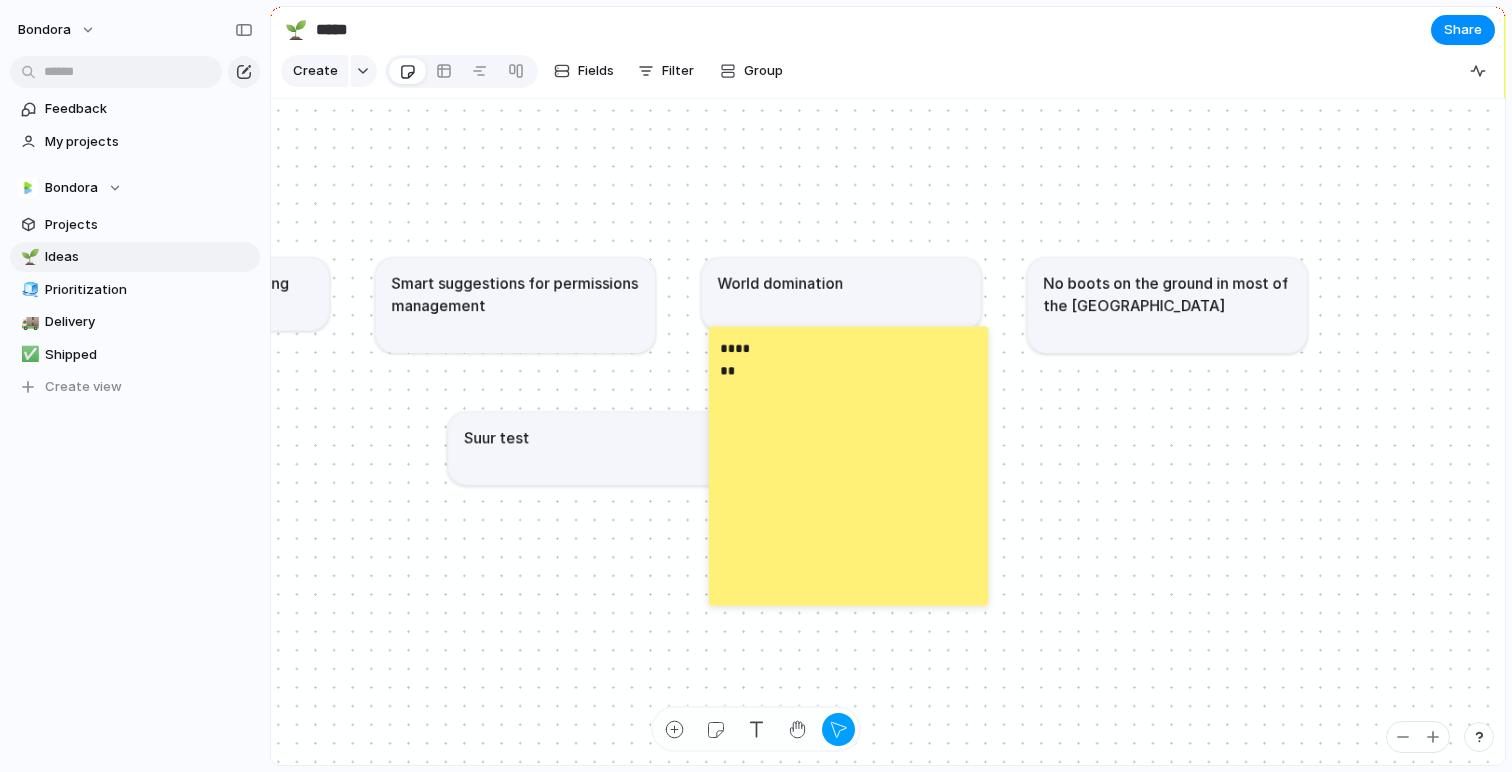 click on "Smart suggestions for permissions management" at bounding box center (515, 293) 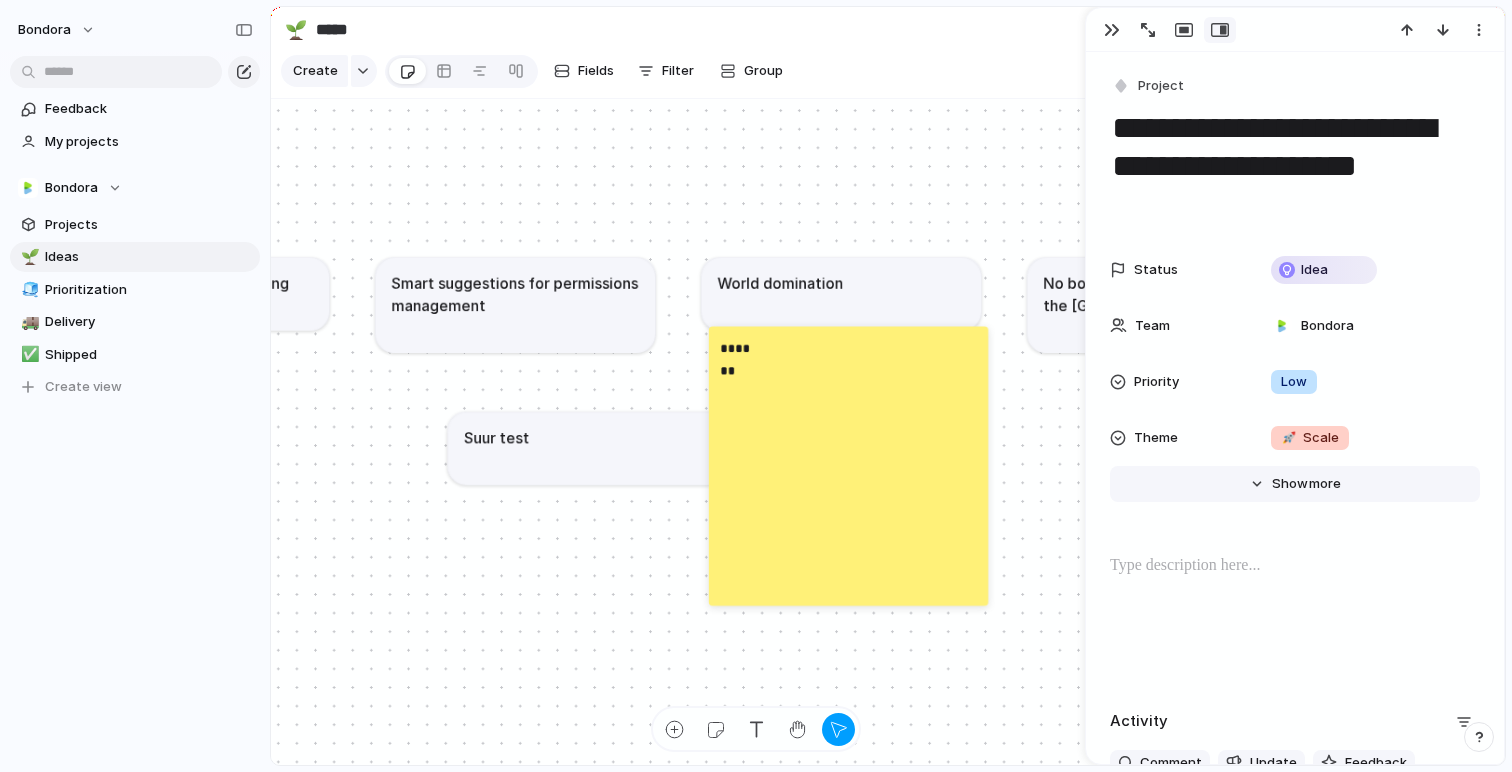 click on "Show" at bounding box center [1290, 484] 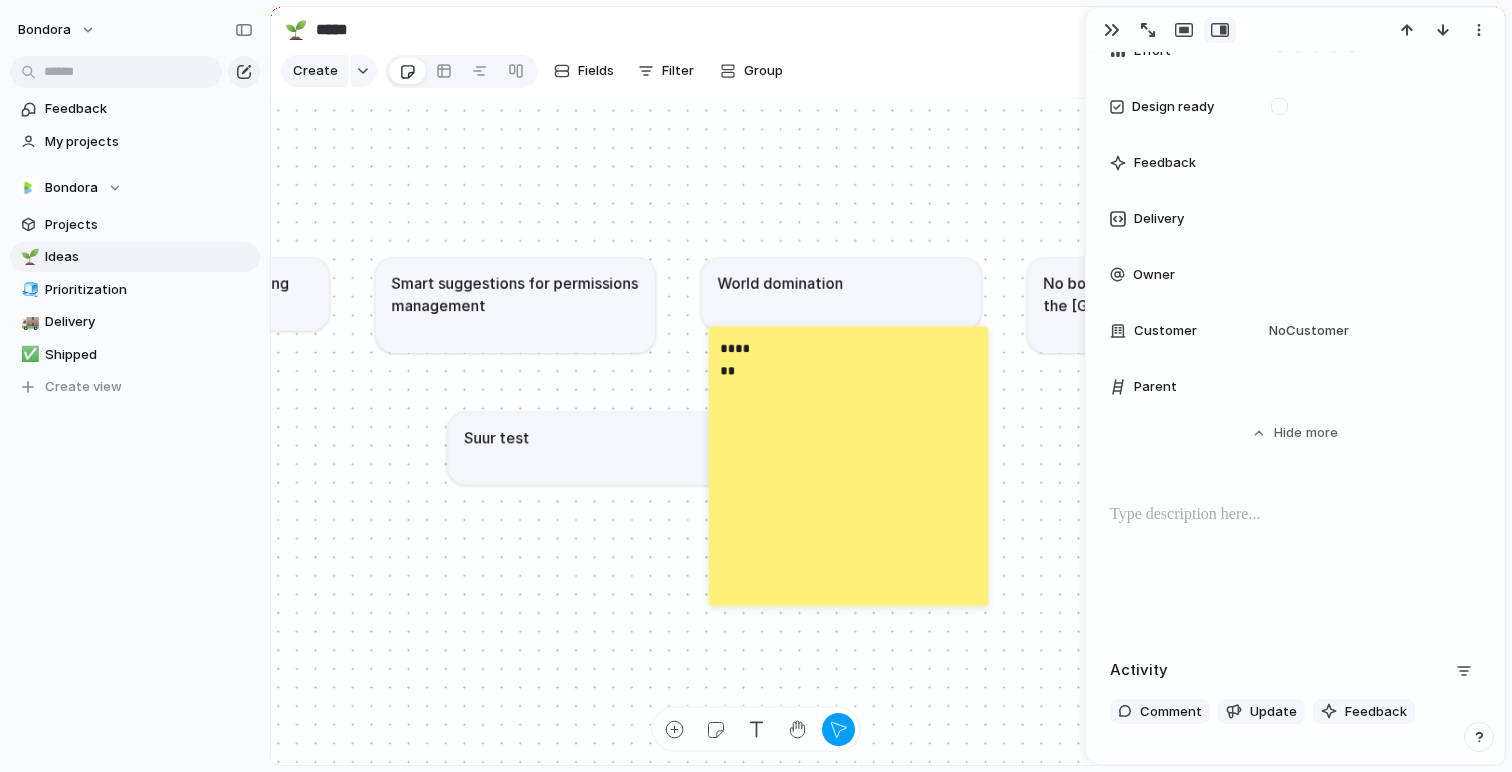 scroll, scrollTop: 960, scrollLeft: 0, axis: vertical 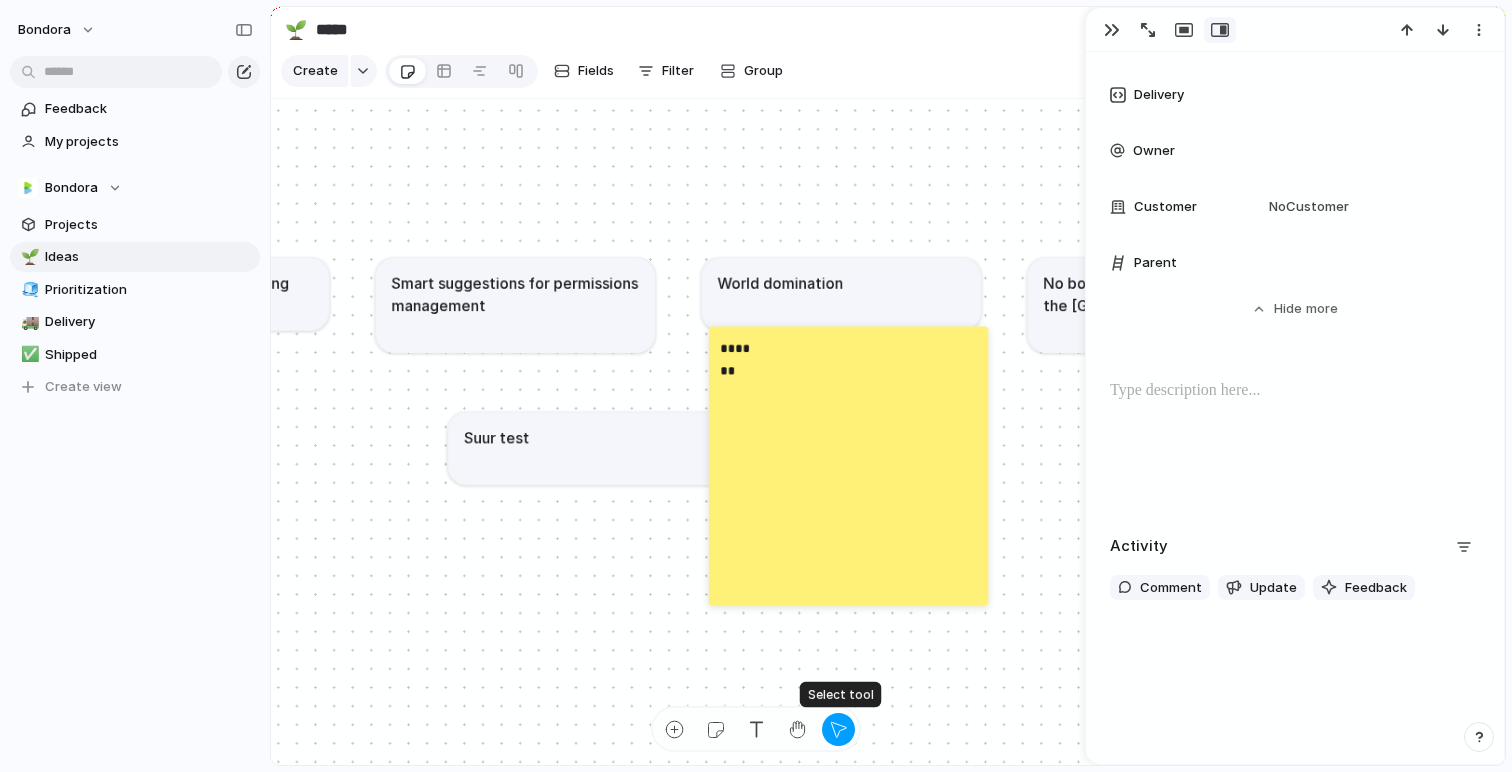click at bounding box center [838, 729] 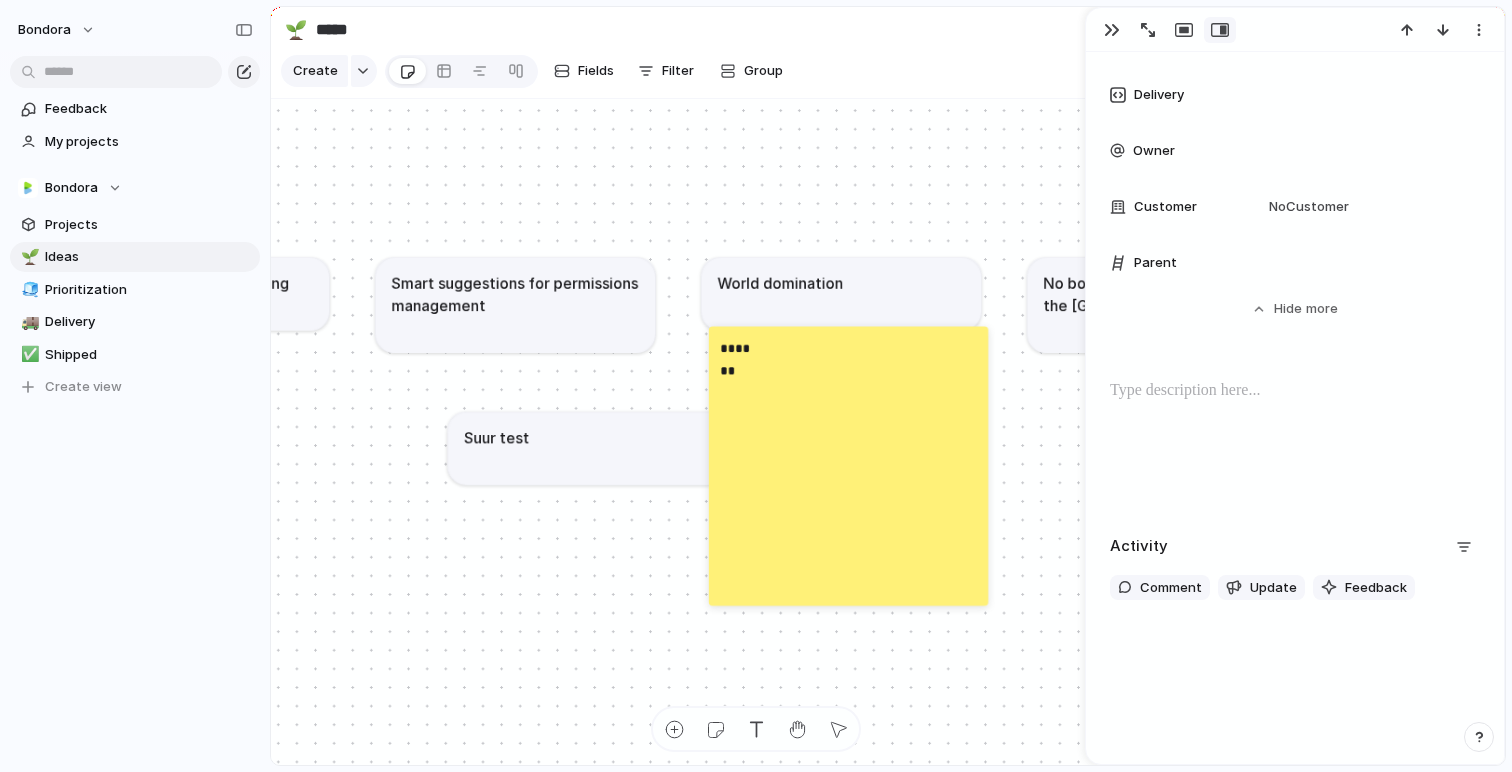 click on "Smart suggestions for permissions management" at bounding box center [515, 293] 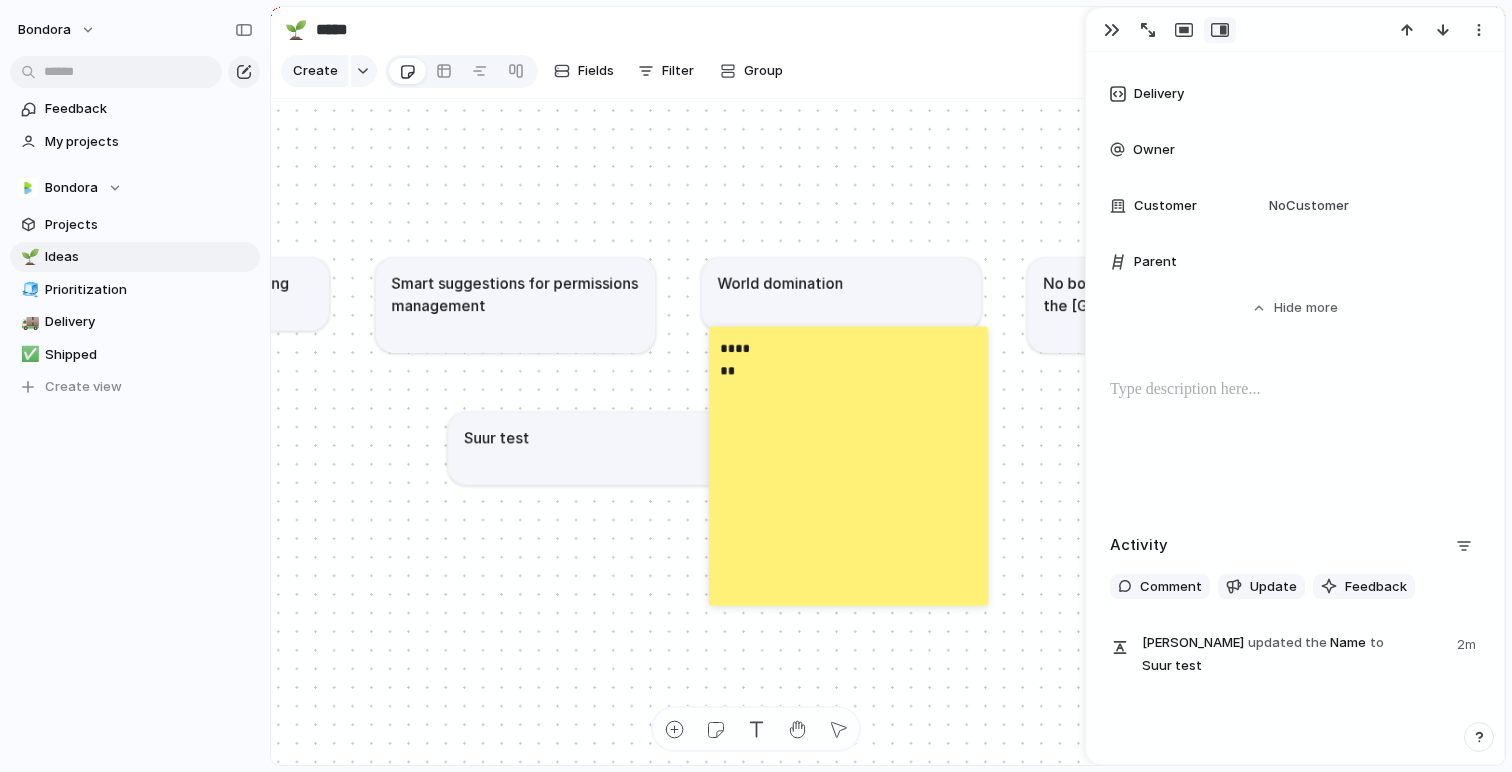 scroll, scrollTop: 883, scrollLeft: 0, axis: vertical 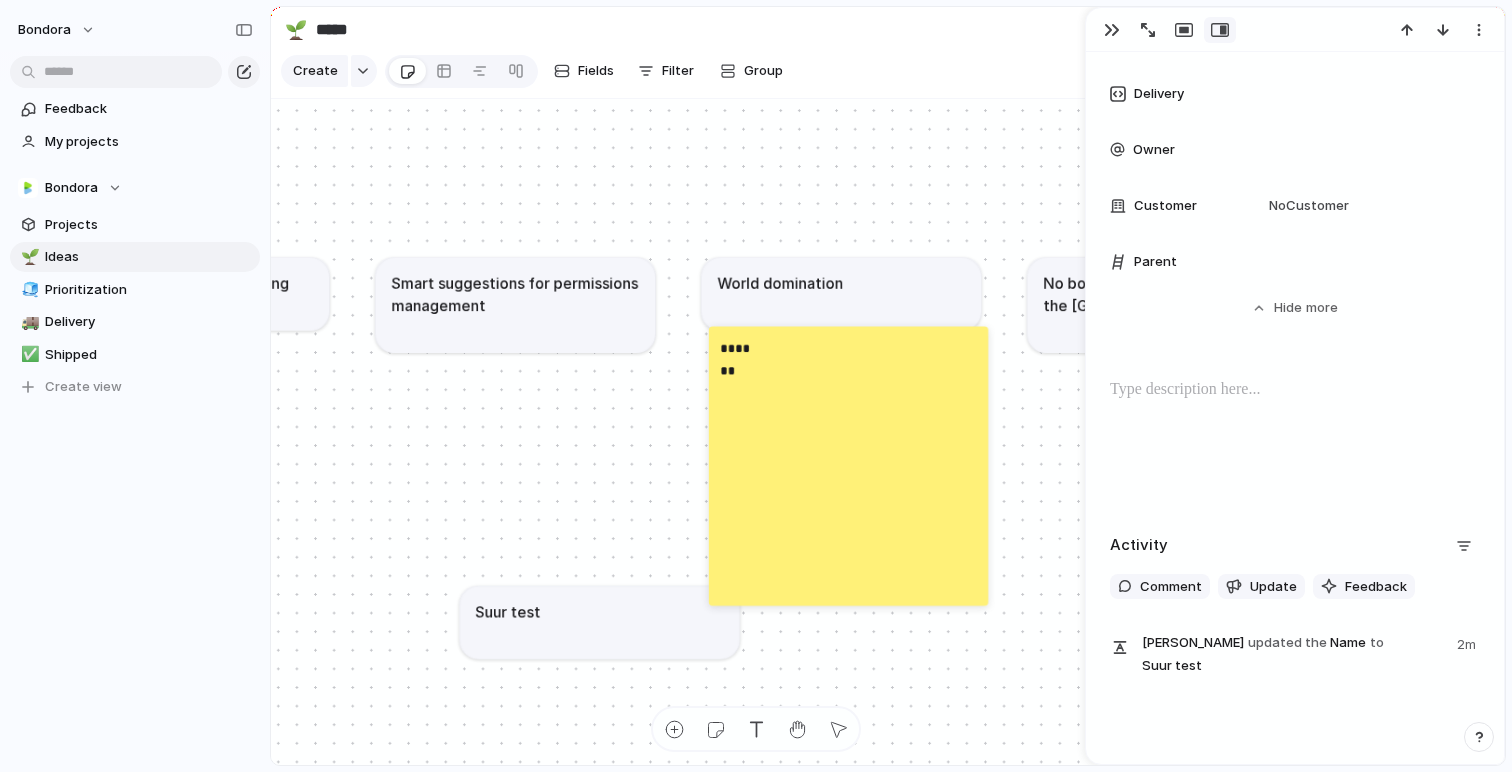drag, startPoint x: 512, startPoint y: 441, endPoint x: 524, endPoint y: 614, distance: 173.41568 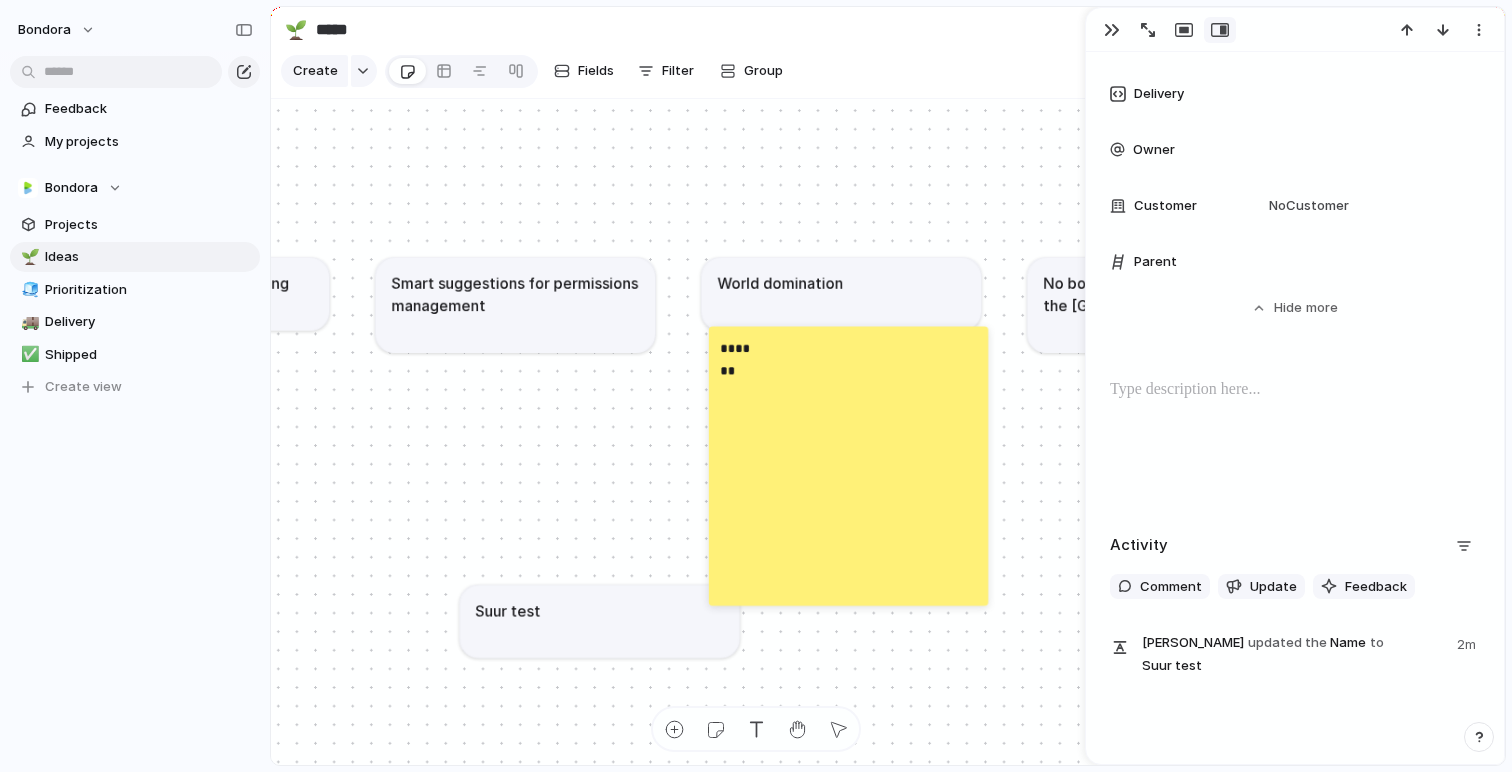 click on "Create Fields Filter Group Zoom Clear Save for everyone" at bounding box center [888, 75] 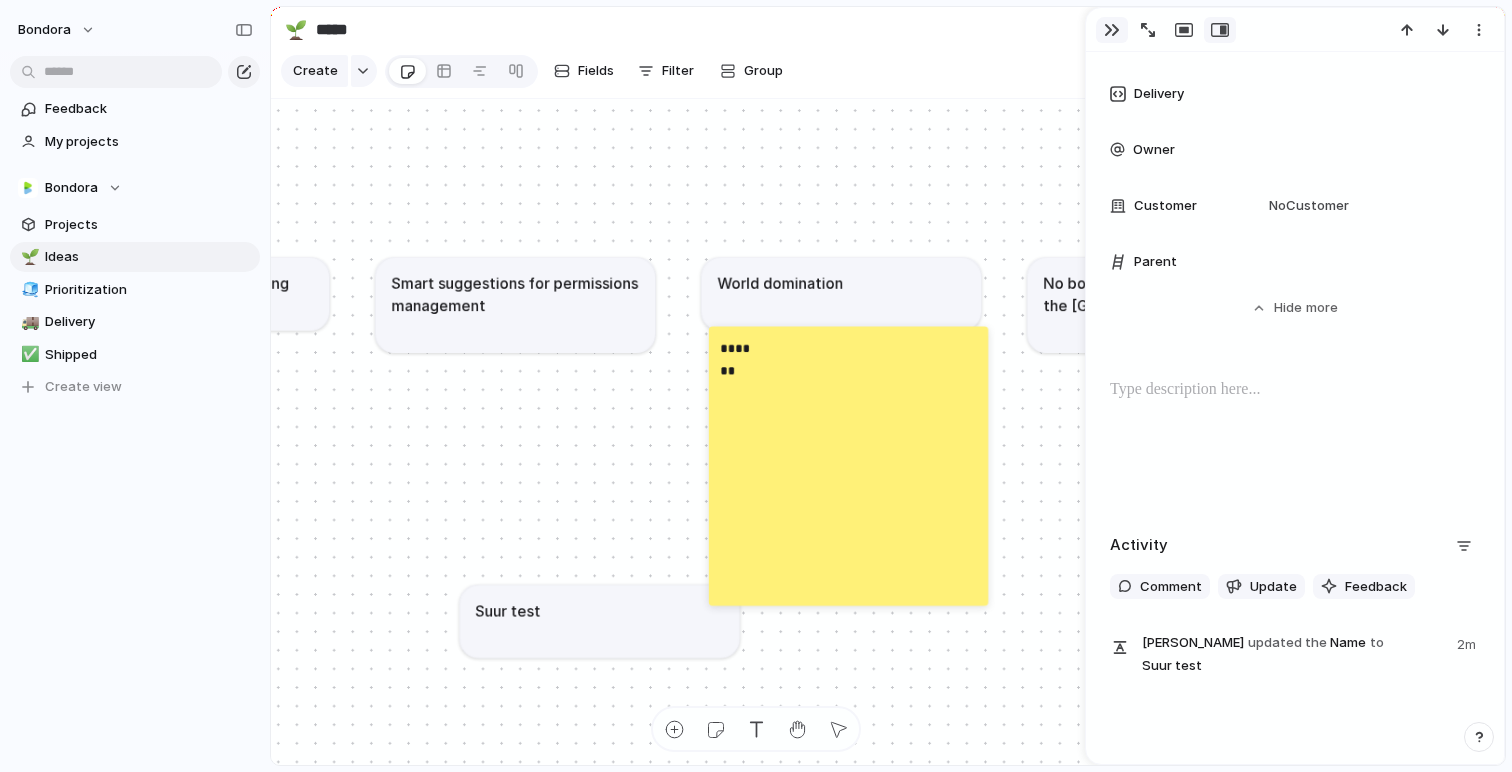 click at bounding box center (1112, 30) 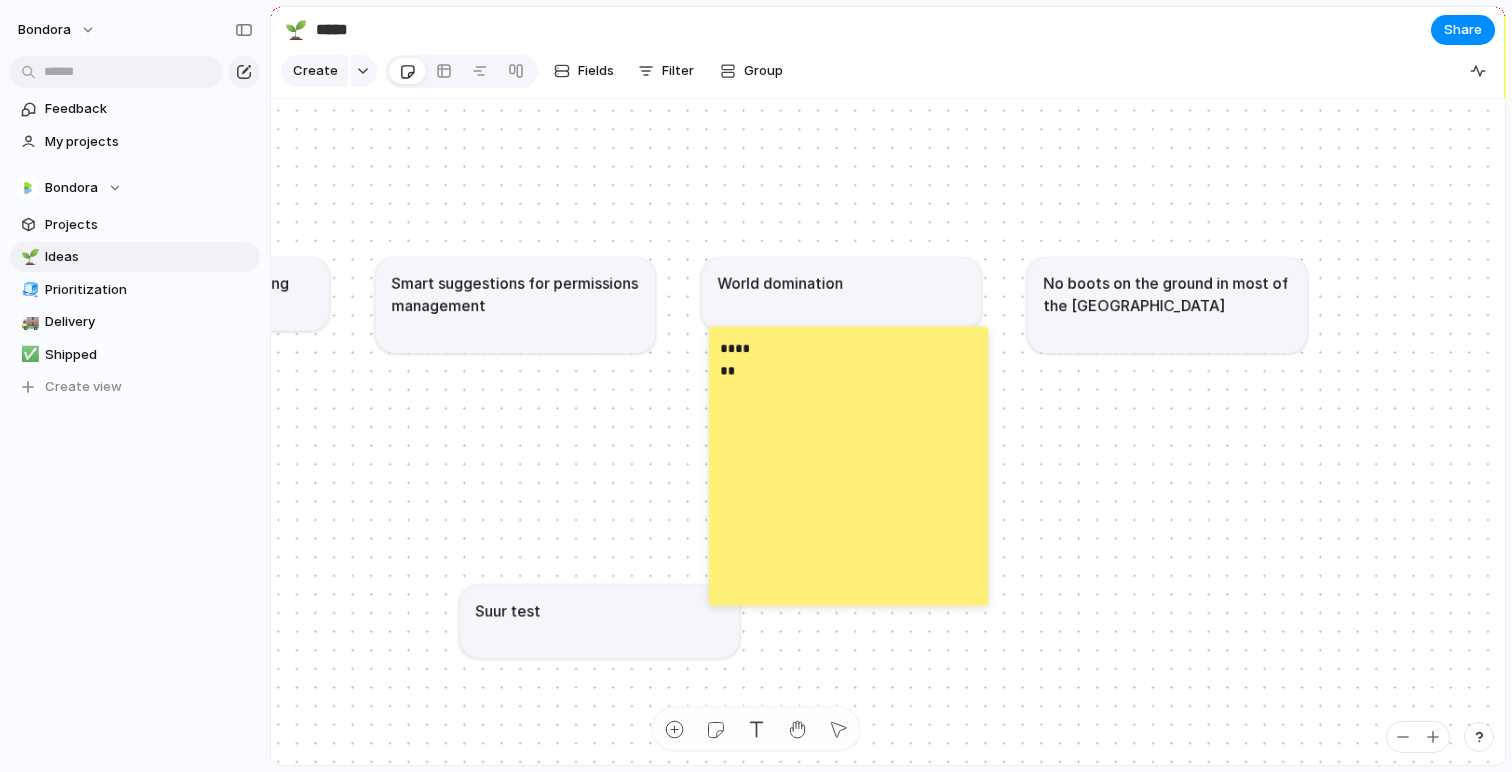 click on "Integrated Learning Tools Landing Page Optimization Cross-tool querying capabilities Redundancy measures and disaster recovery Multi-language Support Multi-platform Syncing Real-time collaboration scoring Smart suggestions for permissions management World domination No boots on the ground in most of the EU Suur test *******" at bounding box center [888, 432] 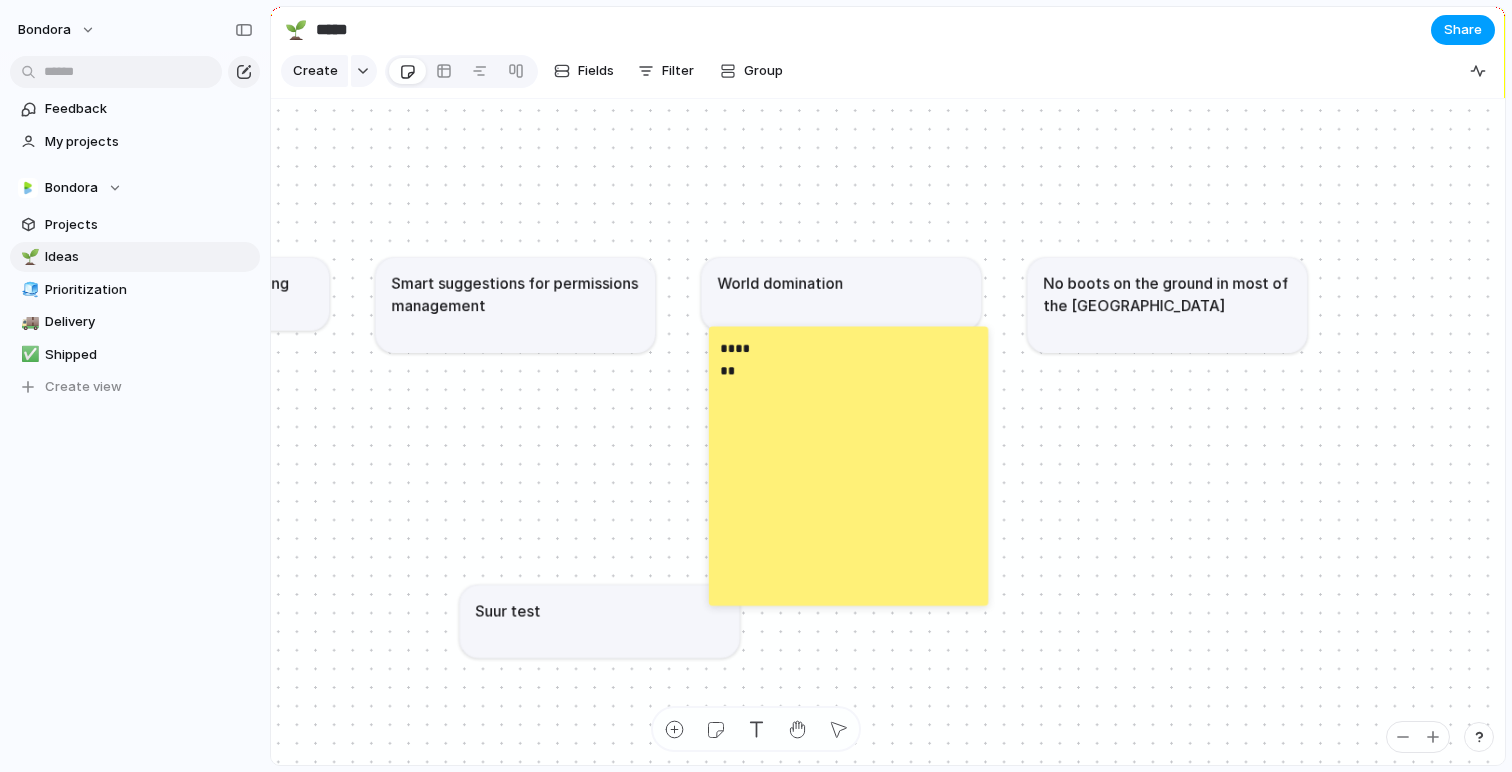 click on "Share" at bounding box center [1463, 30] 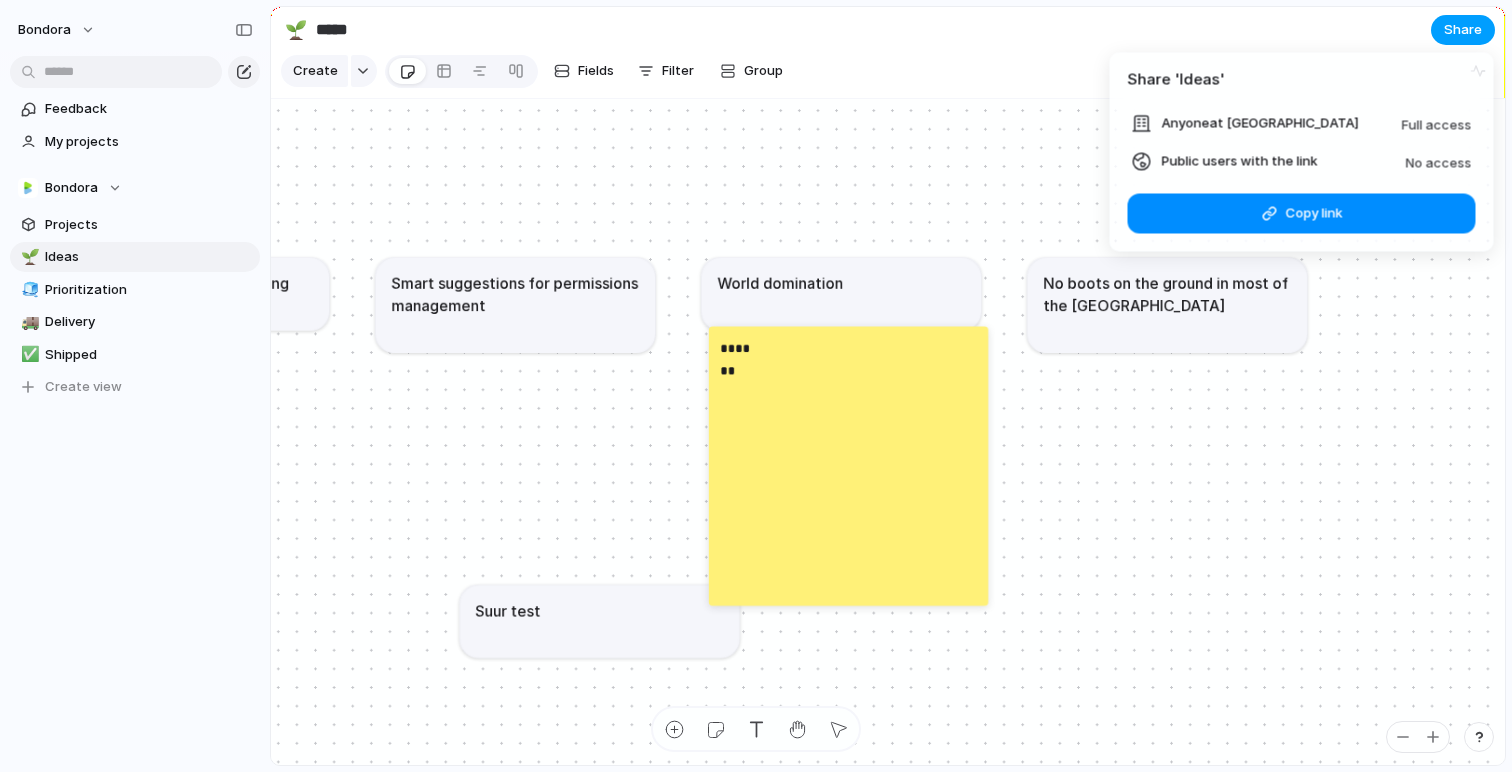 click on "Share ' Ideas ' Anyone  at Bondora Full access Public users with the link No access Link copied Copy link" at bounding box center (756, 386) 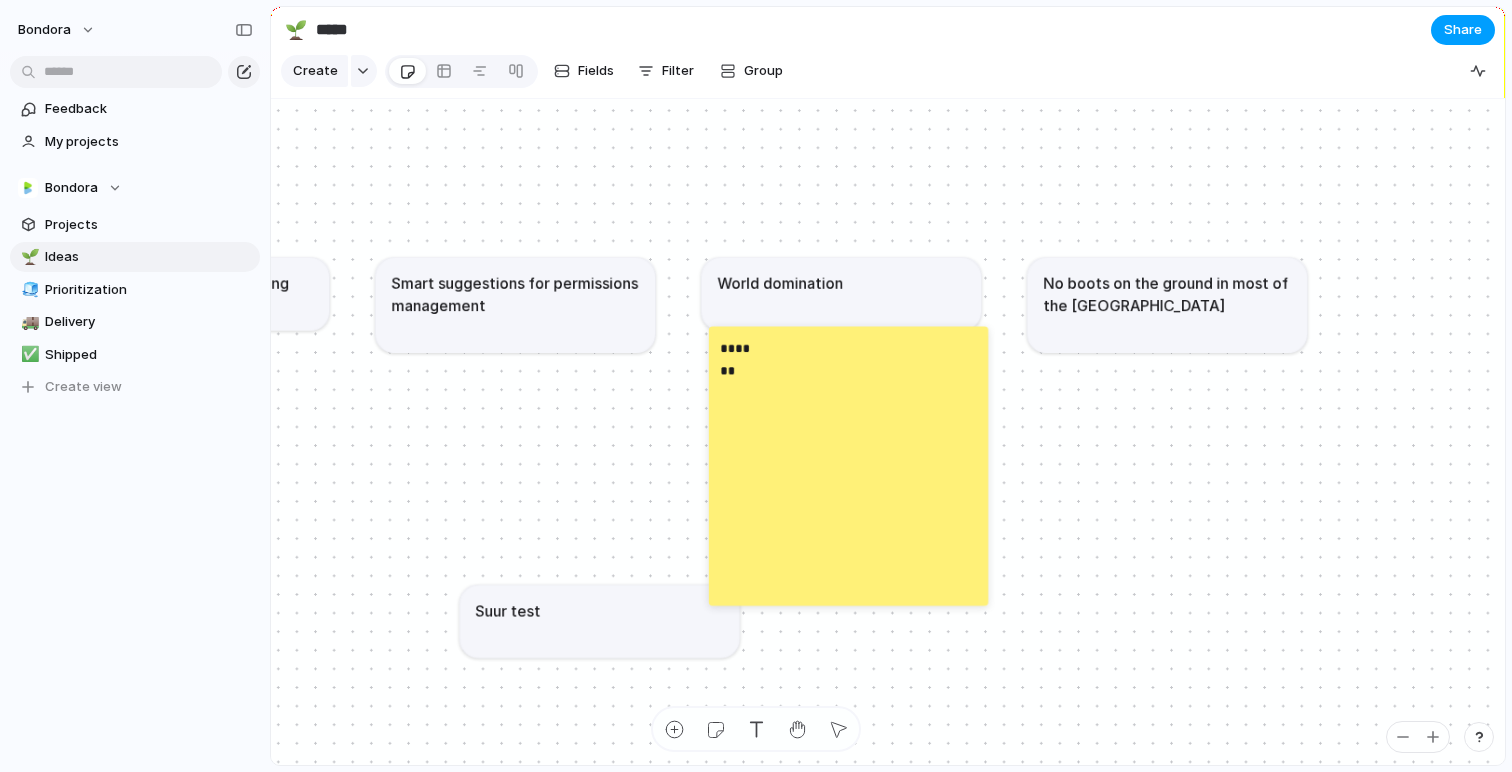 click on "Share" at bounding box center [1463, 30] 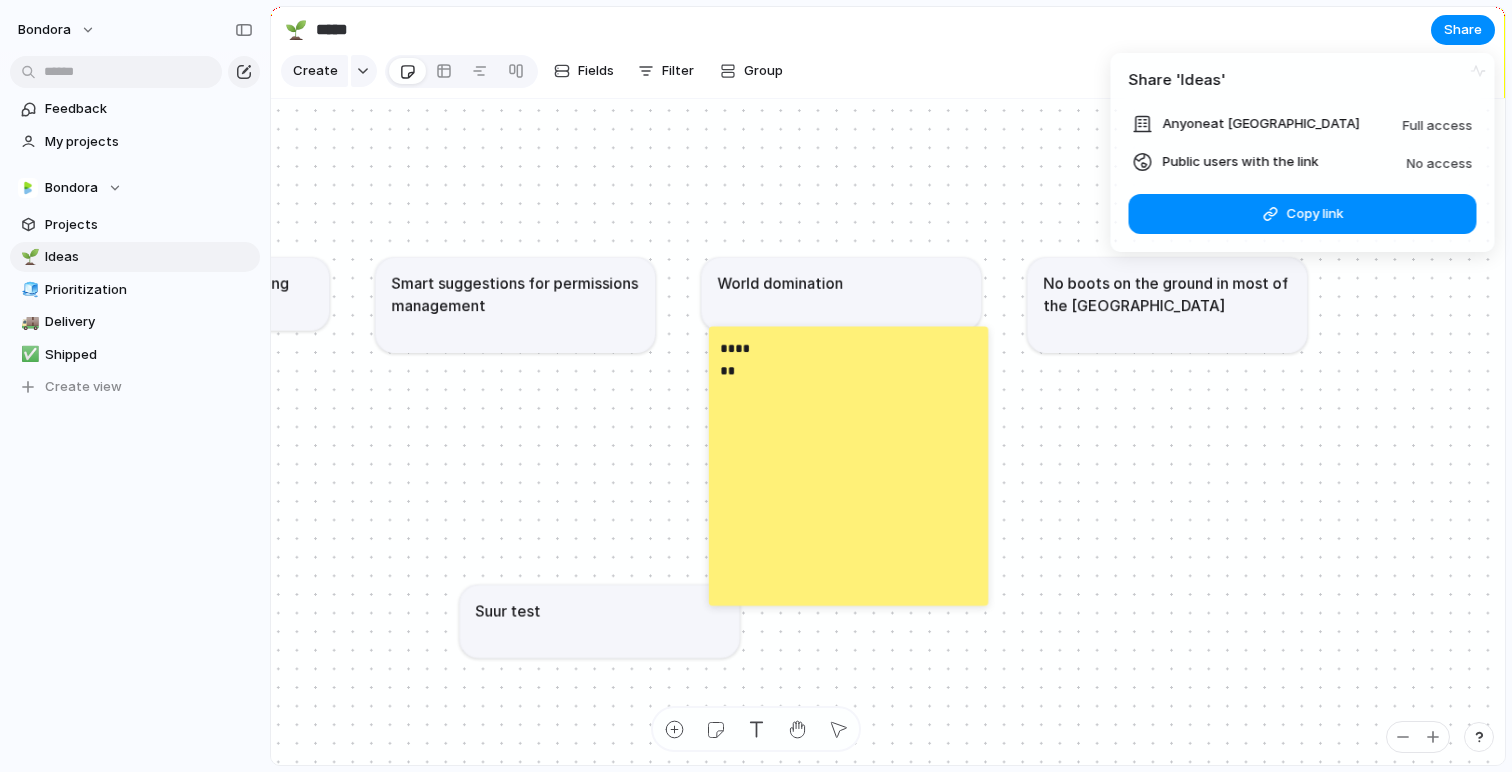 click on "Share ' Ideas ' Anyone  at Bondora Full access Public users with the link No access Link copied Copy link" at bounding box center [756, 386] 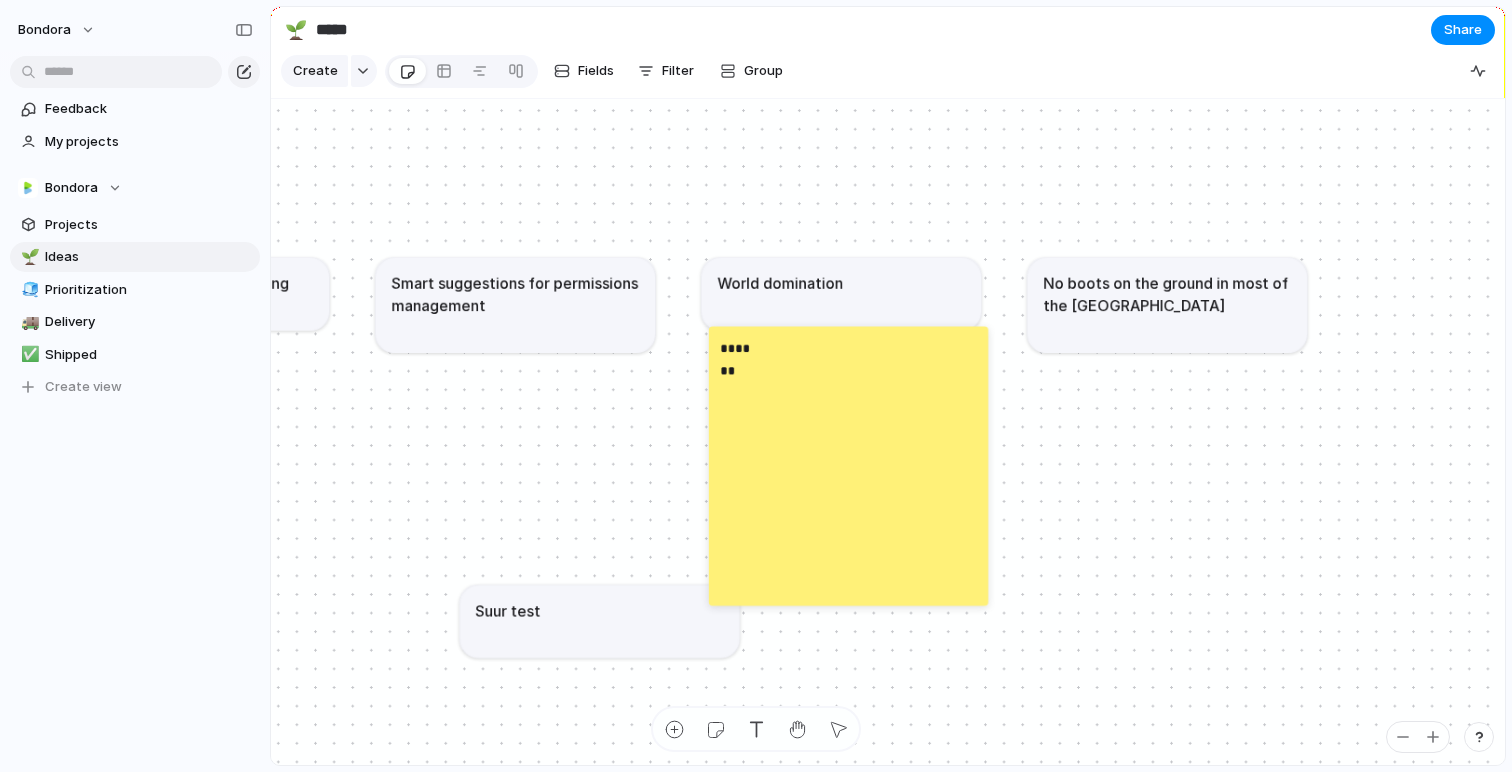 click at bounding box center [1479, 737] 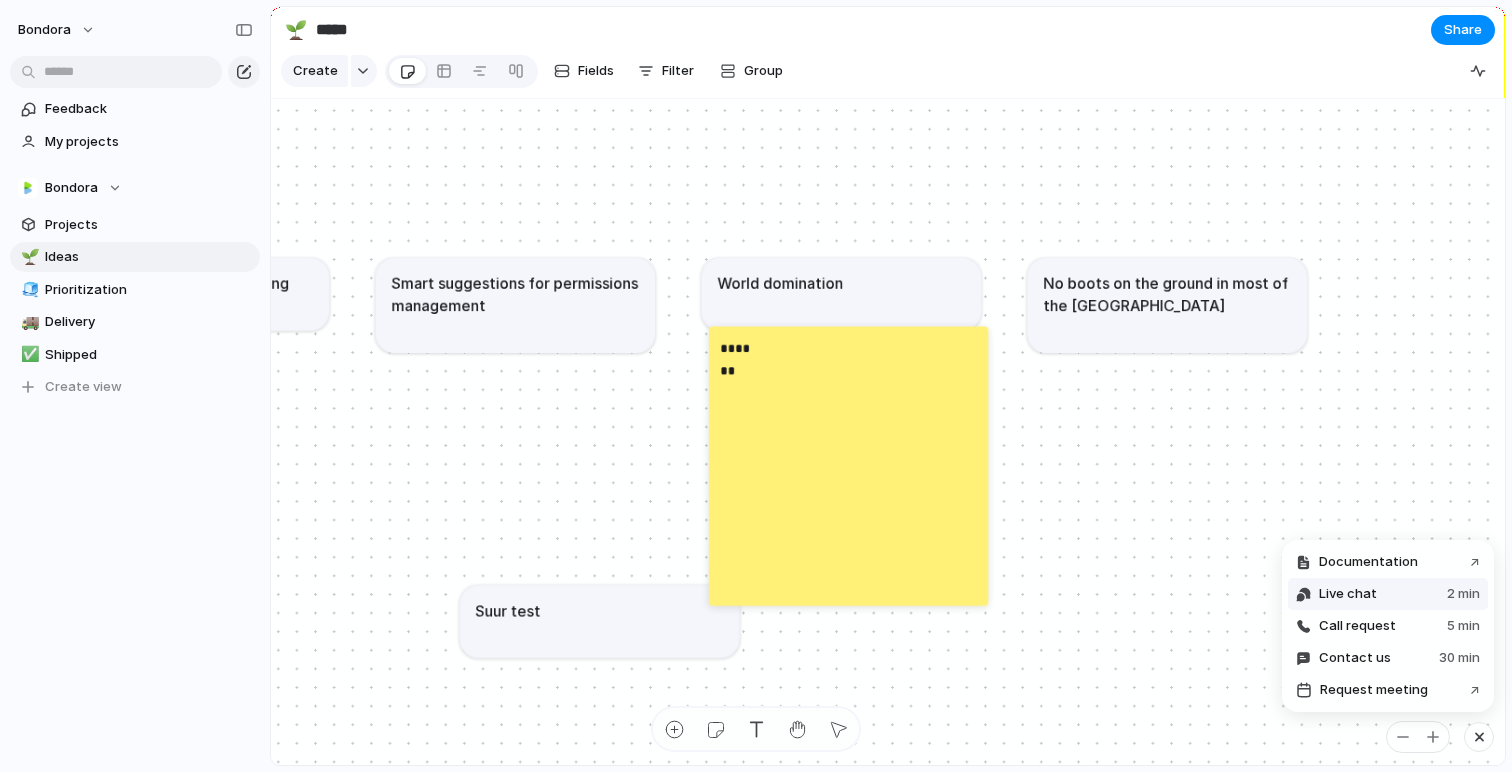 click on "Live chat 2 min" at bounding box center (1388, 594) 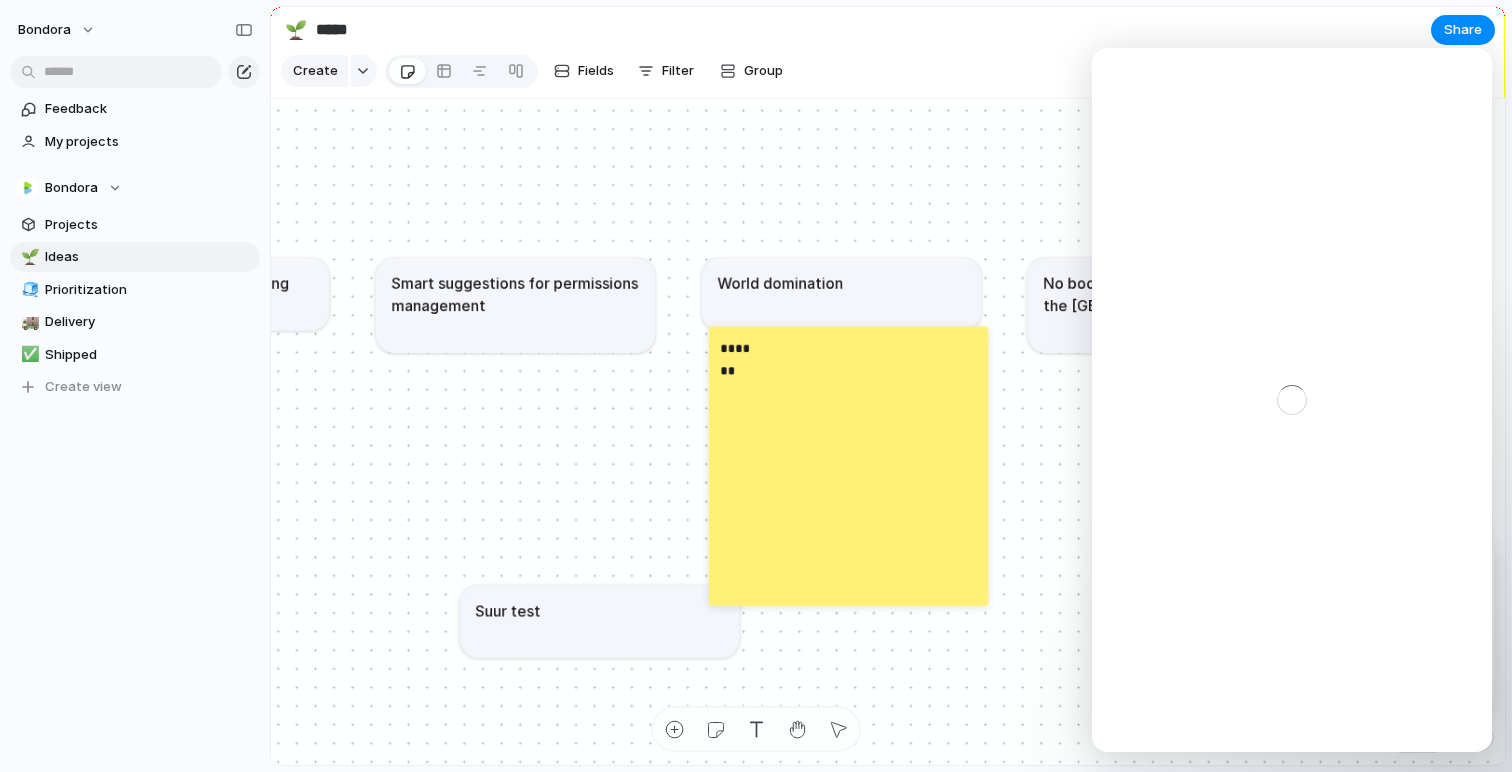 scroll, scrollTop: 0, scrollLeft: 0, axis: both 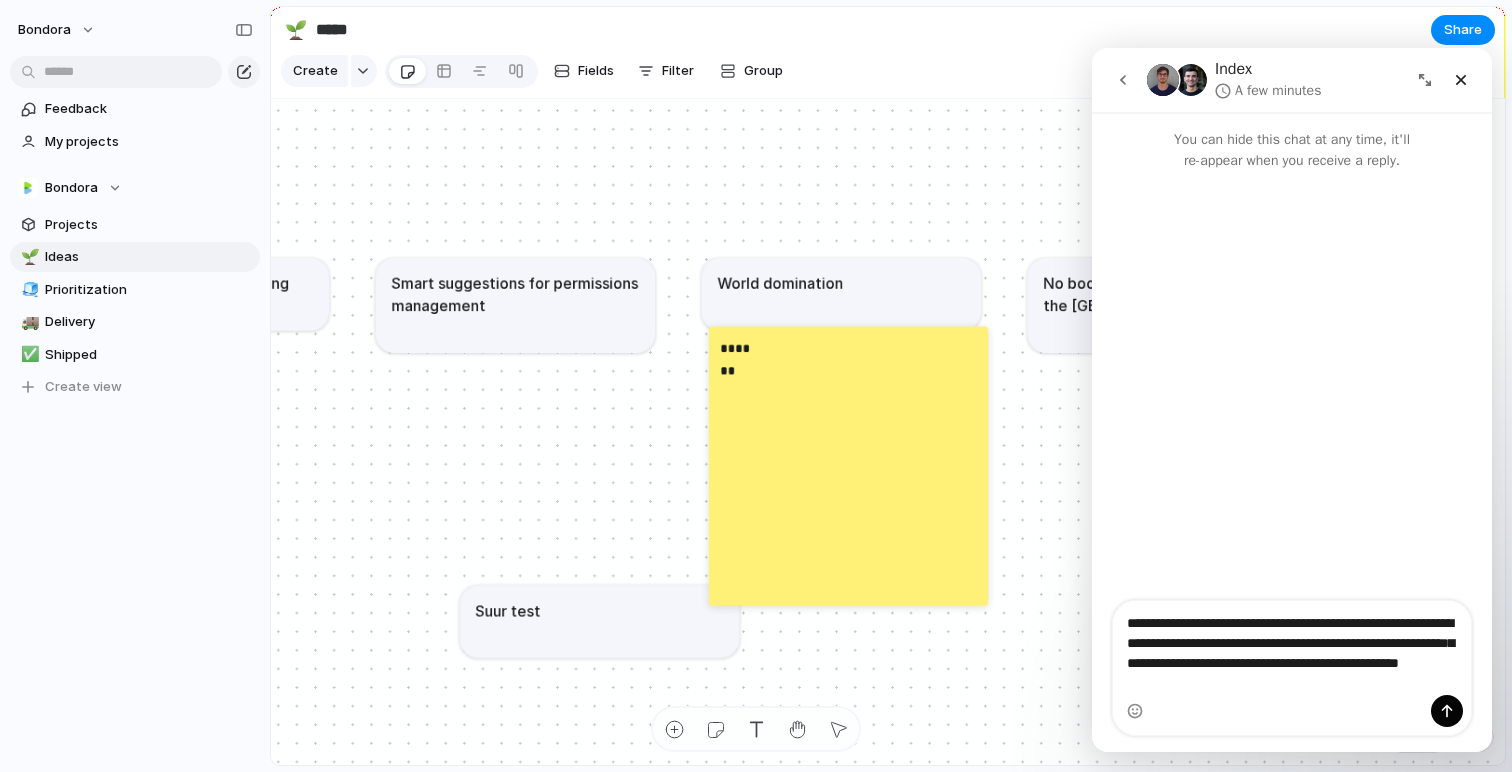 type on "**********" 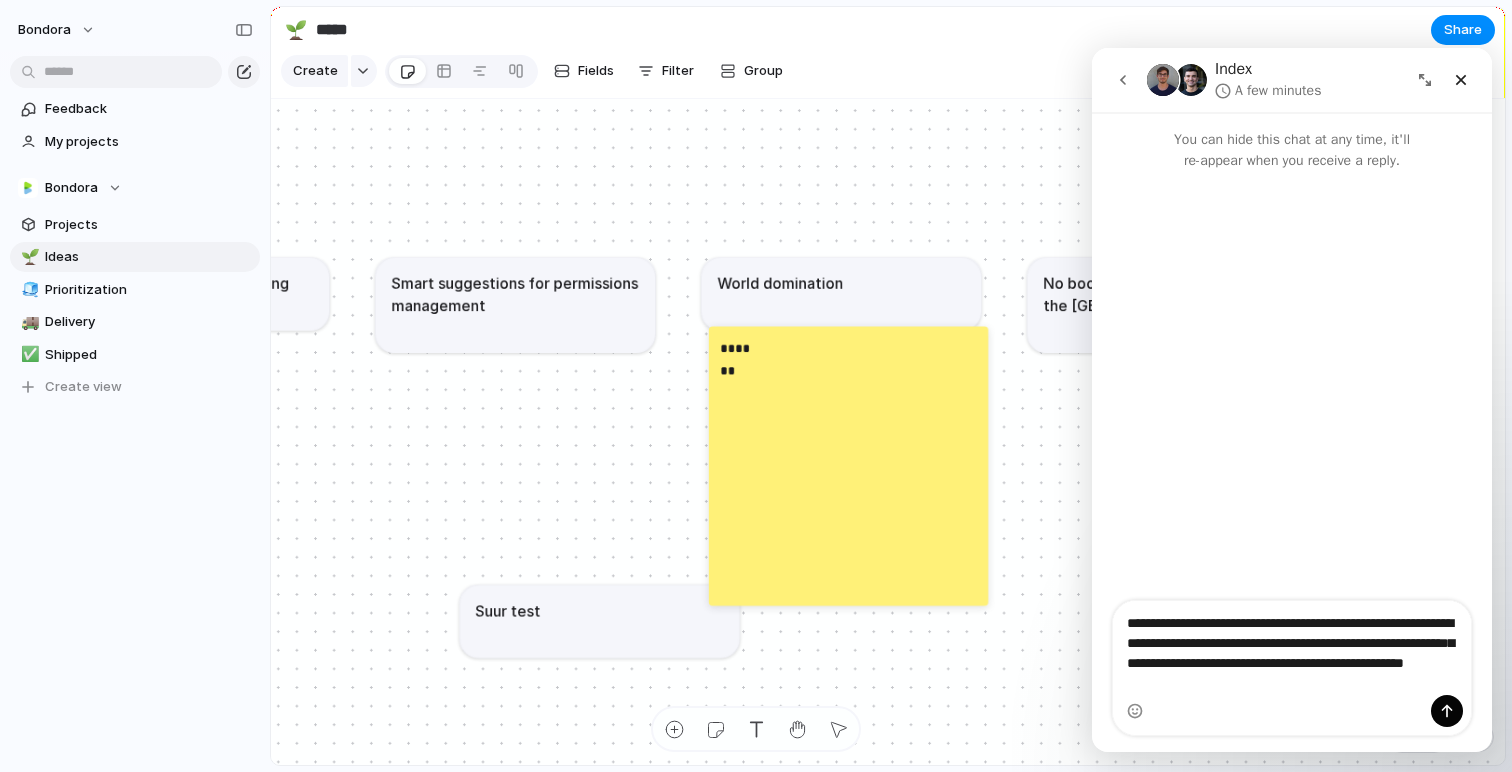 type 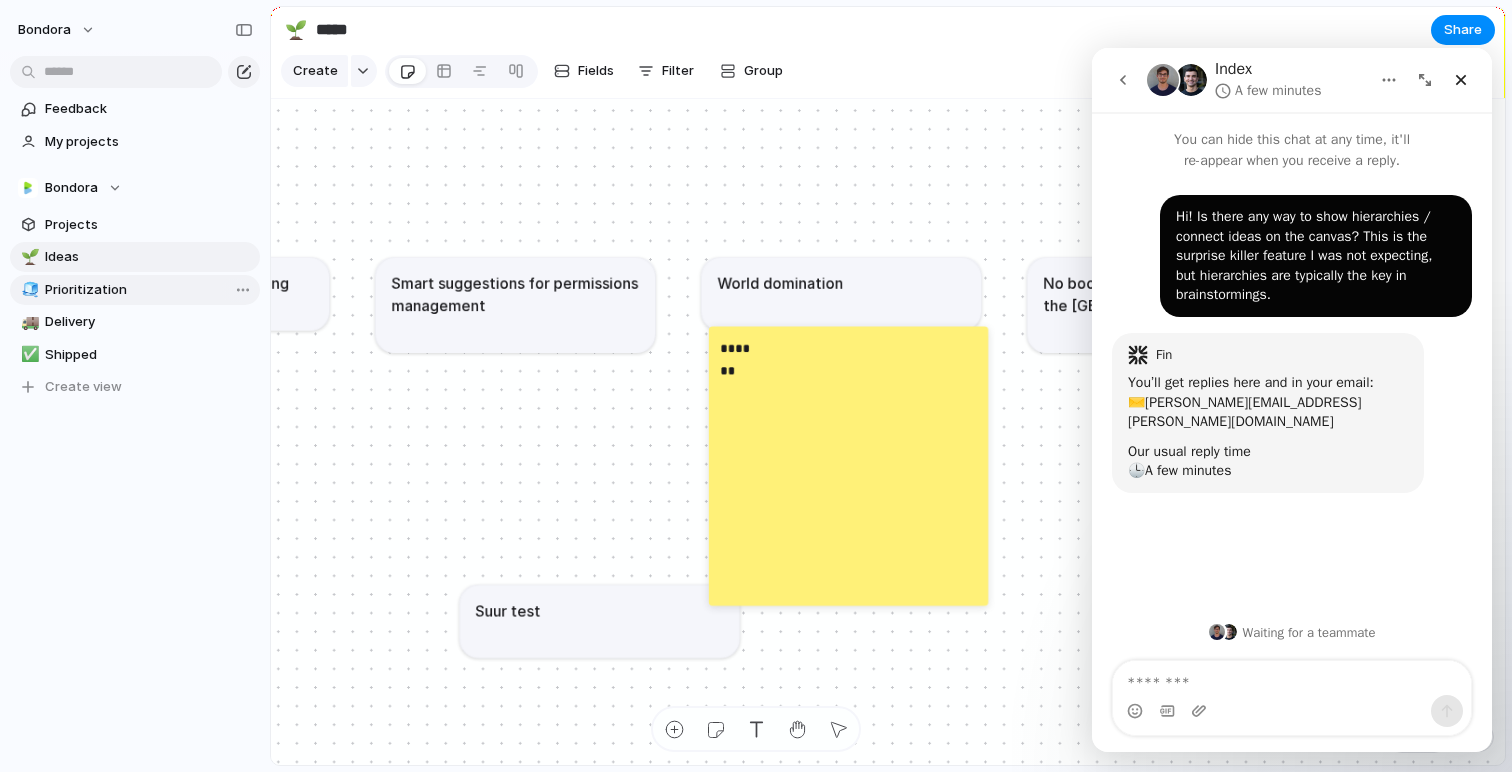 click on "Prioritization" at bounding box center [149, 290] 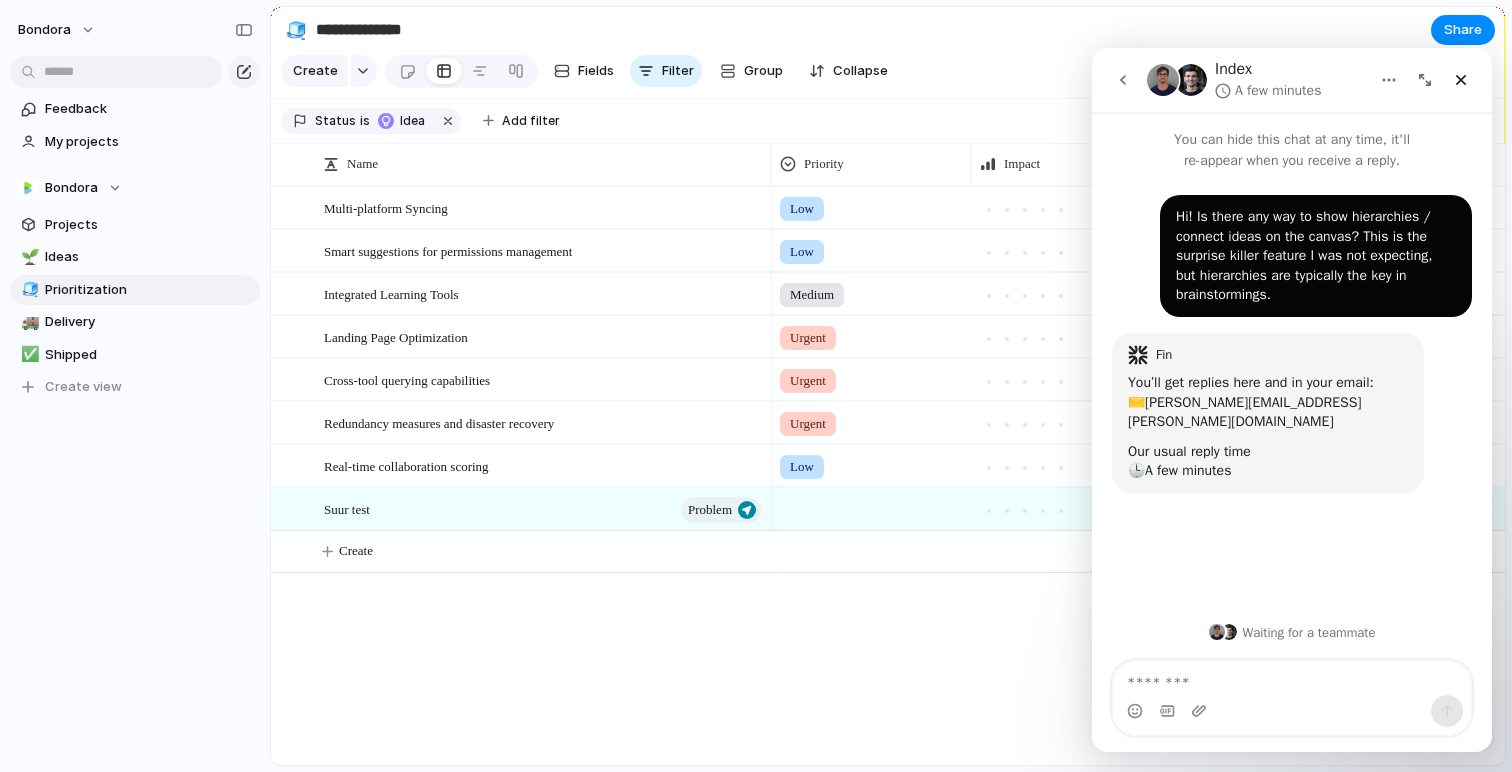 click on "**********" at bounding box center [888, 29] 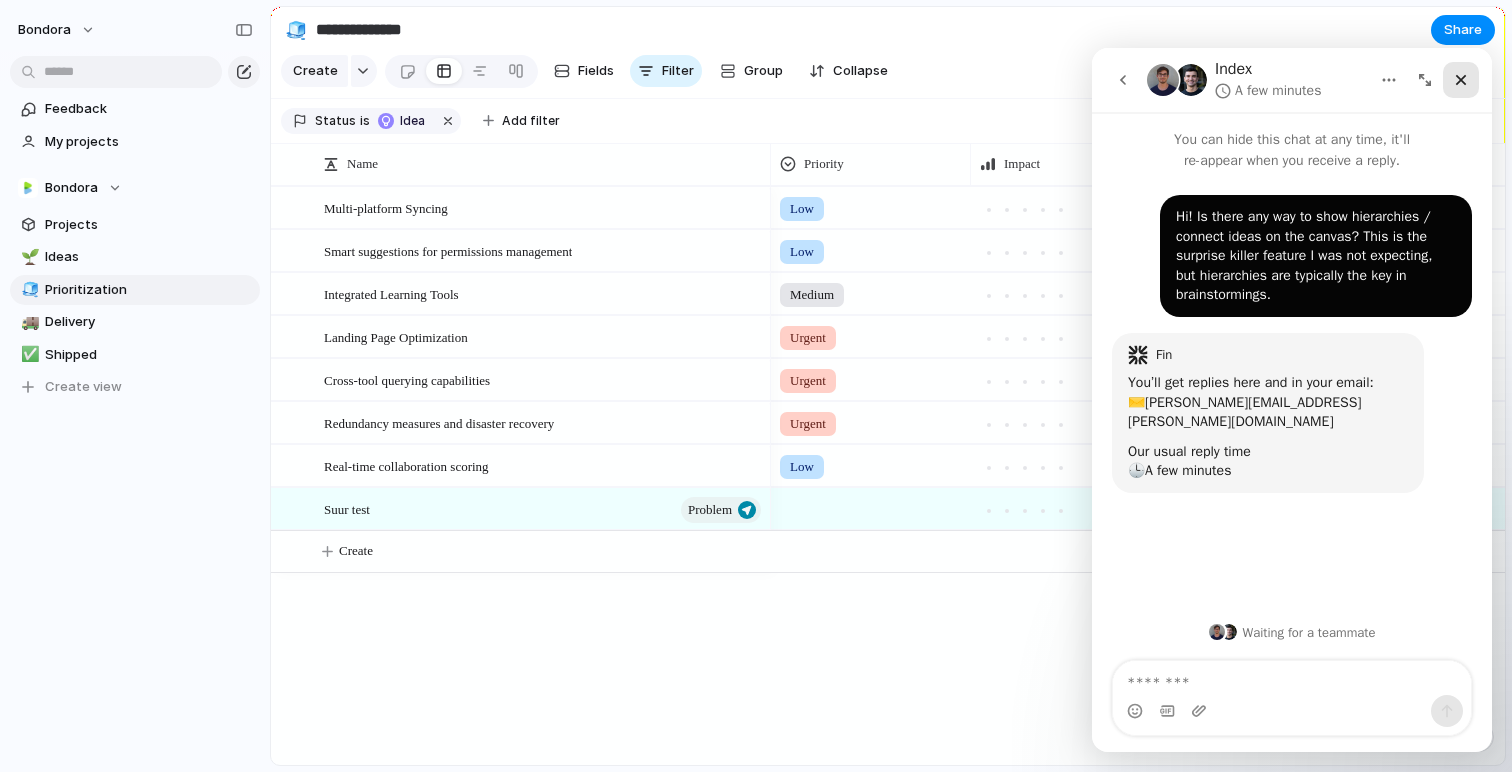 click 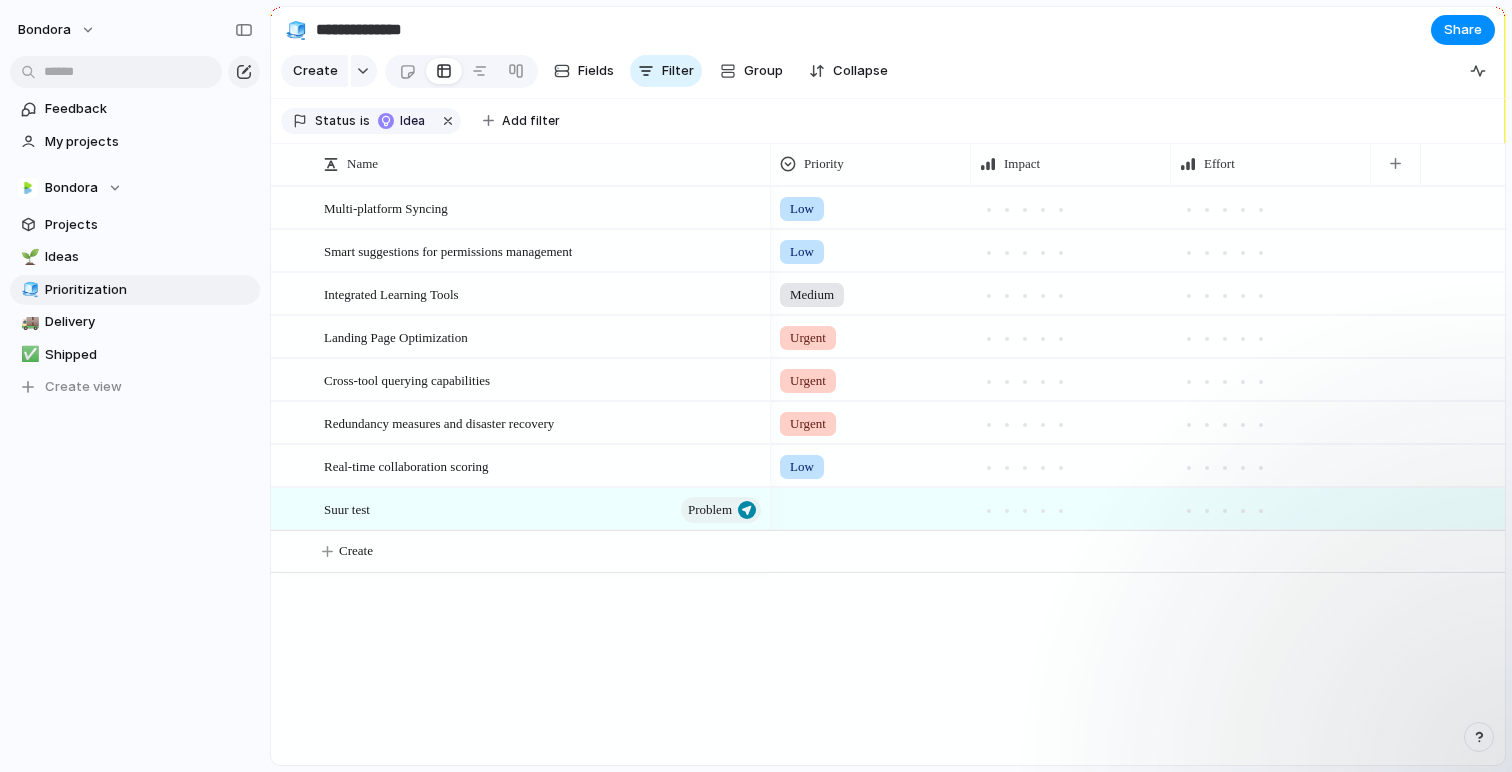scroll, scrollTop: 0, scrollLeft: 0, axis: both 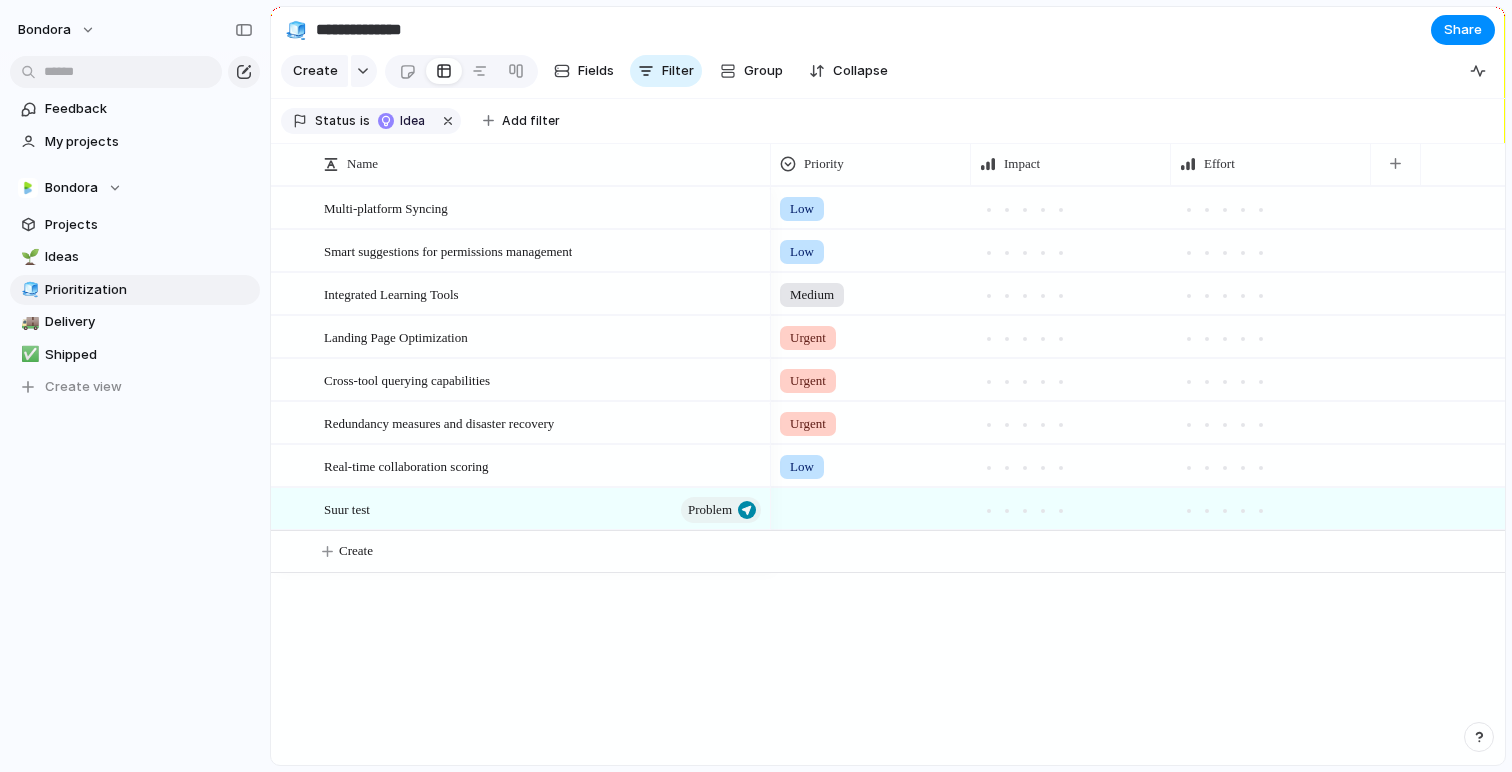 click on "Create Fields Filter Group Zoom Collapse Clear Save for everyone" at bounding box center [888, 75] 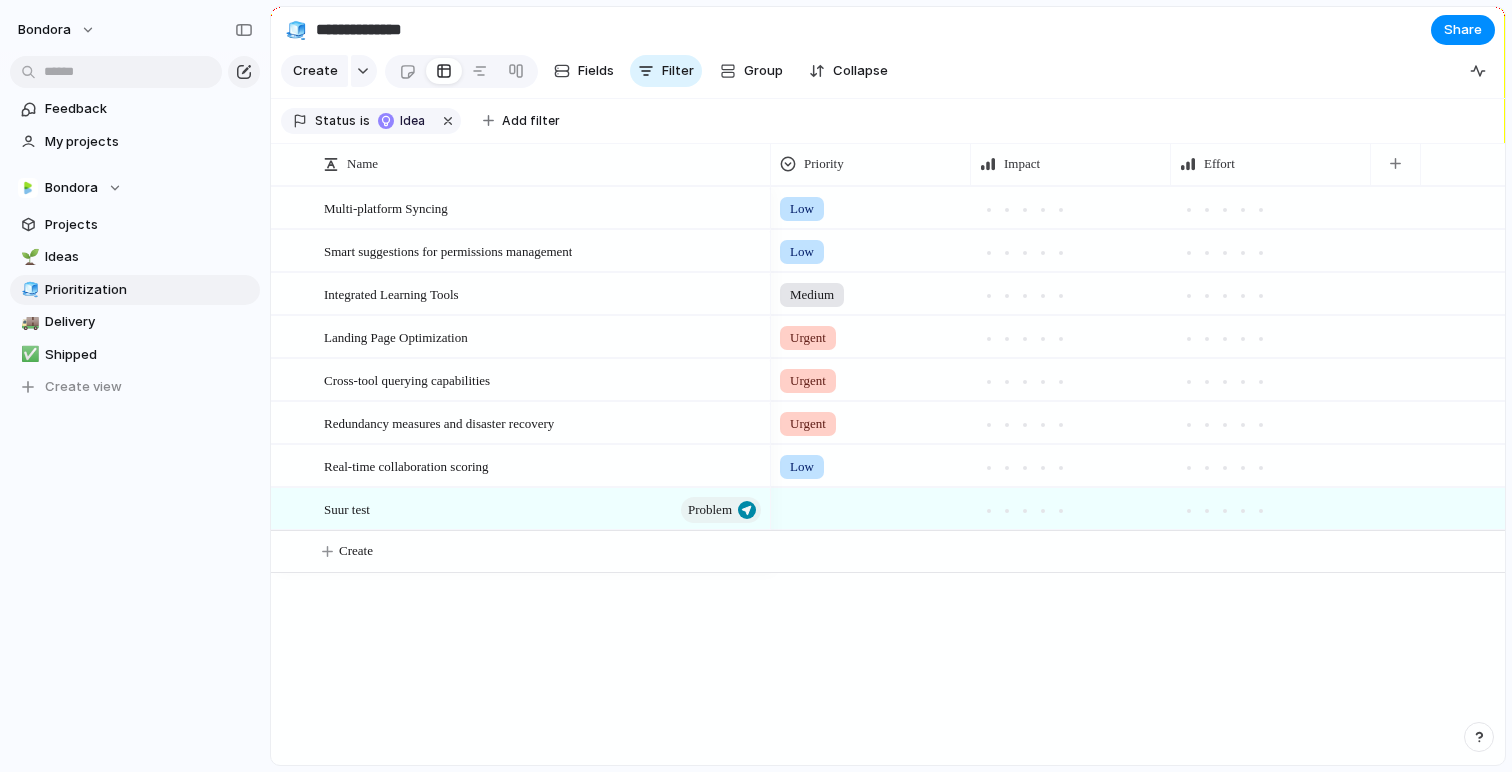 click on "Status is Idea Add filter" at bounding box center (888, 121) 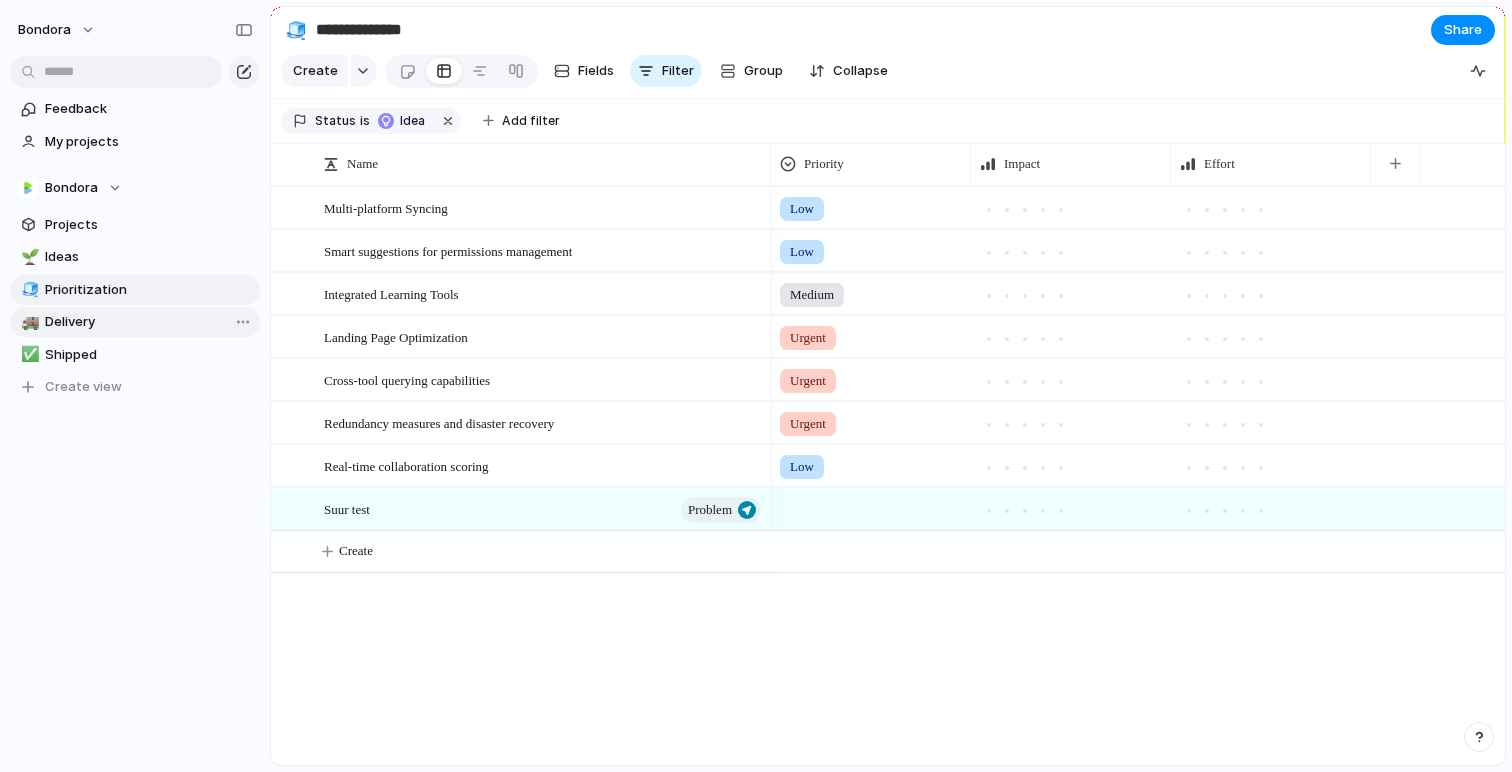 click on "Delivery" at bounding box center (149, 322) 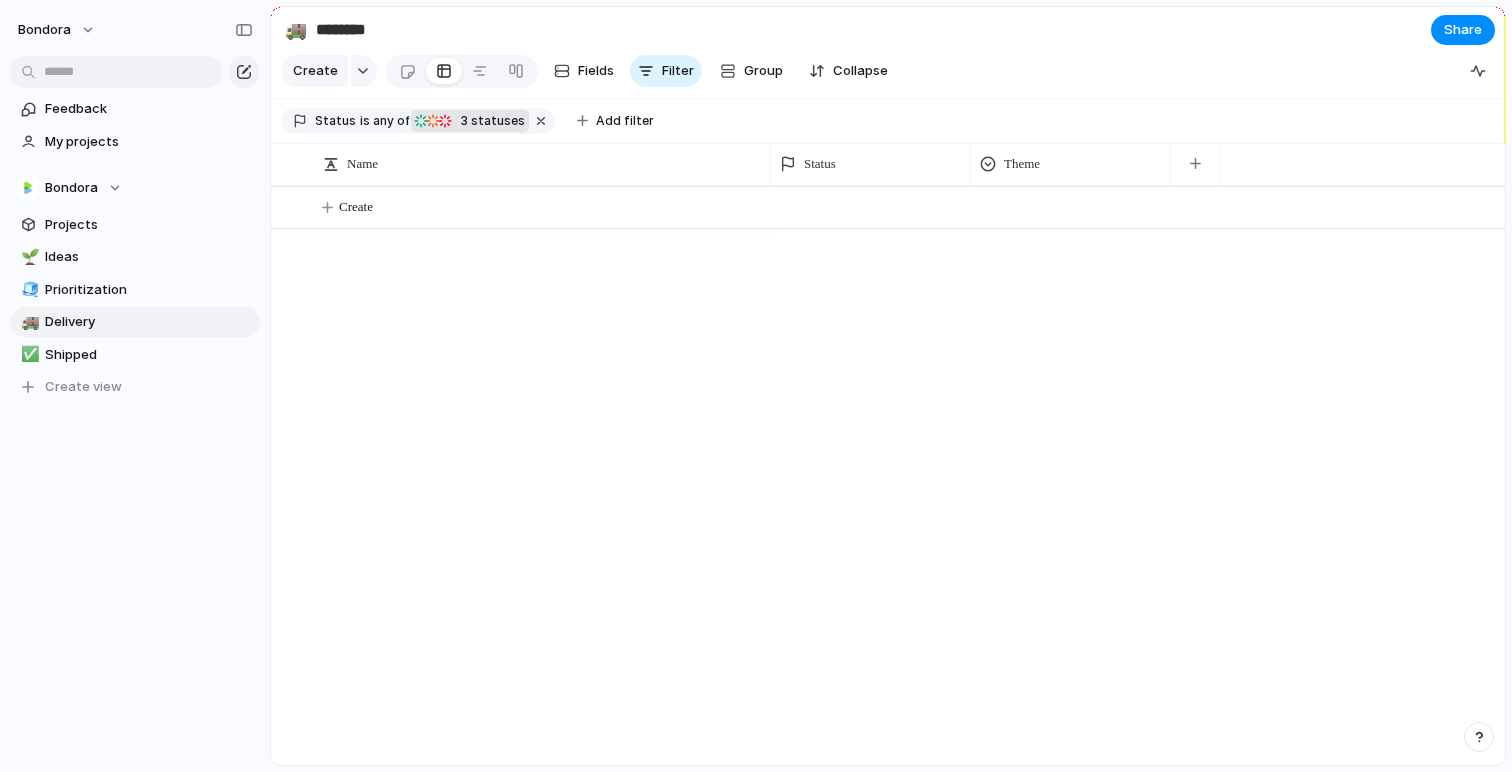 click on "3   statuses" at bounding box center [490, 121] 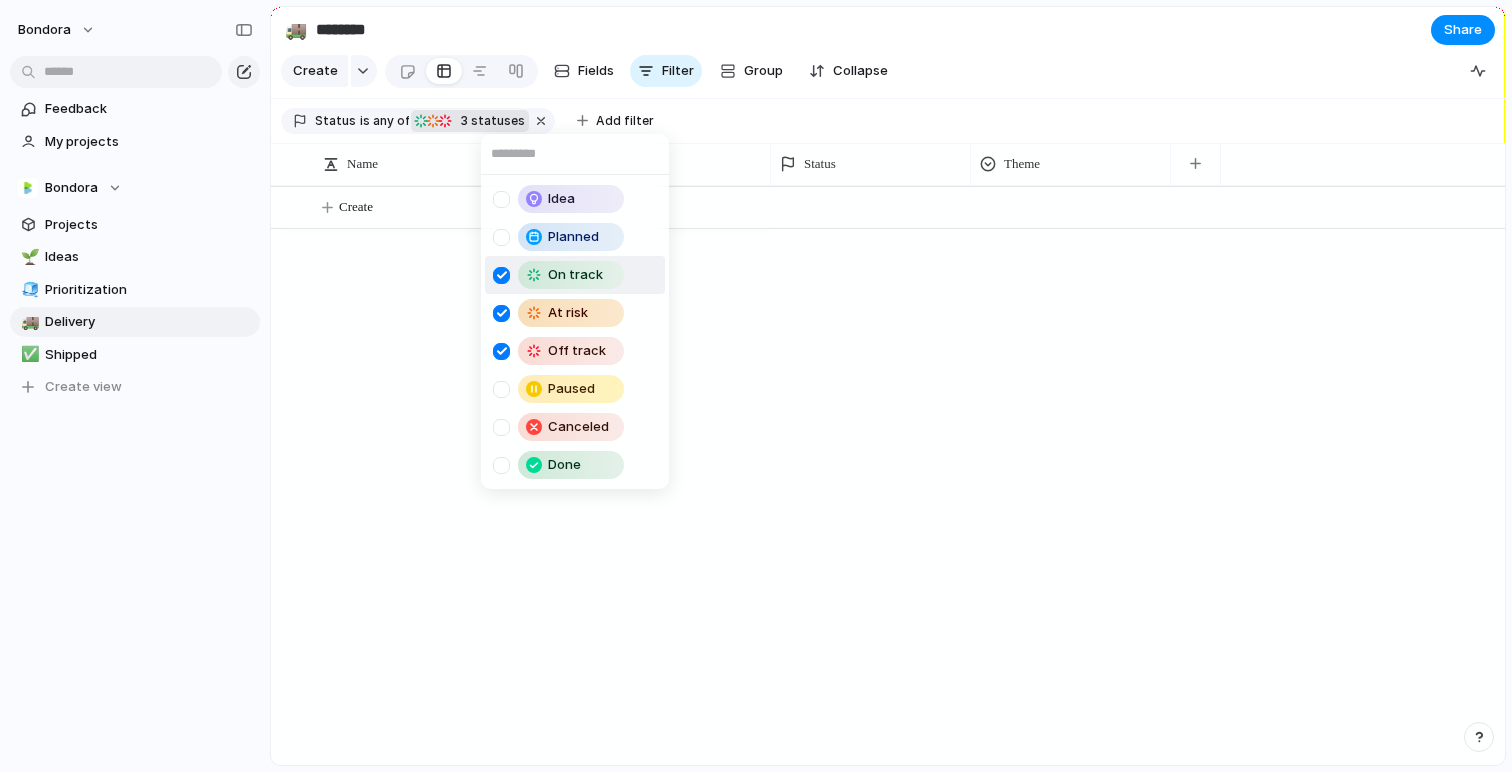 click on "Idea   Planned   On track   At risk   Off track   Paused   Canceled   Done" at bounding box center (756, 386) 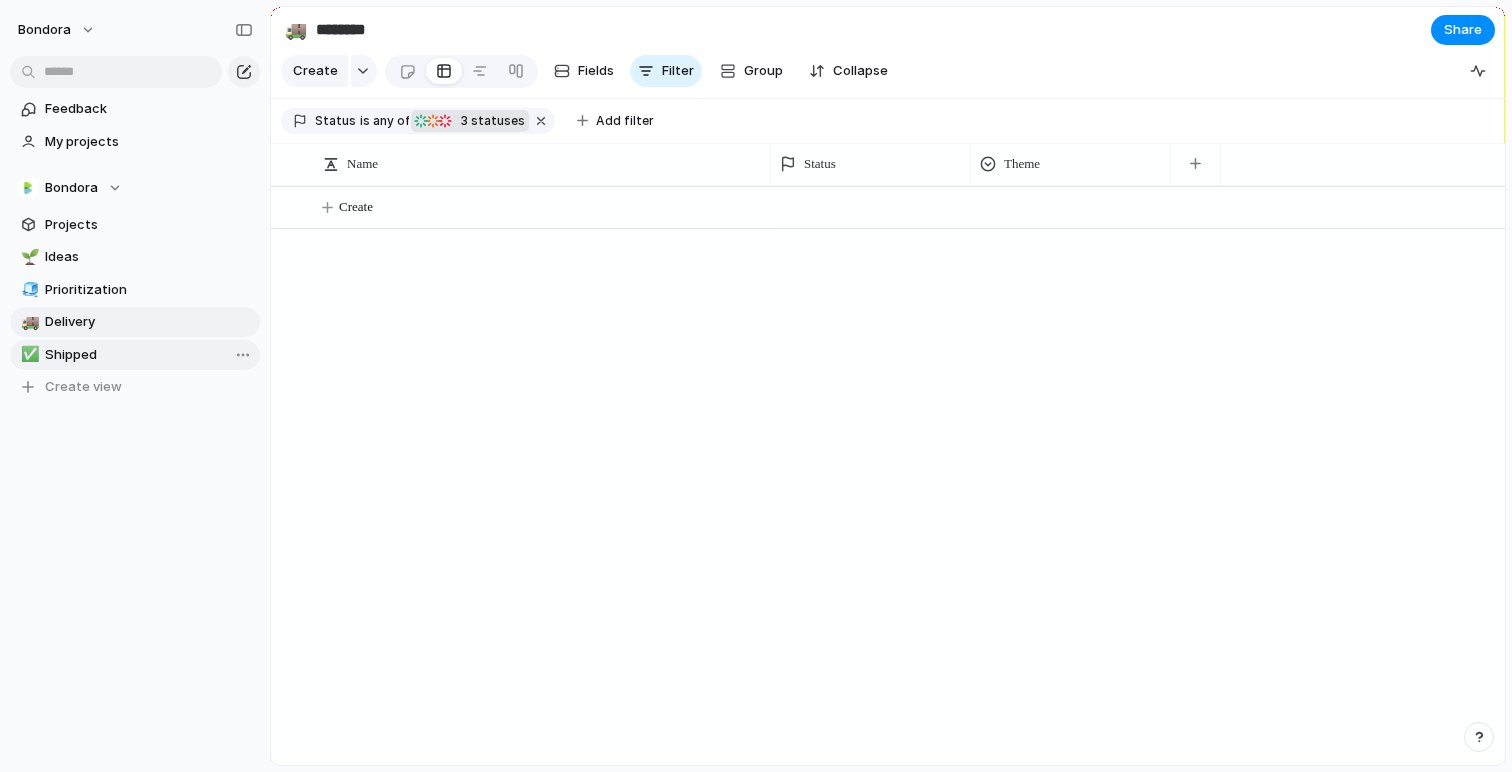click on "Shipped" at bounding box center (149, 355) 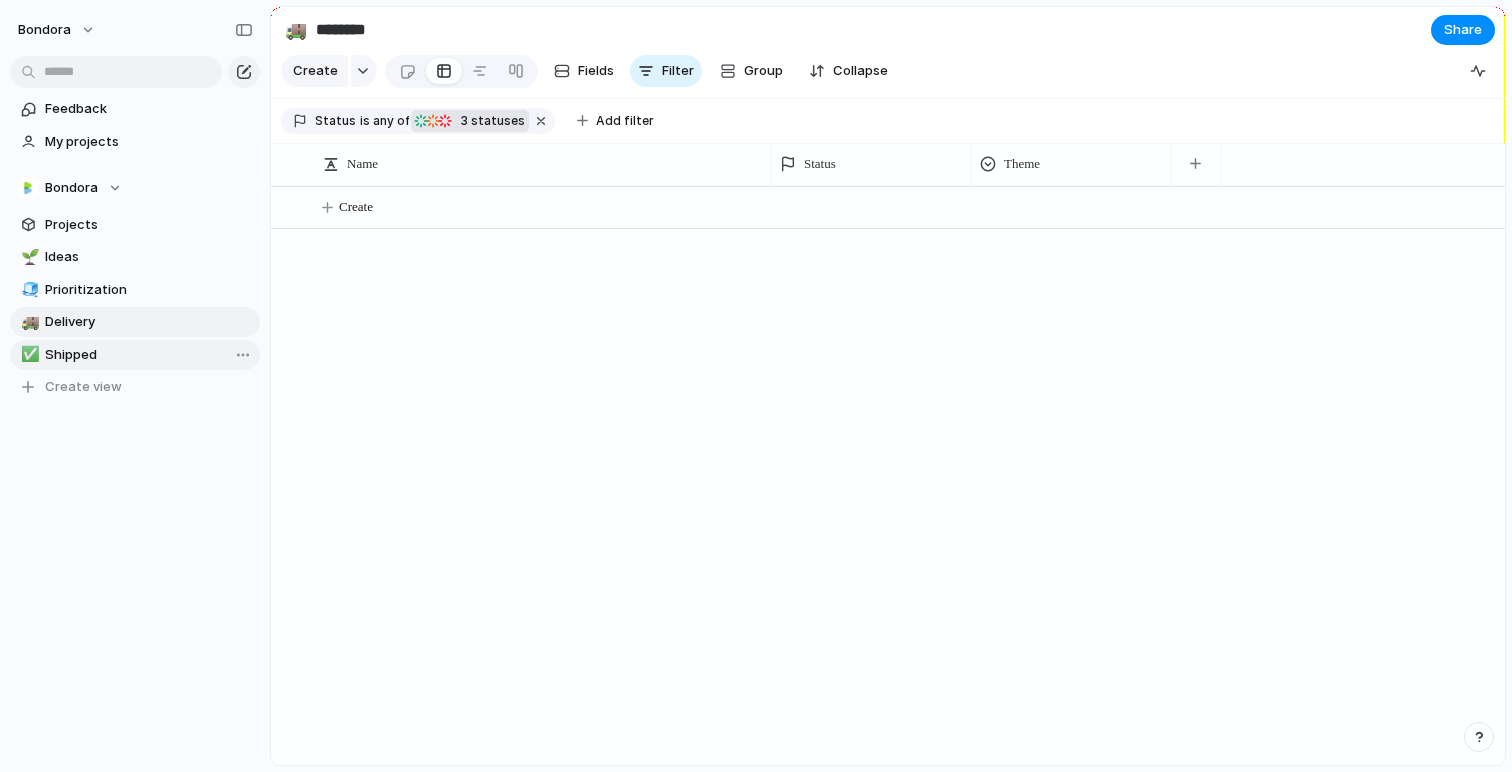 type on "*******" 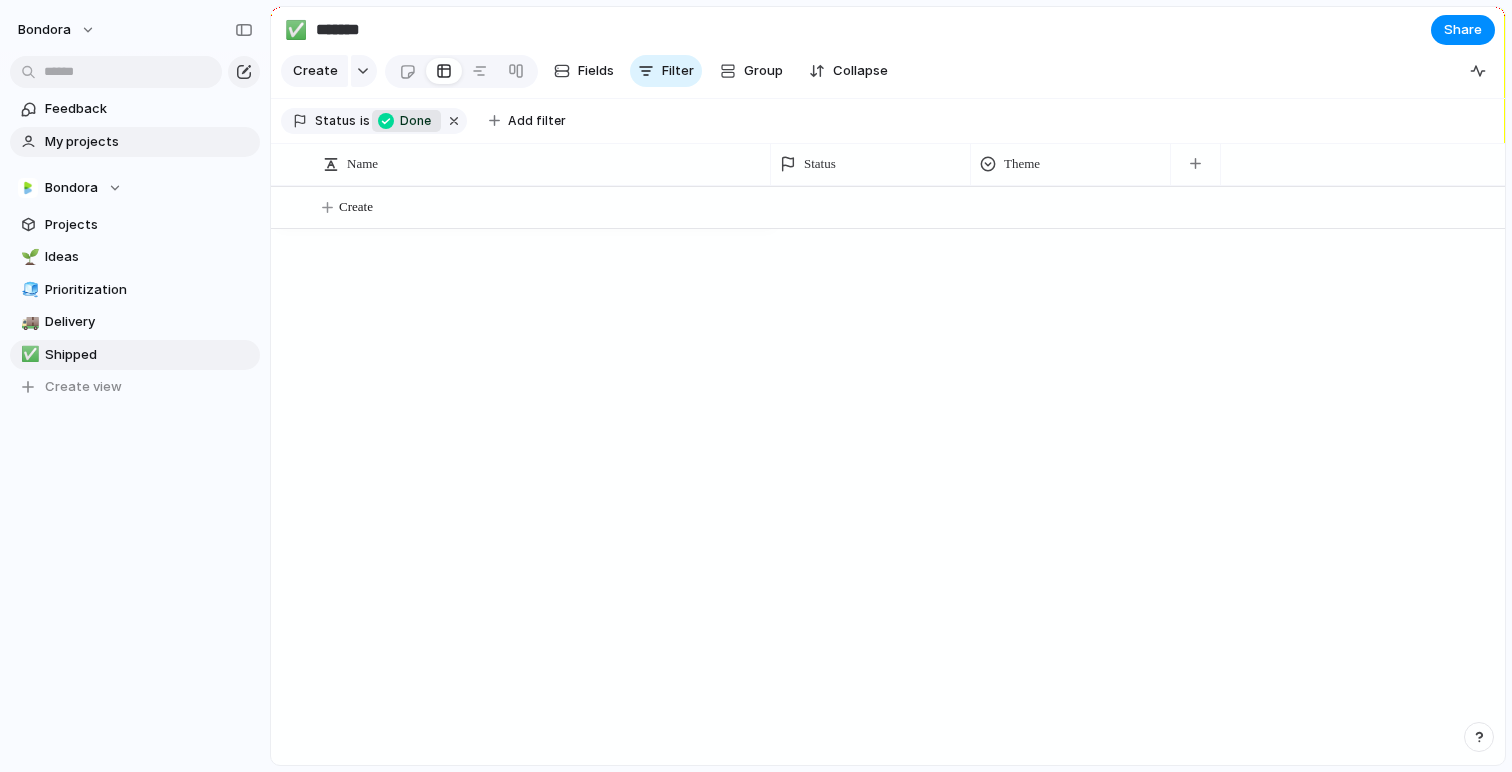 click on "My projects" at bounding box center [135, 142] 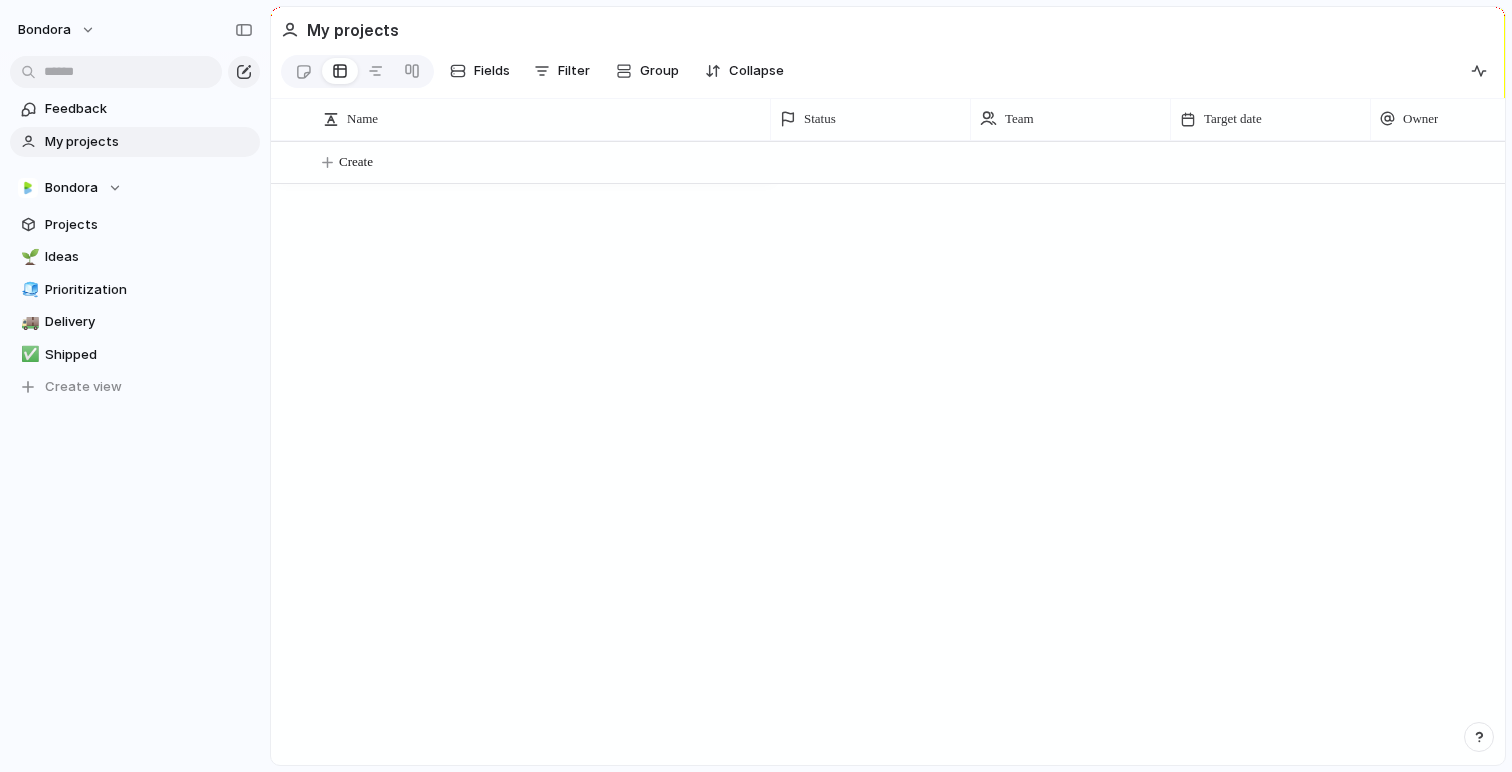 click at bounding box center (1479, 737) 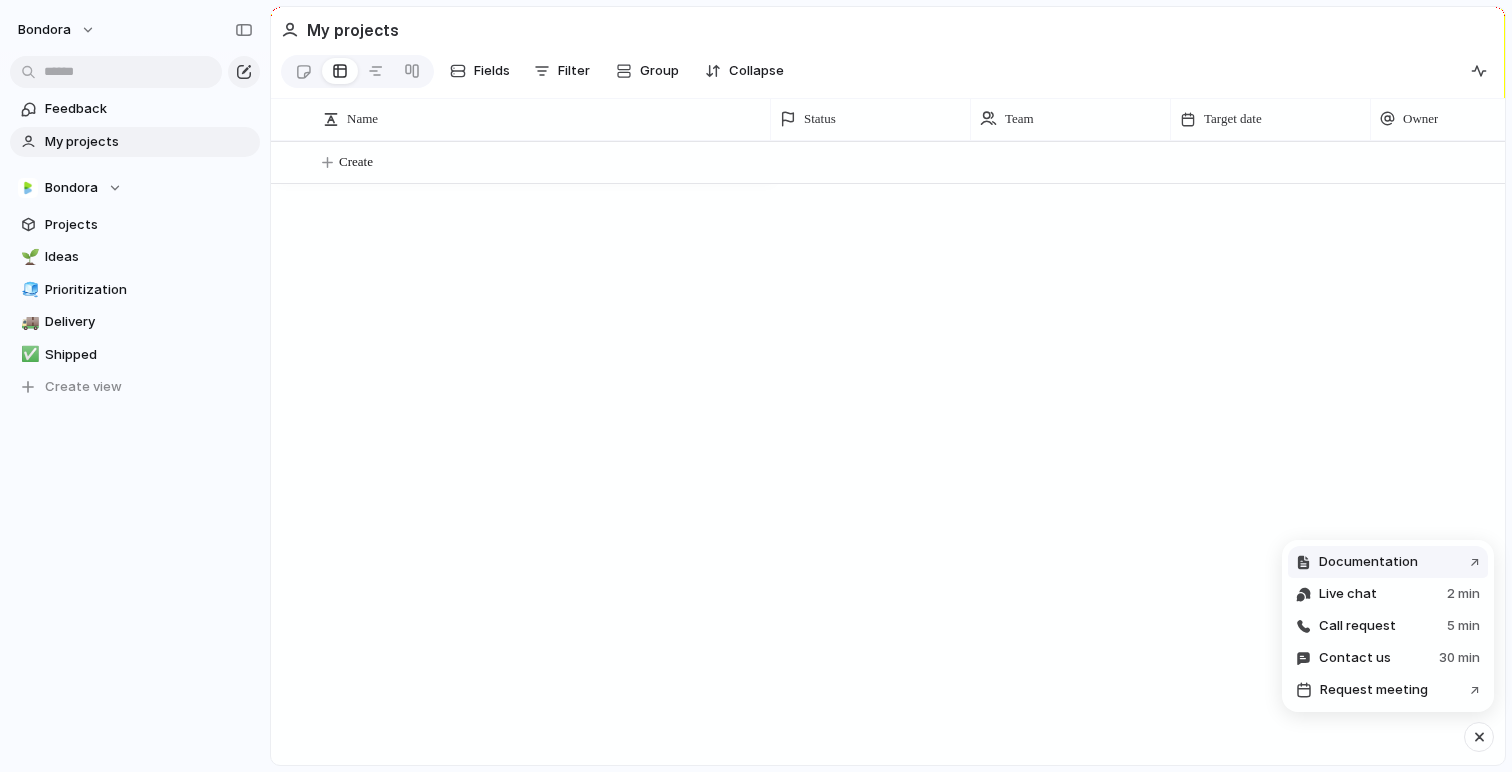 click on "Documentation ↗" at bounding box center (1388, 562) 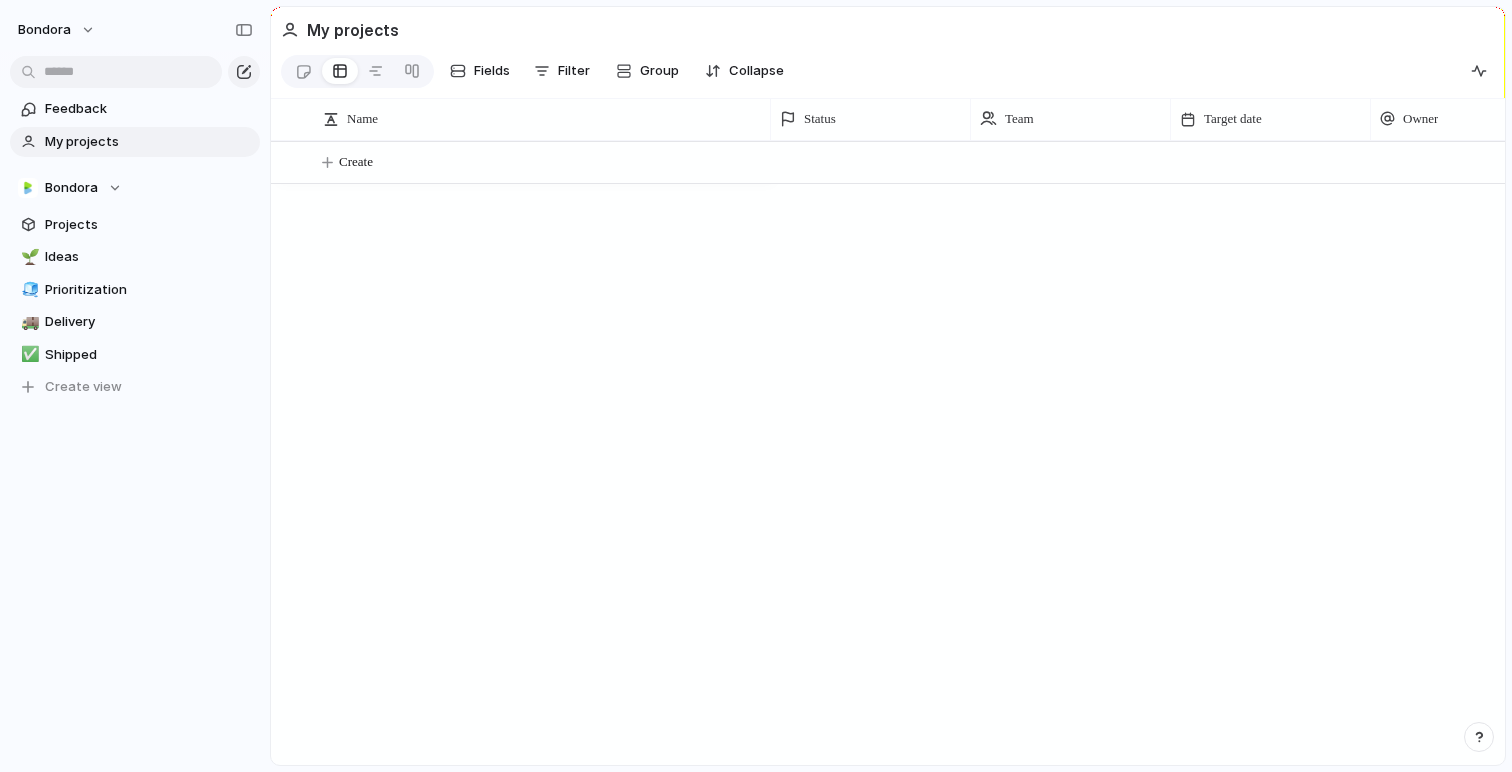 click at bounding box center (1479, 737) 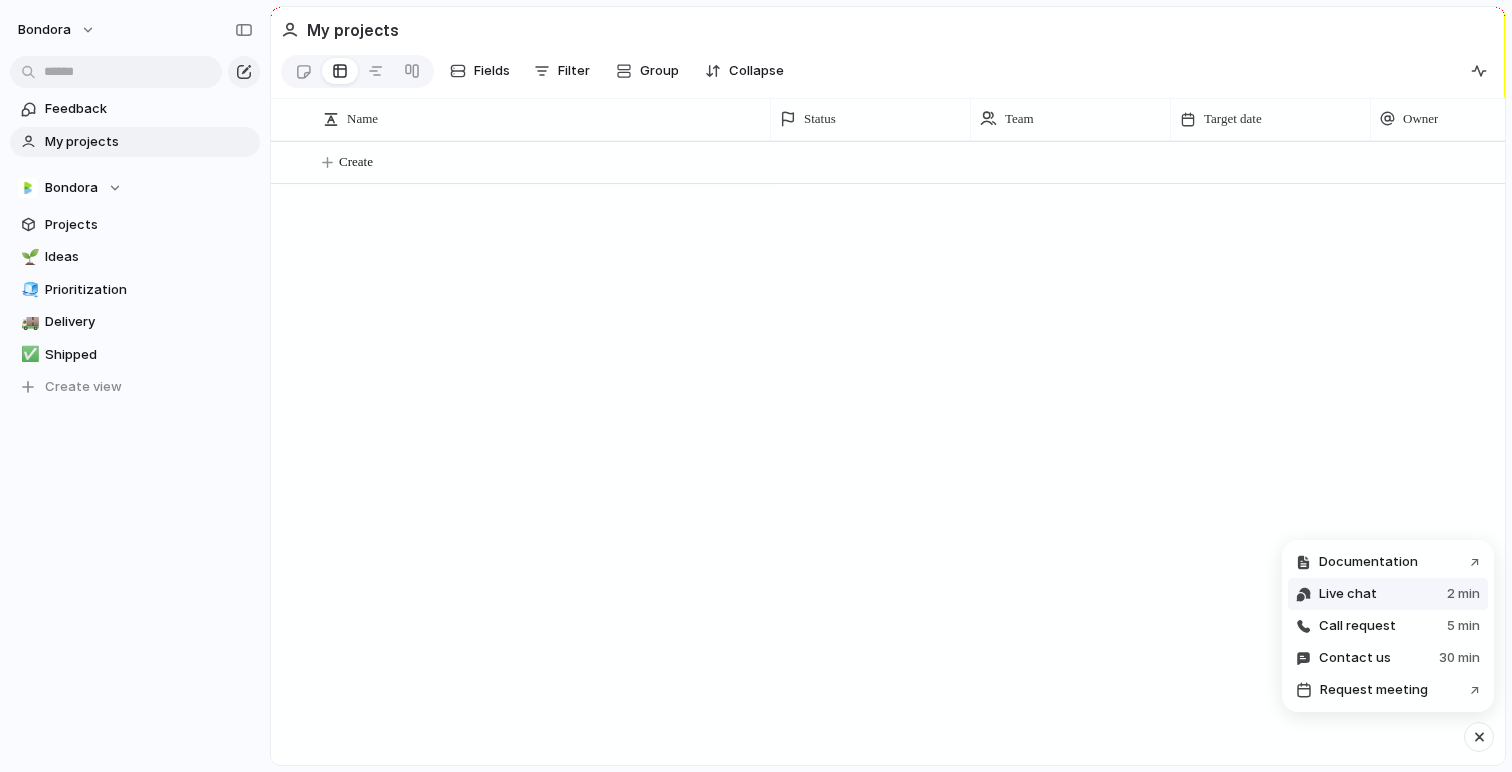 click on "Live chat" at bounding box center [1348, 594] 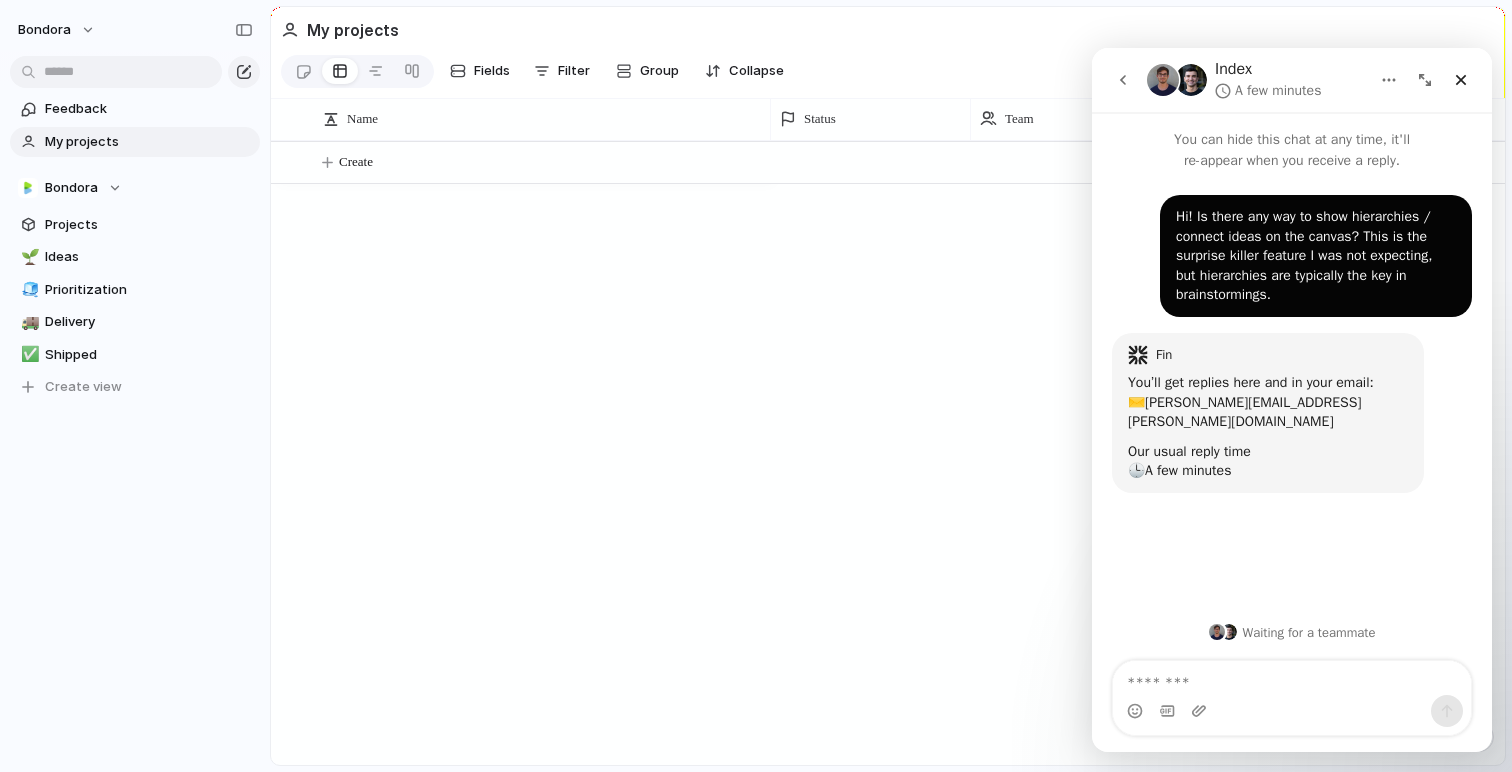 click at bounding box center [1138, 453] 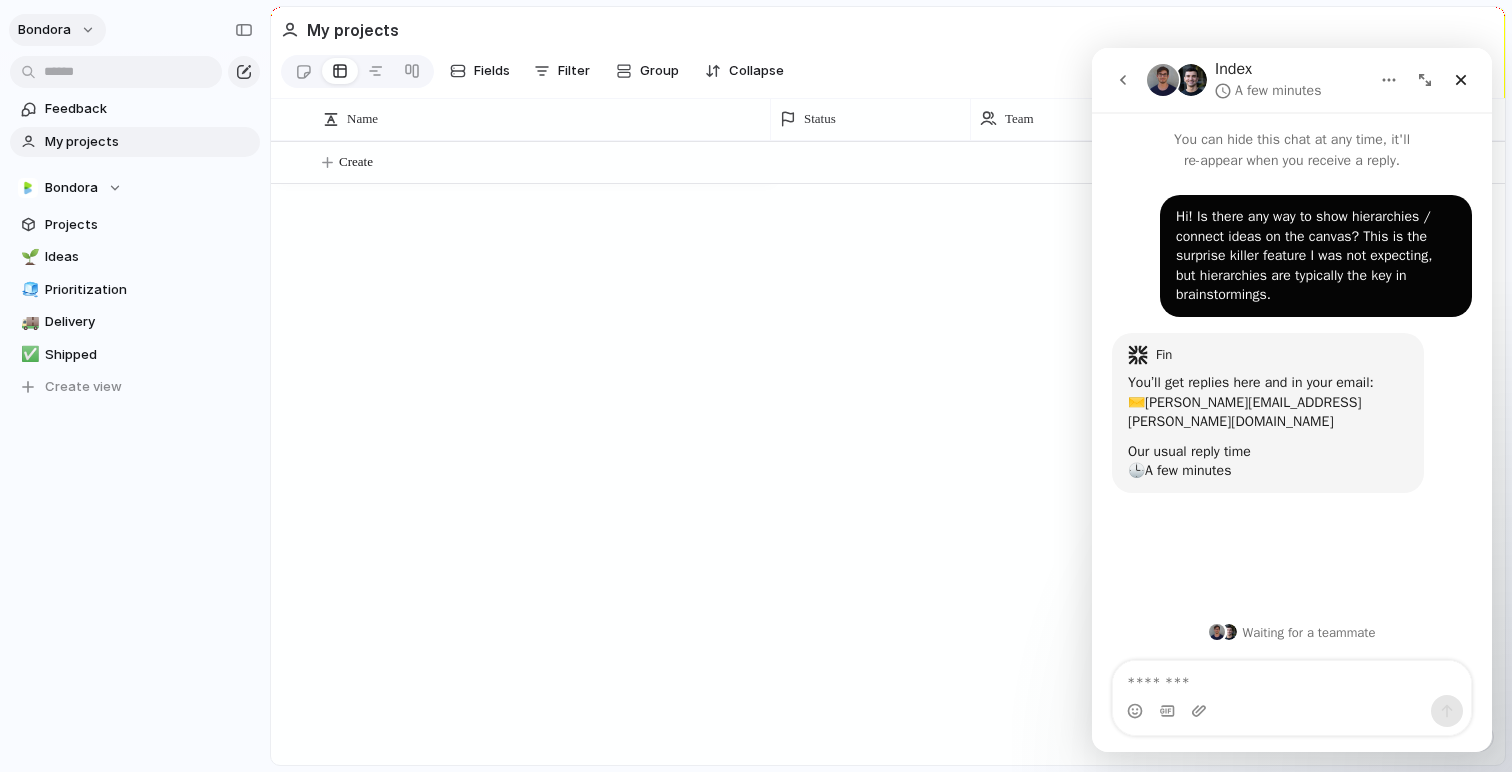 click on "Bondora" at bounding box center (44, 30) 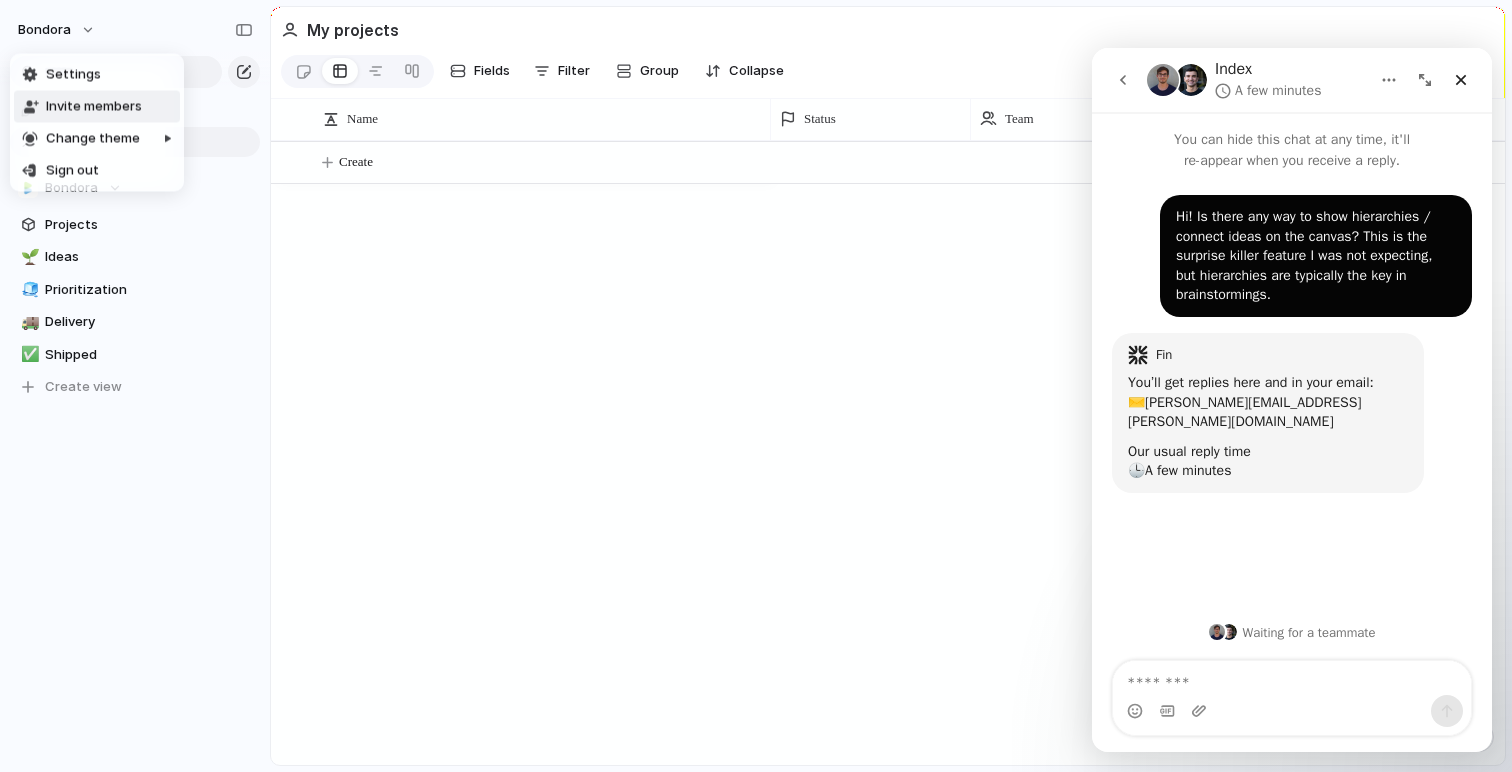 click on "Invite members" at bounding box center [94, 107] 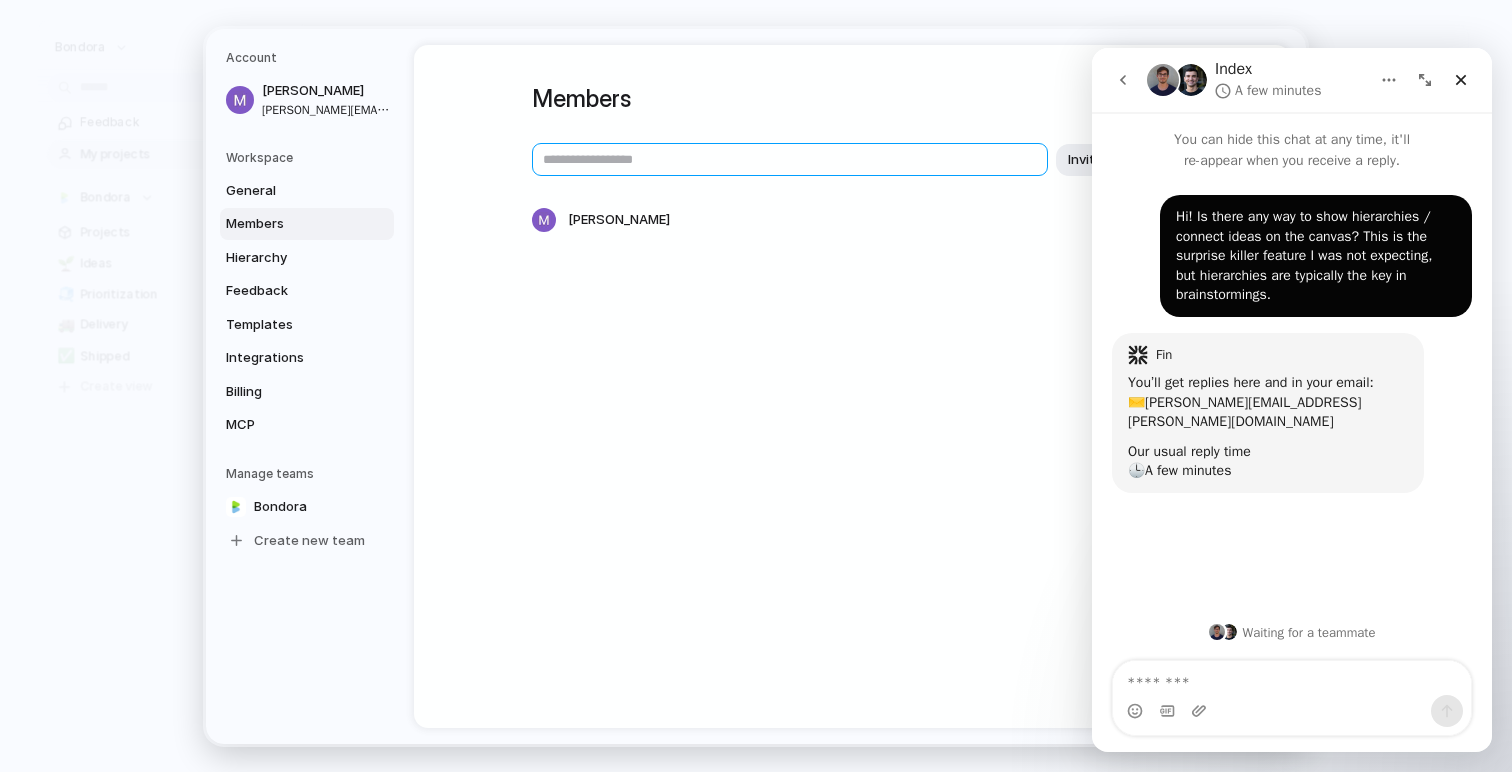 click at bounding box center (790, 159) 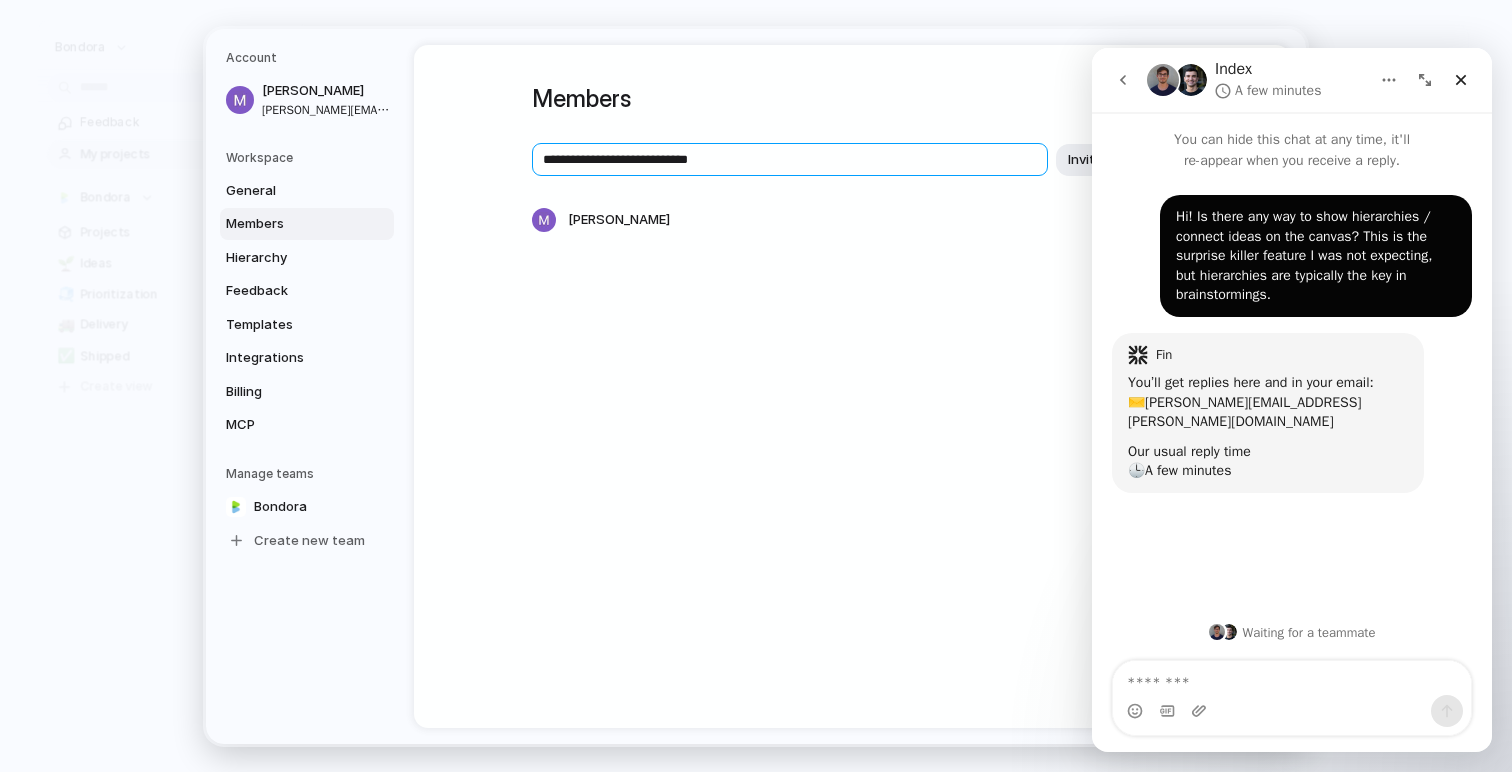 type on "**********" 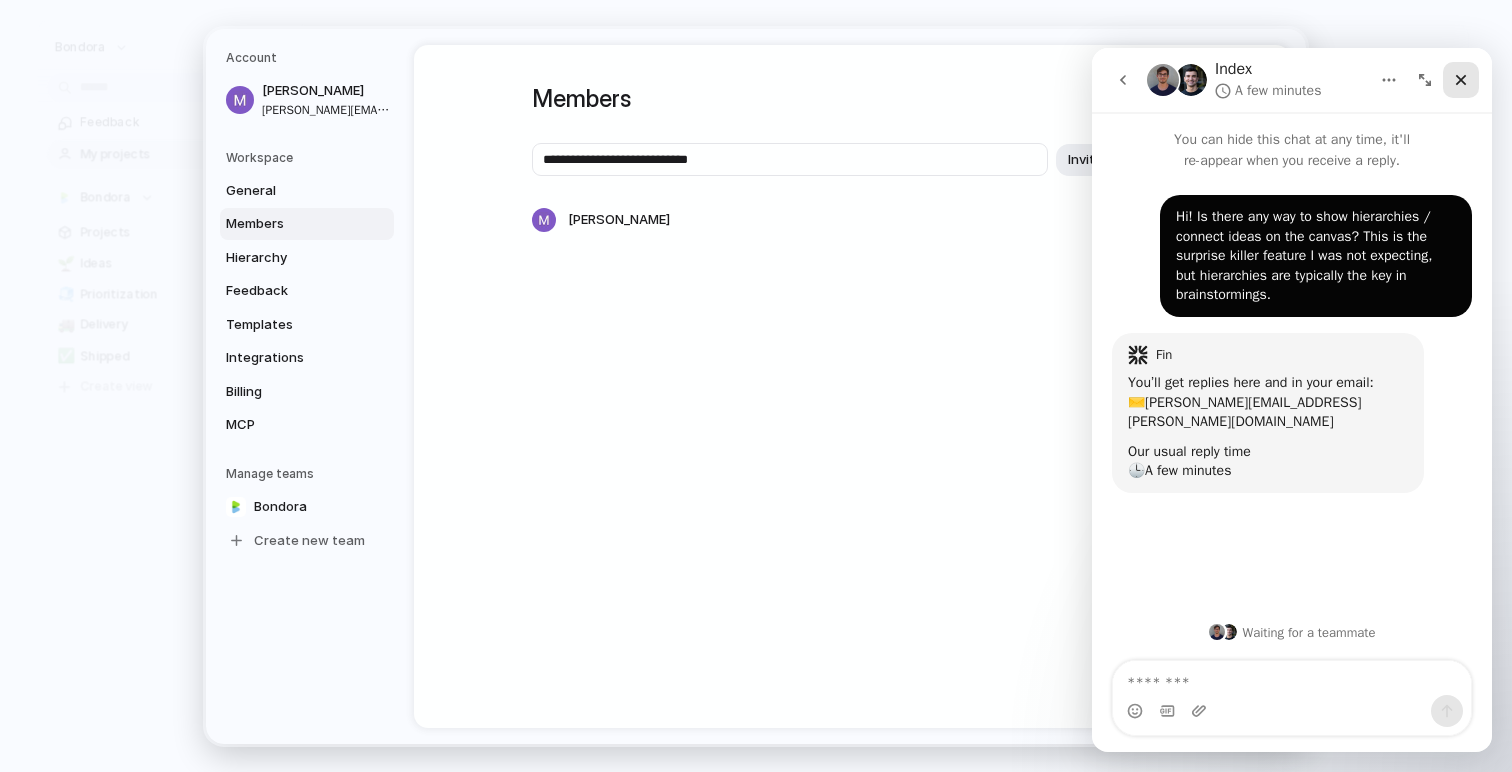 click 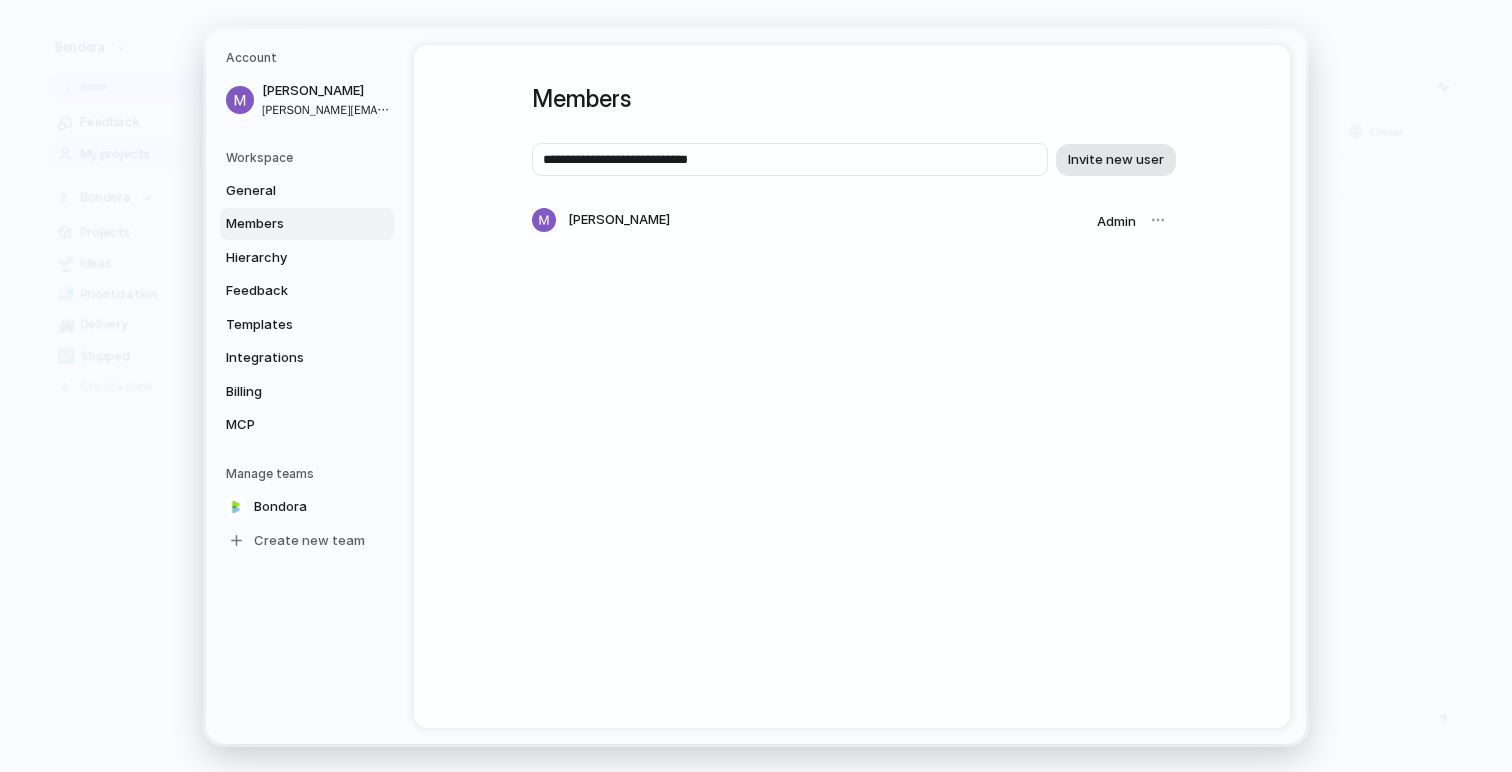 click on "Invite new user" at bounding box center (1116, 159) 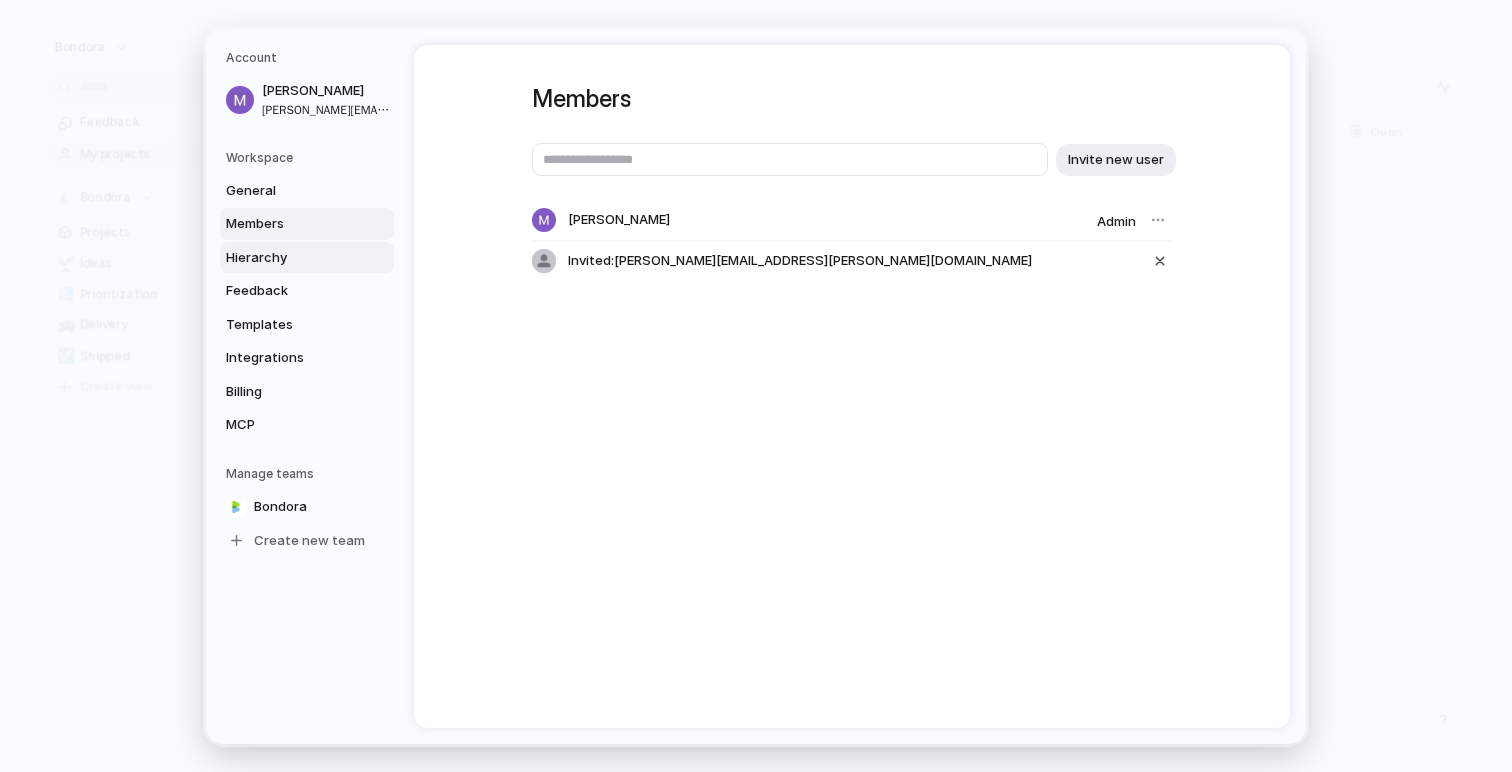 click on "Hierarchy" at bounding box center (290, 257) 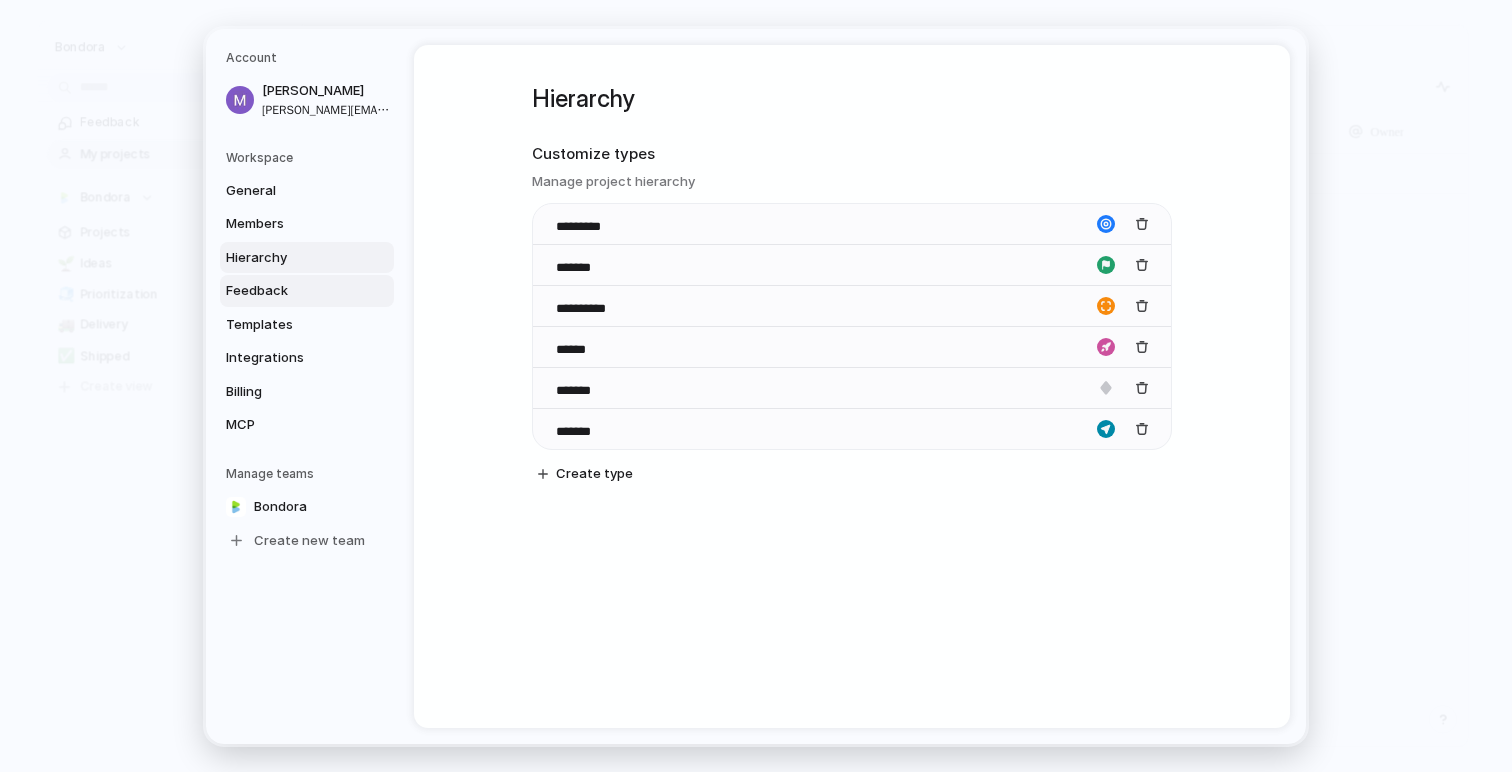 click on "Feedback" at bounding box center (290, 291) 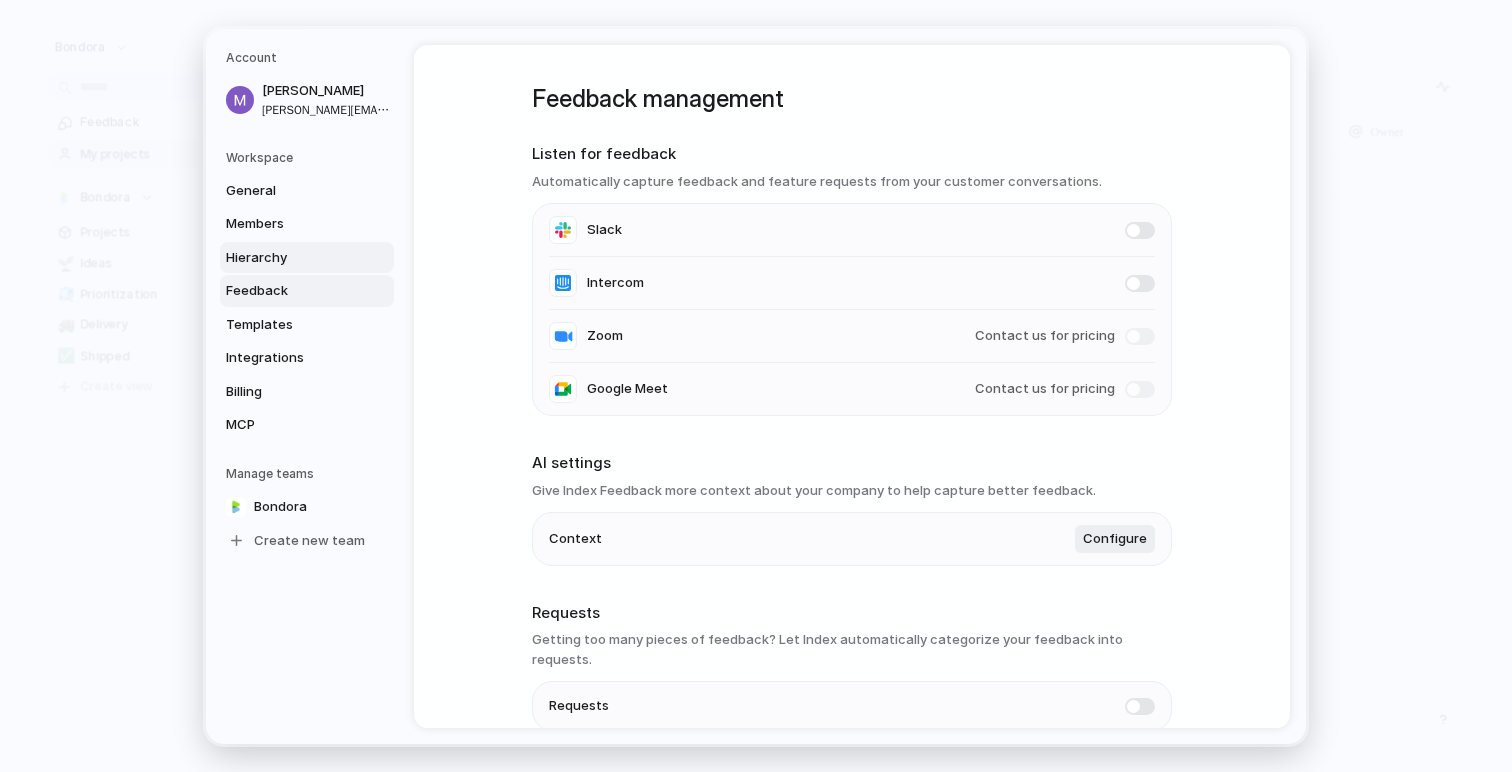 click on "Hierarchy" at bounding box center (290, 257) 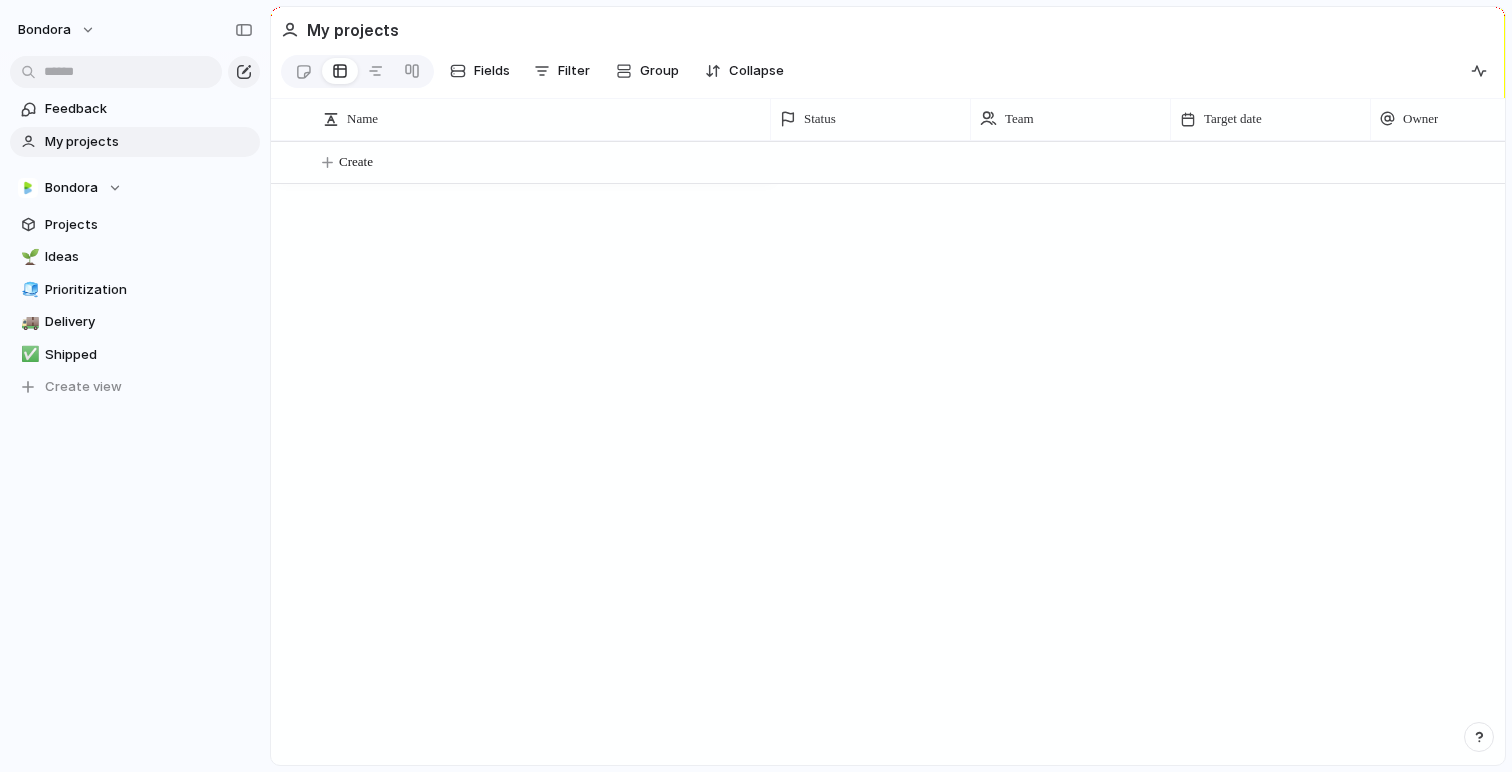 click at bounding box center [1479, 737] 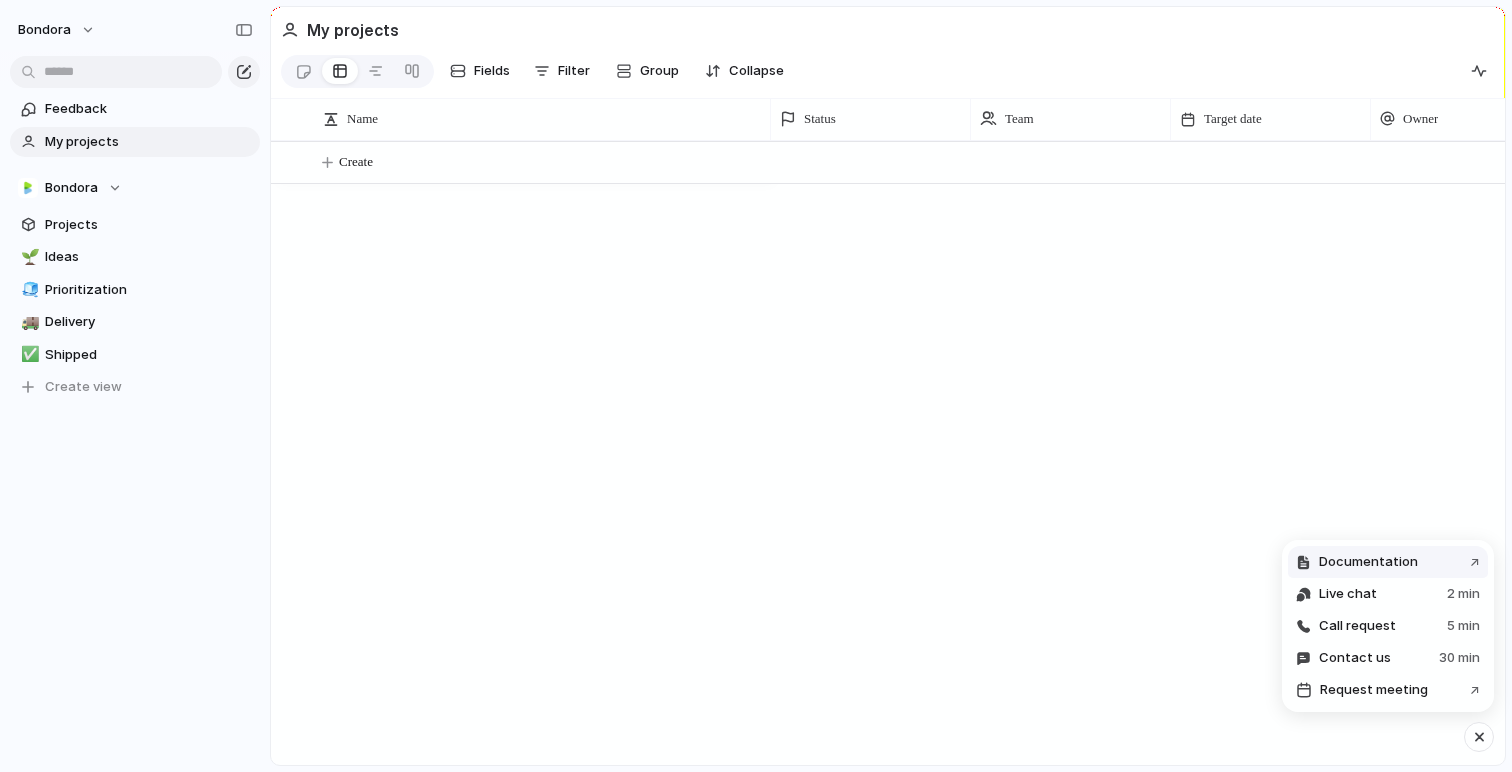 click on "Documentation" at bounding box center [1368, 562] 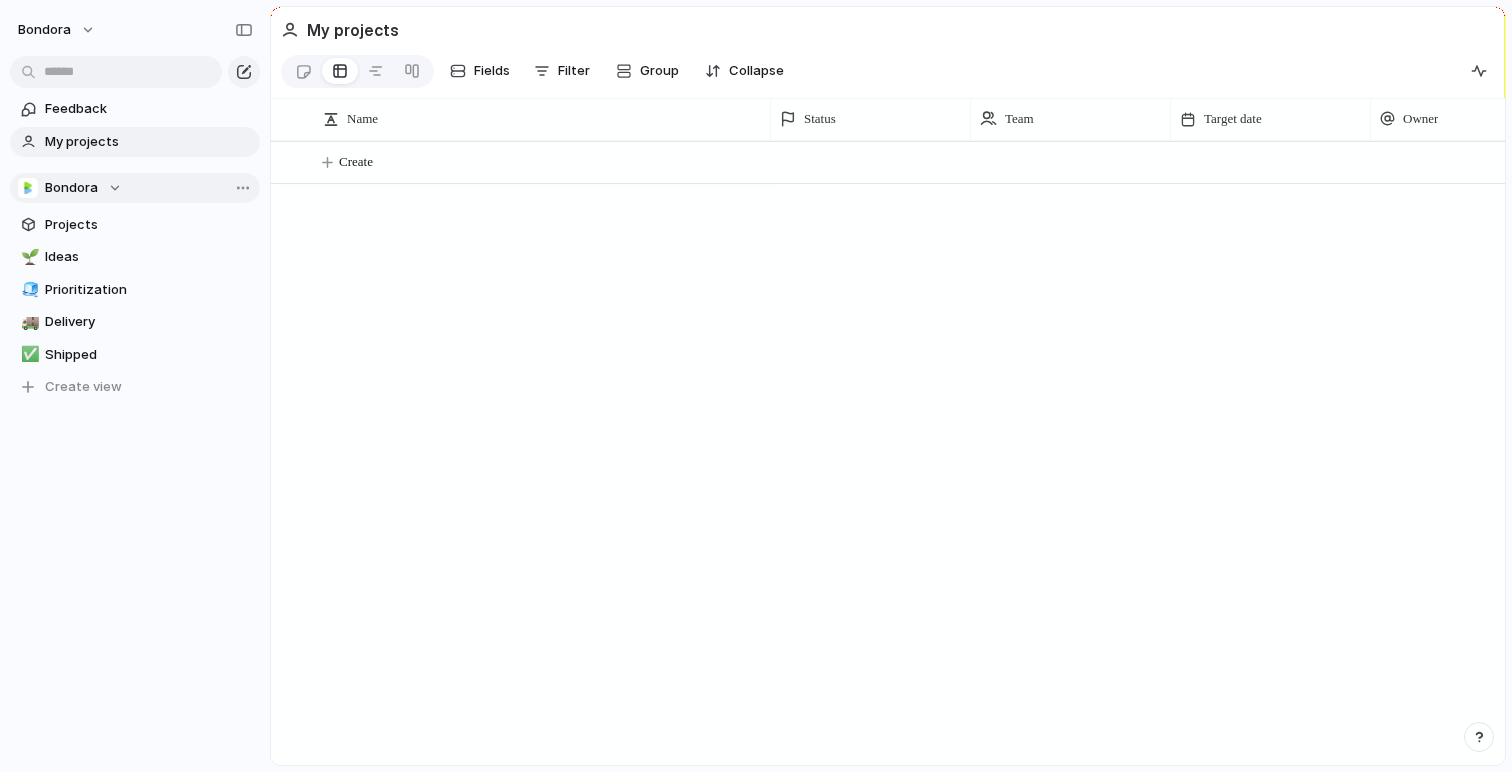 click on "Bondora" at bounding box center [70, 188] 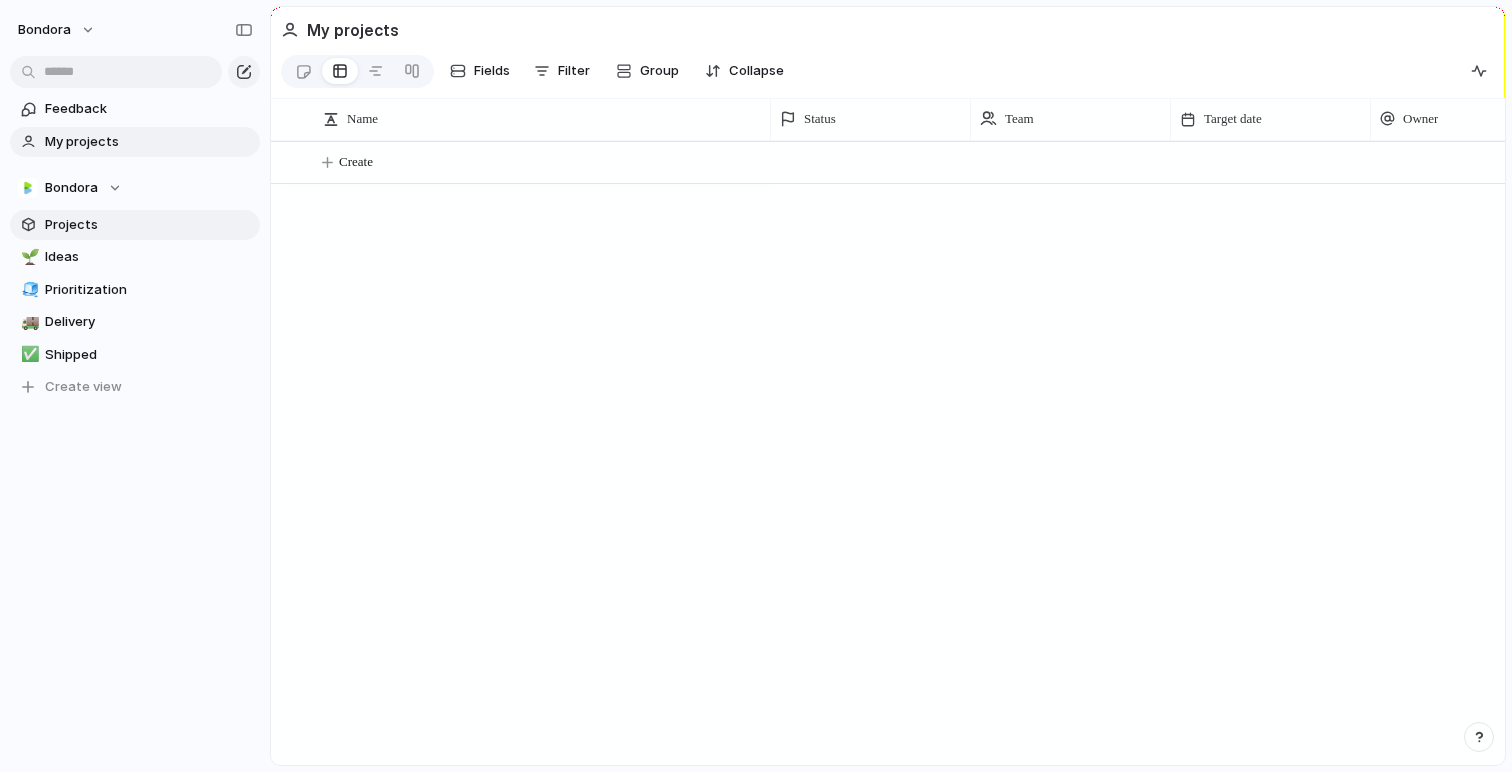 click on "Projects" at bounding box center (149, 225) 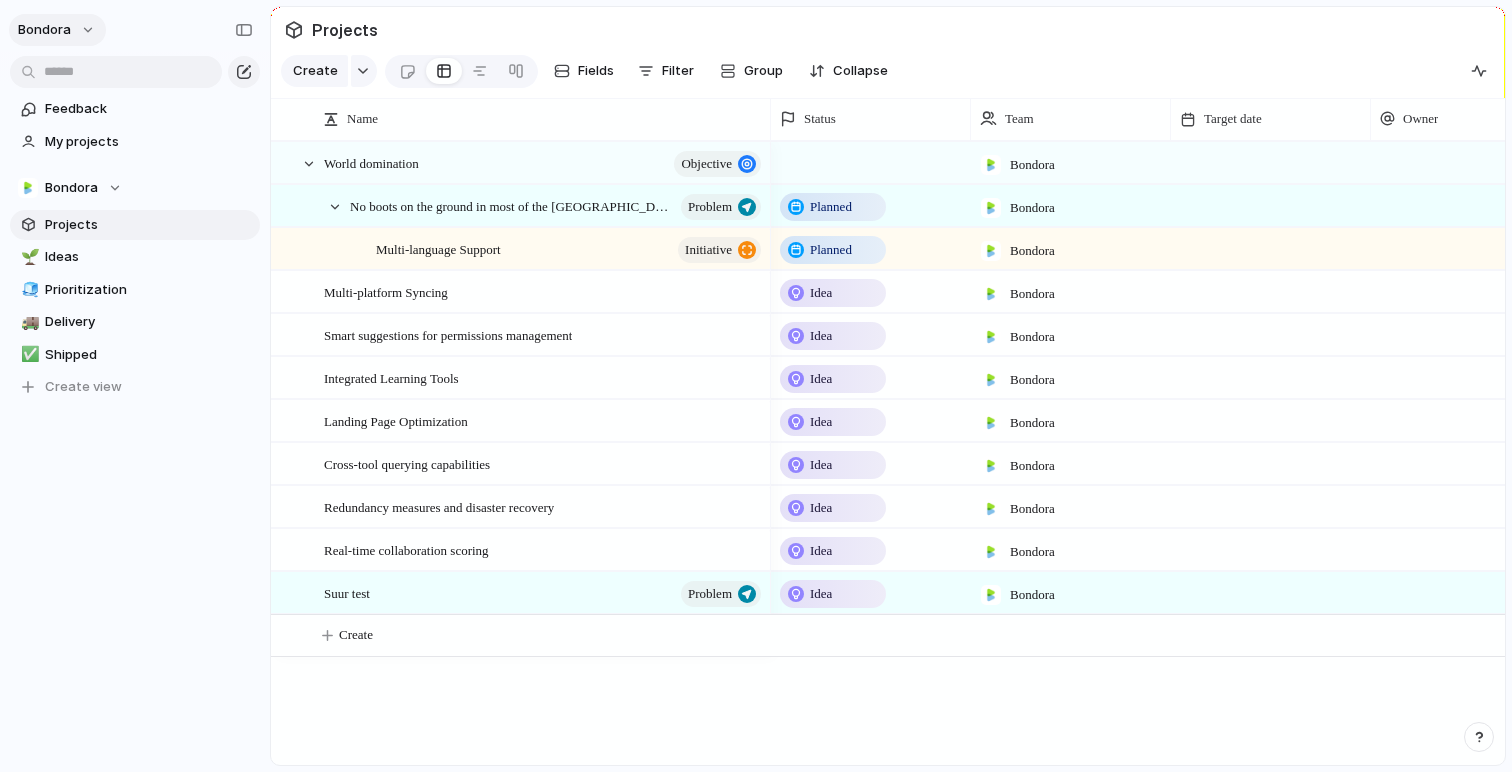 click on "Bondora" at bounding box center [57, 30] 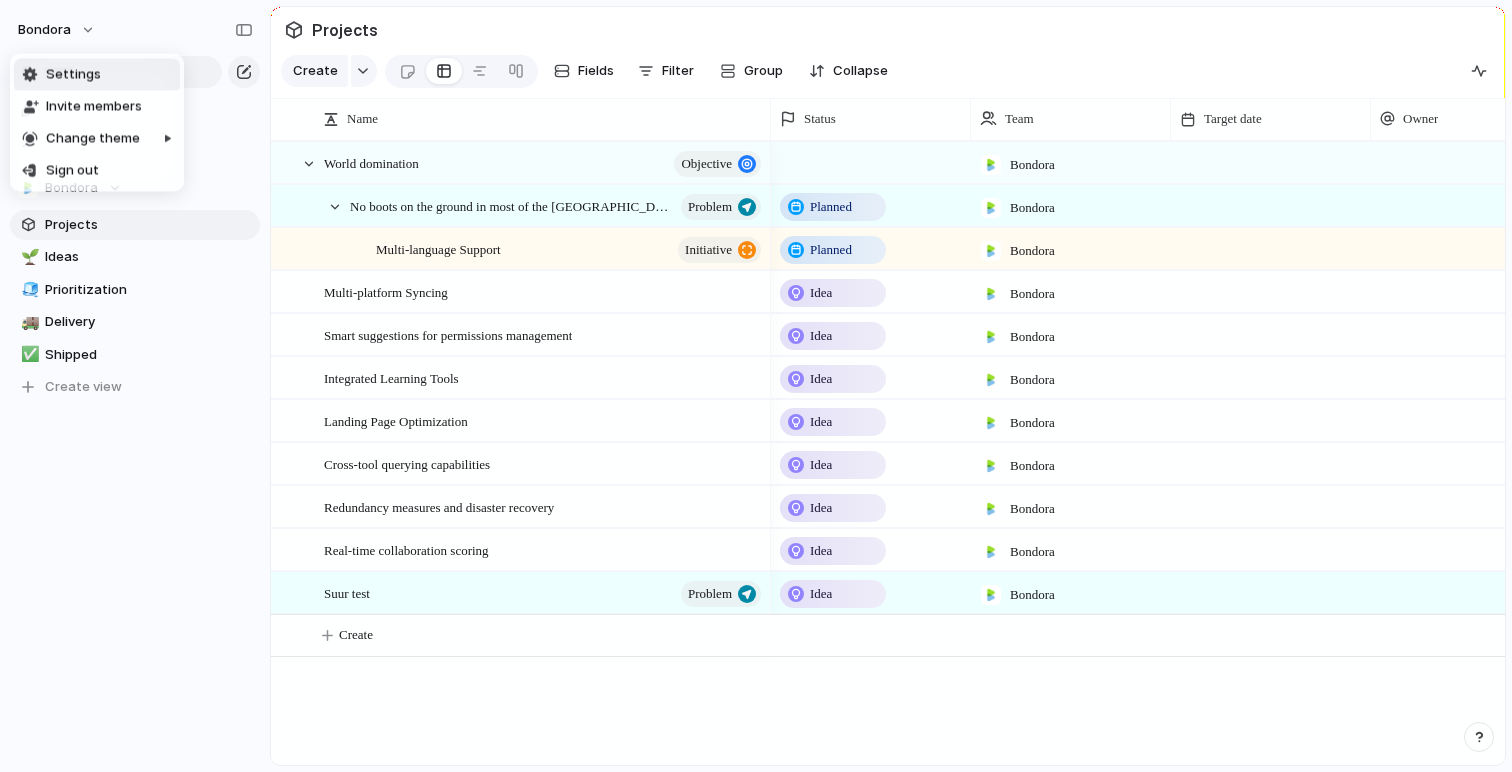 click on "Settings" at bounding box center [73, 75] 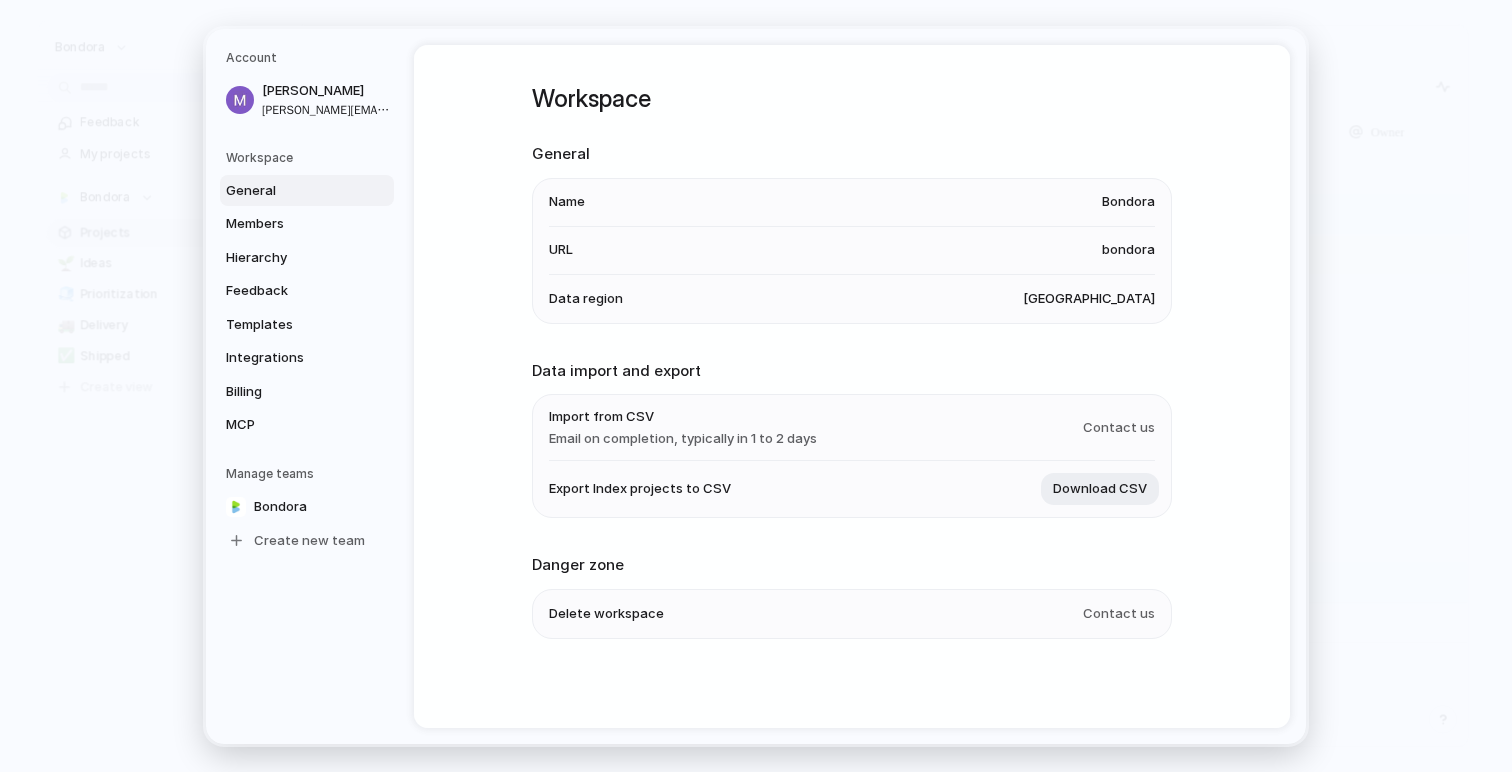 scroll, scrollTop: 4, scrollLeft: 0, axis: vertical 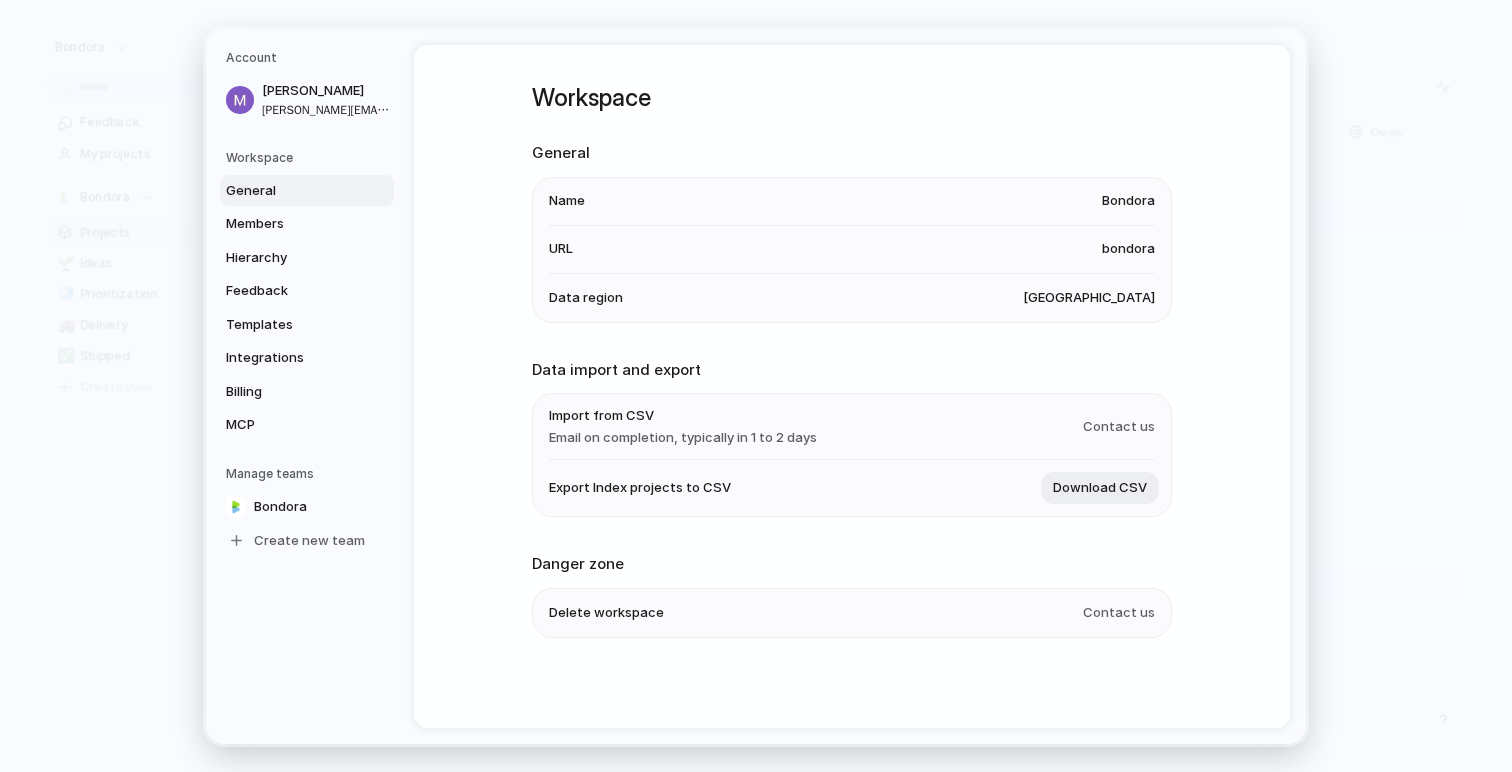 click on "Workspace" at bounding box center [310, 157] 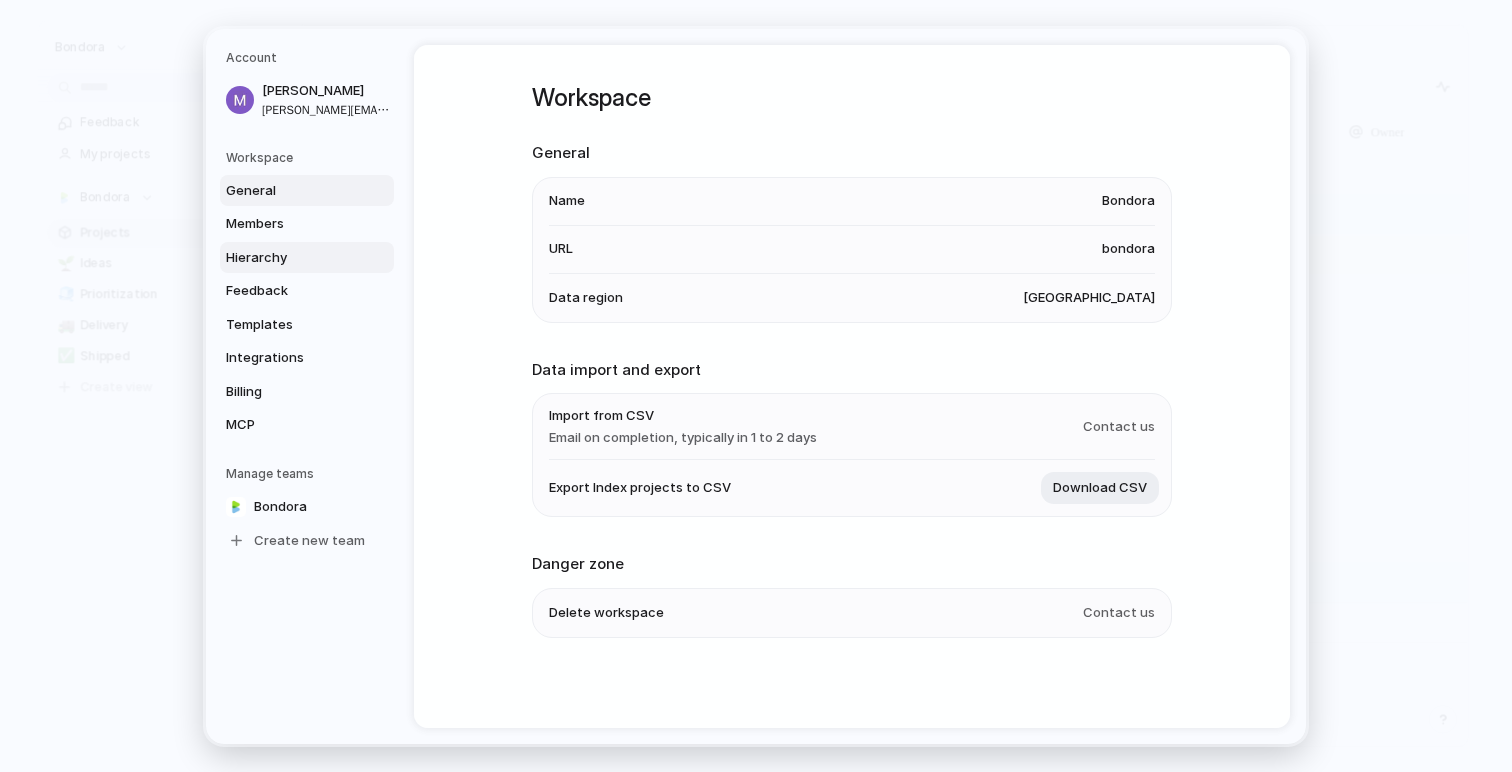 click on "Hierarchy" at bounding box center (290, 257) 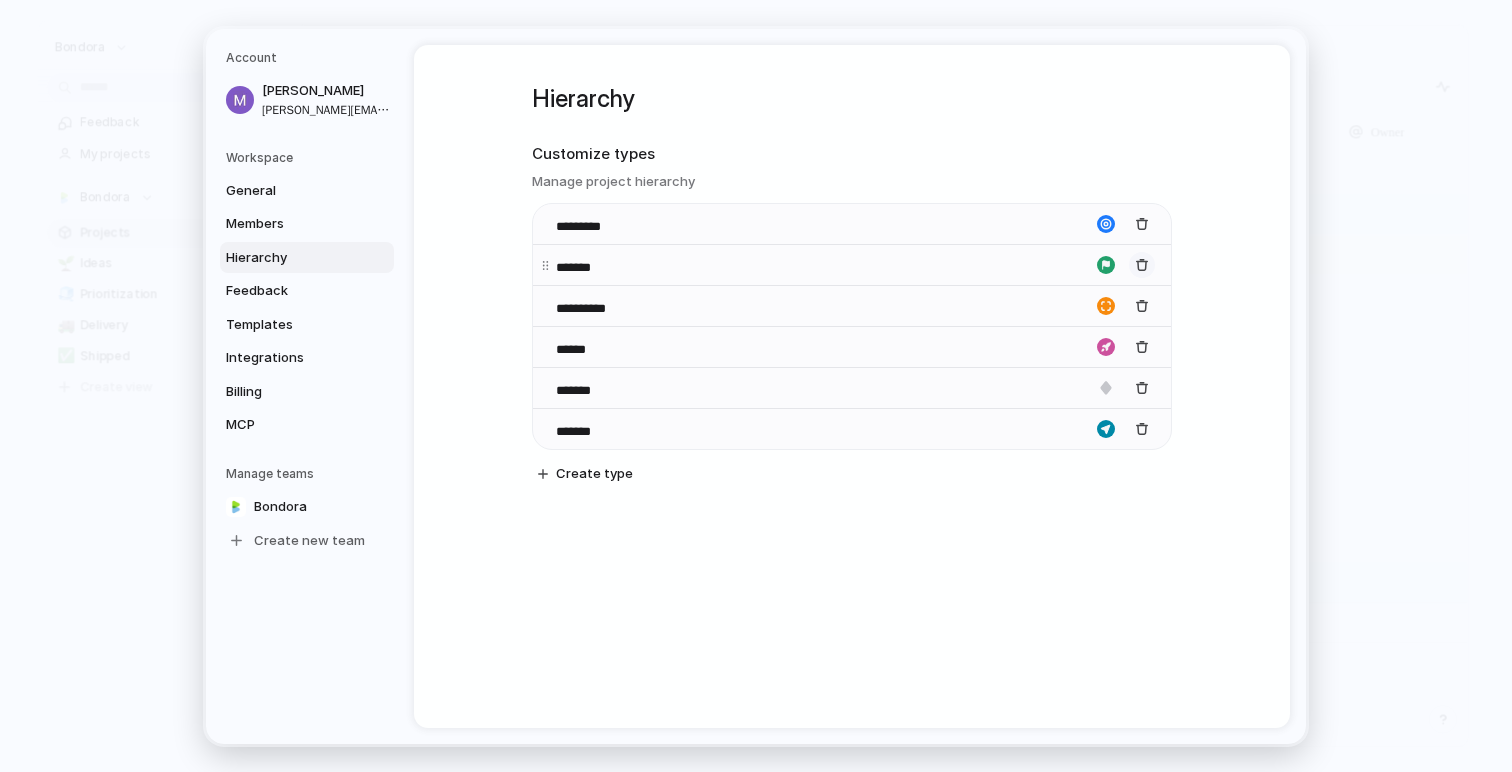 click at bounding box center (1142, 265) 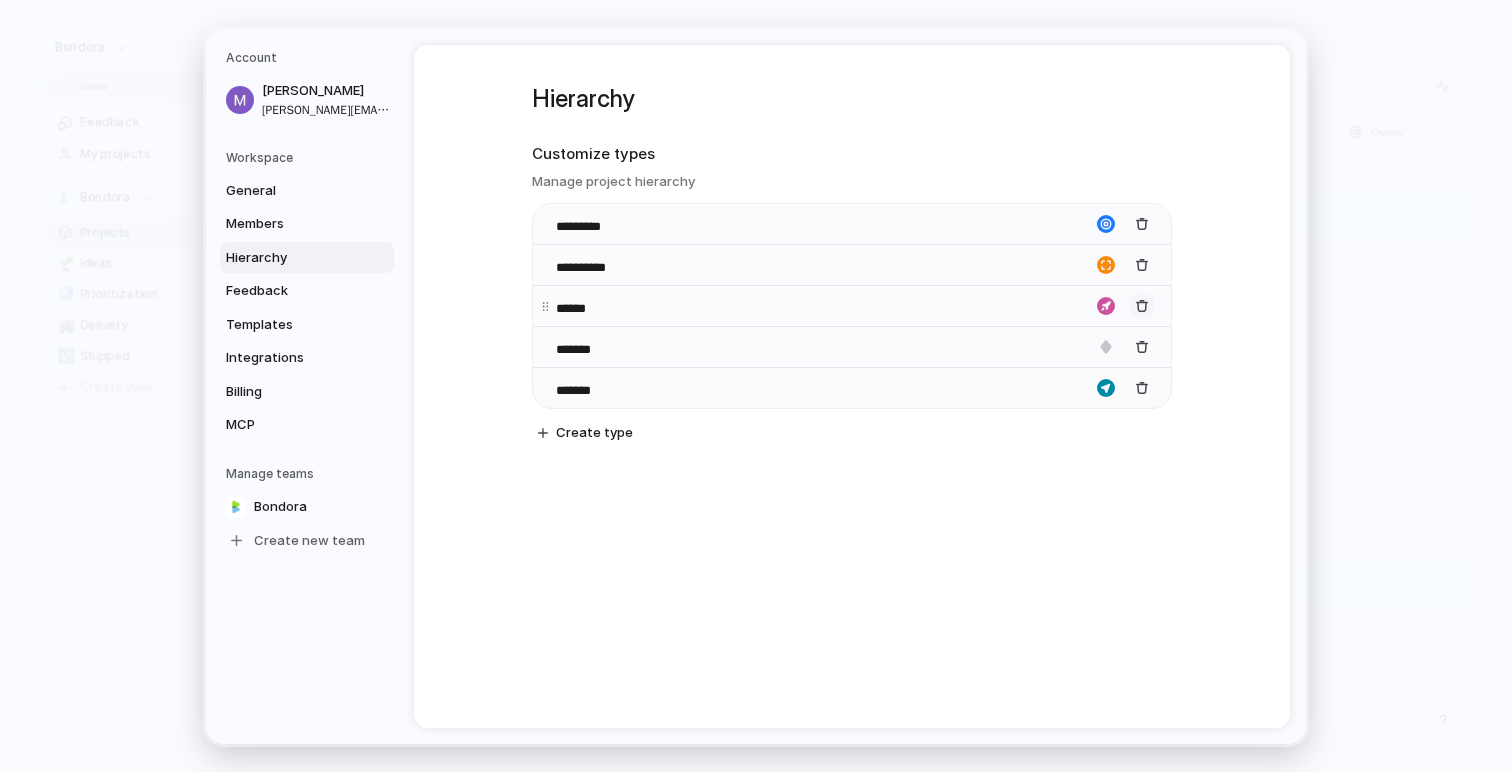 click at bounding box center (1142, 306) 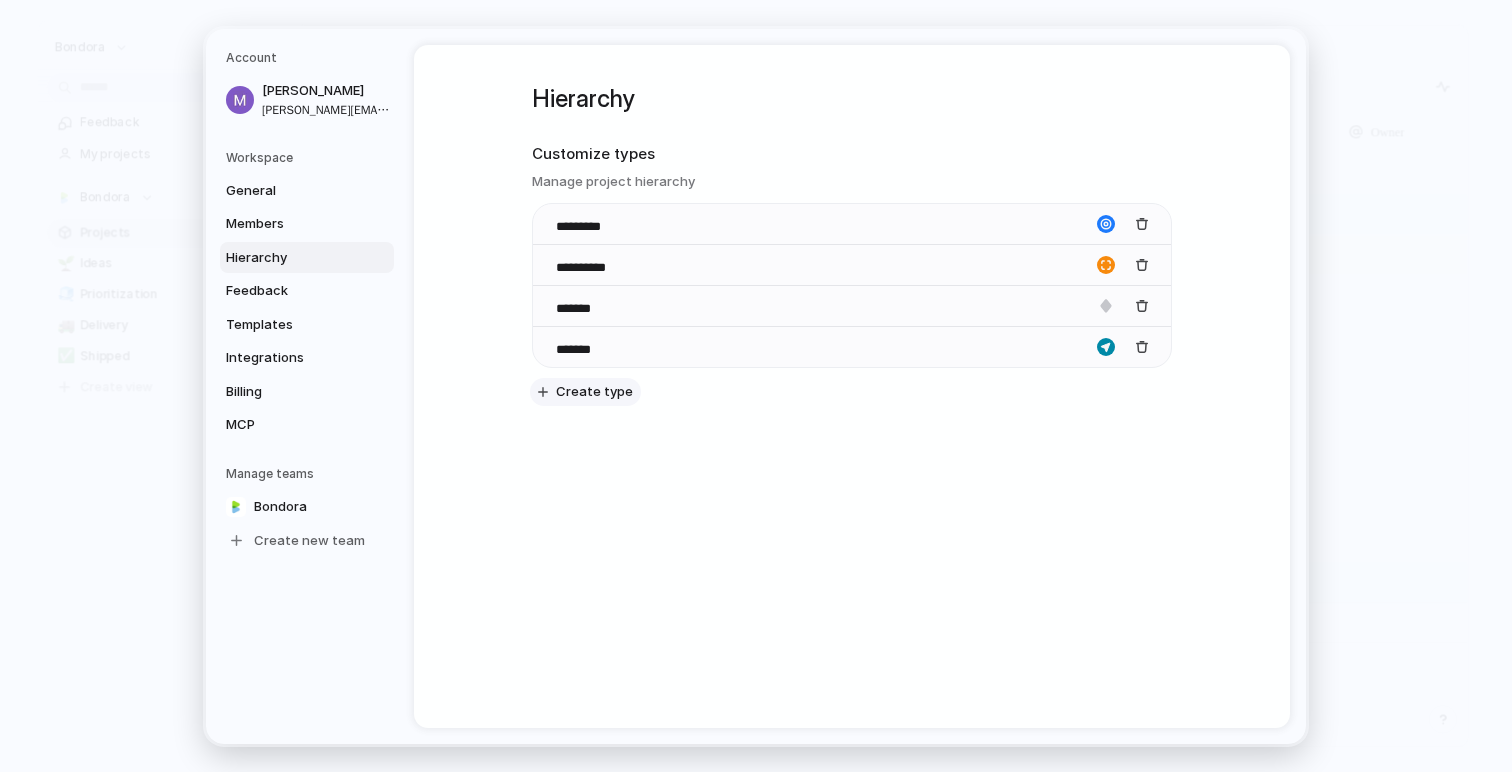 click on "Create type" at bounding box center [585, 392] 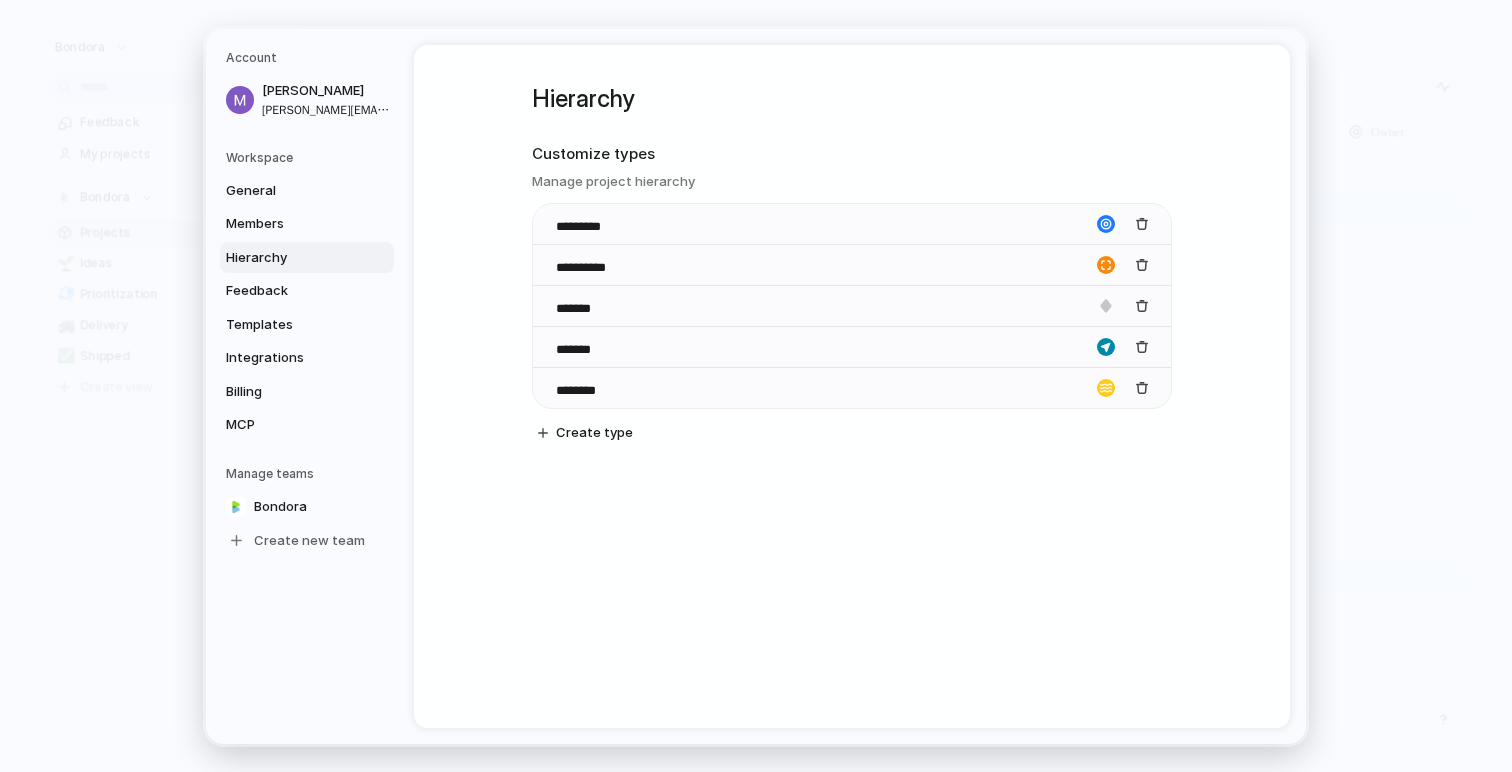 type on "********" 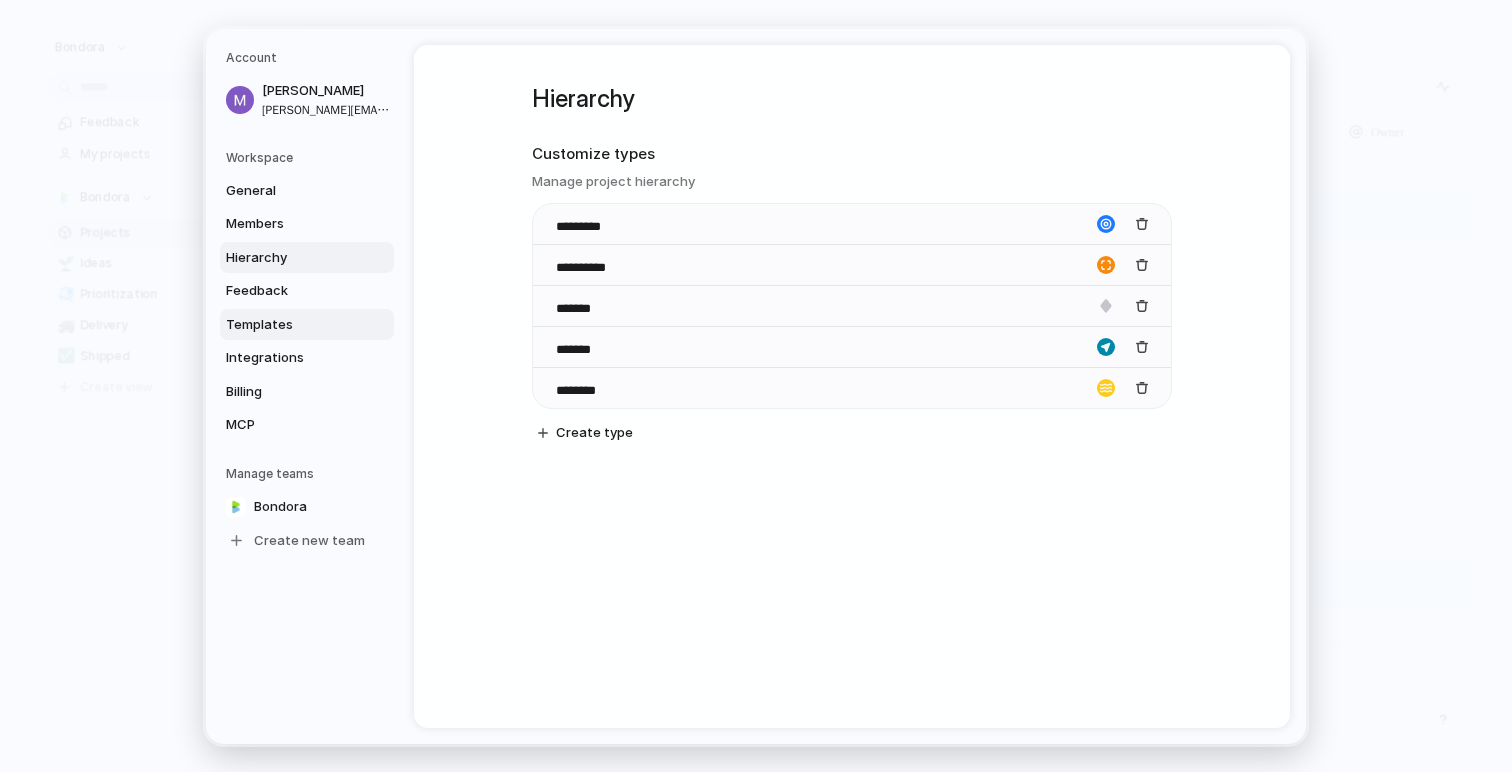 click on "Templates" at bounding box center (290, 324) 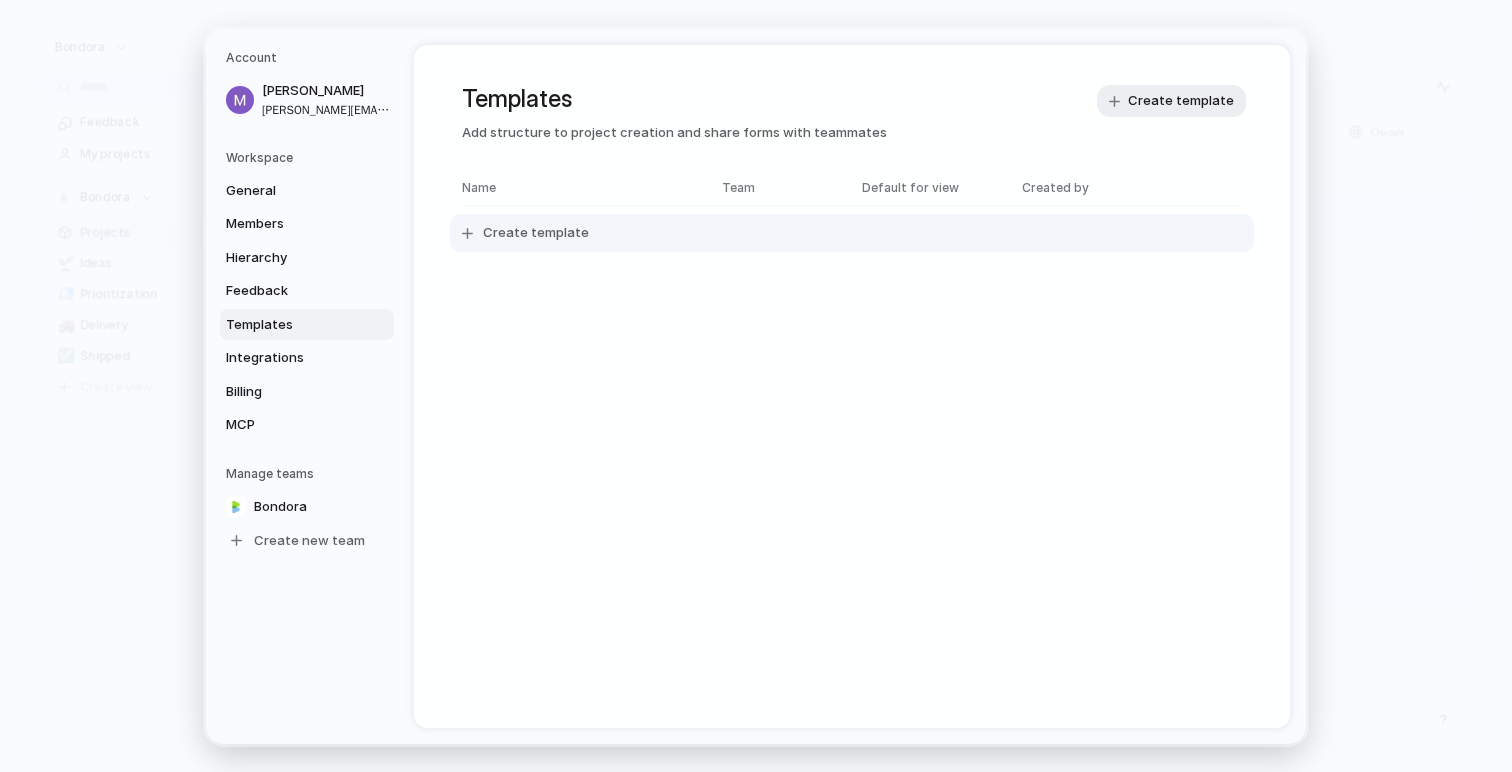 click on "Create template" at bounding box center [536, 233] 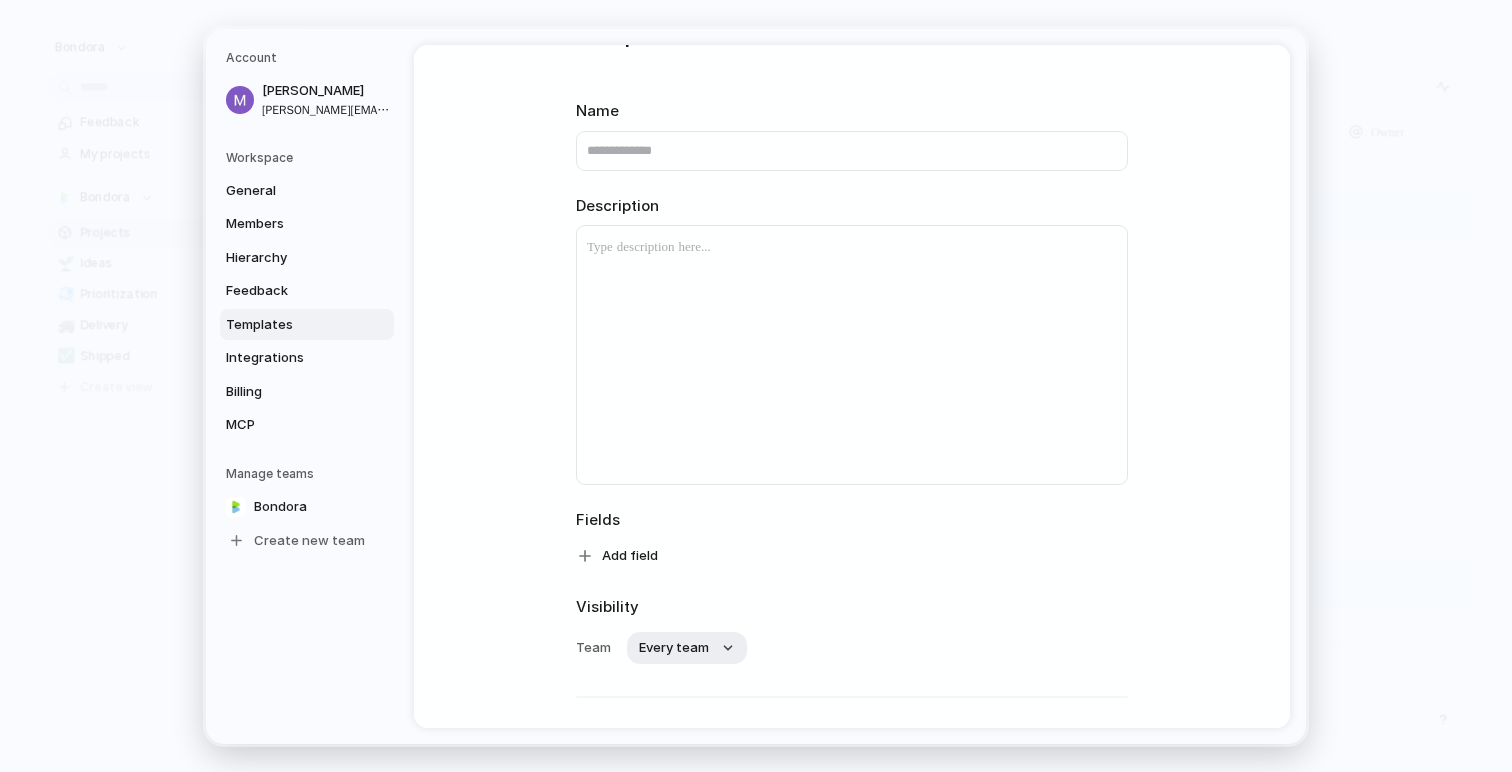 scroll, scrollTop: 0, scrollLeft: 0, axis: both 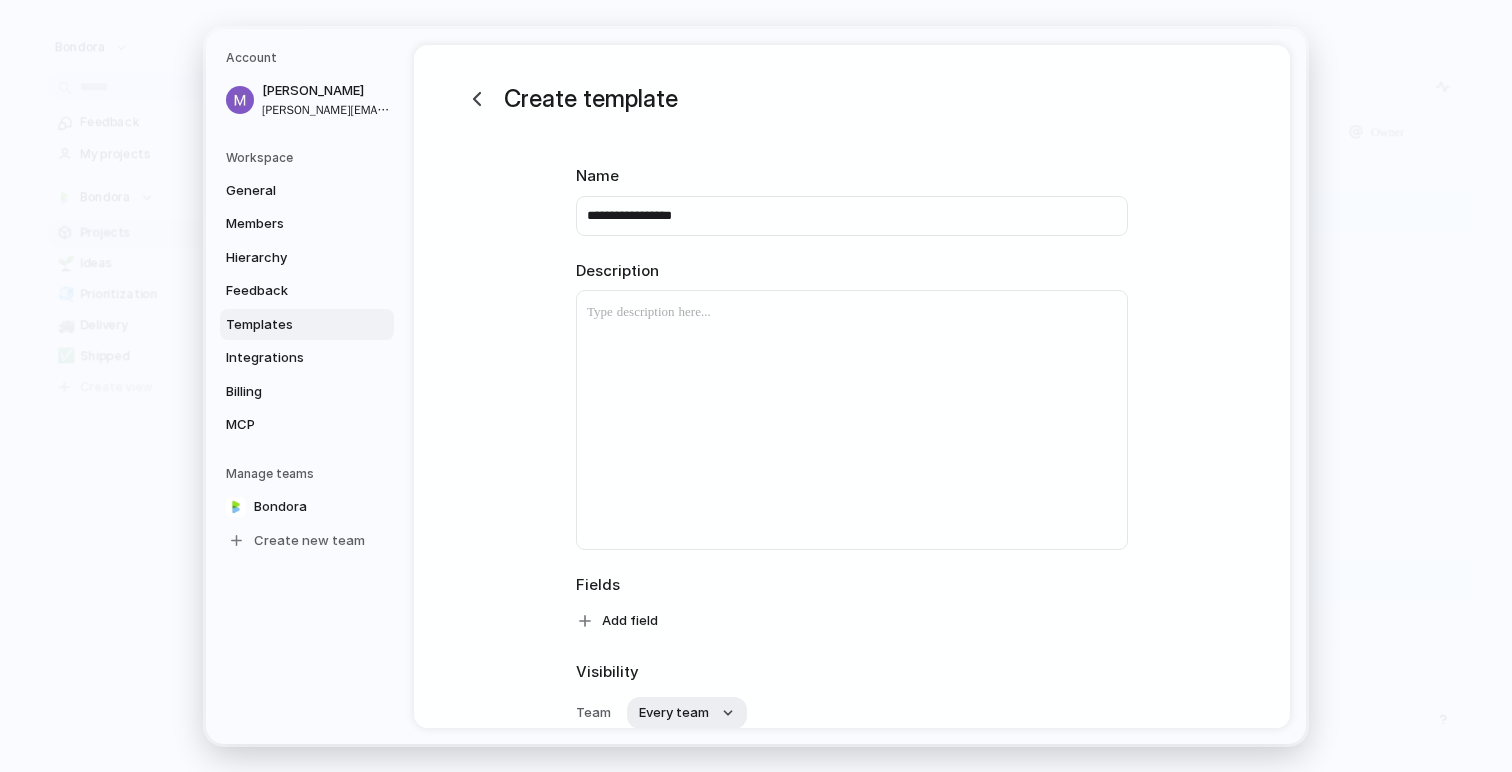 type on "**********" 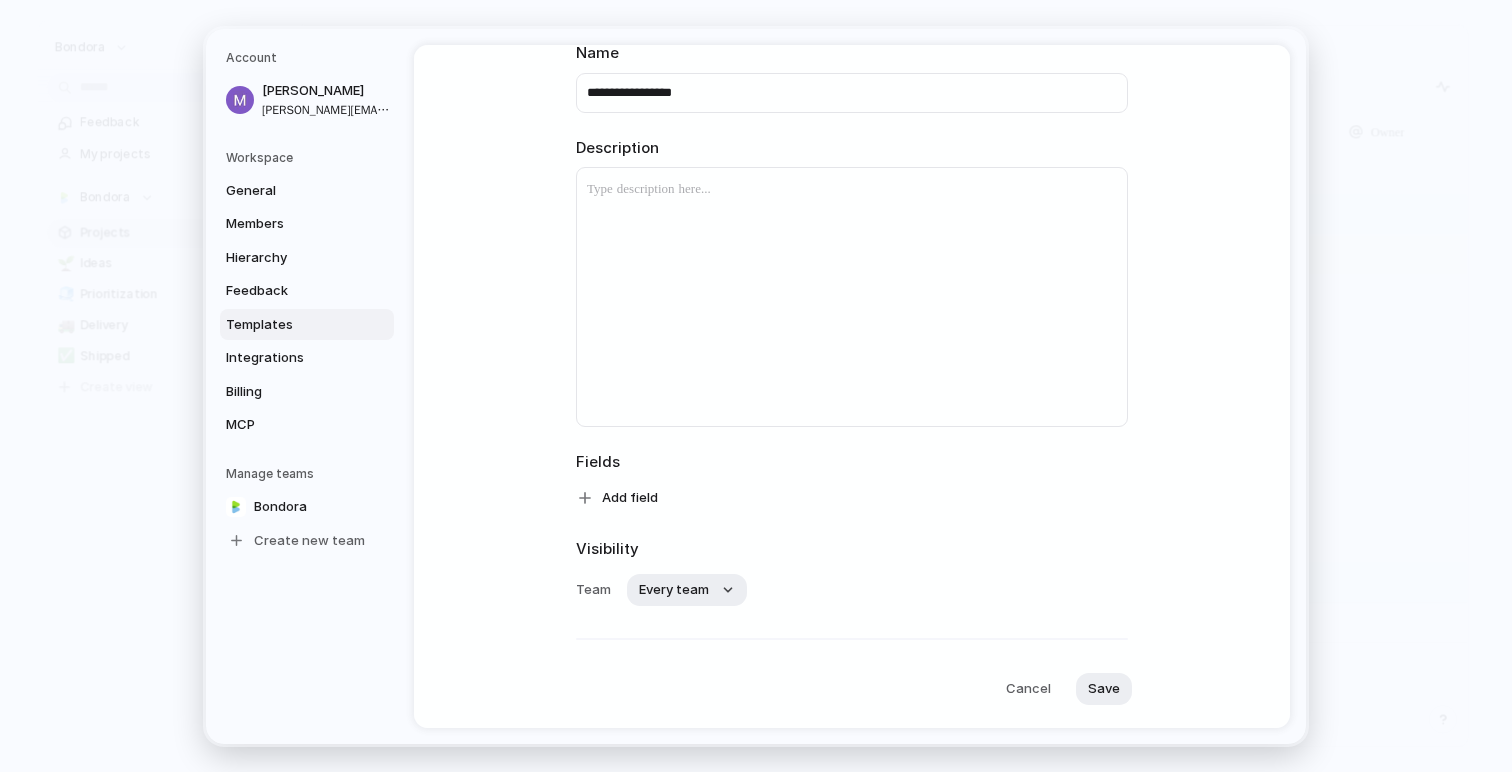 scroll, scrollTop: 135, scrollLeft: 0, axis: vertical 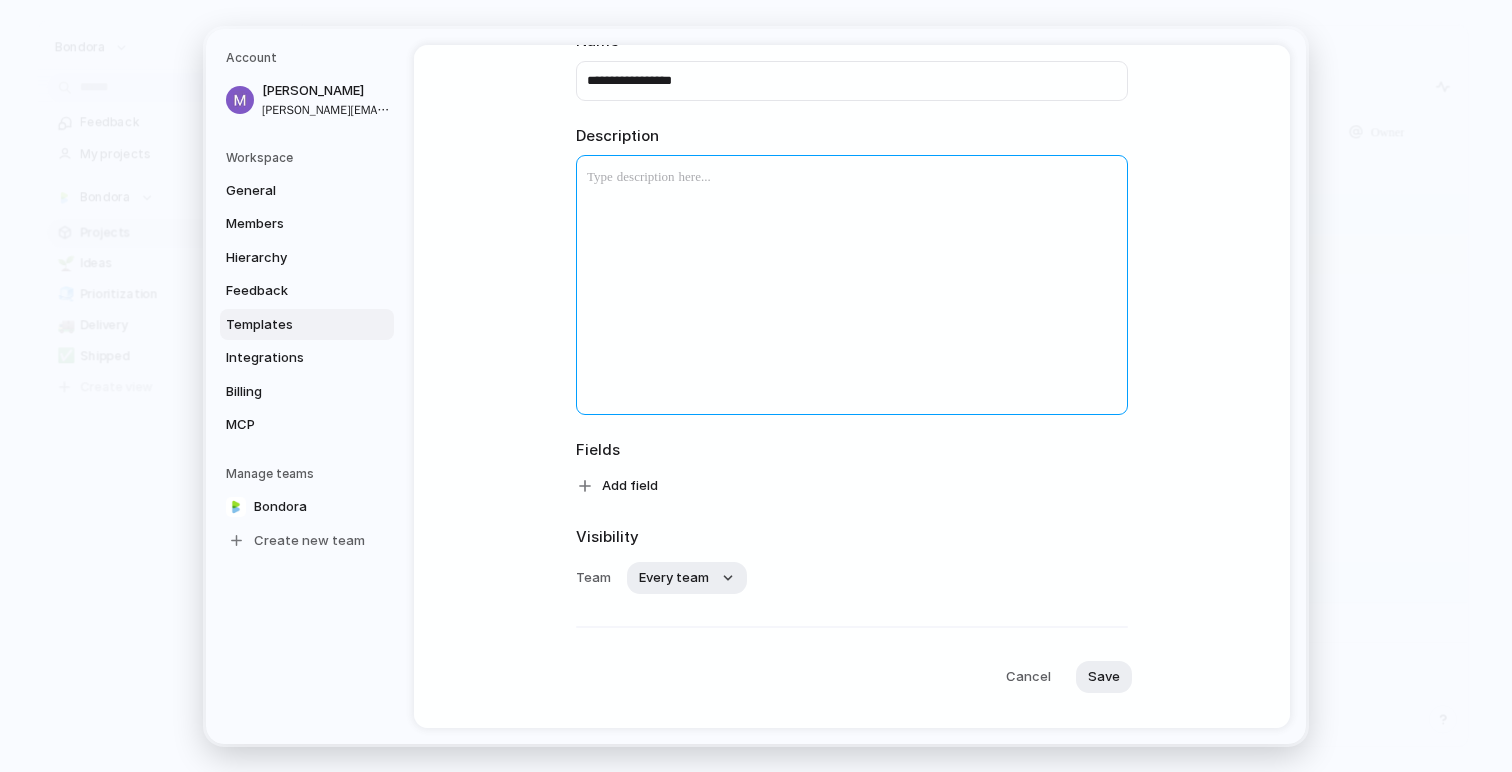 click at bounding box center (852, 285) 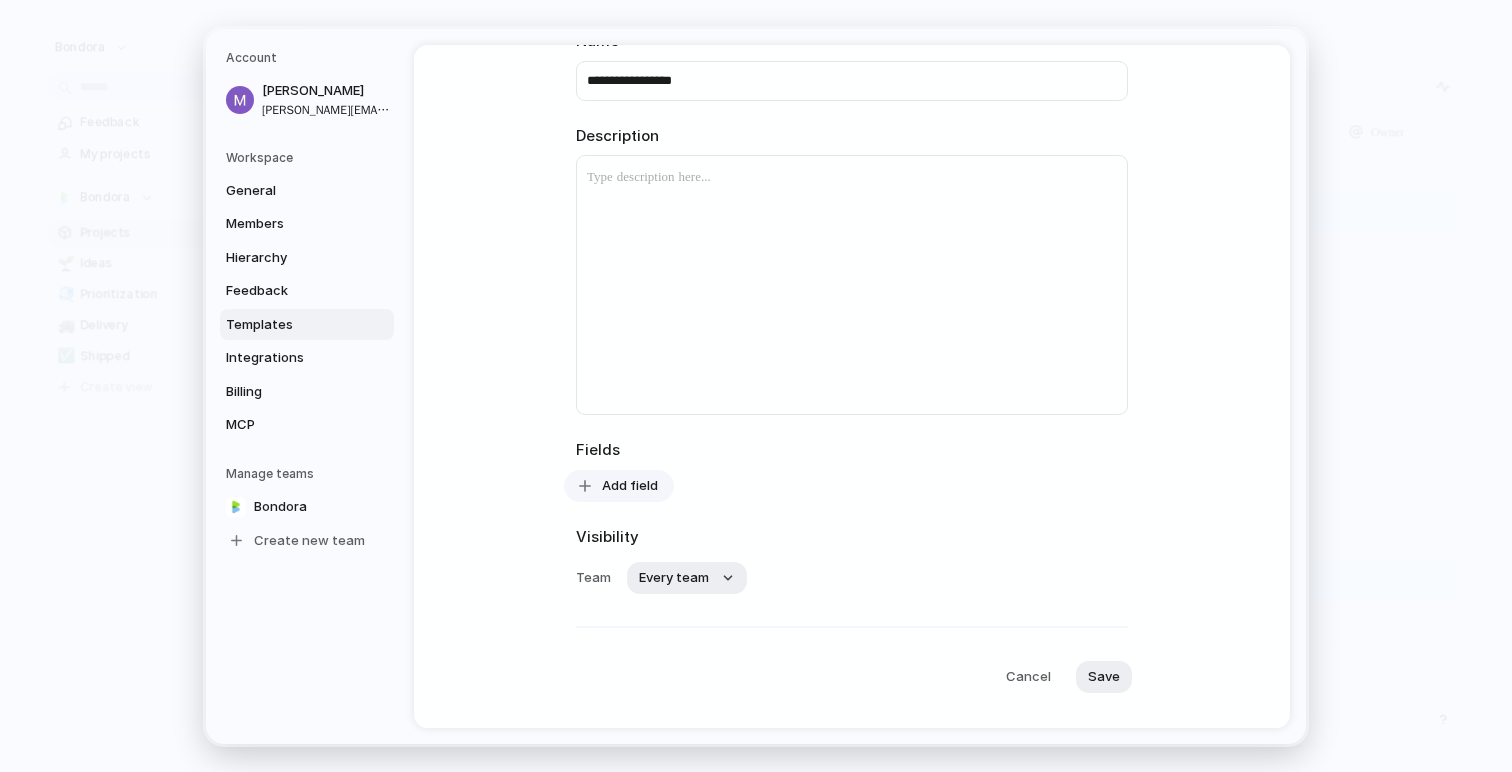 click on "Add field" at bounding box center [619, 485] 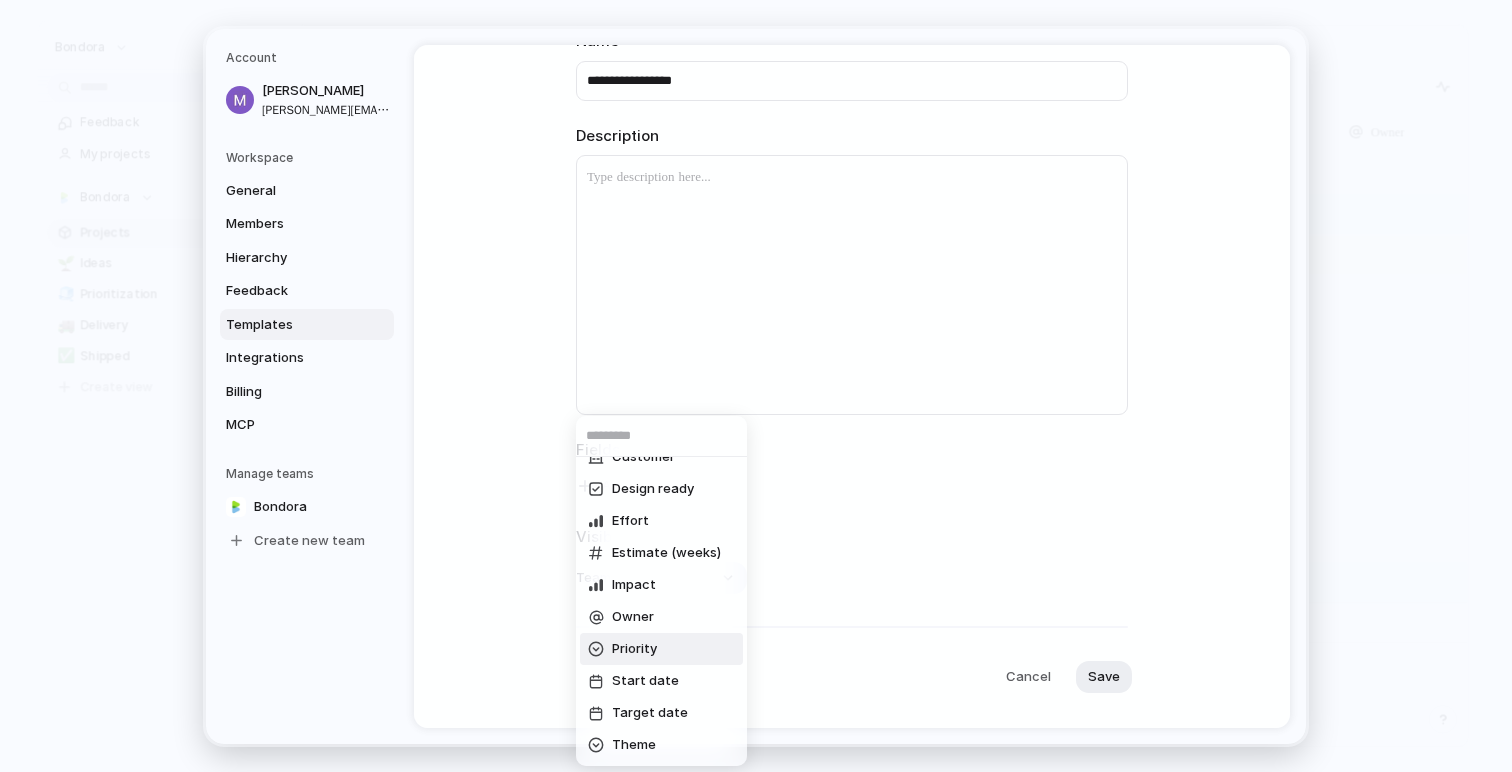 scroll, scrollTop: 17, scrollLeft: 0, axis: vertical 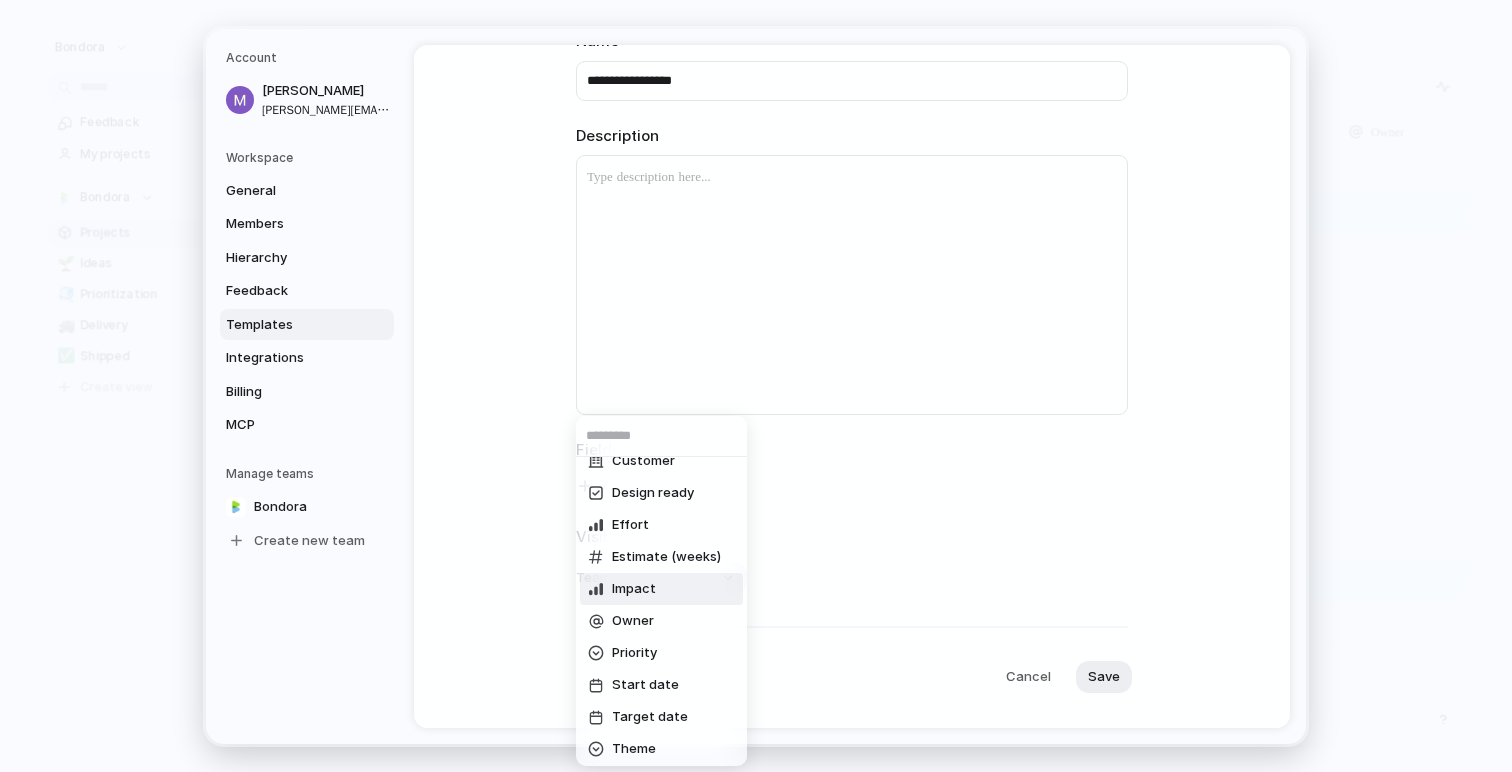 click on "Customer   Design ready   Effort     Estimate (weeks)   Impact             Owner   Priority   Start date   Target date   Theme" at bounding box center (756, 386) 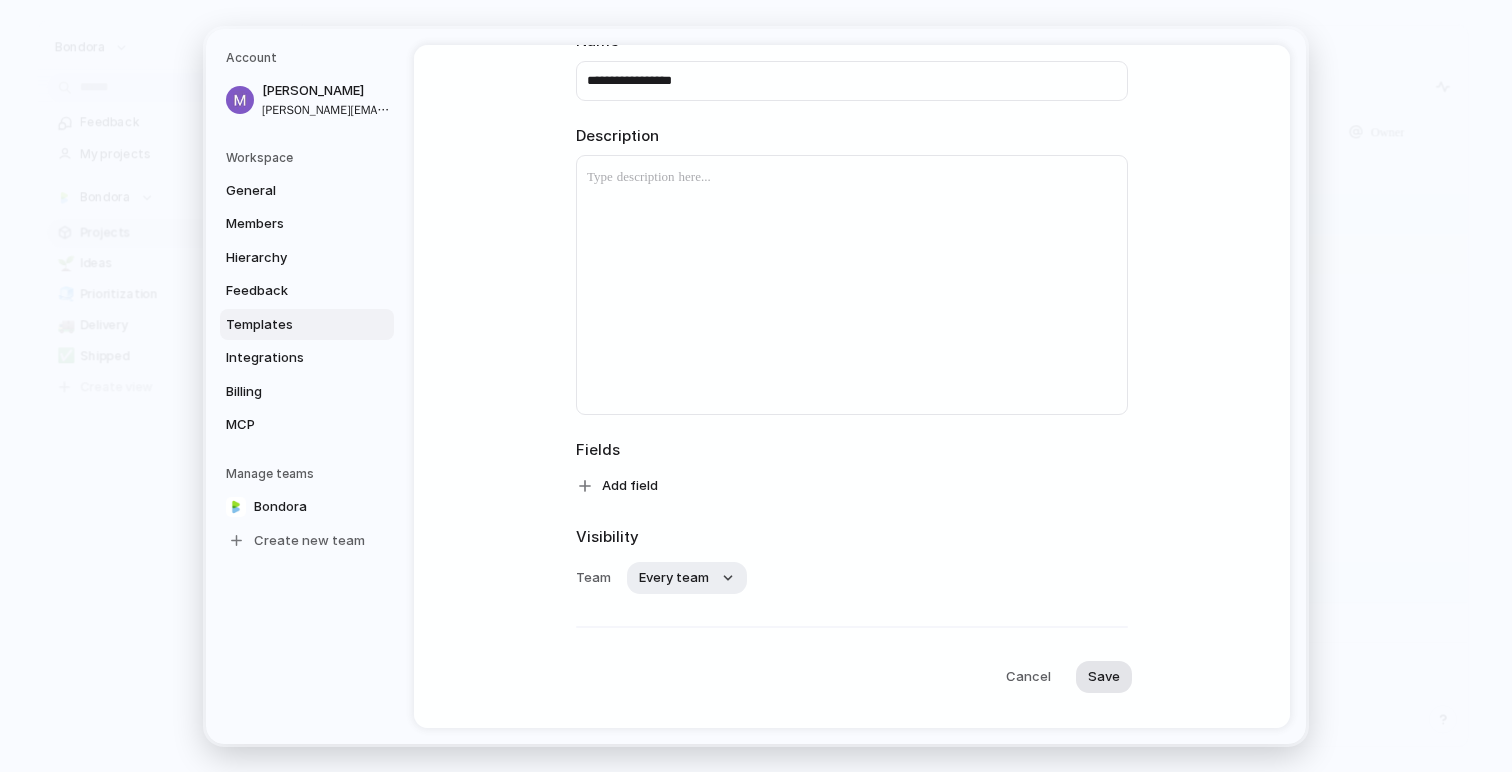 click on "Save" at bounding box center (1104, 676) 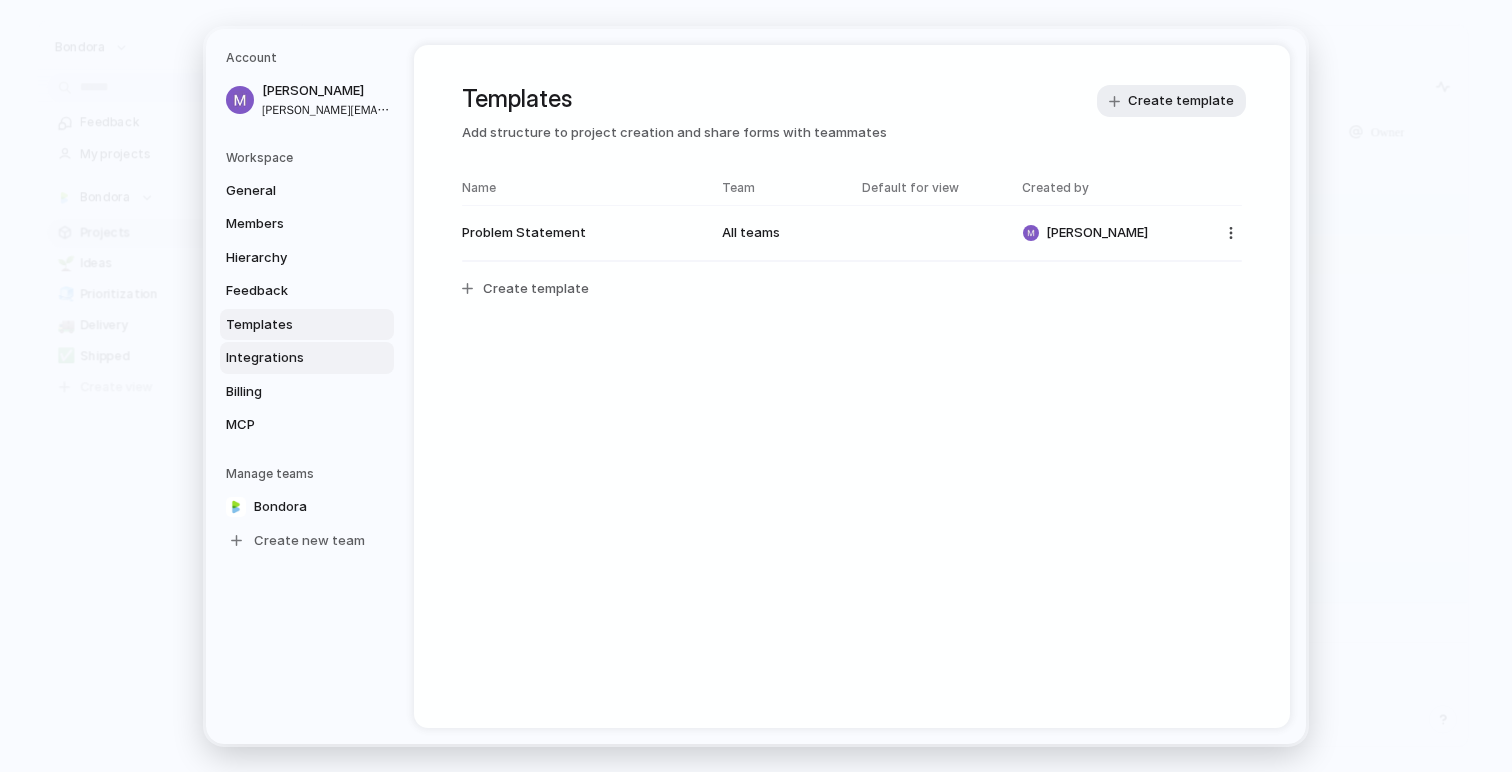 click on "Integrations" at bounding box center [290, 358] 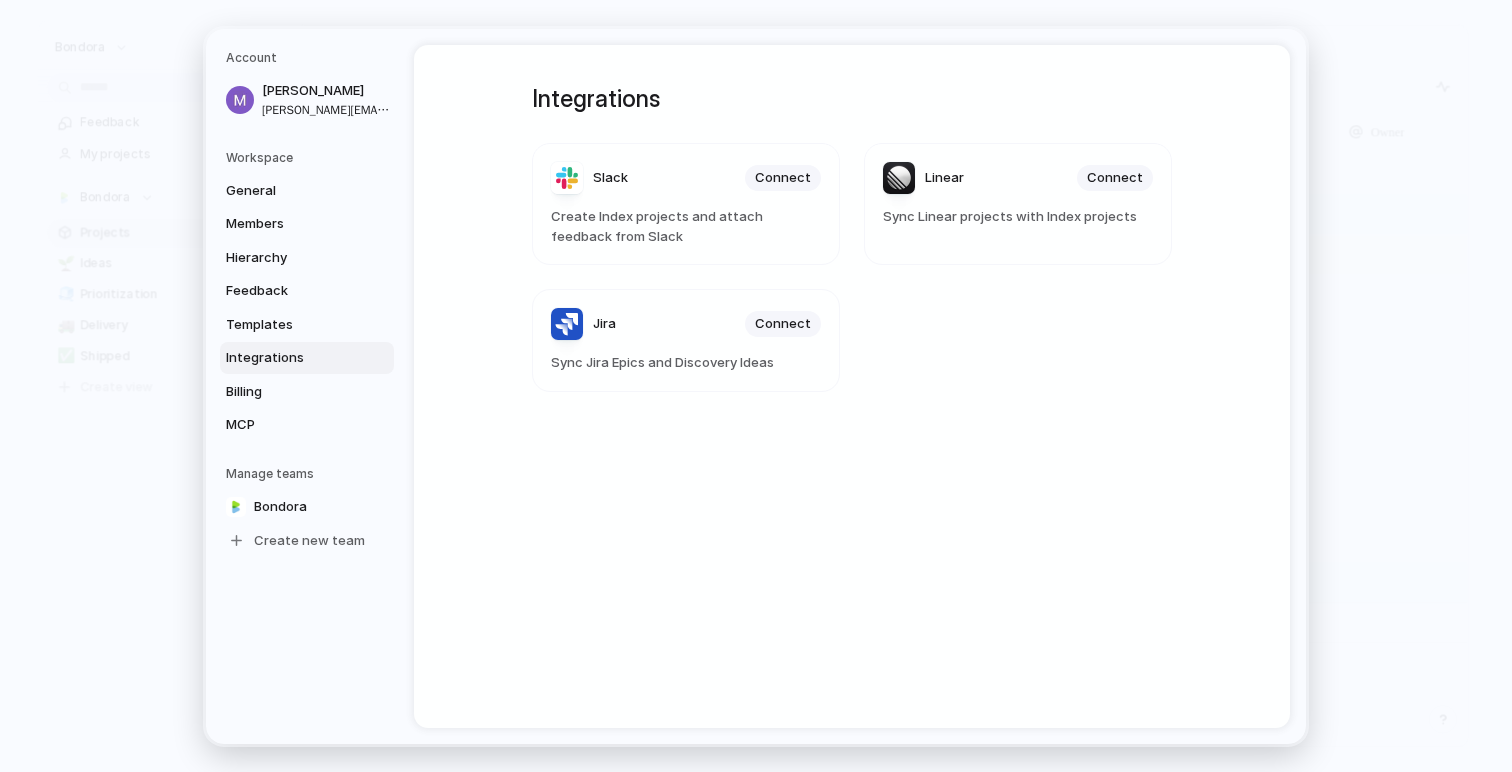 click on "Integrations Slack Connect Create Index projects and attach feedback from Slack Linear Connect Sync Linear projects with Index projects Jira Connect Sync Jira Epics and Discovery Ideas" at bounding box center (852, 386) 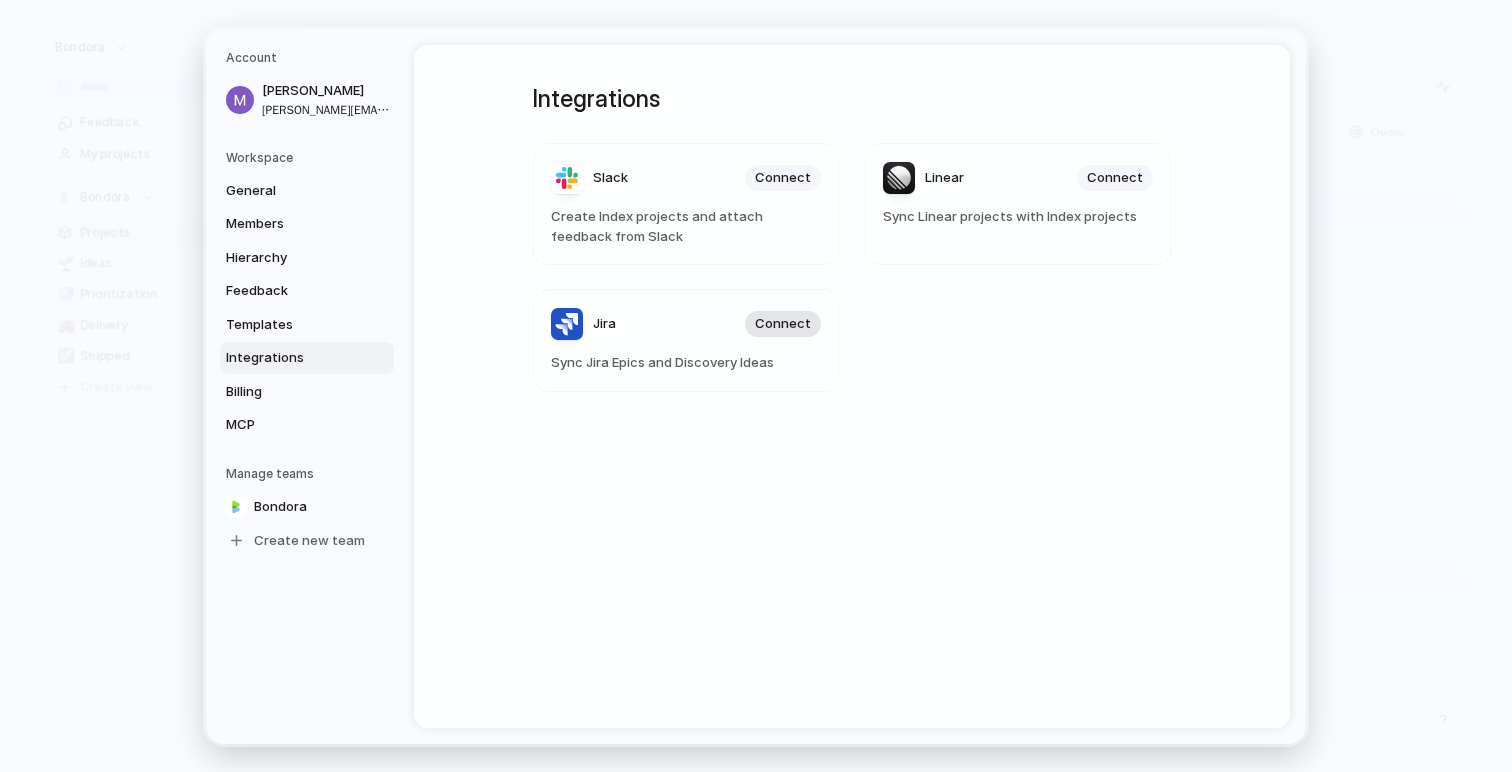 click on "Connect" at bounding box center (783, 324) 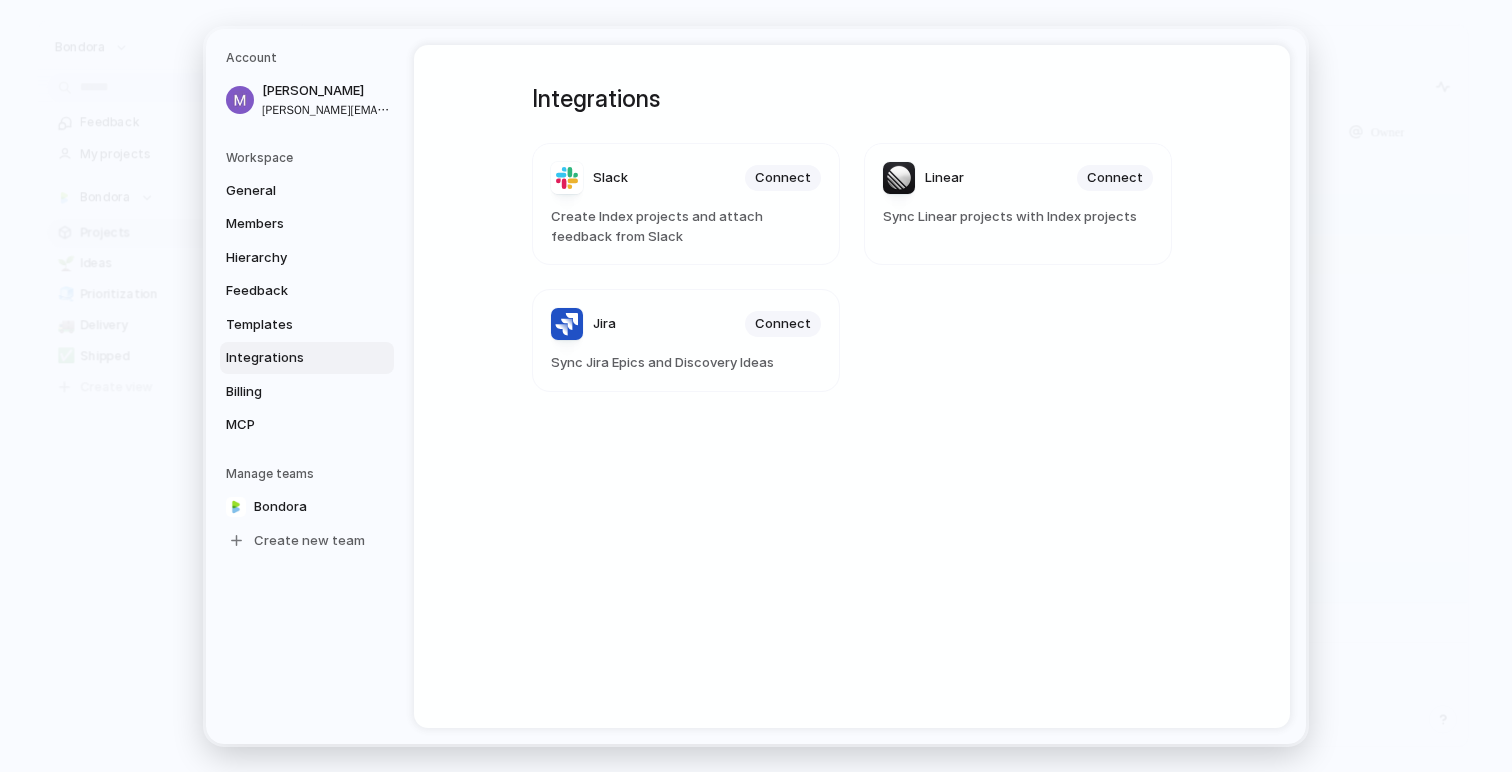 click on "Integrations Slack Connect Create Index projects and attach feedback from Slack Linear Connect Sync Linear projects with Index projects Jira Connect Sync Jira Epics and Discovery Ideas" at bounding box center (852, 386) 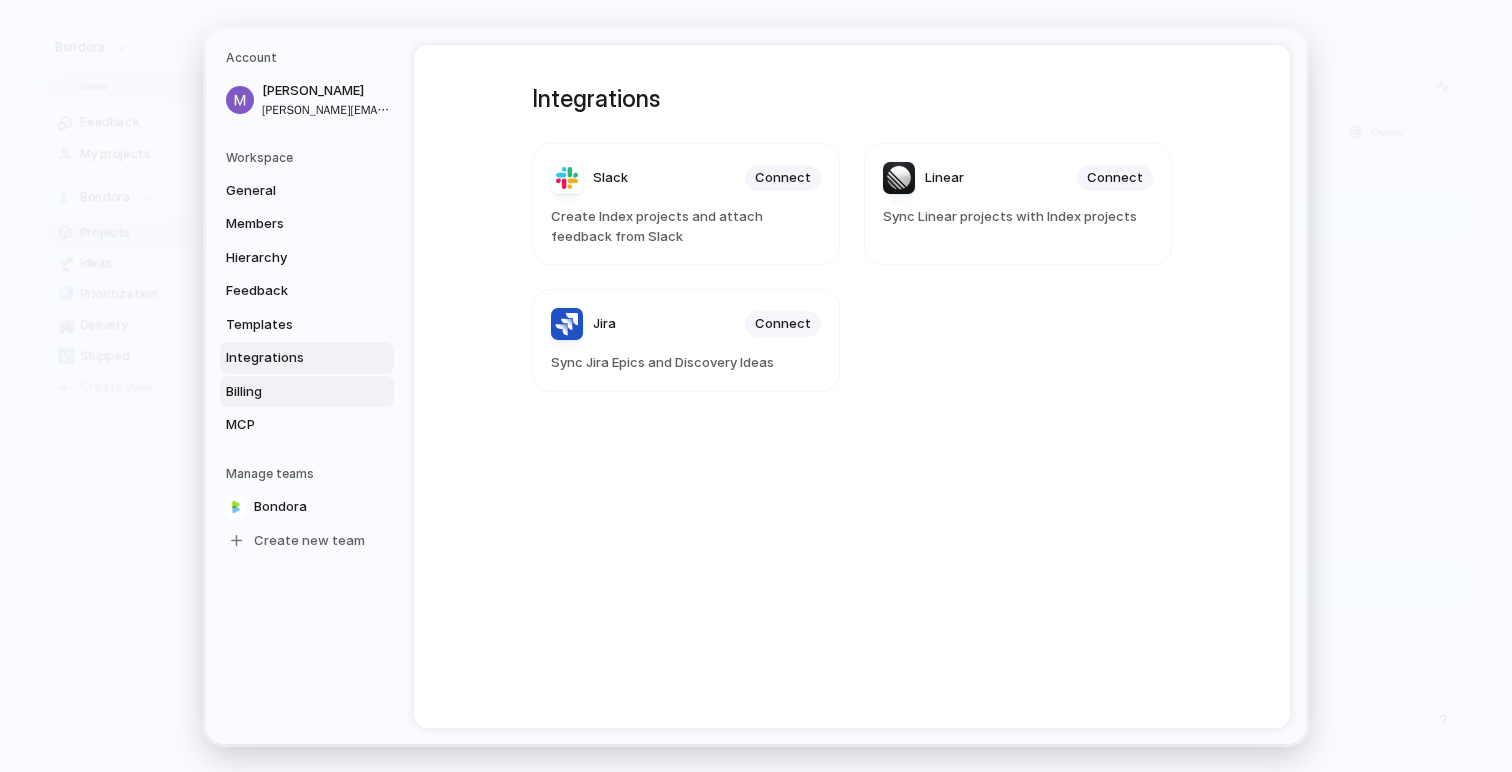 click on "Billing" at bounding box center [290, 391] 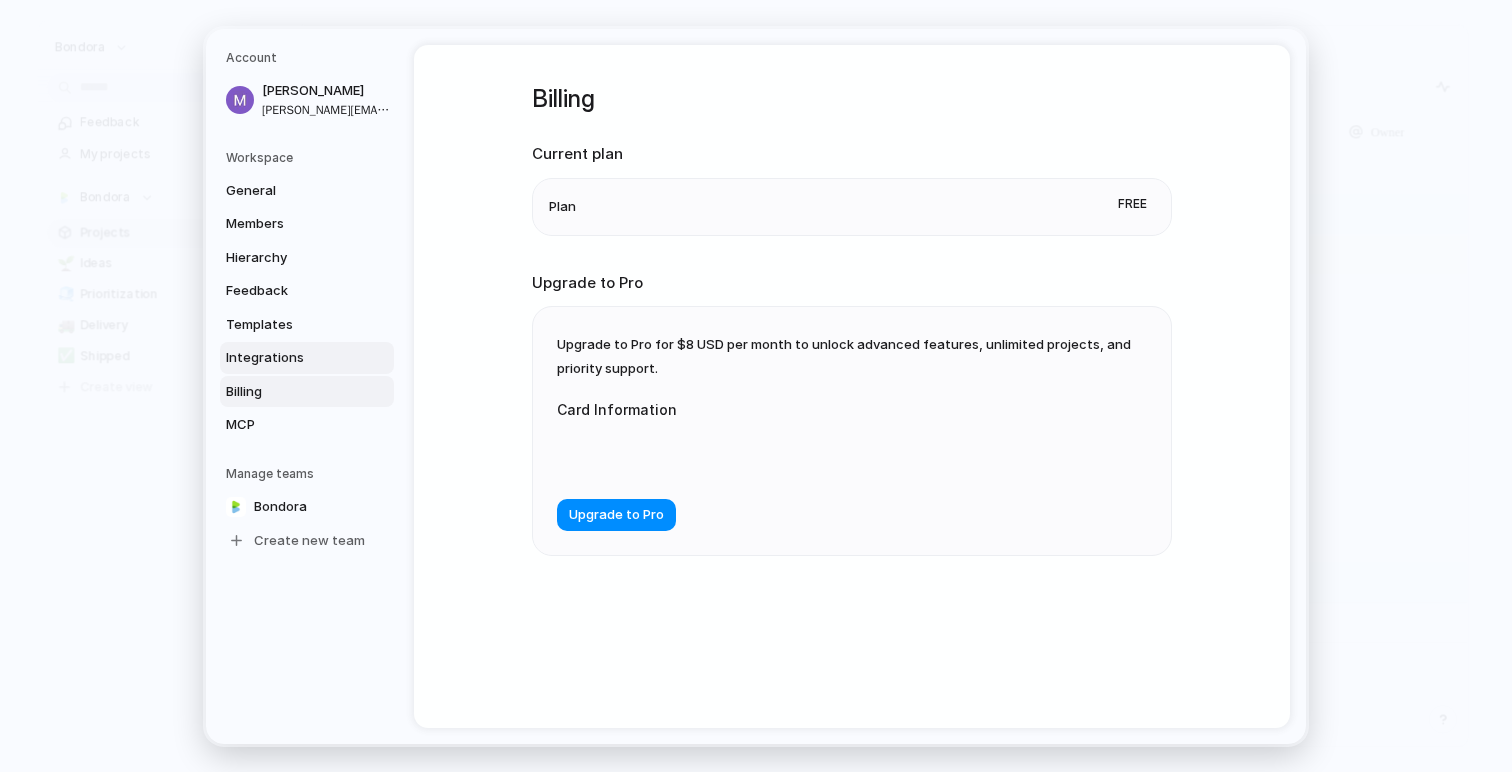 click on "Integrations" at bounding box center [290, 358] 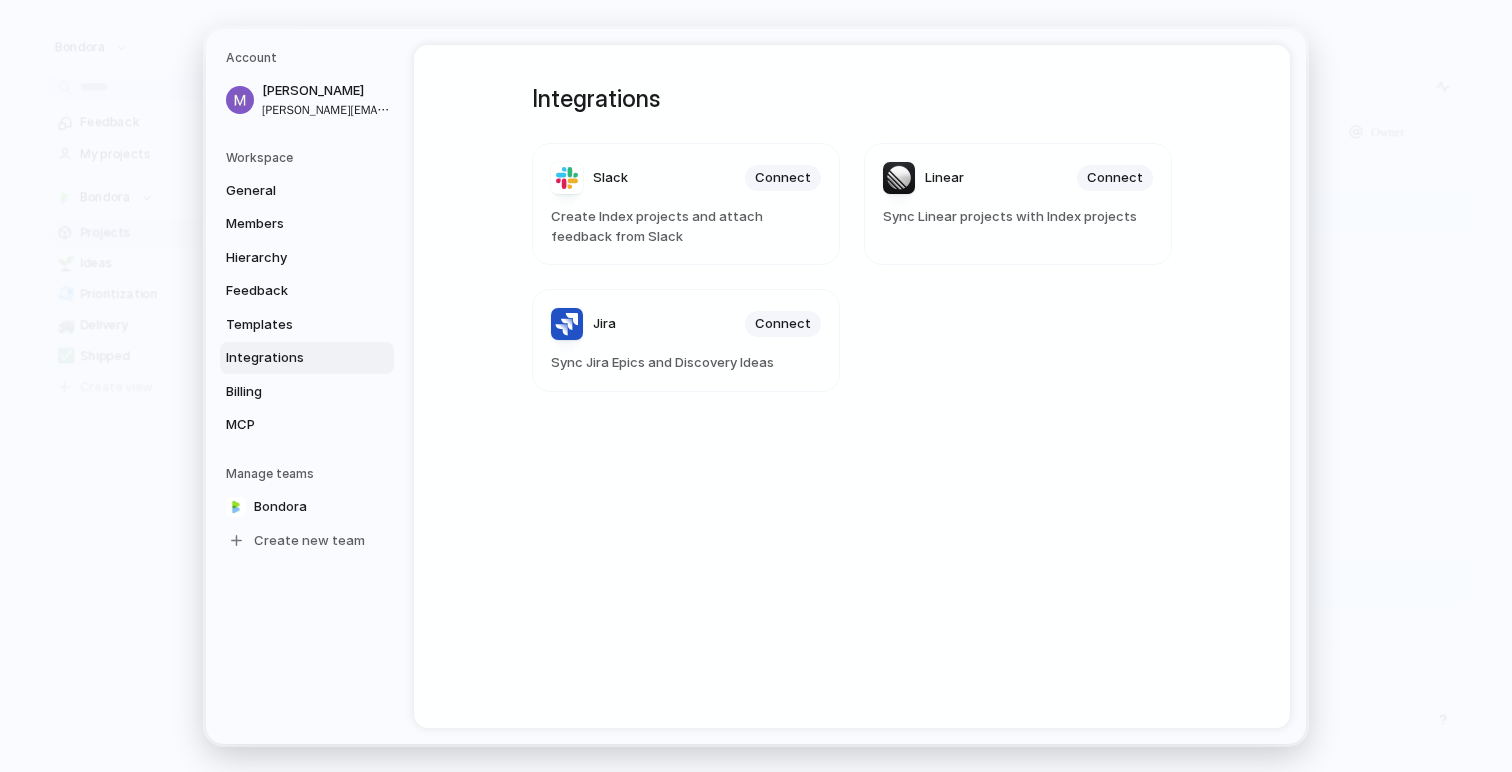 click on "Workspace" at bounding box center (310, 157) 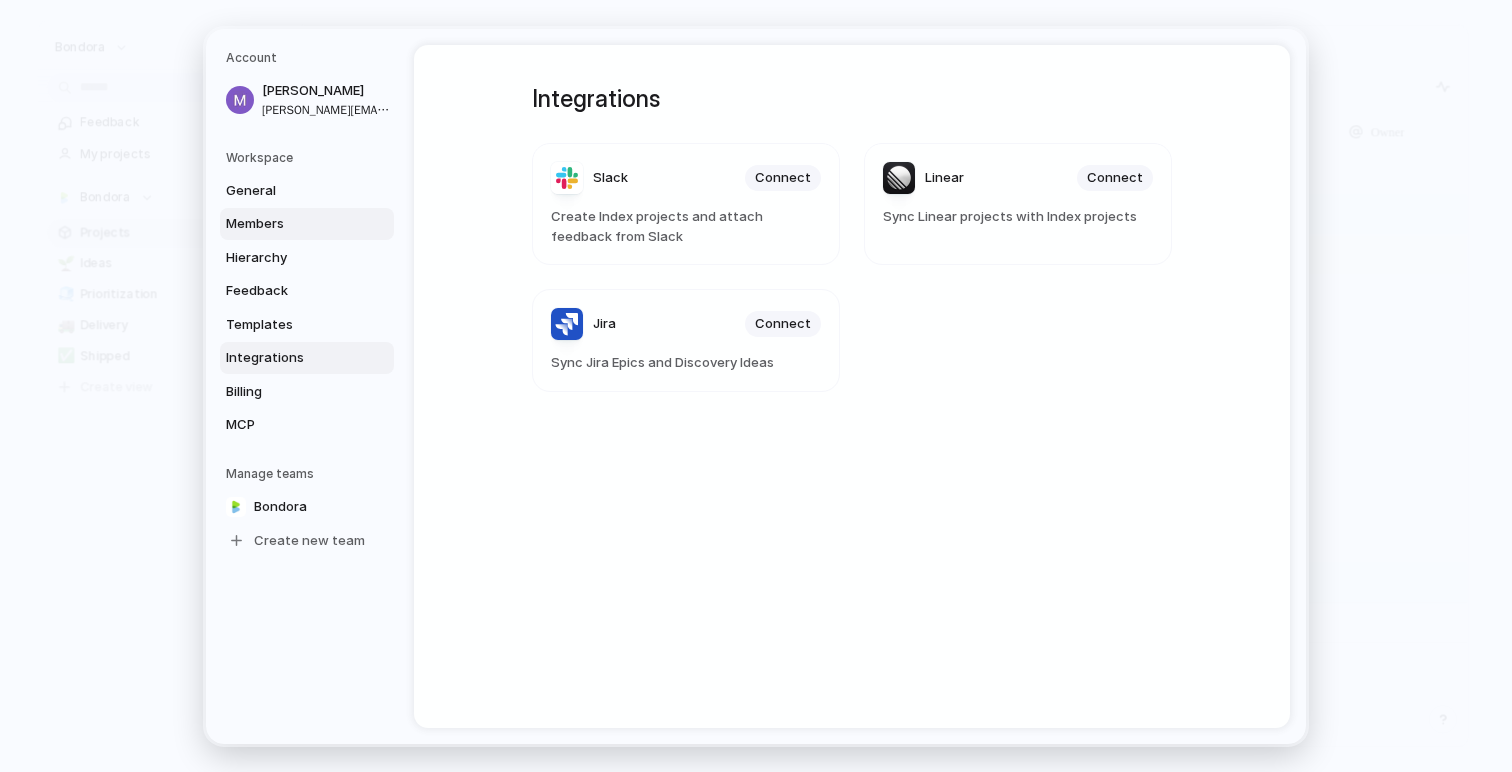 click on "Members" at bounding box center (290, 224) 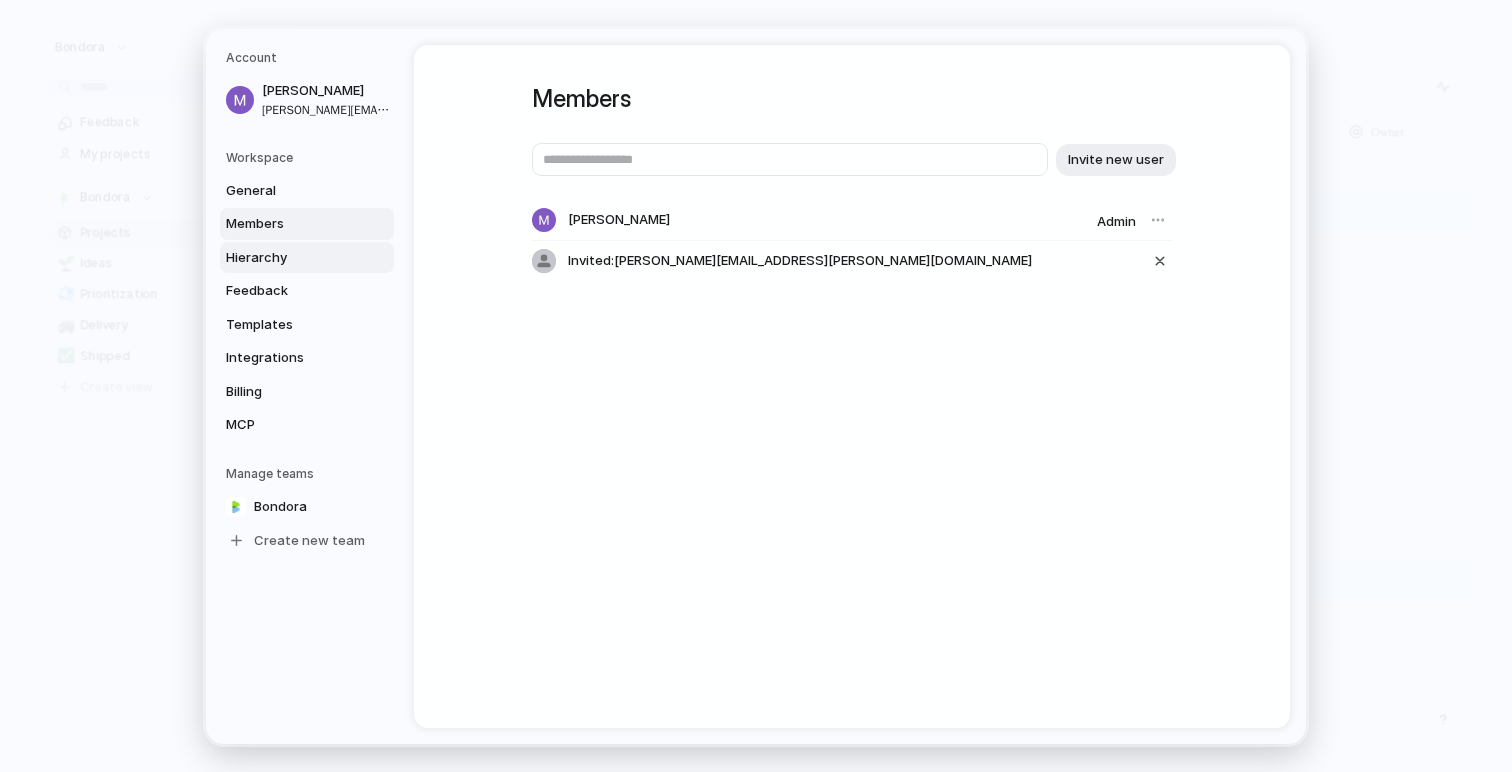 click on "Hierarchy" at bounding box center (290, 257) 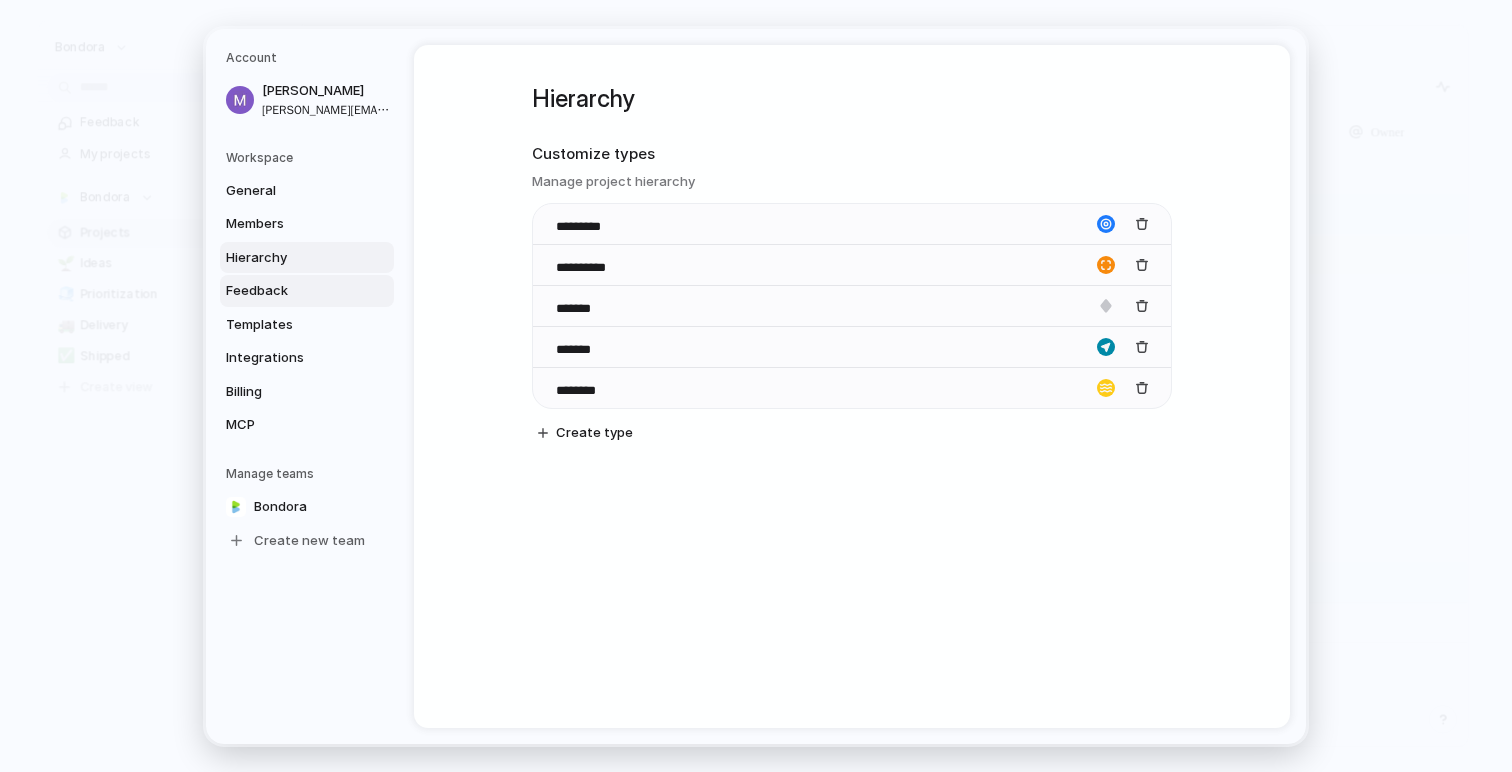 click on "Feedback" at bounding box center (290, 291) 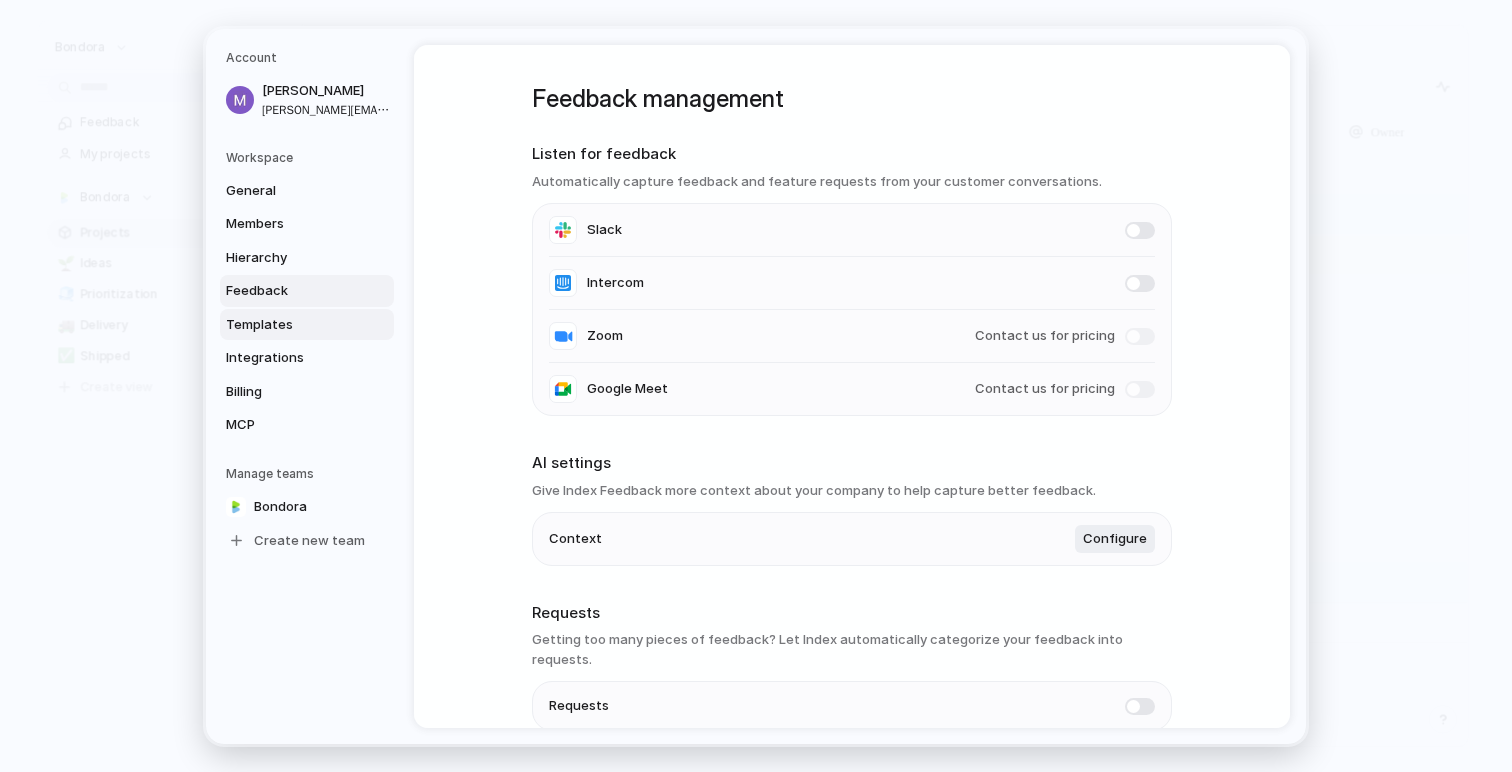 click on "Templates" at bounding box center [290, 324] 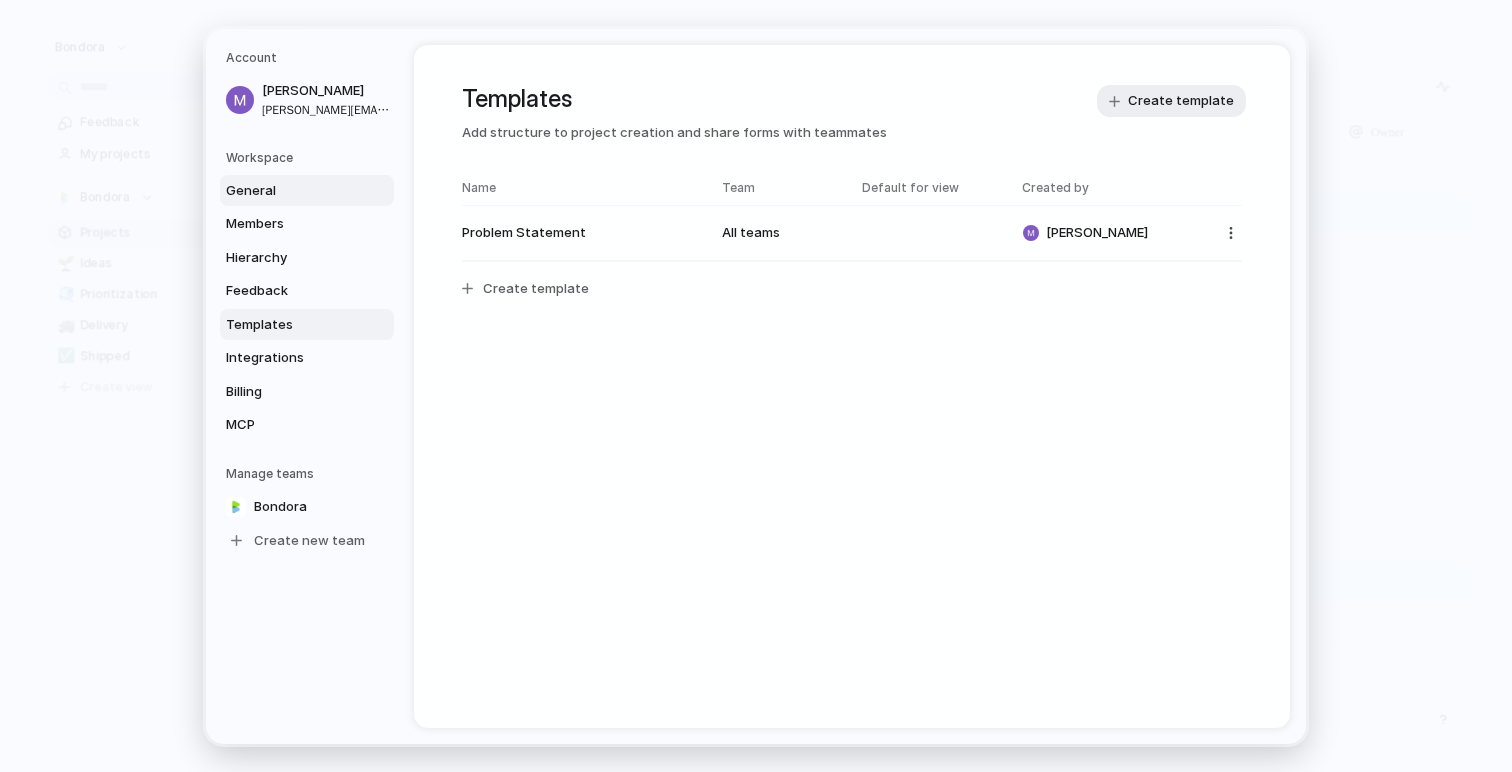 click on "General" at bounding box center (290, 190) 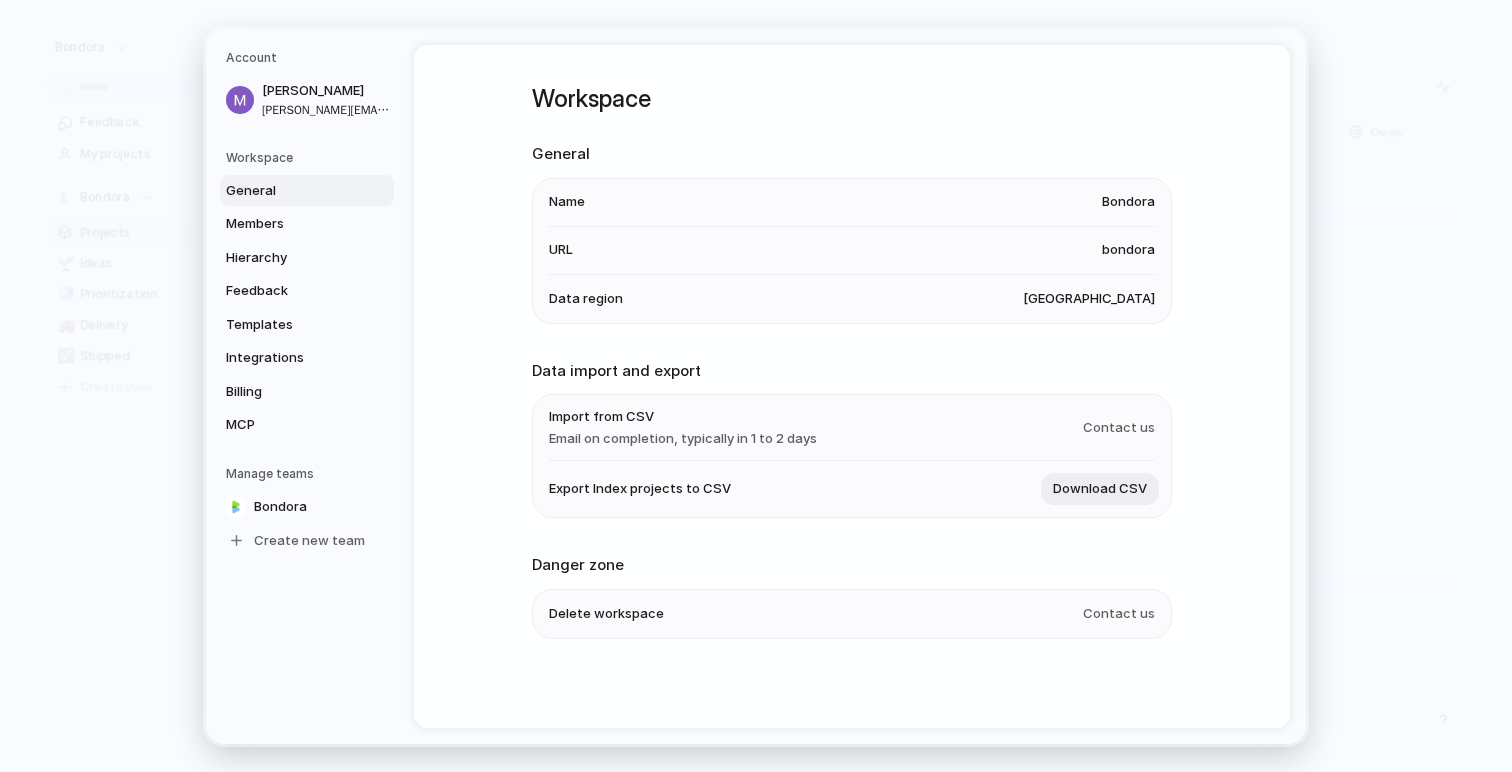 scroll, scrollTop: 4, scrollLeft: 0, axis: vertical 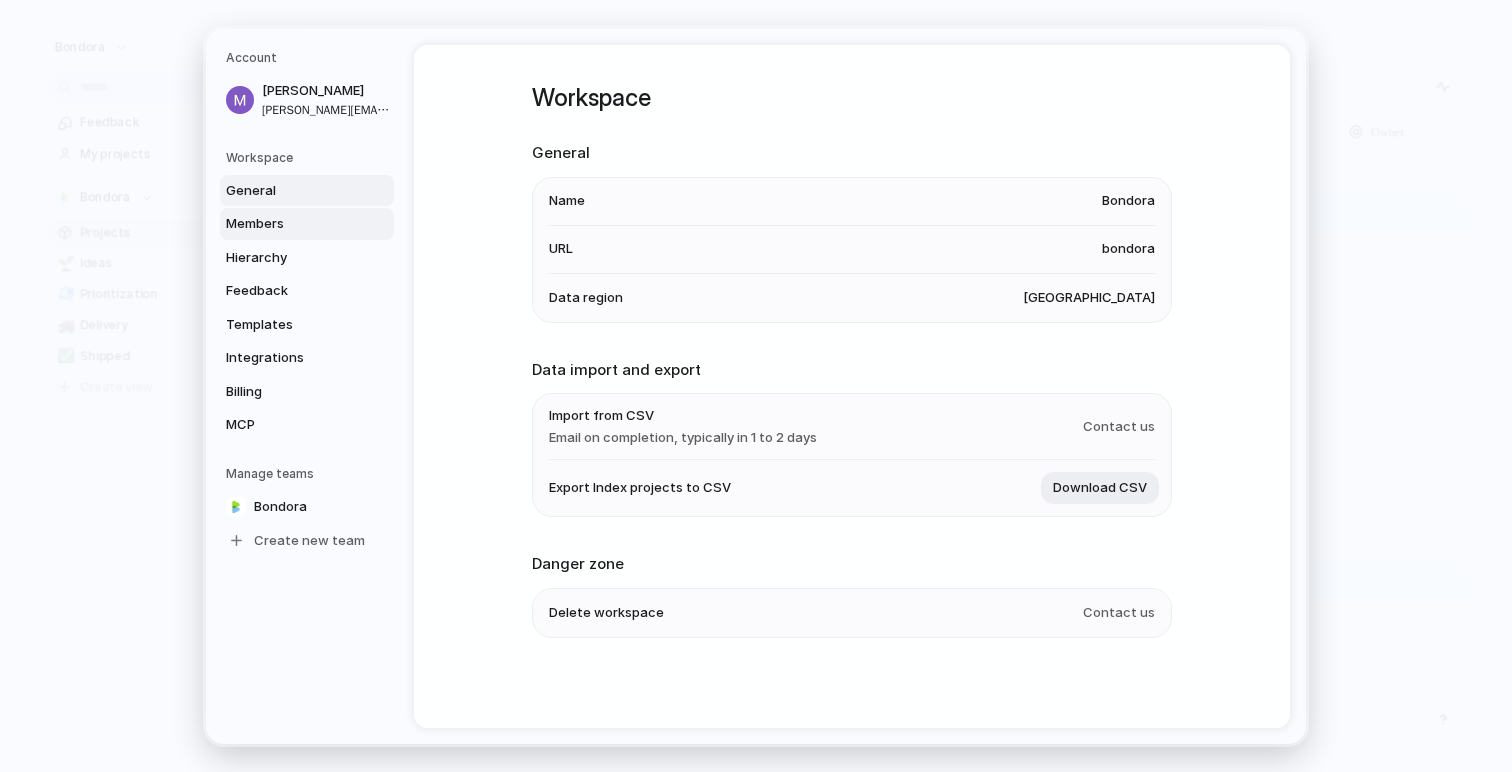click on "Members" at bounding box center (290, 224) 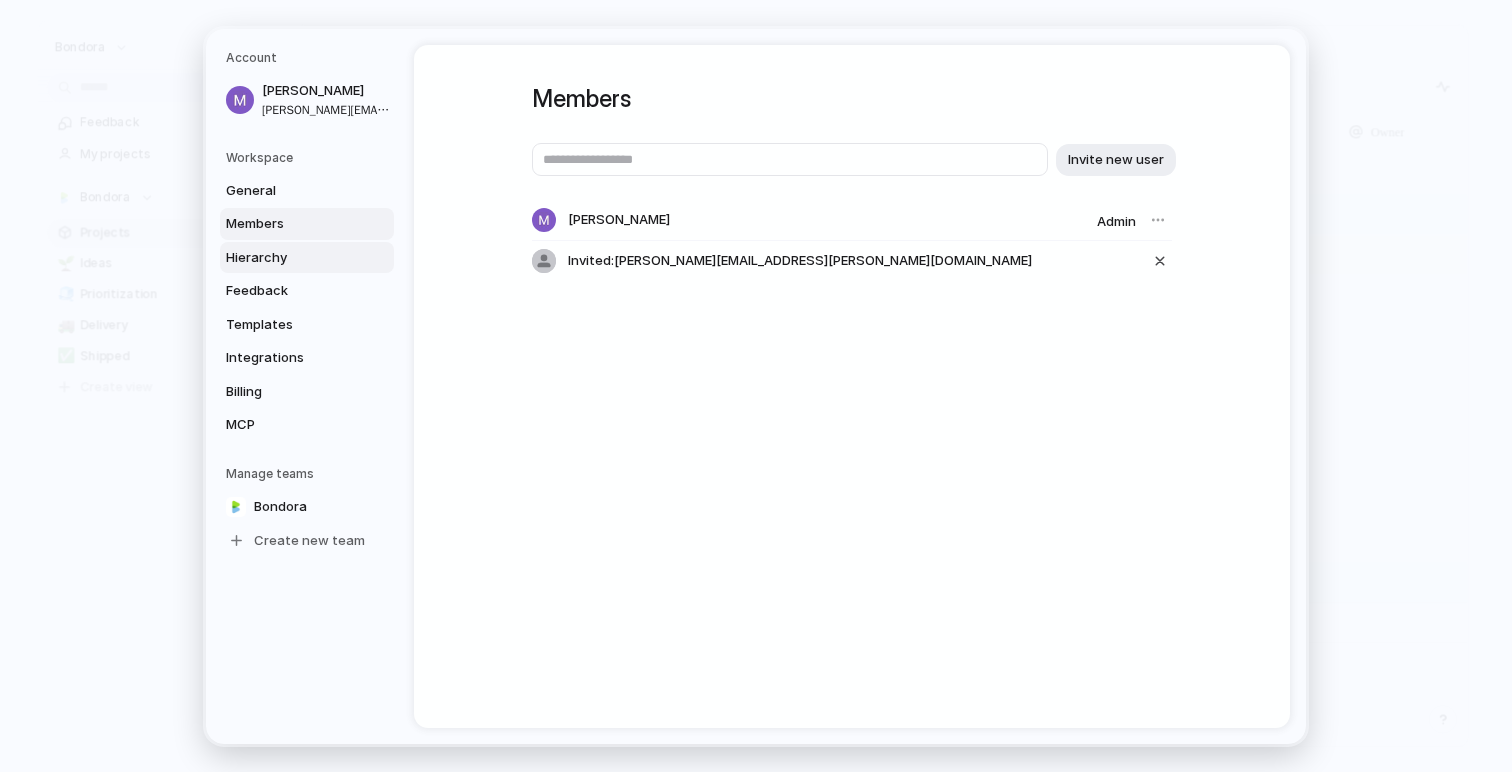 click on "Hierarchy" at bounding box center [290, 257] 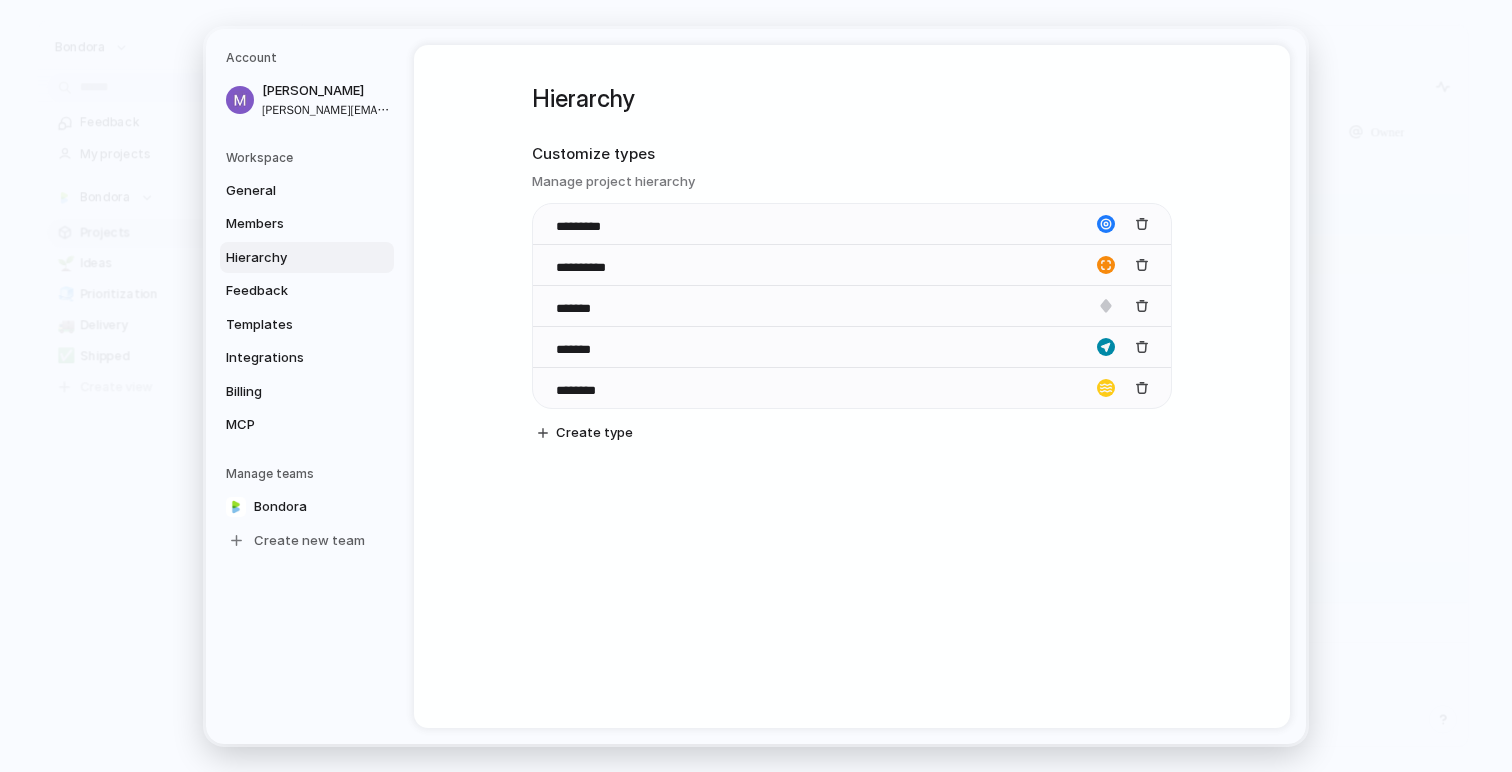 click on "Workspace" at bounding box center [310, 157] 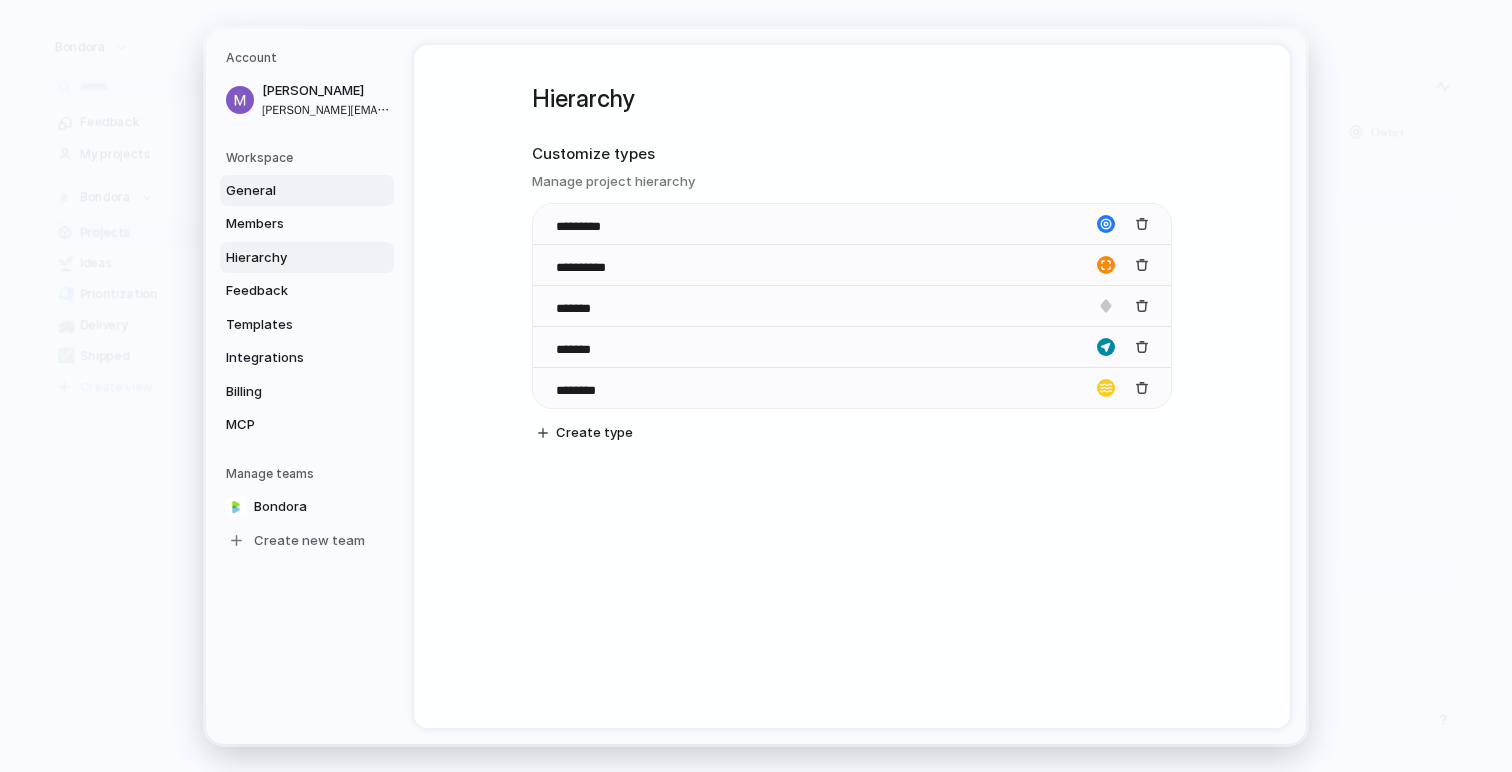 click on "General" at bounding box center [290, 190] 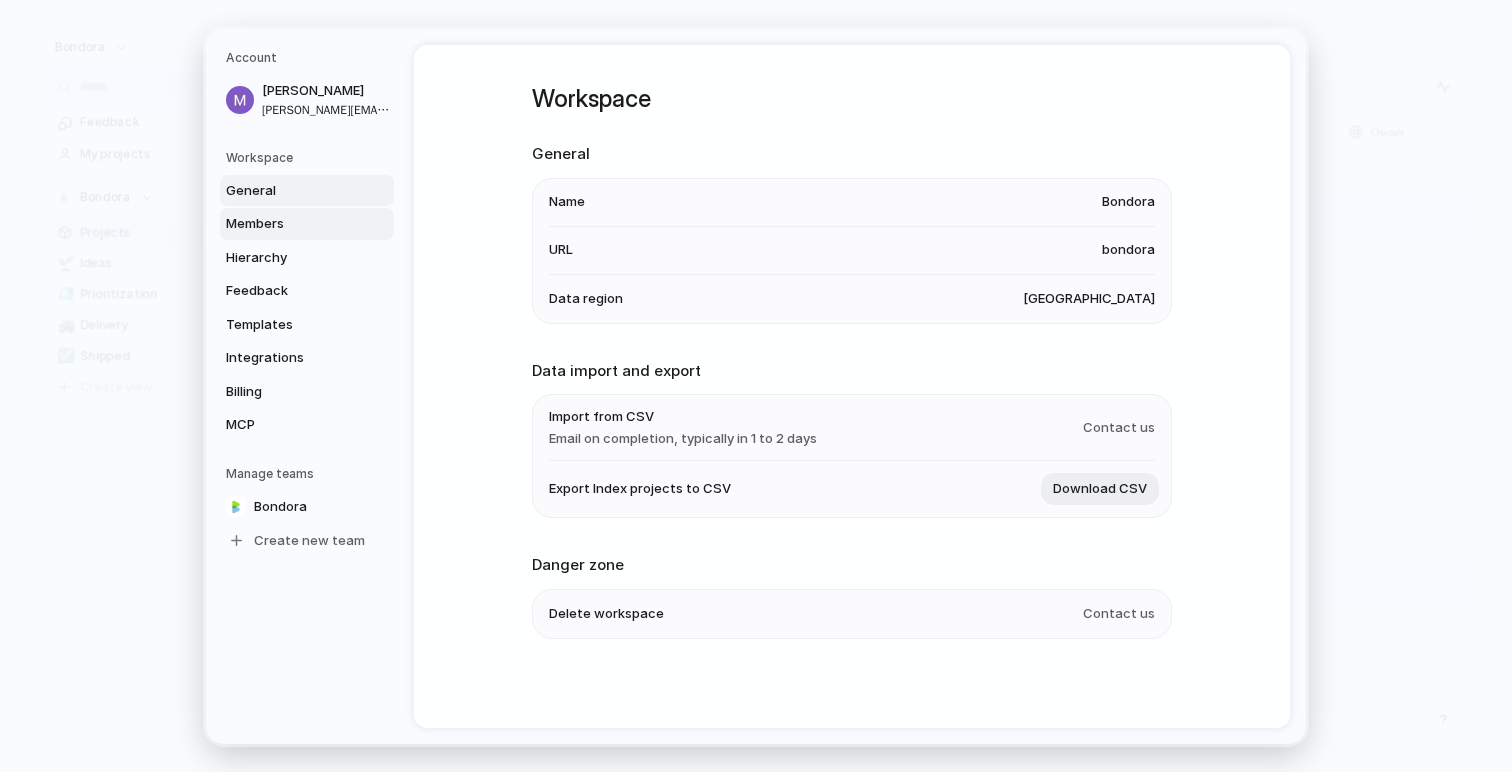 click on "Members" at bounding box center (290, 224) 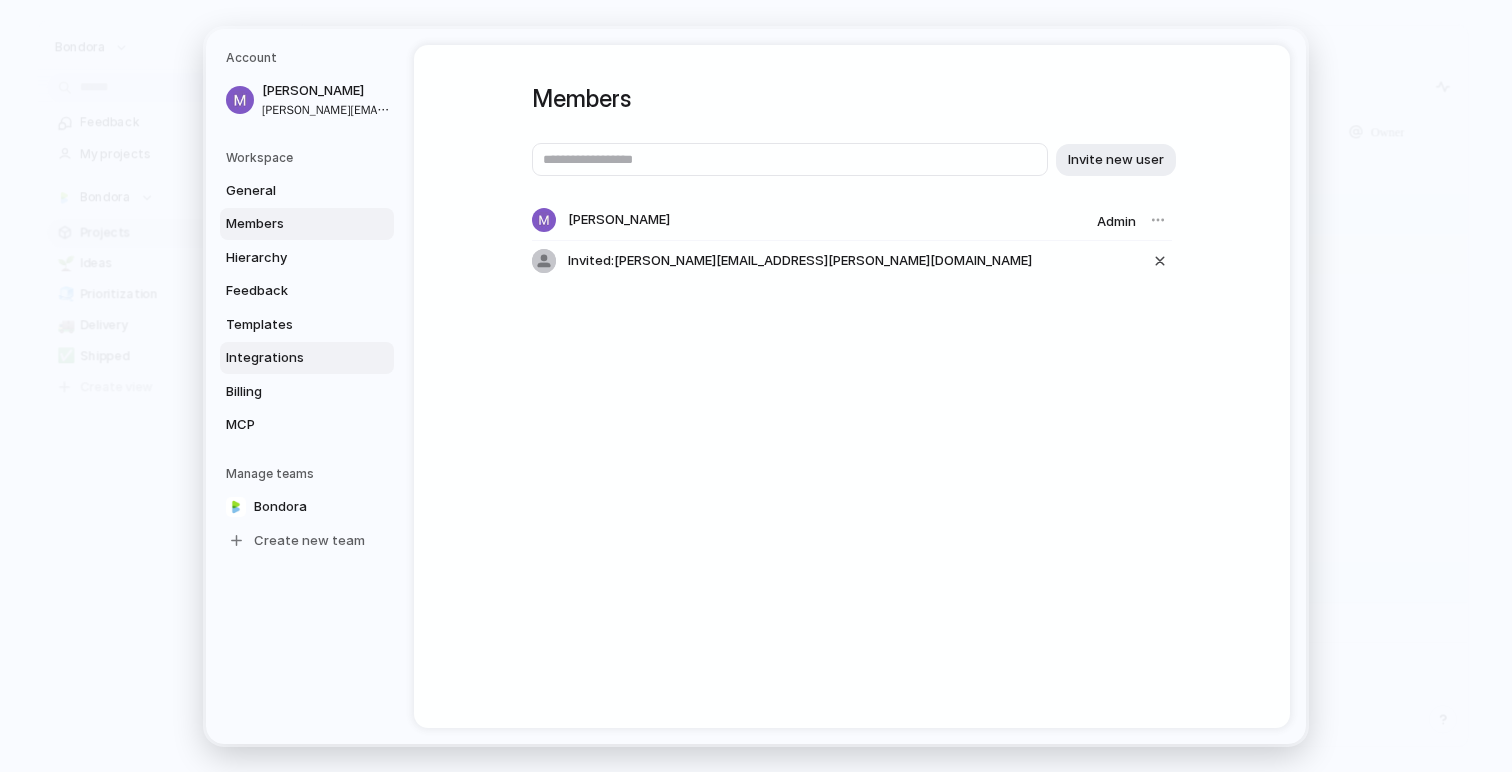 click on "Integrations" at bounding box center [290, 358] 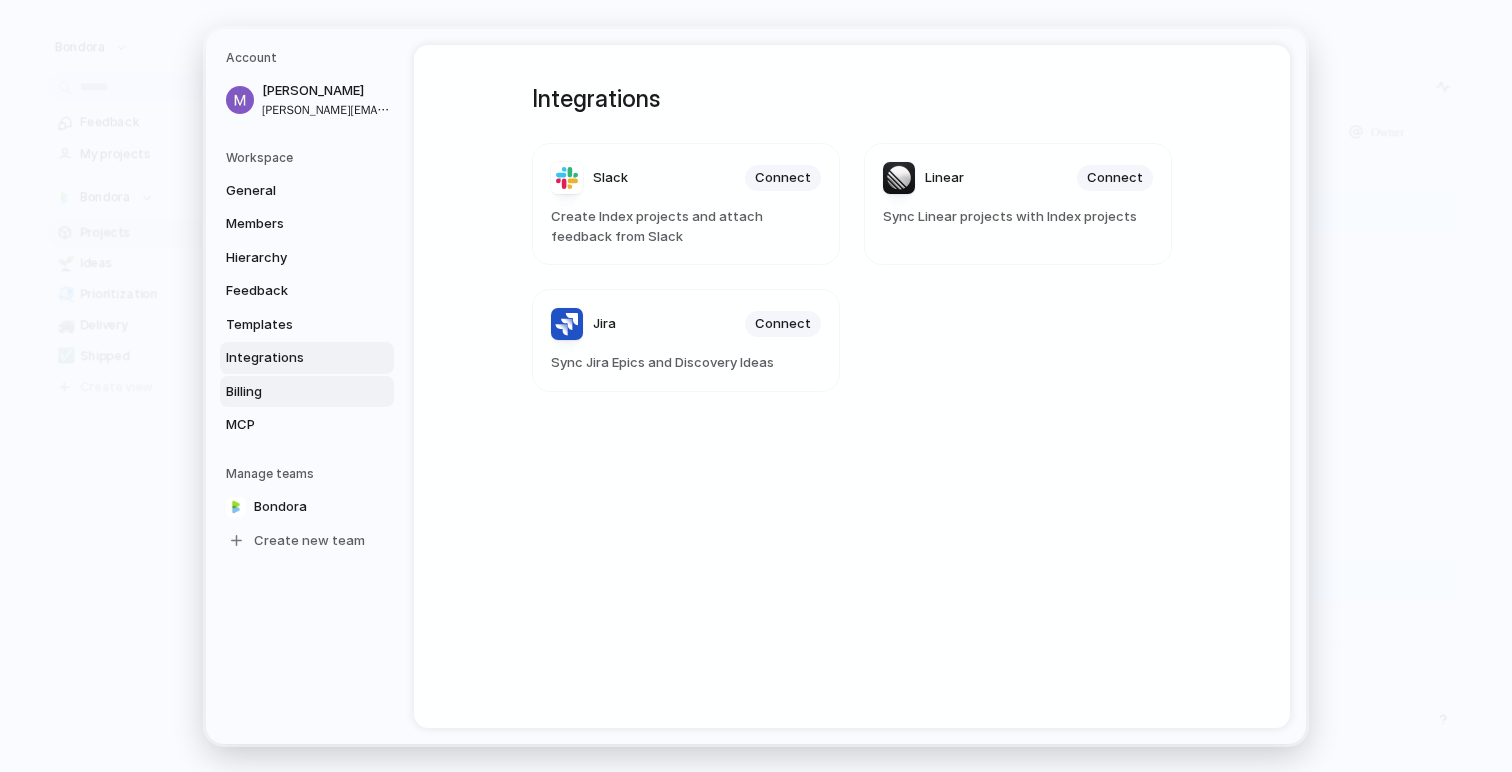 click on "Billing" at bounding box center (290, 391) 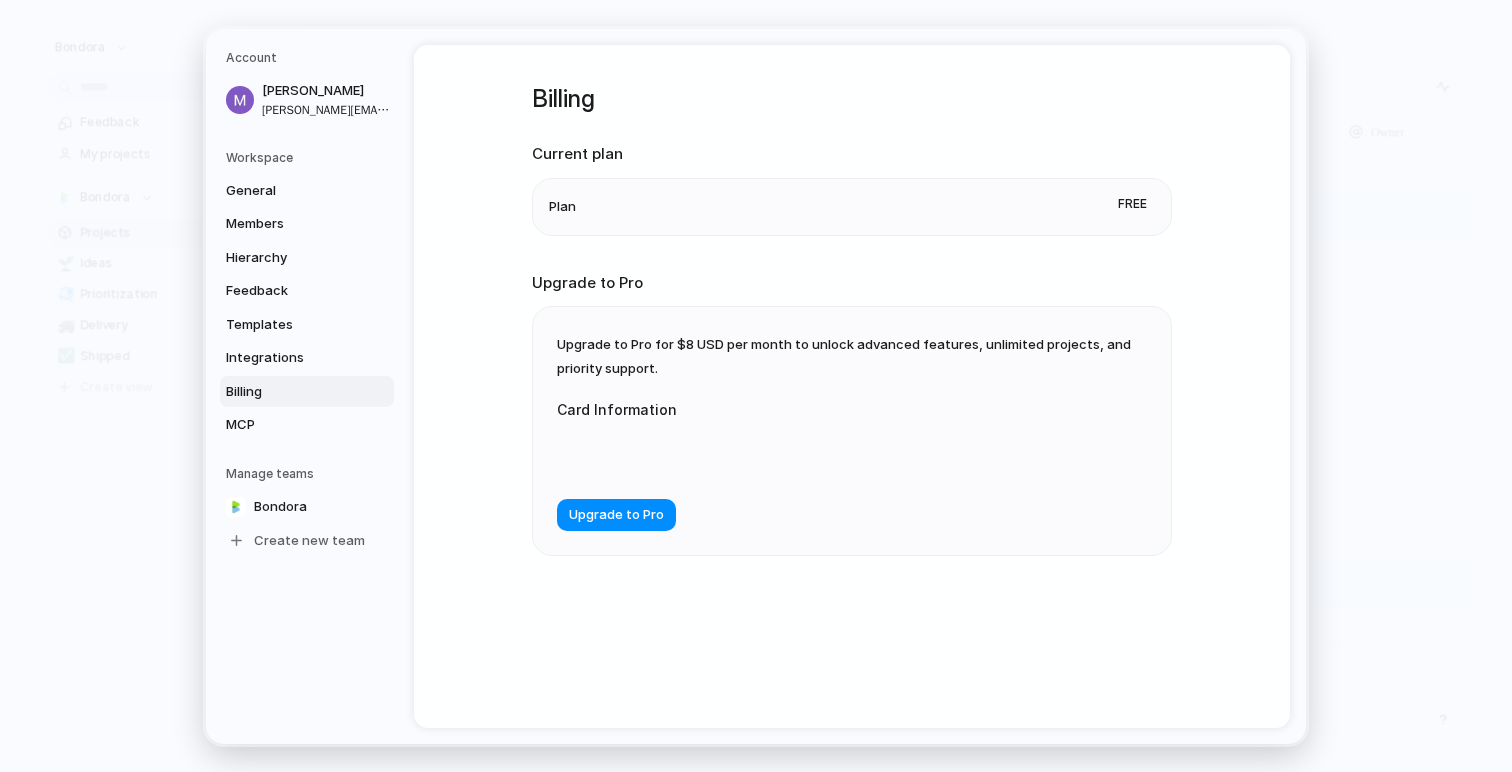 click on "Billing" at bounding box center (290, 391) 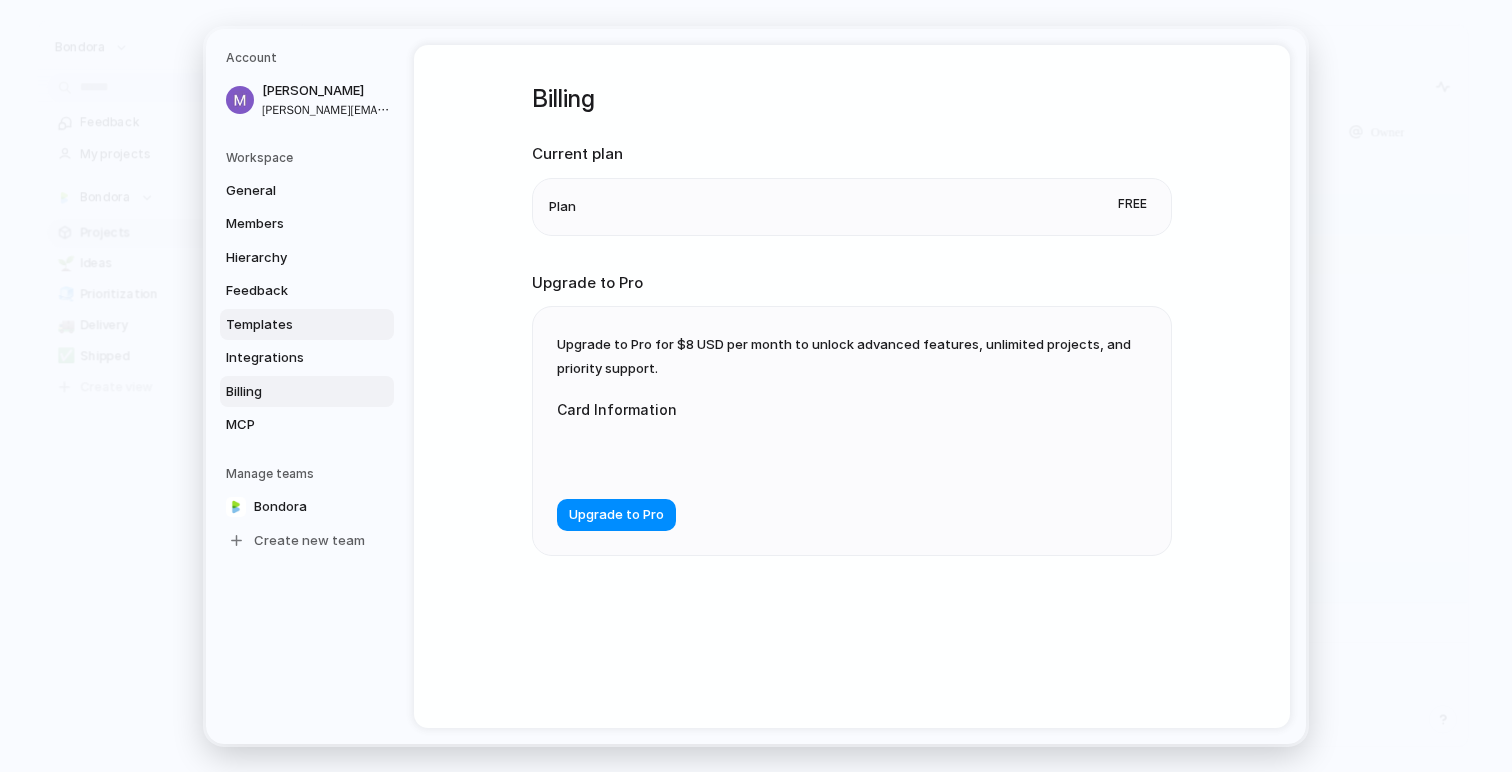 click on "Templates" at bounding box center [290, 324] 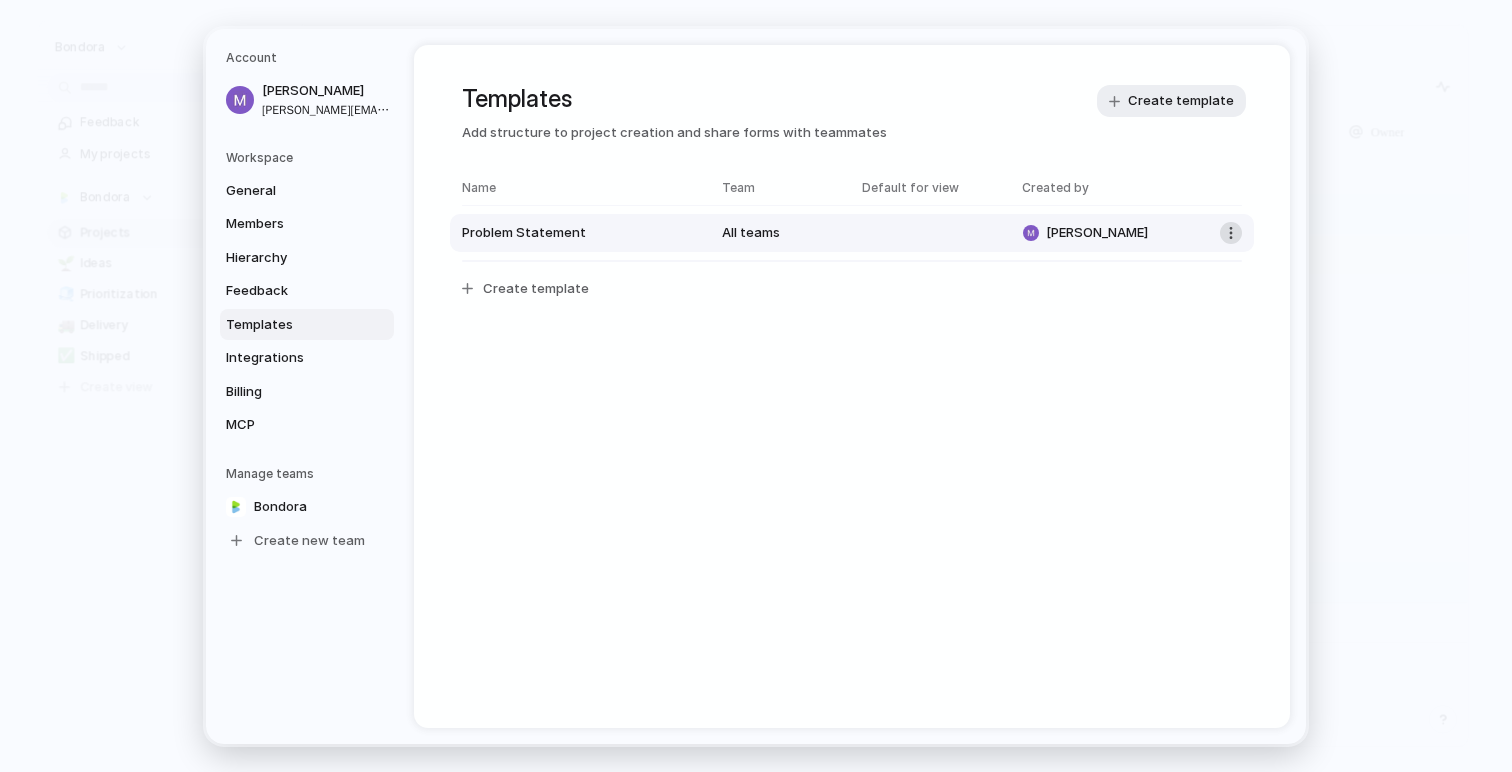 click at bounding box center (1231, 233) 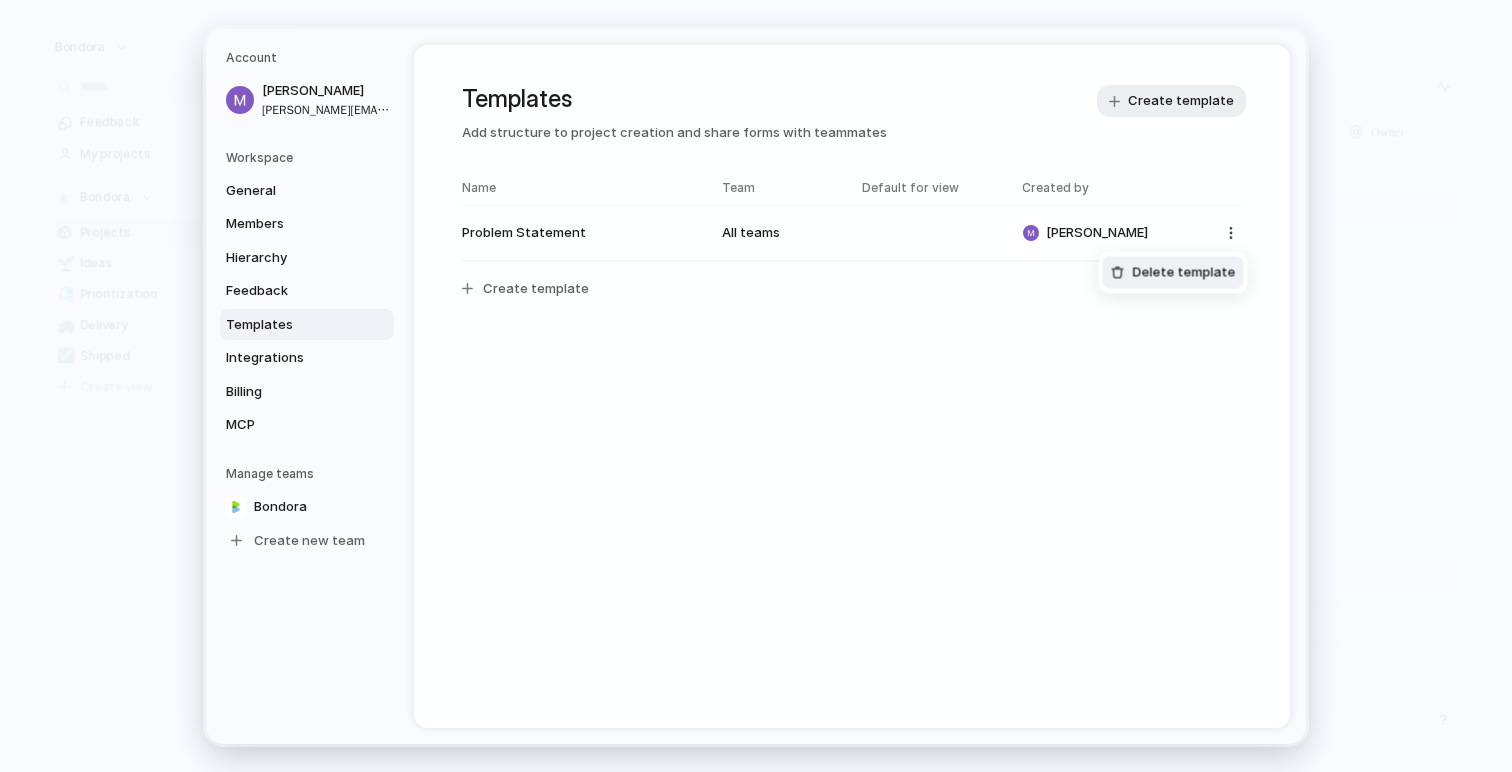 click on "Delete template" at bounding box center [756, 386] 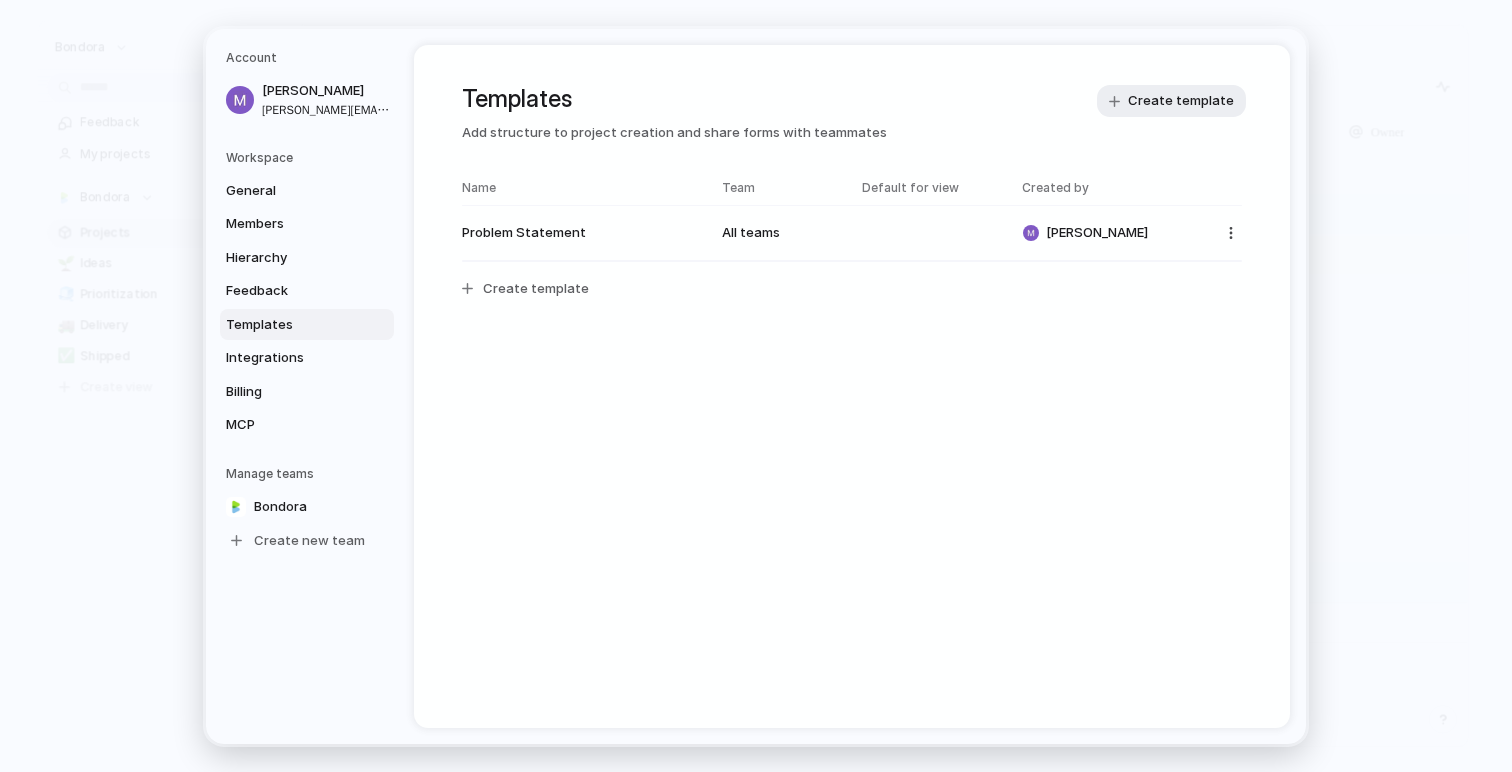 click on "Templates Add structure to project creation and share forms with teammates Create template Name Team Default for view Created by Problem Statement All teams [PERSON_NAME] Create template" at bounding box center [852, 220] 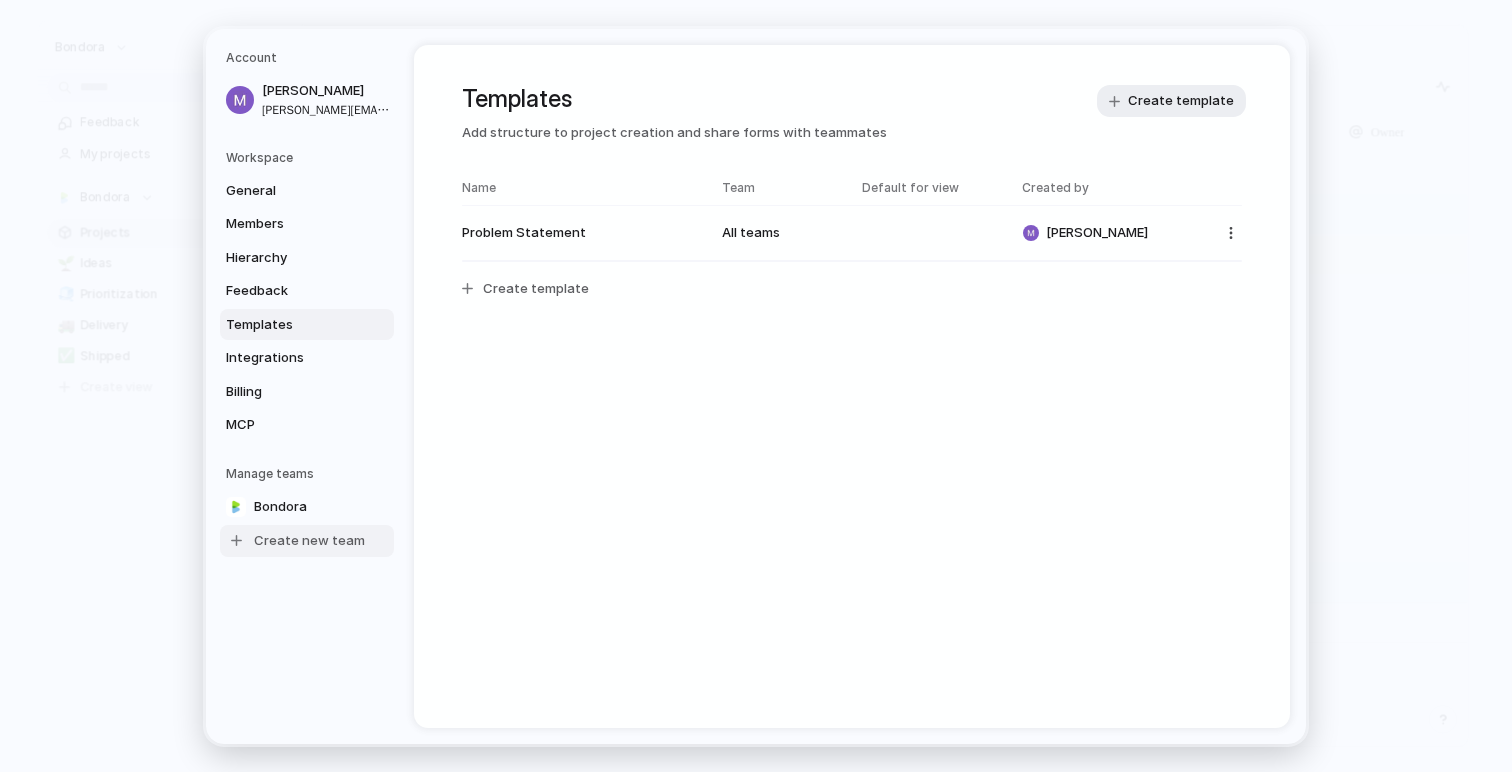 click on "Create new team" at bounding box center (309, 540) 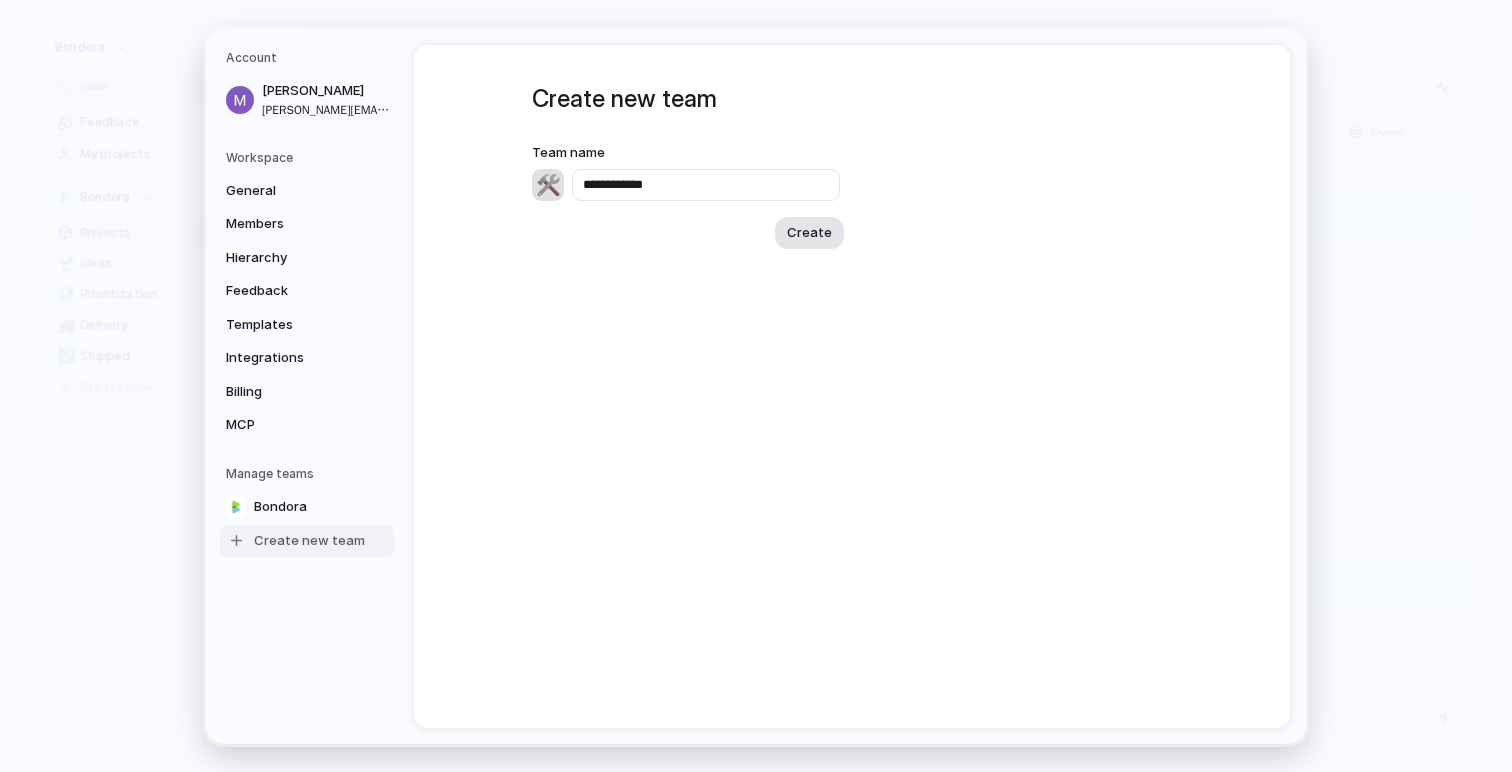 type on "**********" 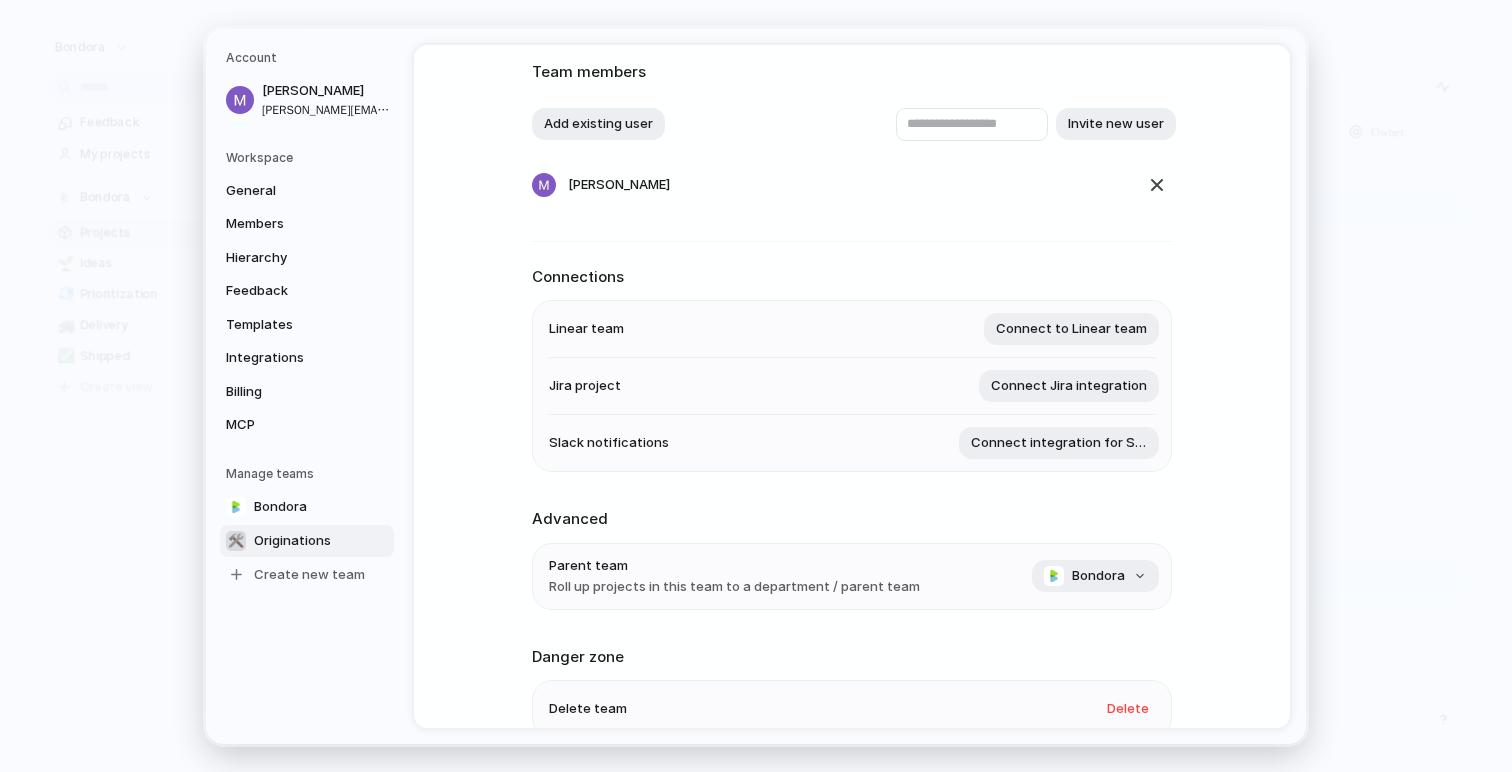 scroll, scrollTop: 128, scrollLeft: 0, axis: vertical 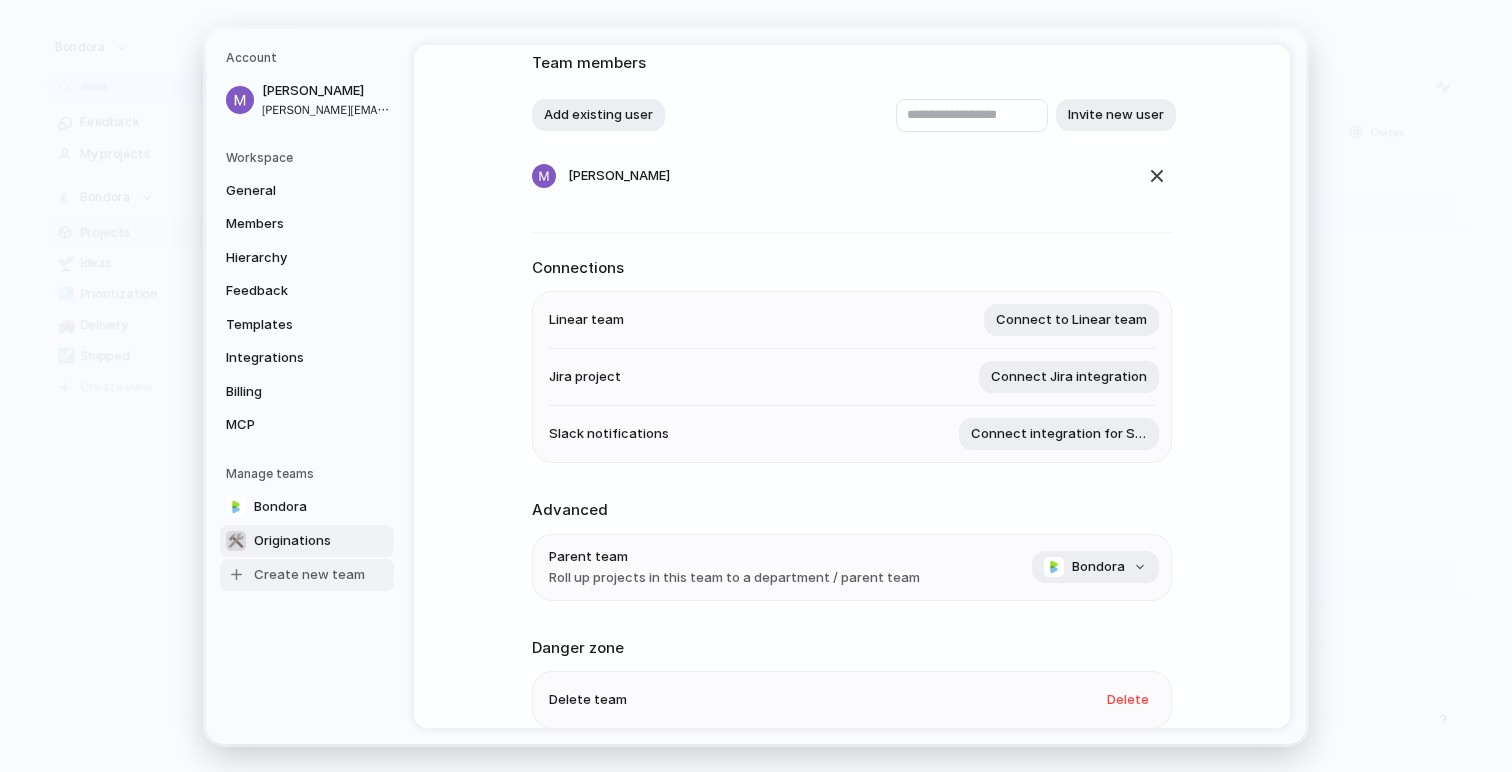 click on "Create new team" at bounding box center (309, 574) 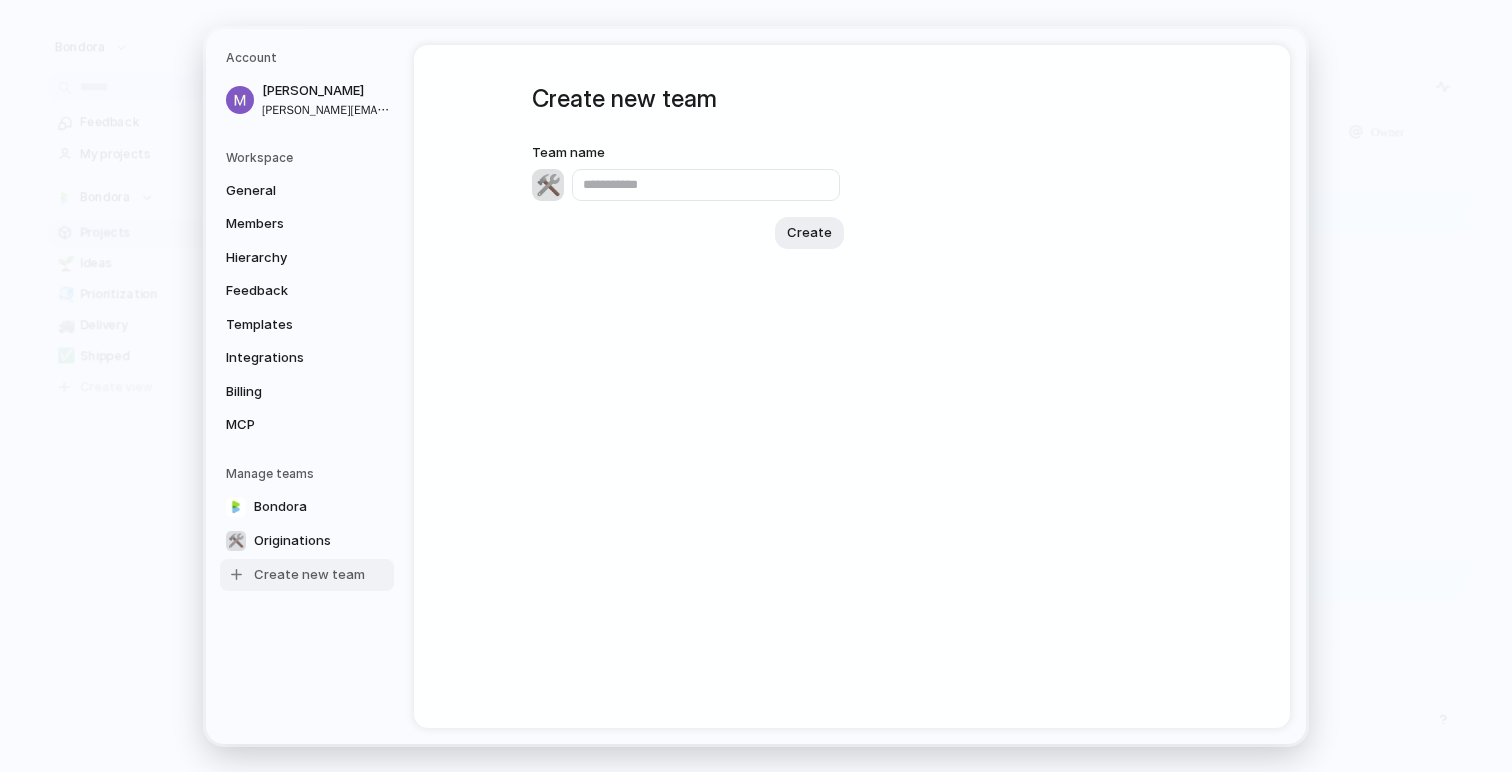scroll, scrollTop: 0, scrollLeft: 0, axis: both 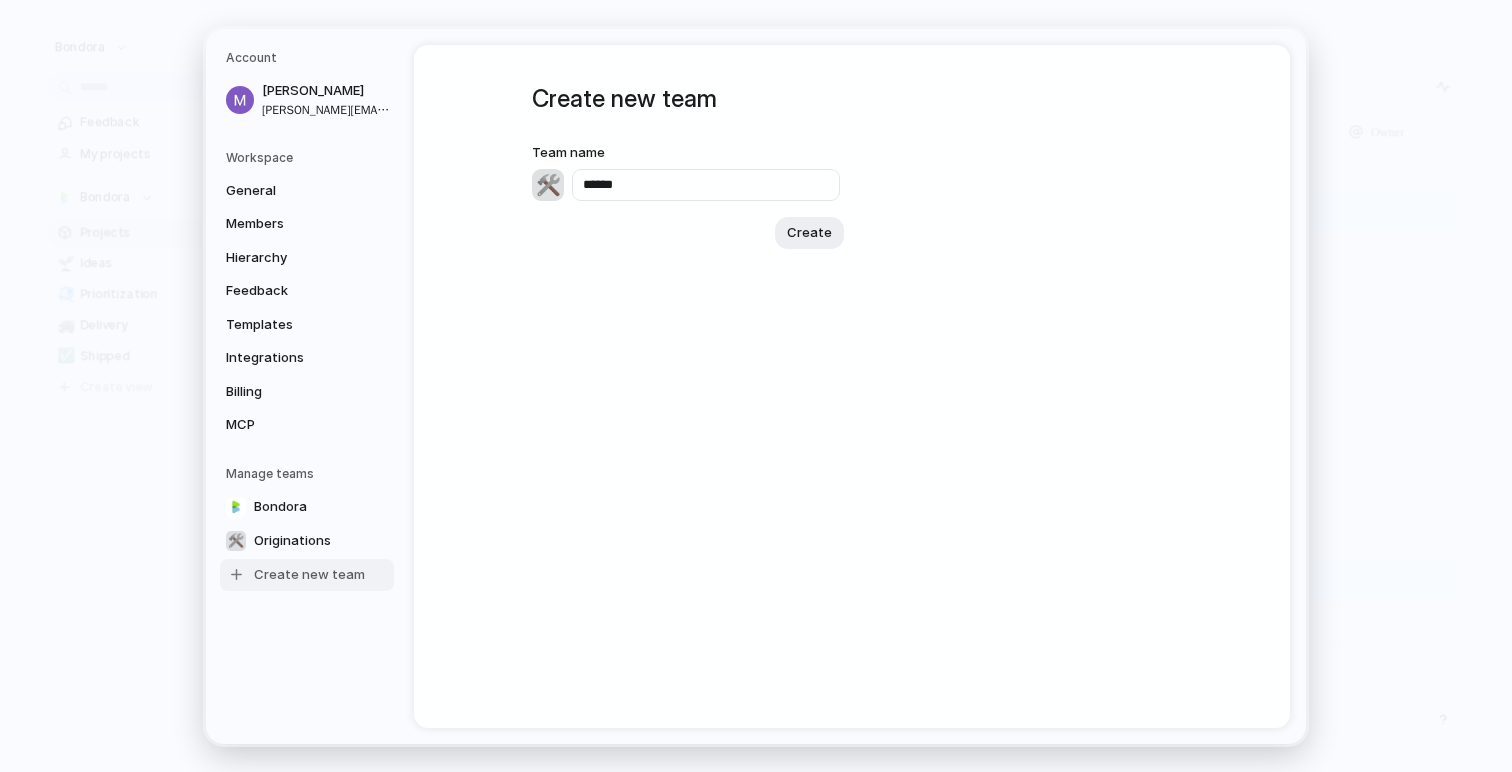 type on "******" 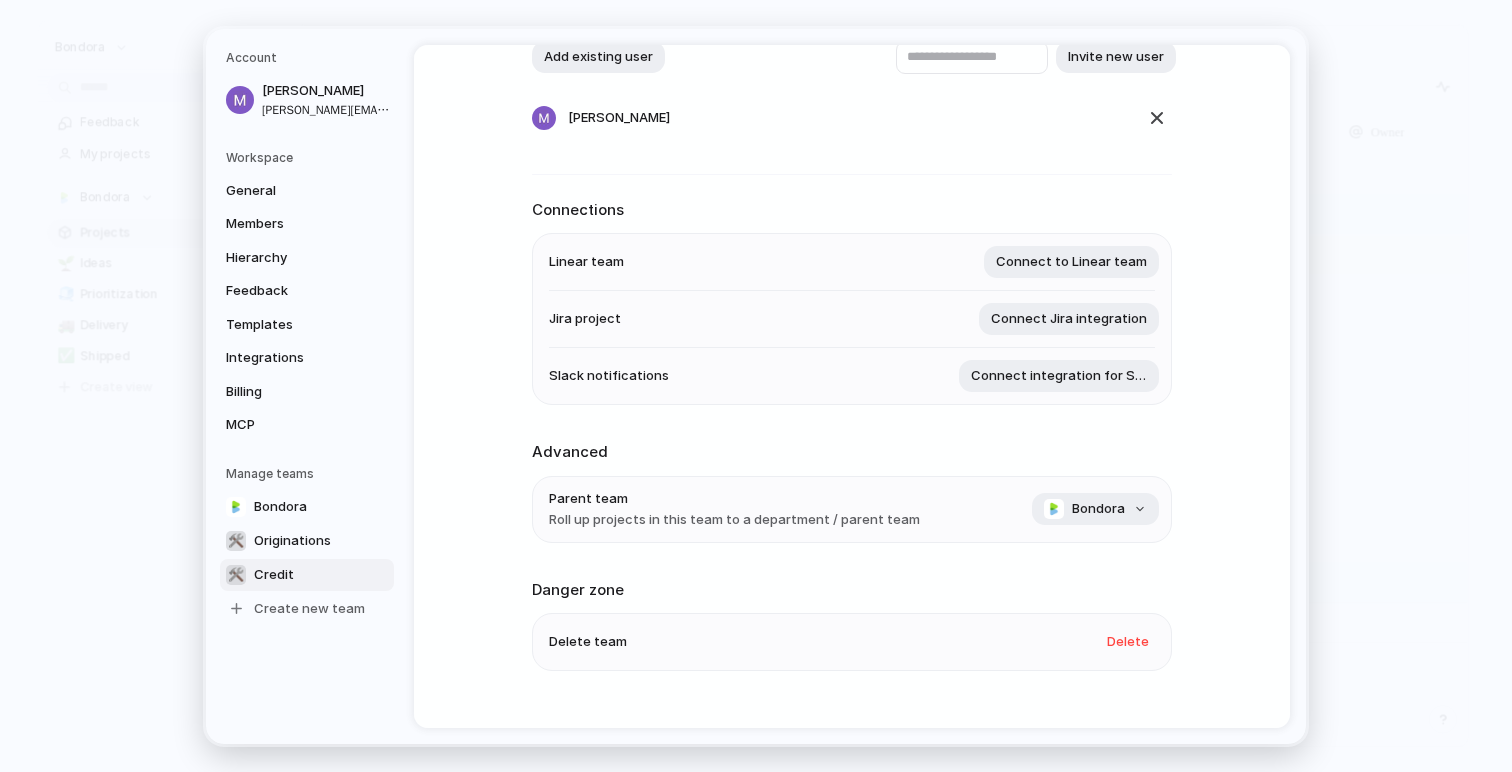scroll, scrollTop: 223, scrollLeft: 0, axis: vertical 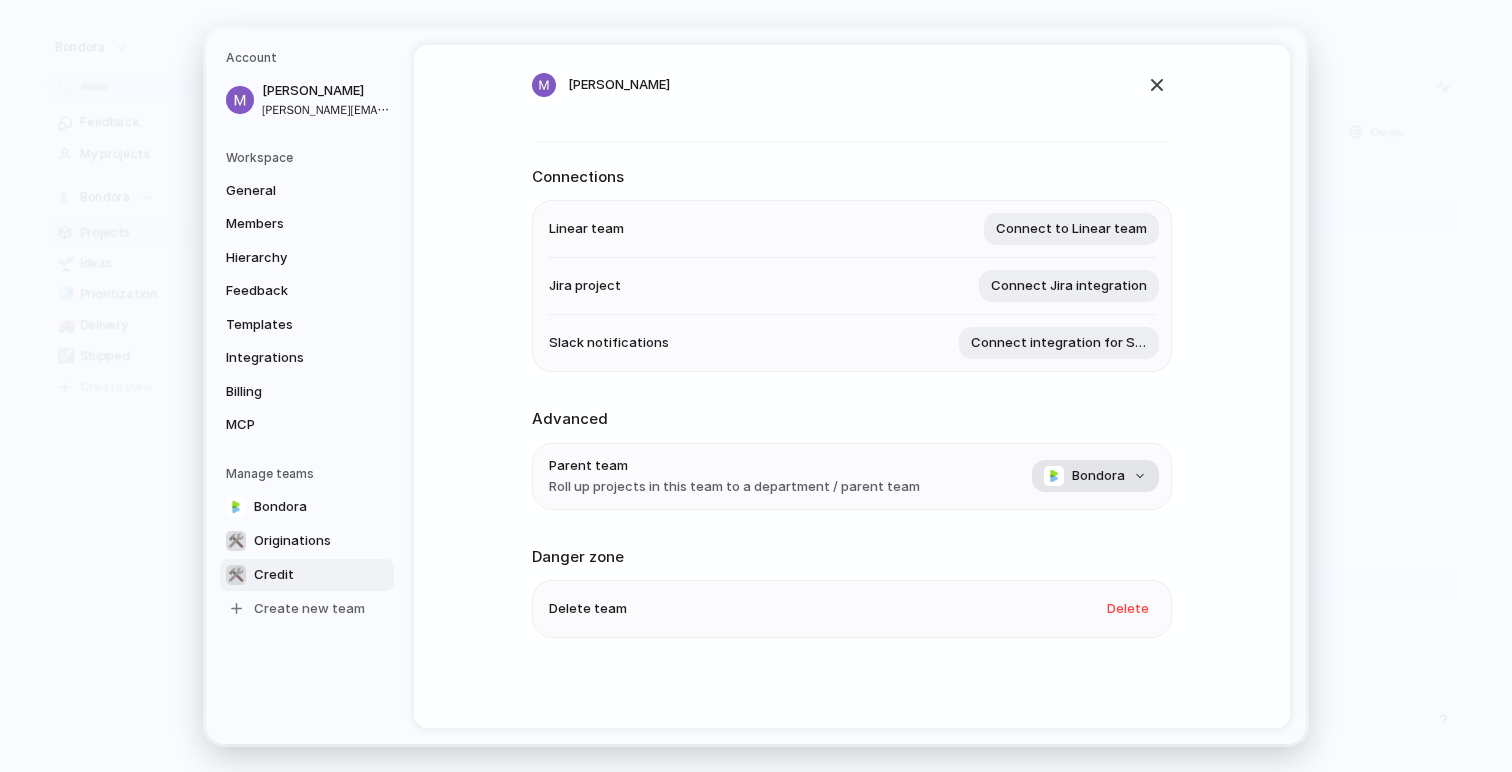 click on "Bondora" at bounding box center (1098, 476) 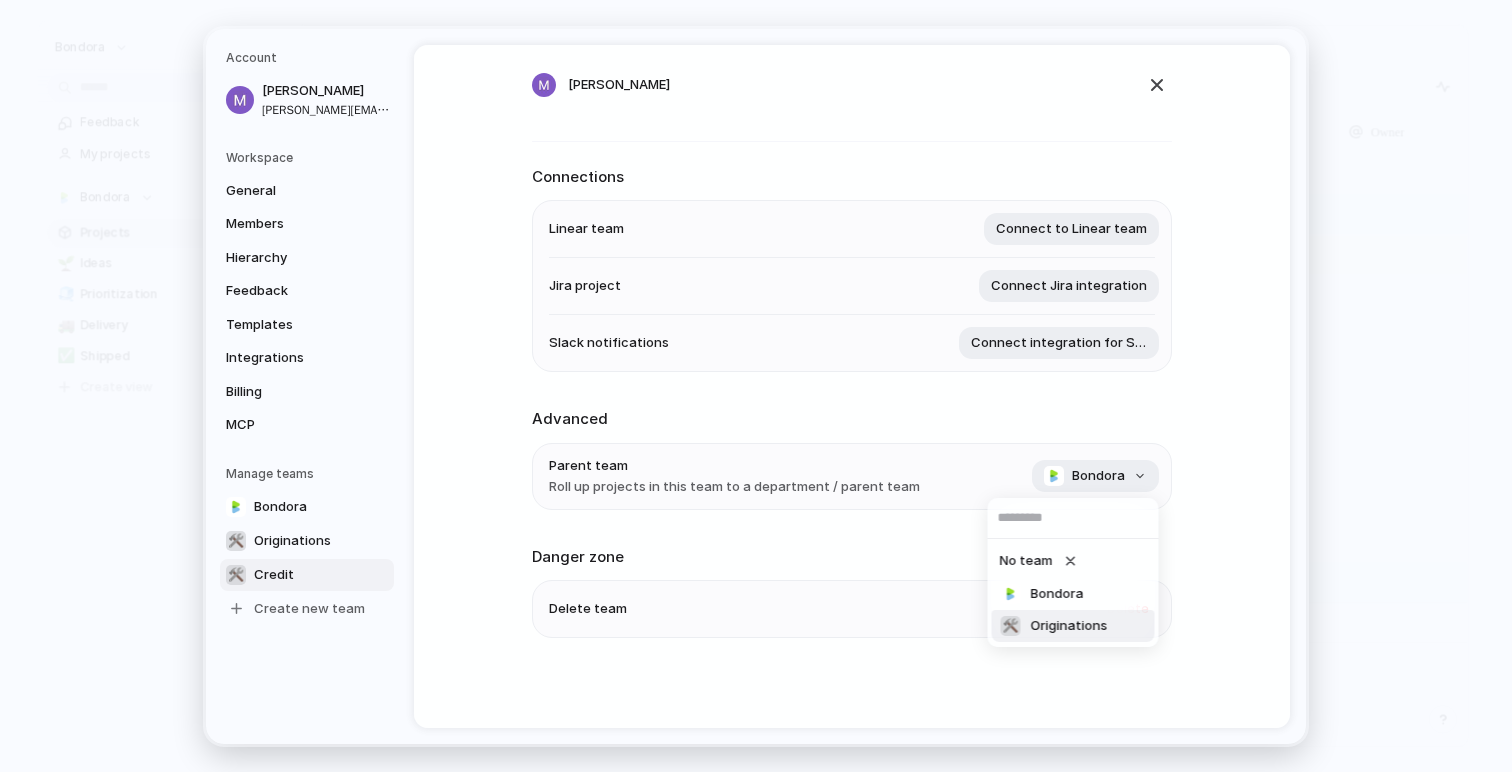 click on "Originations" at bounding box center [1069, 626] 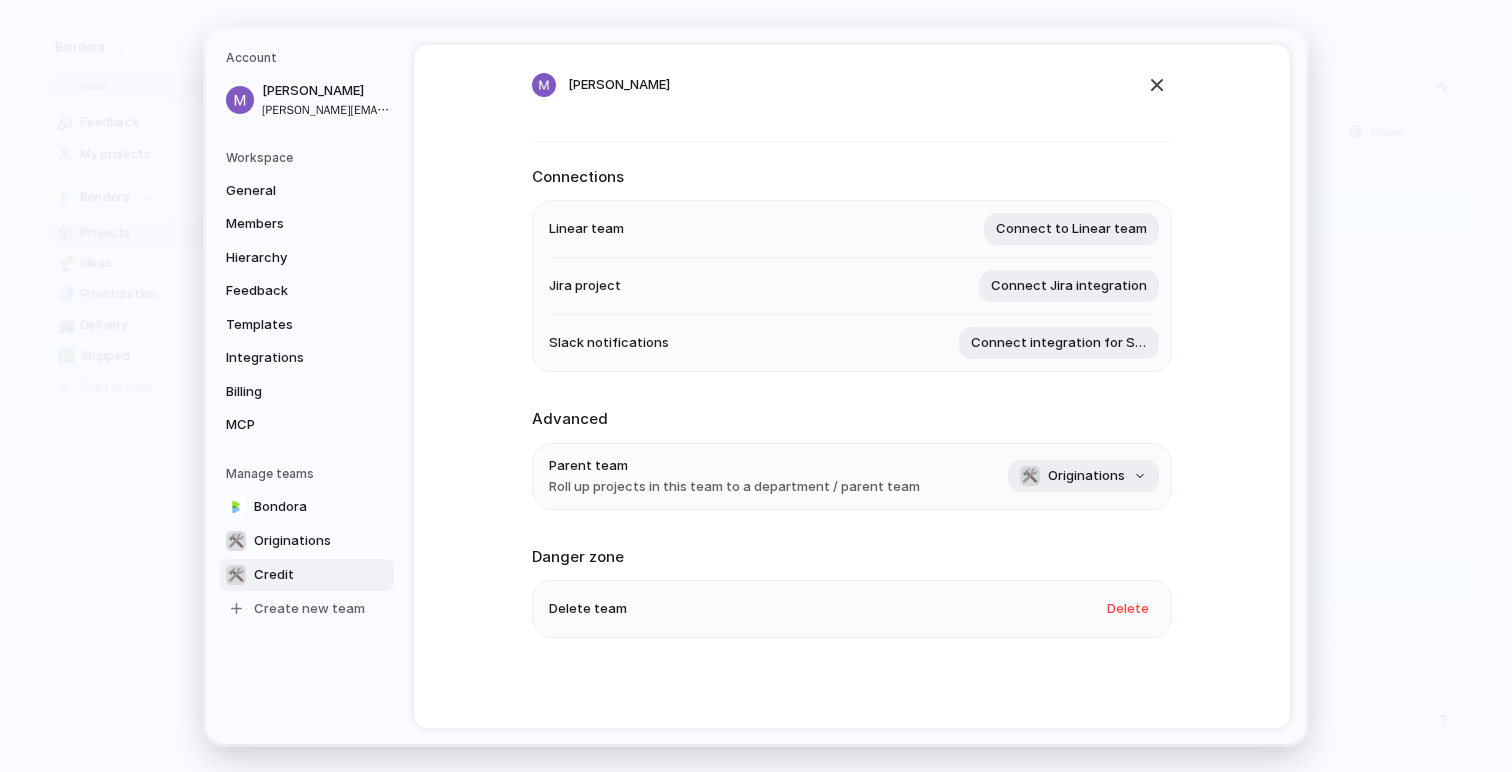 click on "🛠️ ****** Team members Add existing user Invite new user [PERSON_NAME] Connections Linear team Connect to Linear team Jira project Connect Jira integration Slack notifications Connect integration for Slack Advanced Parent team Roll up projects in this team to a department / parent team 🛠️ Originations Danger zone Delete team Delete" at bounding box center [852, 386] 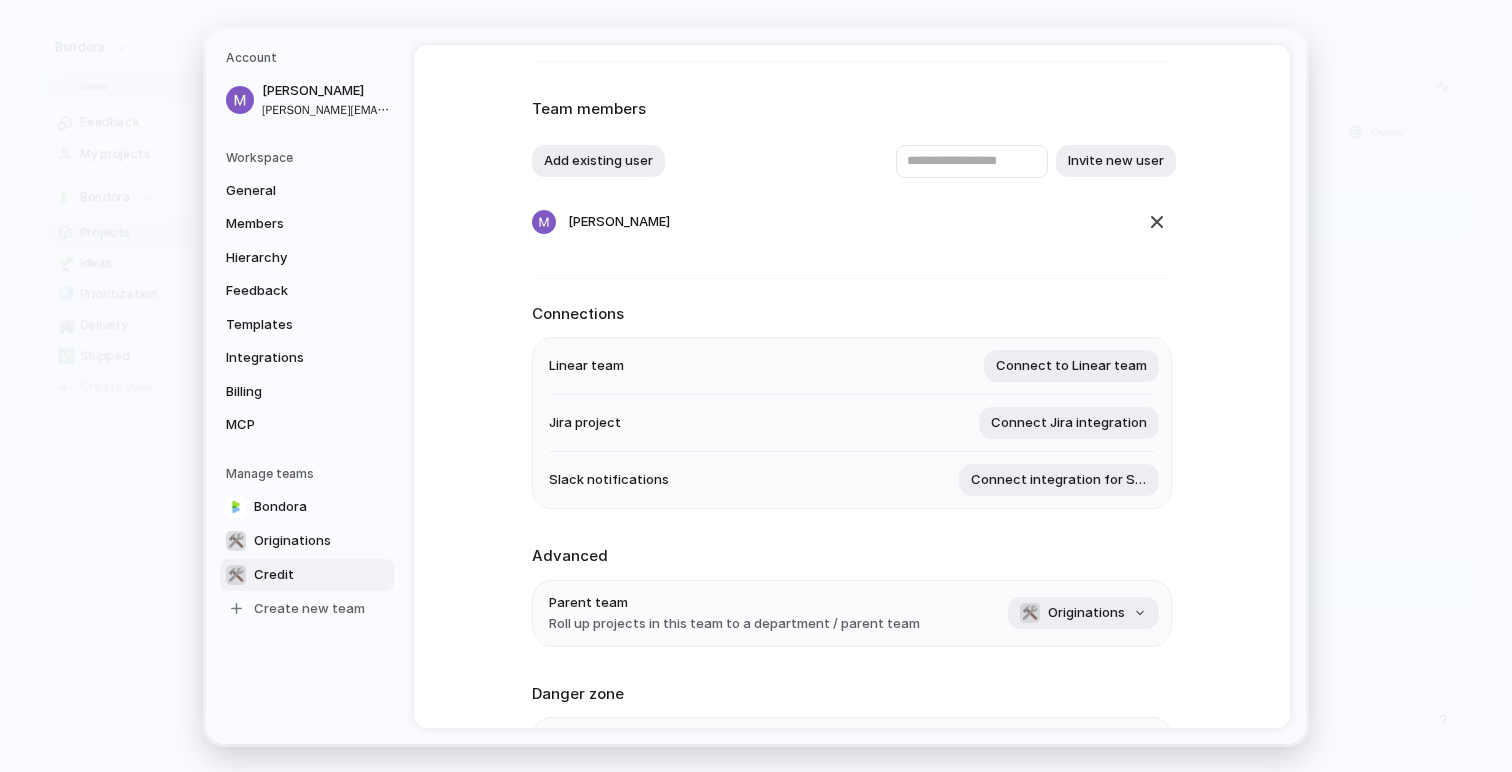 scroll, scrollTop: 73, scrollLeft: 0, axis: vertical 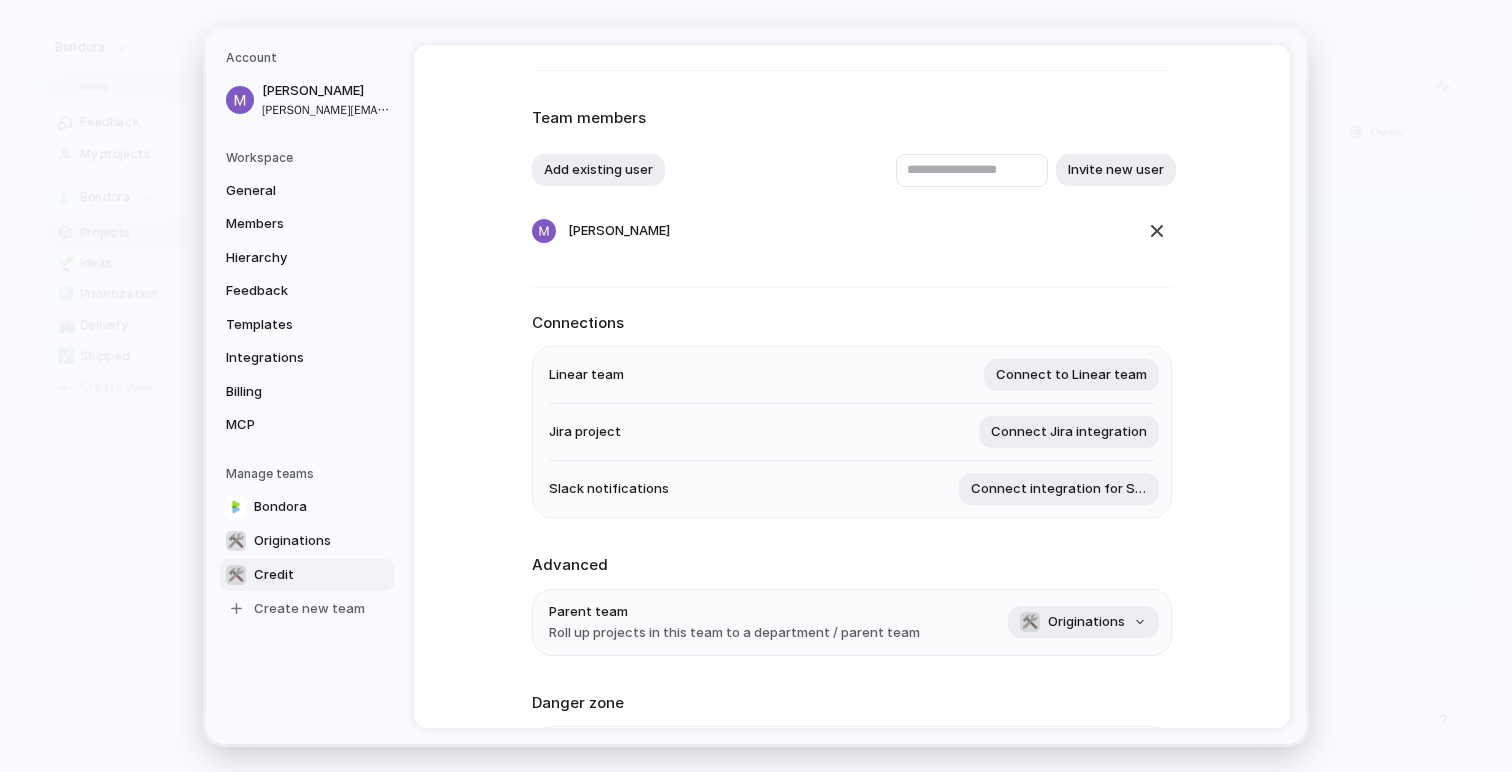 click on "🛠️ ****** Team members Add existing user Invite new user [PERSON_NAME] Connections Linear team Connect to Linear team Jira project Connect Jira integration Slack notifications Connect integration for Slack Advanced Parent team Roll up projects in this team to a department / parent team 🛠️ Originations Danger zone Delete team Delete" at bounding box center [852, 386] 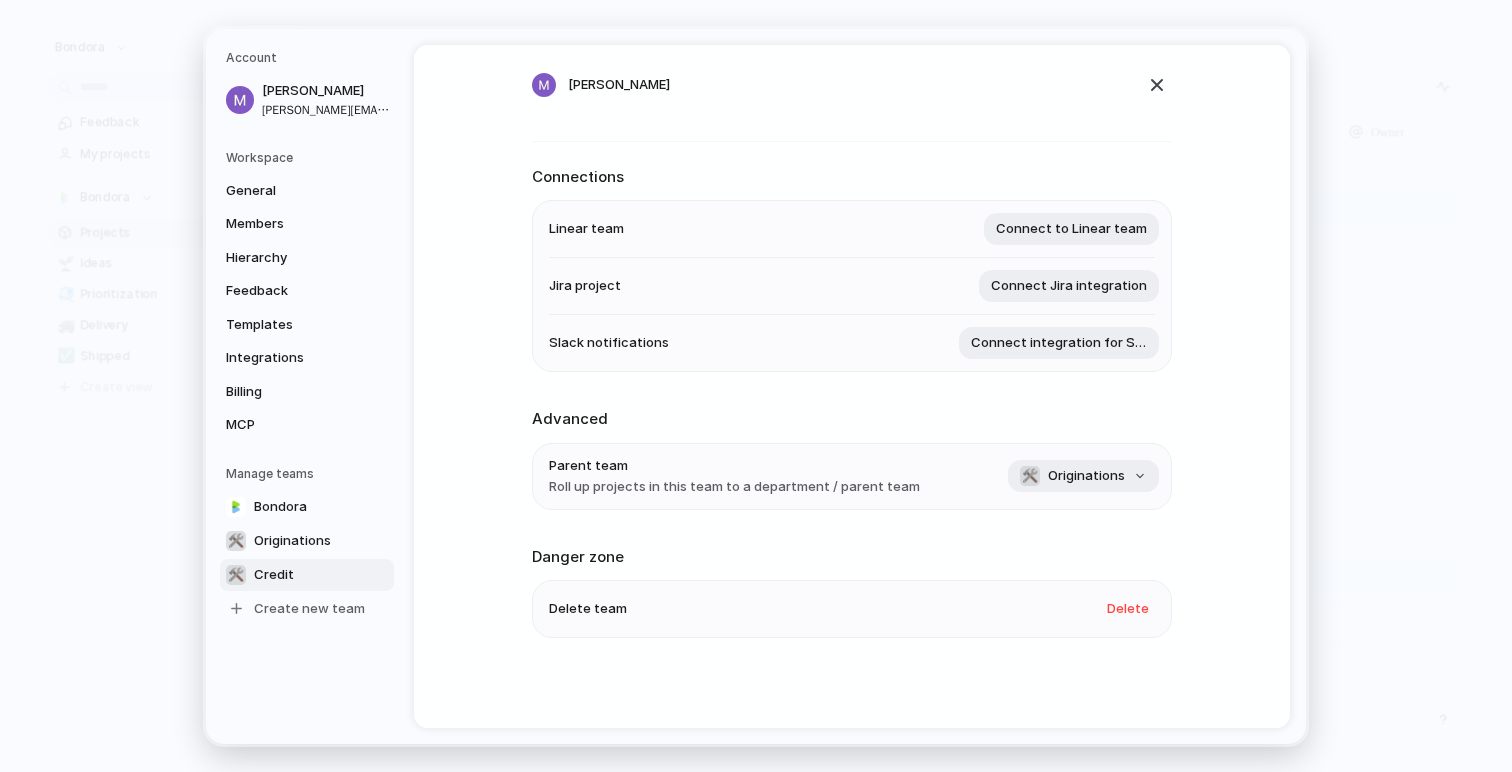 scroll, scrollTop: 0, scrollLeft: 0, axis: both 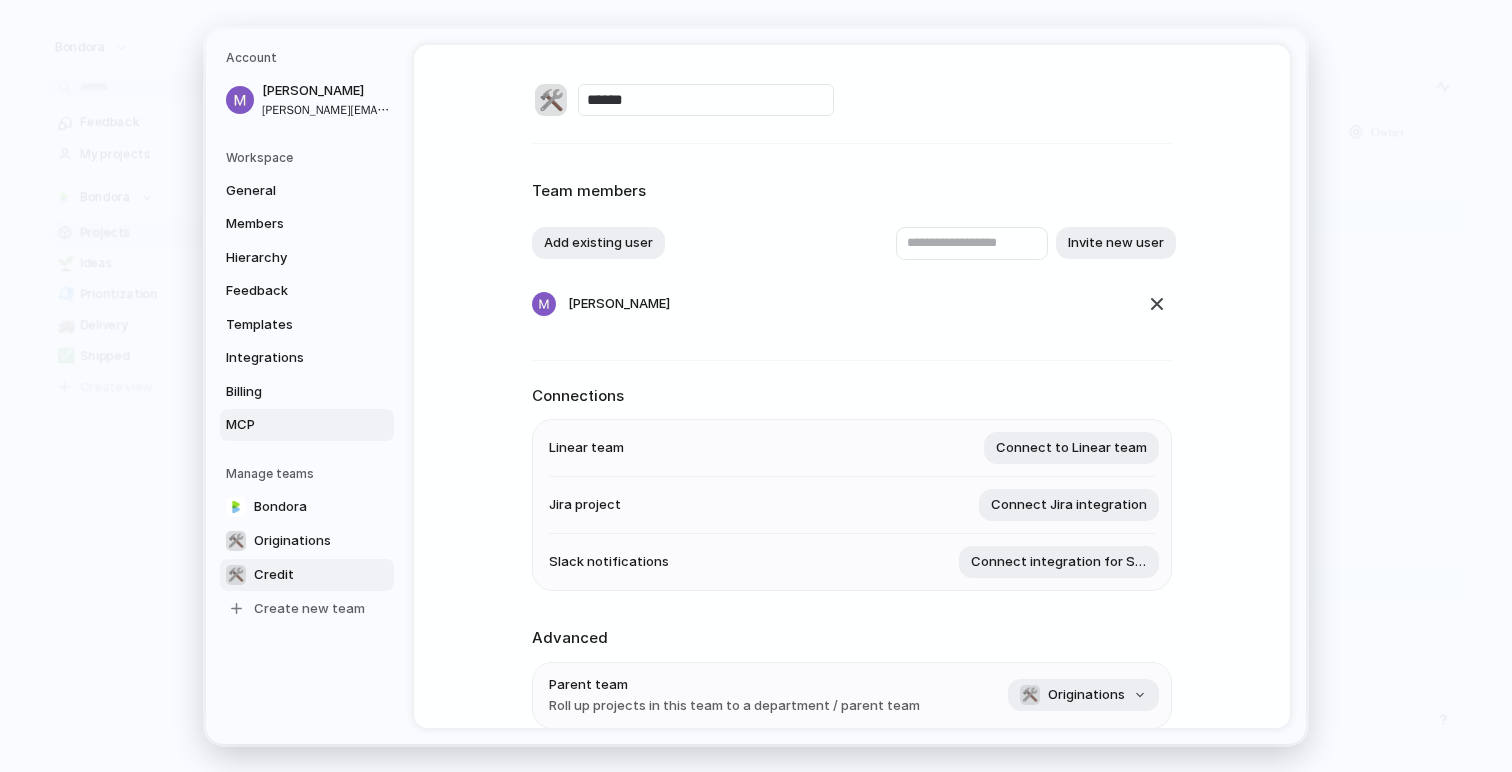 click on "MCP" at bounding box center [290, 425] 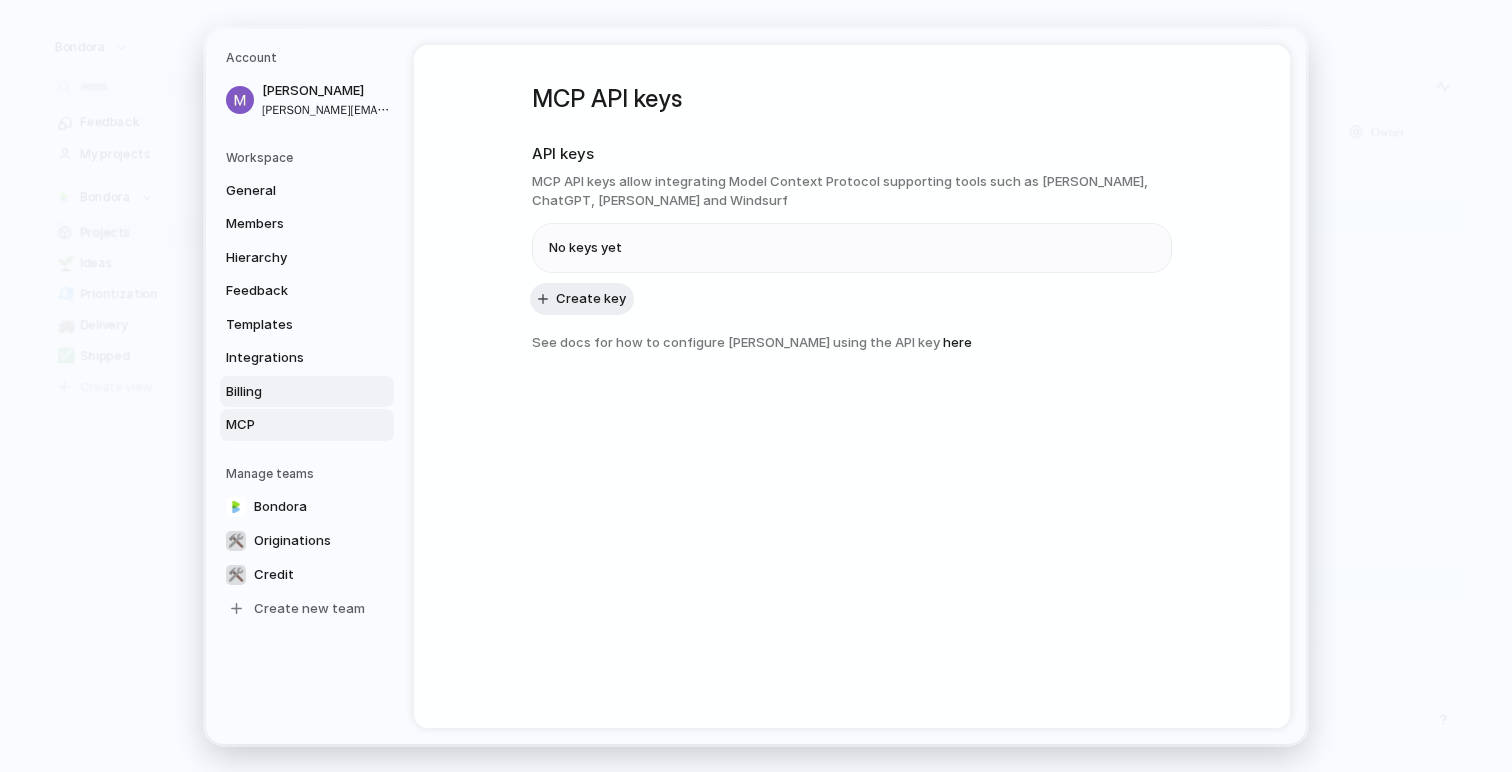 click on "Billing" at bounding box center [290, 391] 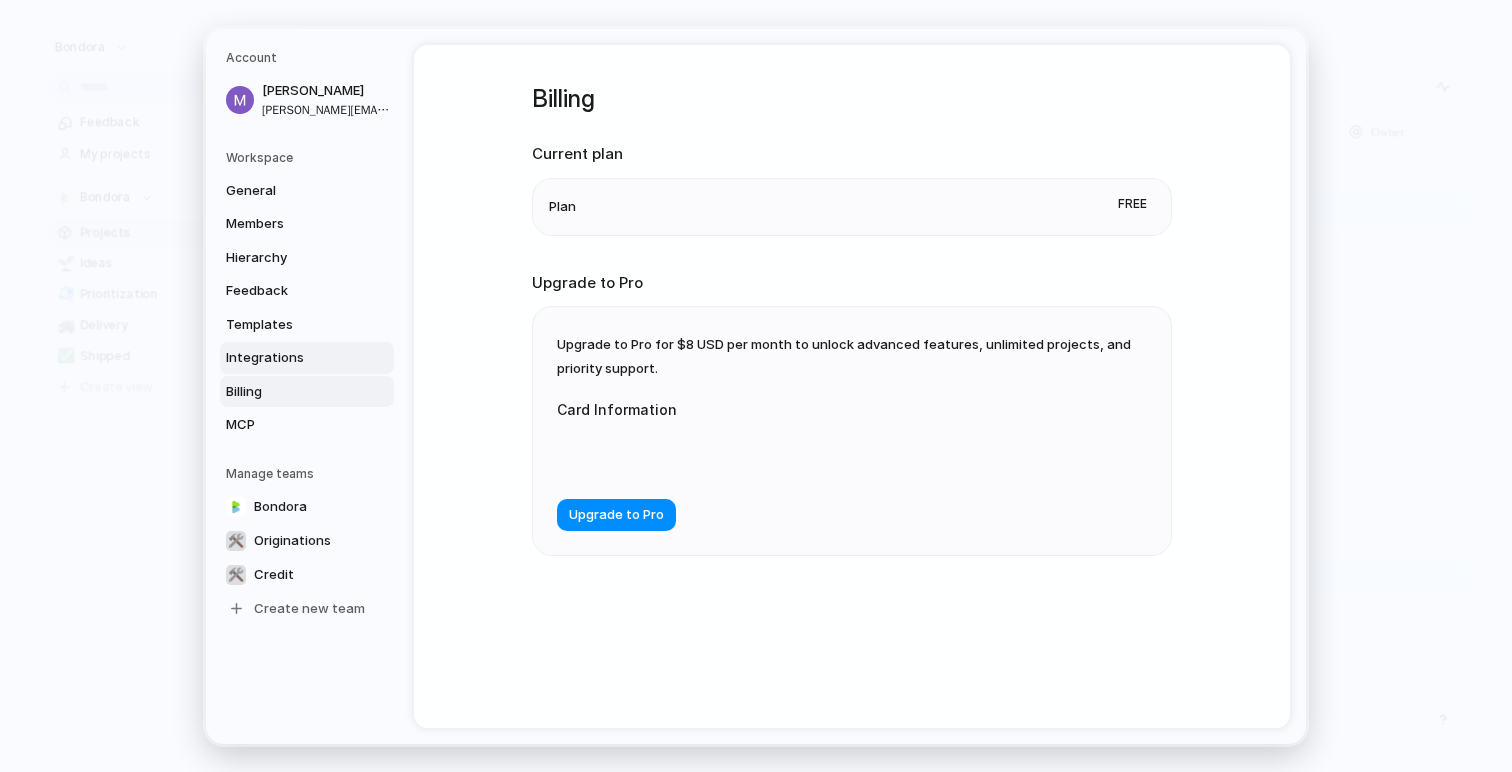 click on "Integrations" at bounding box center (290, 358) 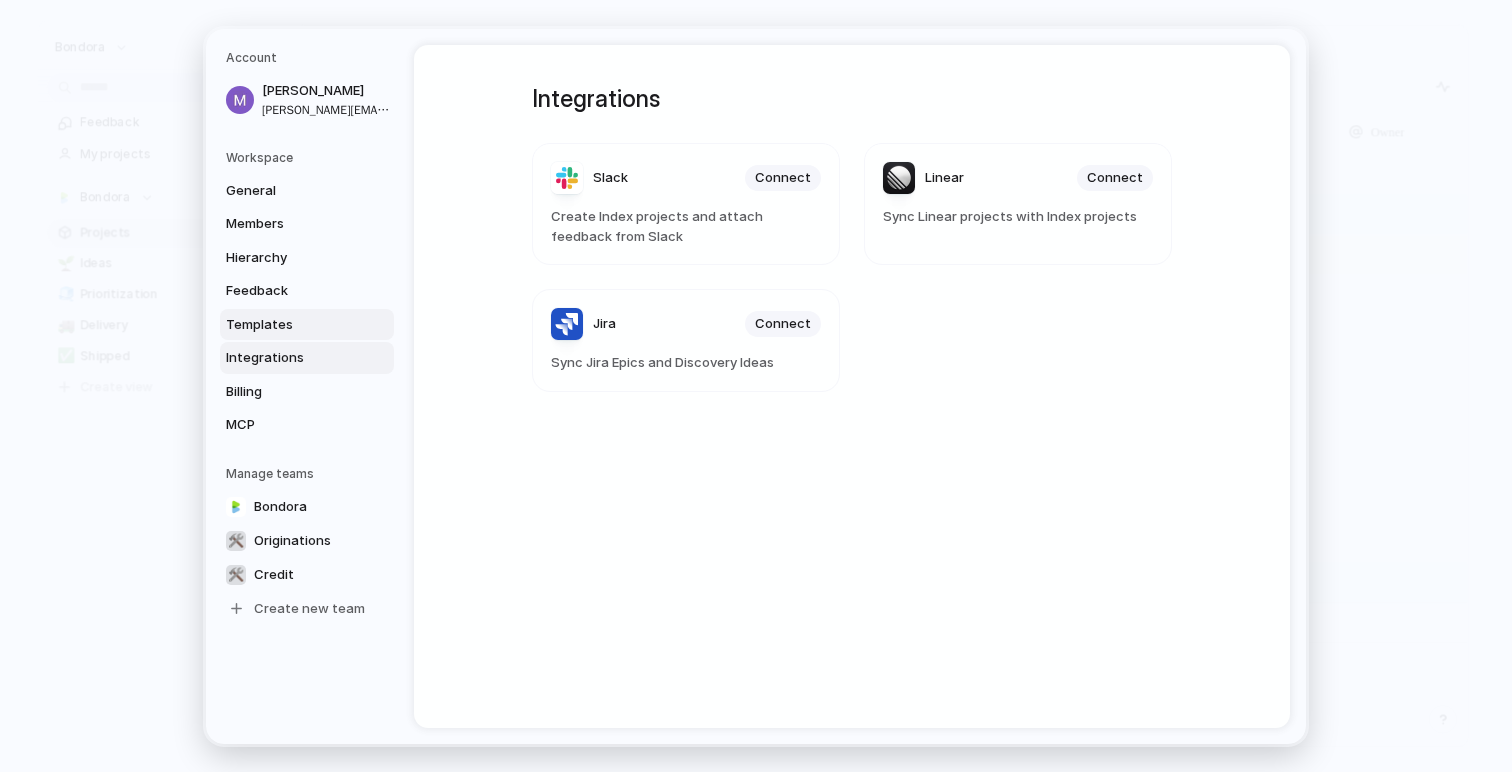 click on "Templates" at bounding box center [290, 324] 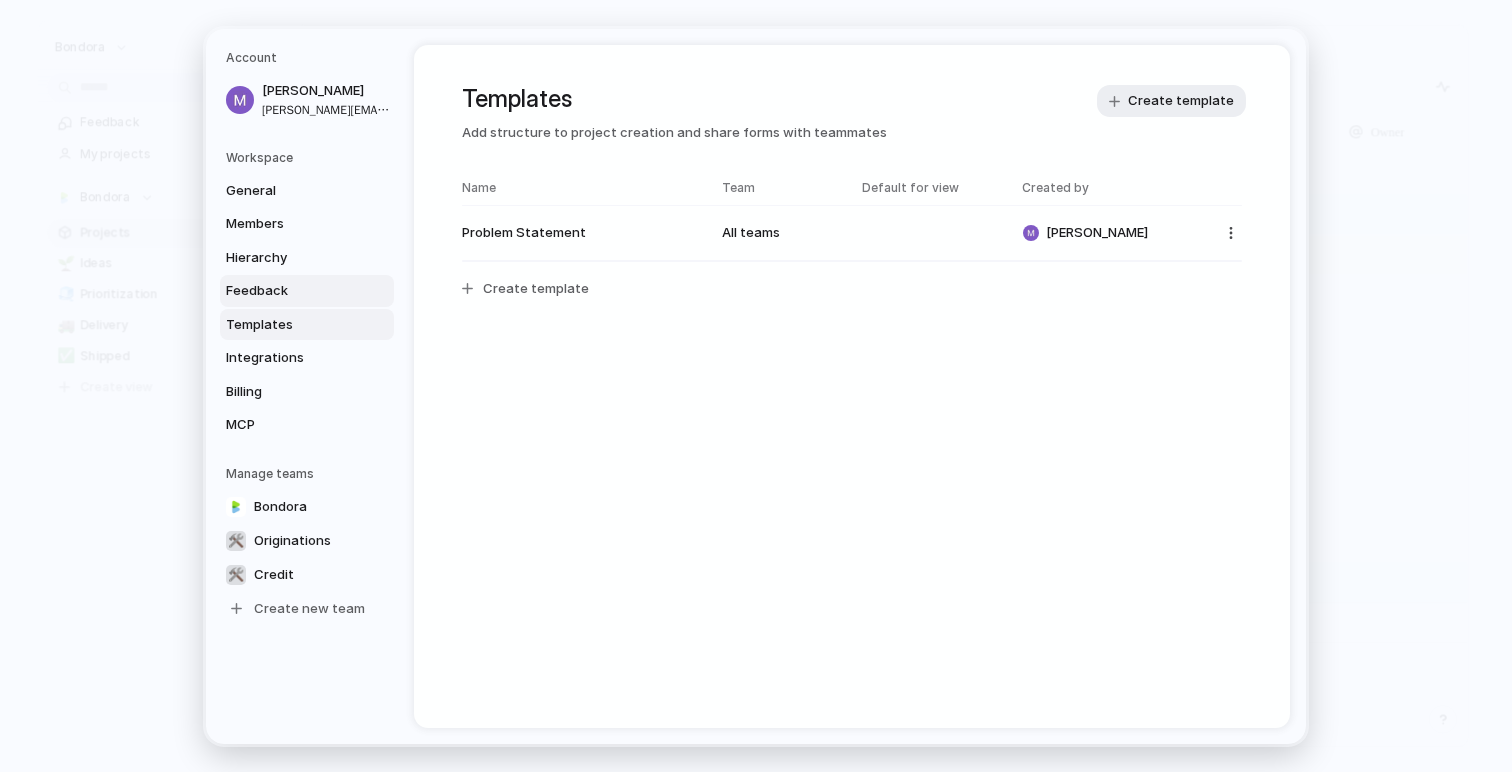 click on "Feedback" at bounding box center [290, 291] 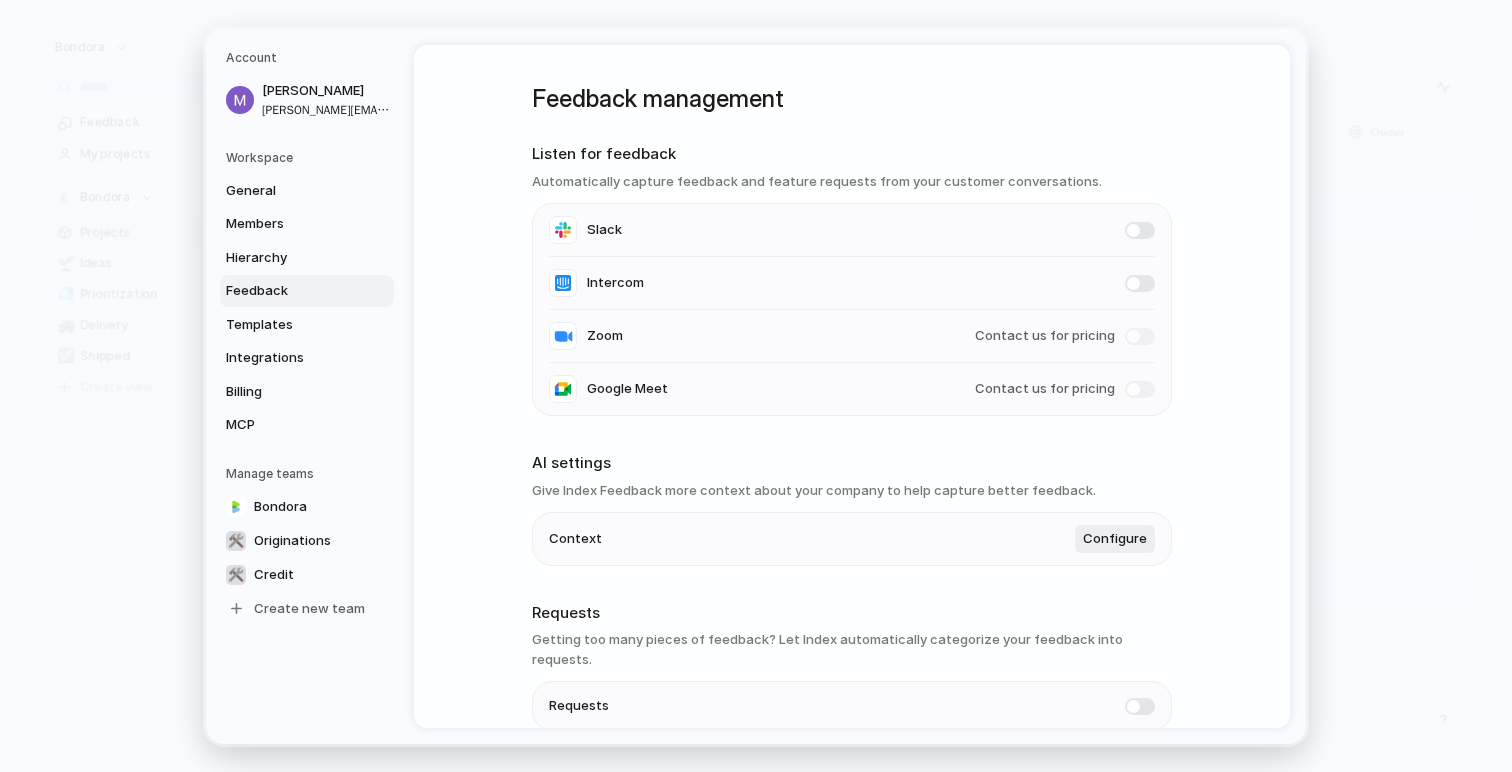 scroll, scrollTop: 78, scrollLeft: 0, axis: vertical 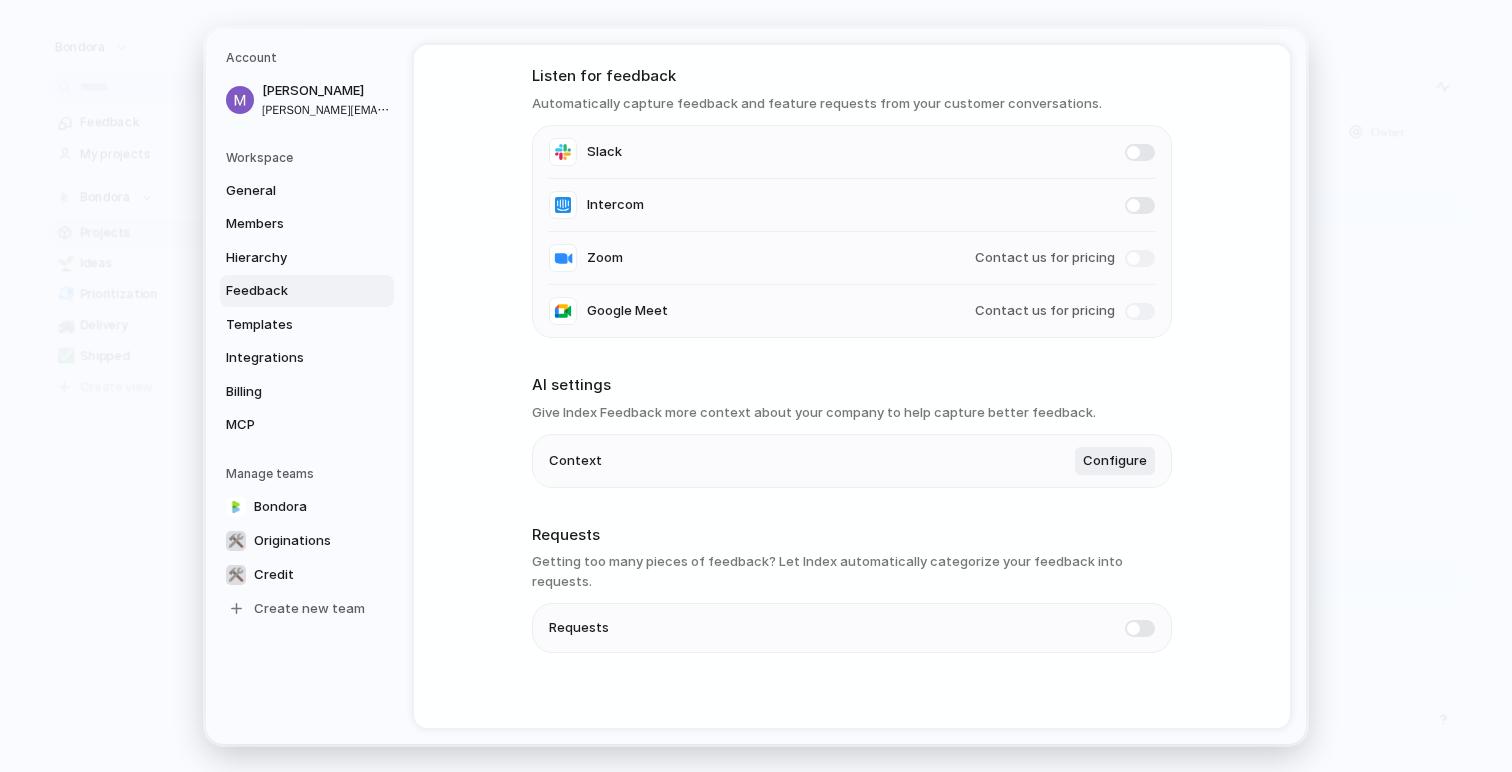 click on "Feedback" at bounding box center (307, 291) 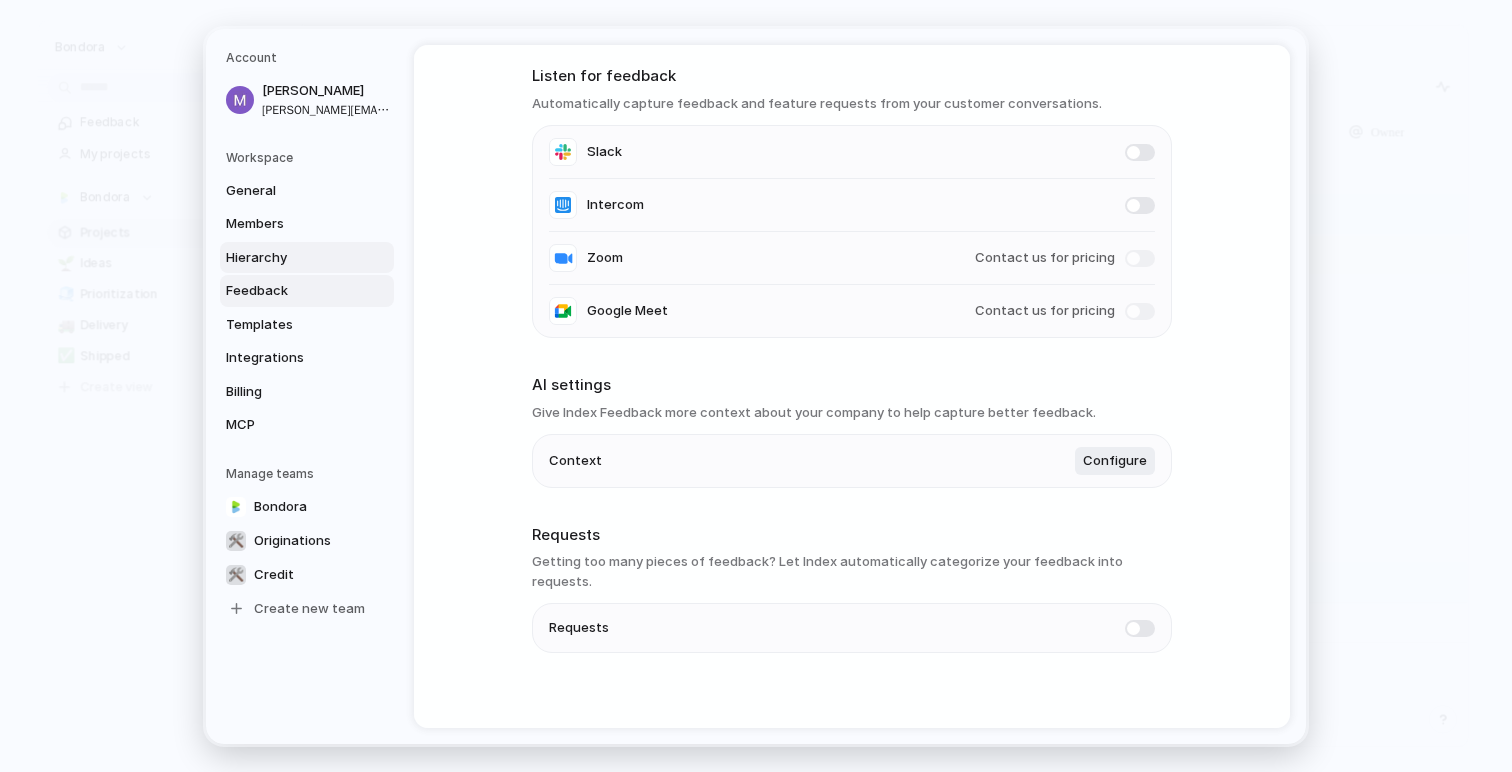 click on "Hierarchy" at bounding box center (290, 257) 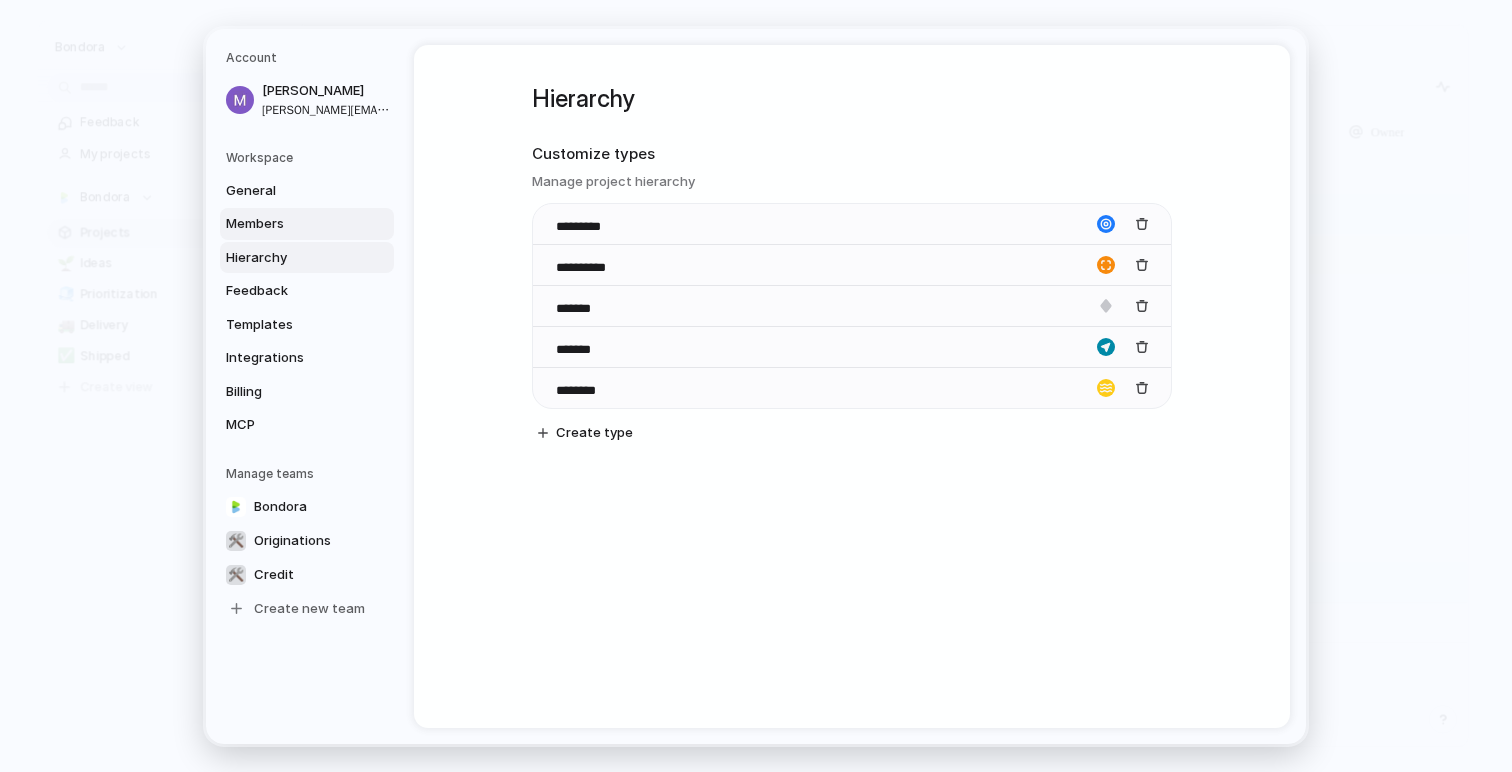 click on "Members" at bounding box center (290, 224) 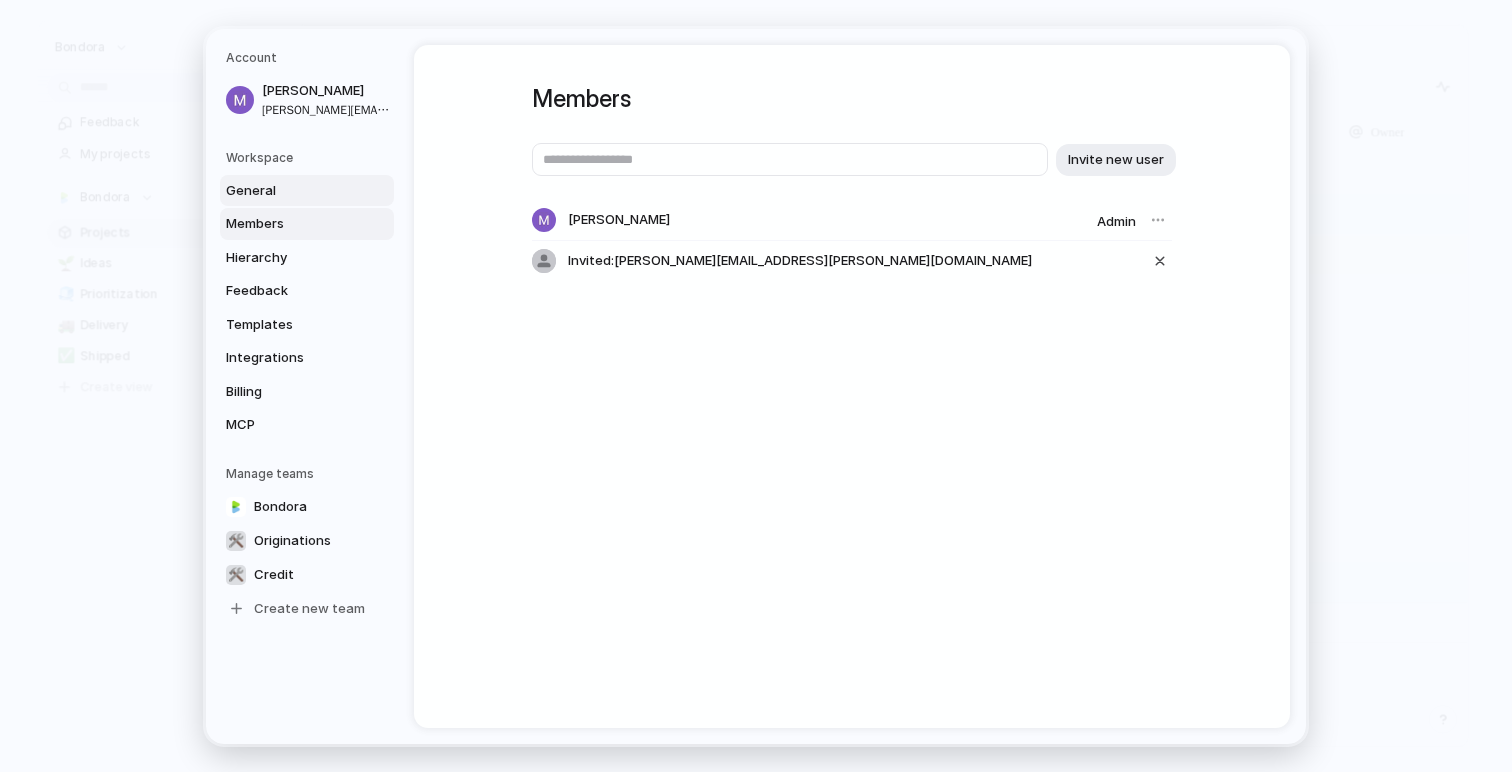 click on "General" at bounding box center [290, 190] 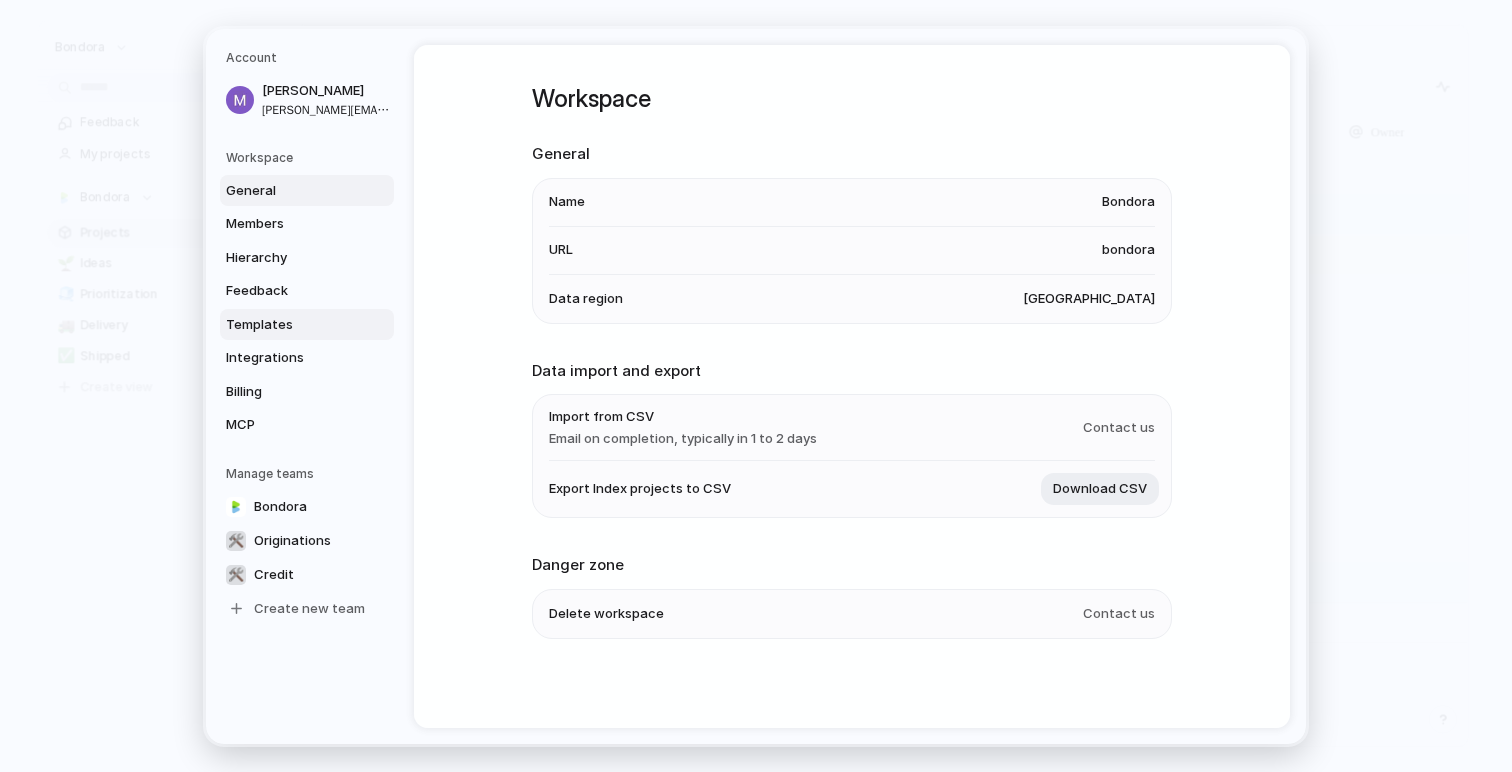 click on "Templates" at bounding box center [290, 324] 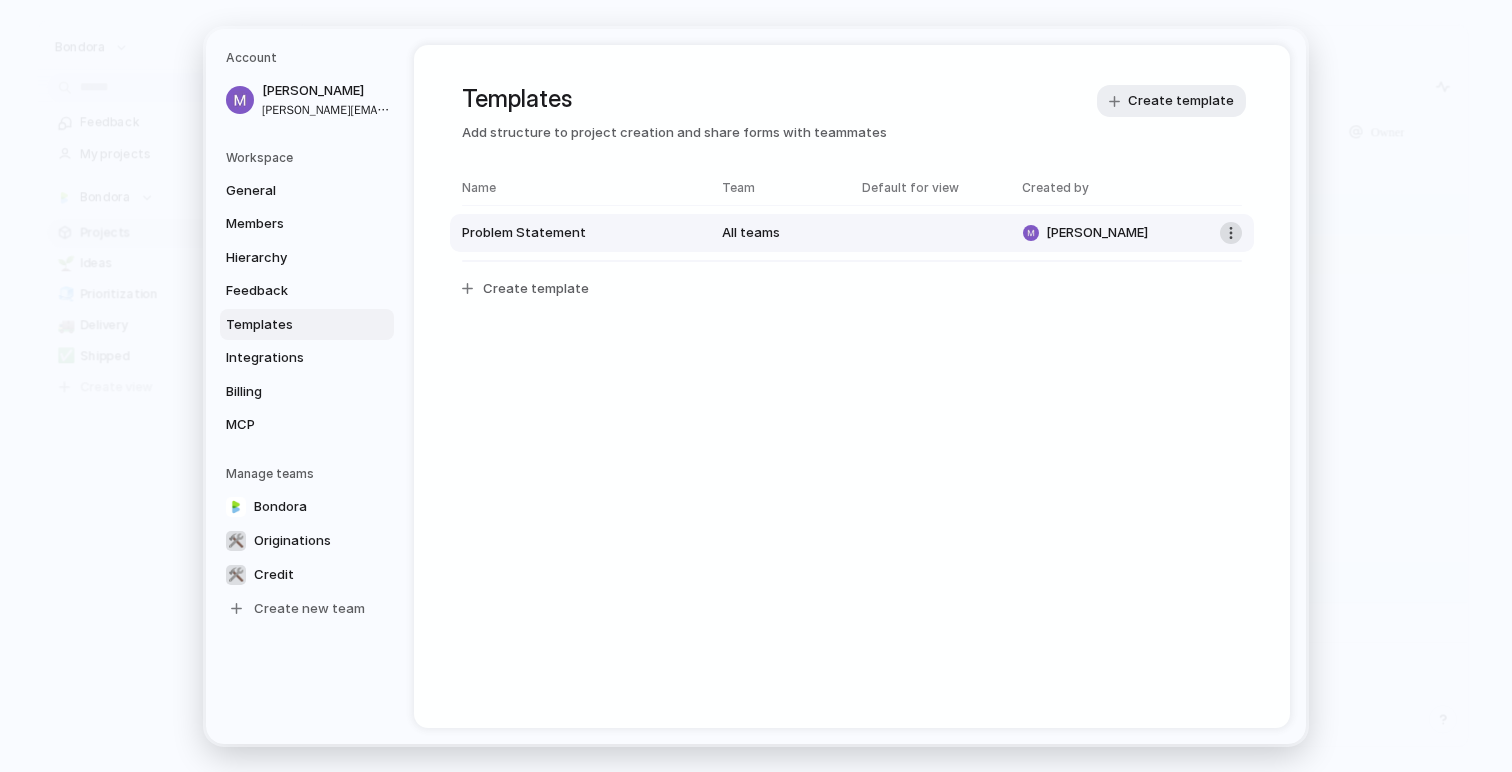 click on "Problem Statement All teams [PERSON_NAME]" at bounding box center (852, 233) 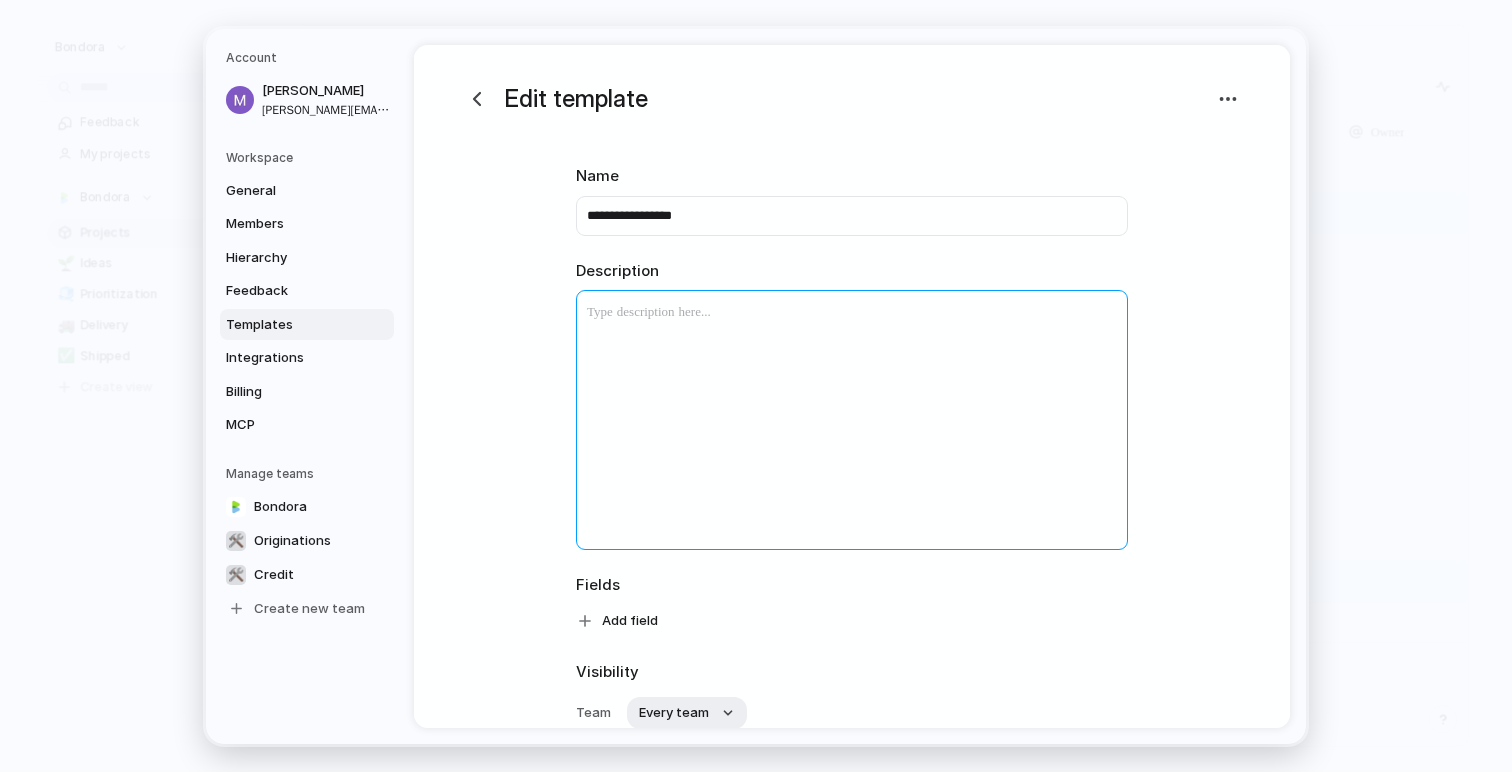 click at bounding box center (852, 420) 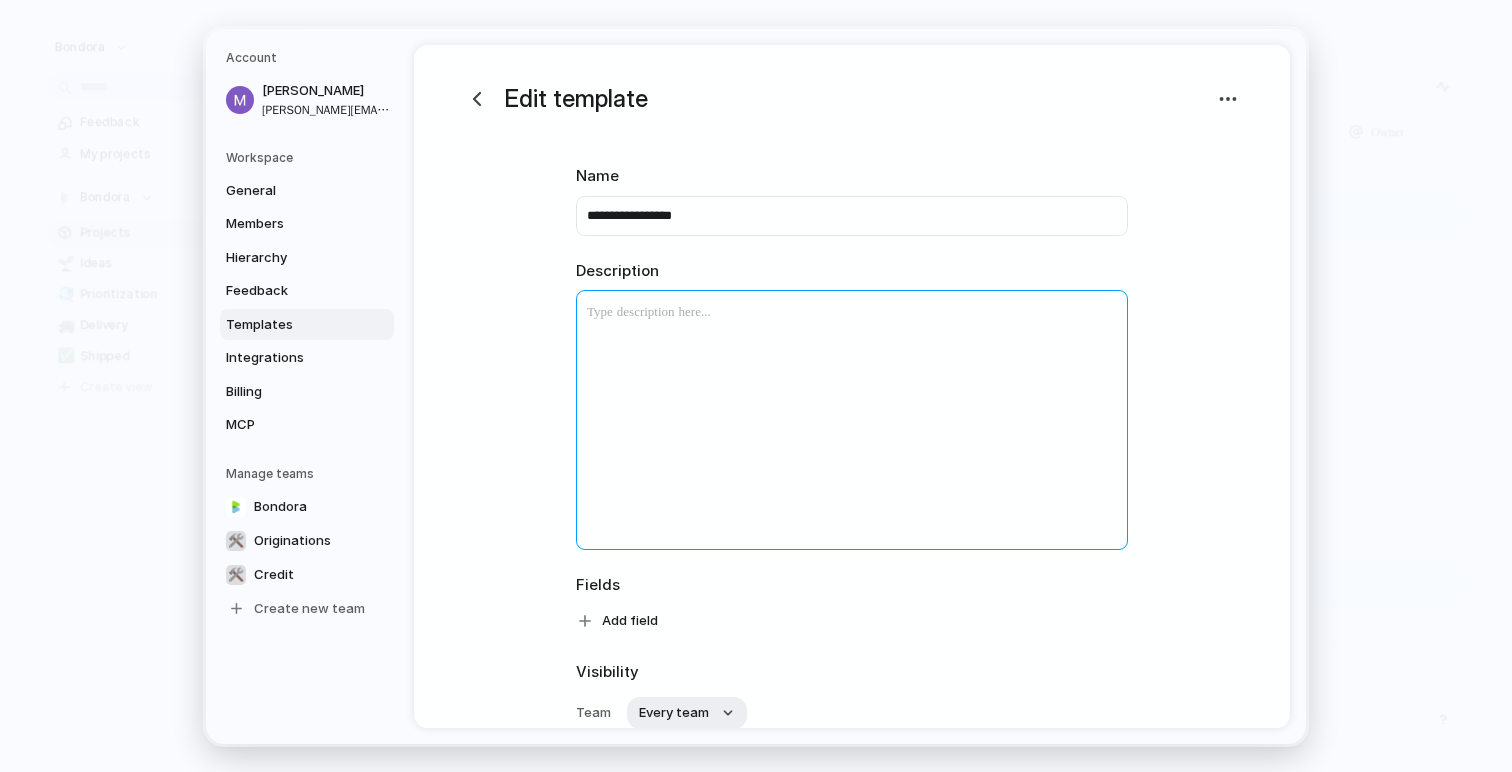 type 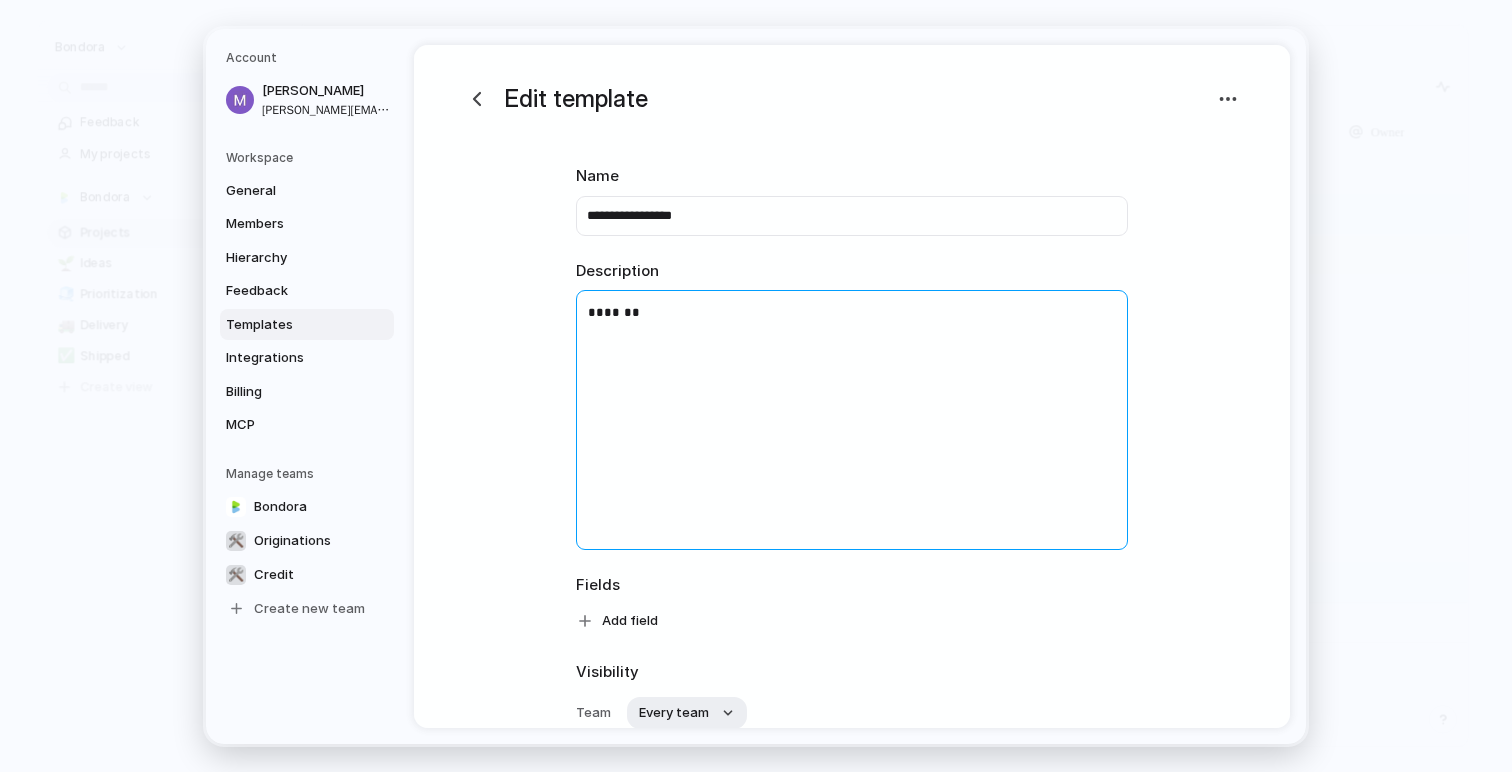 scroll, scrollTop: 172, scrollLeft: 0, axis: vertical 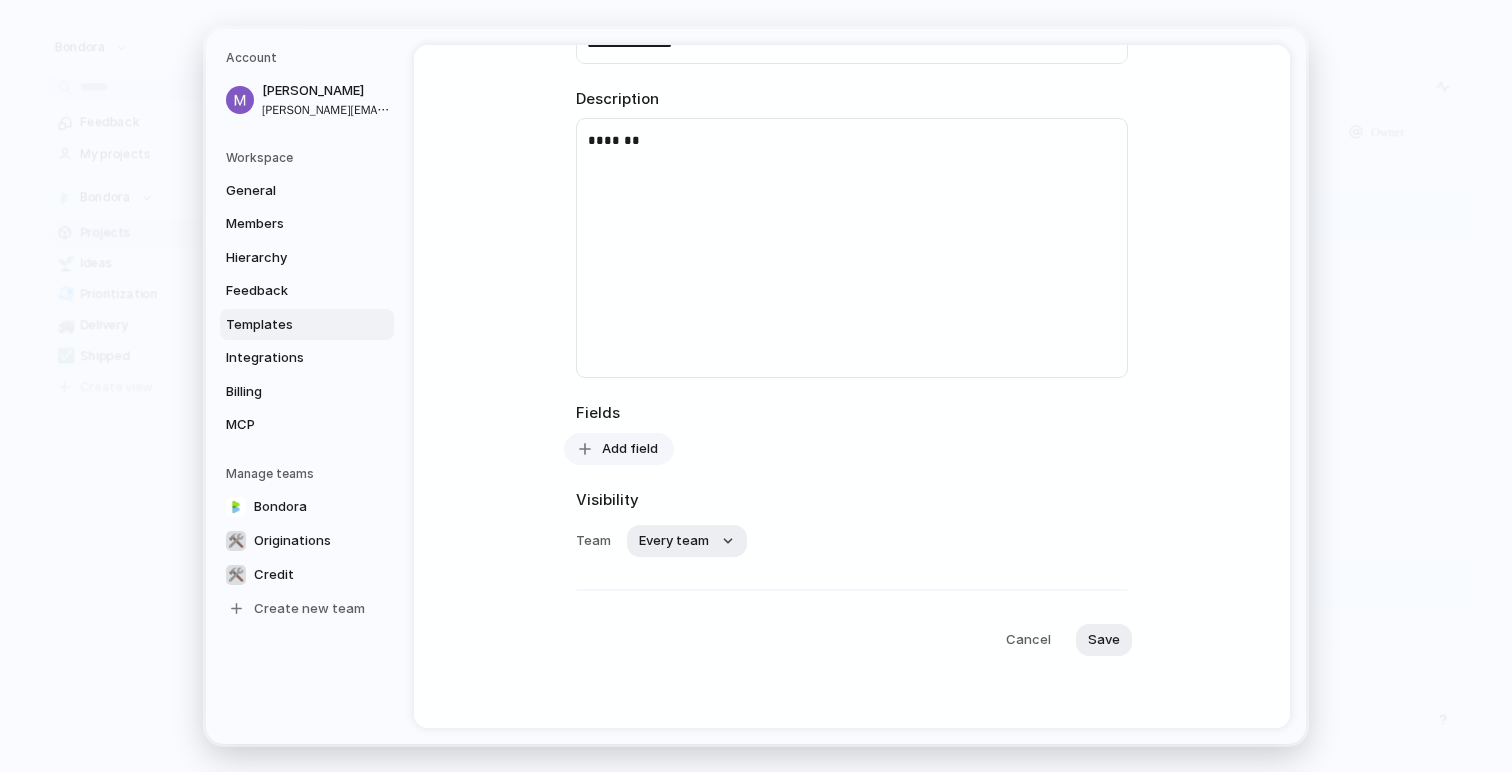 click on "Add field" at bounding box center (630, 448) 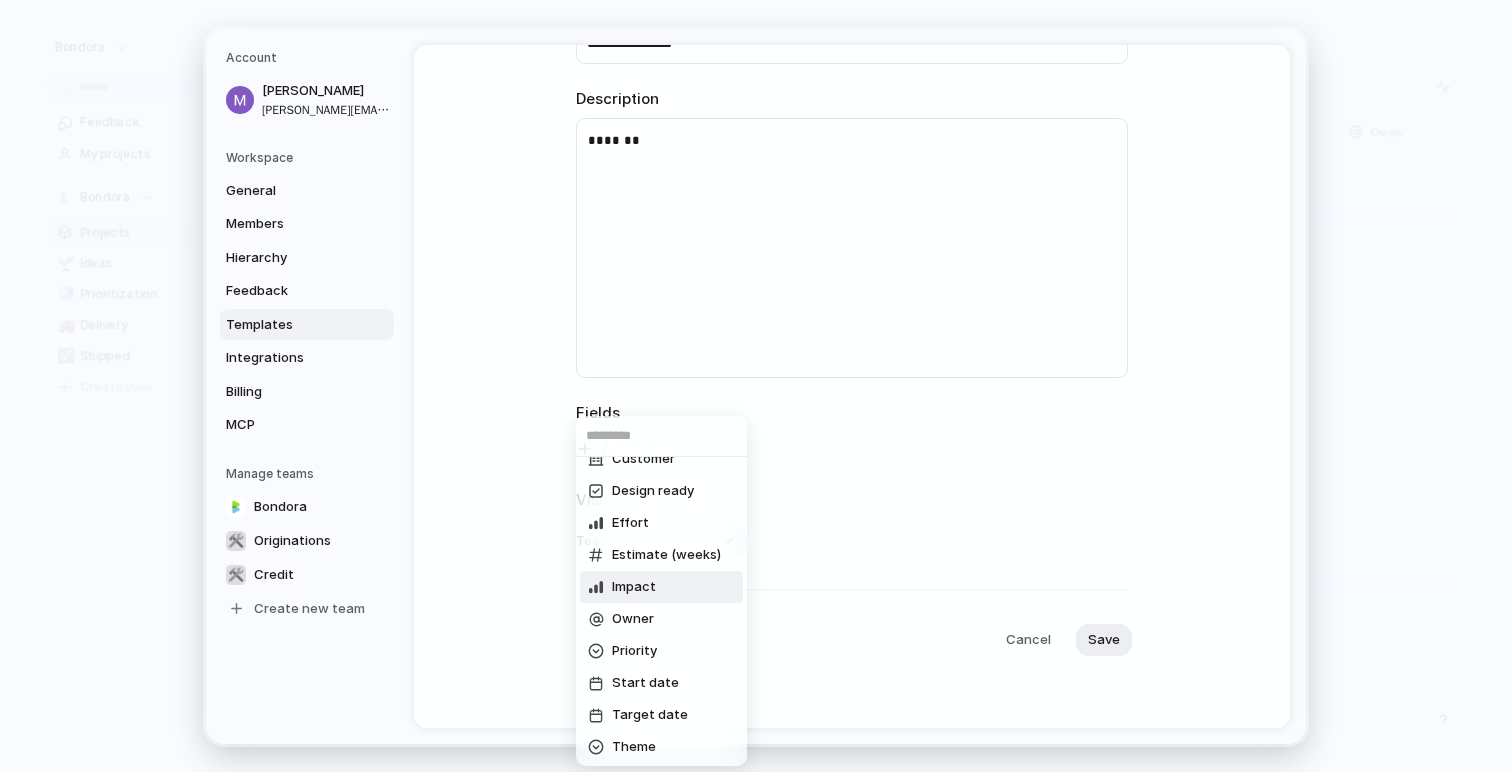 scroll, scrollTop: 21, scrollLeft: 0, axis: vertical 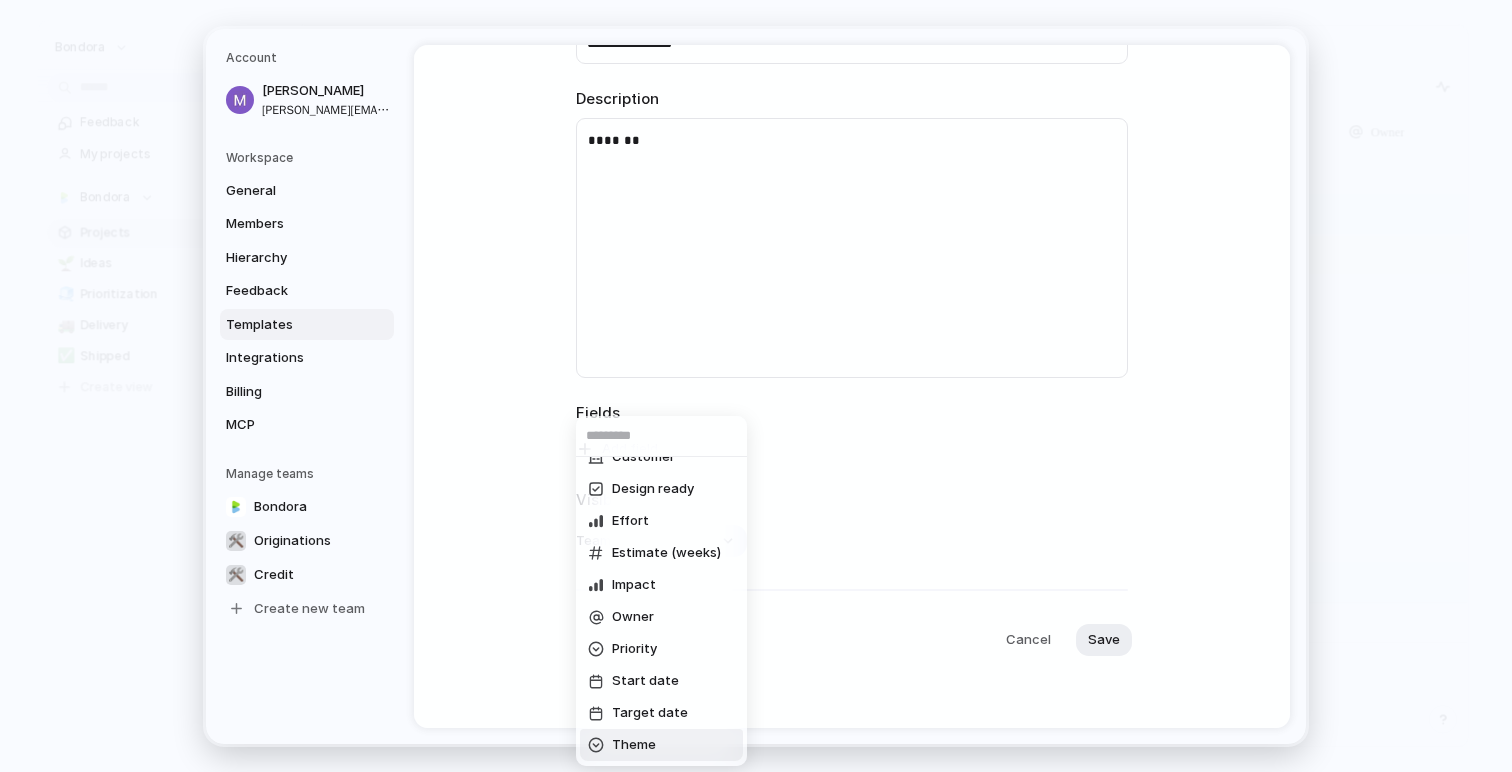 click on "Theme" at bounding box center (634, 745) 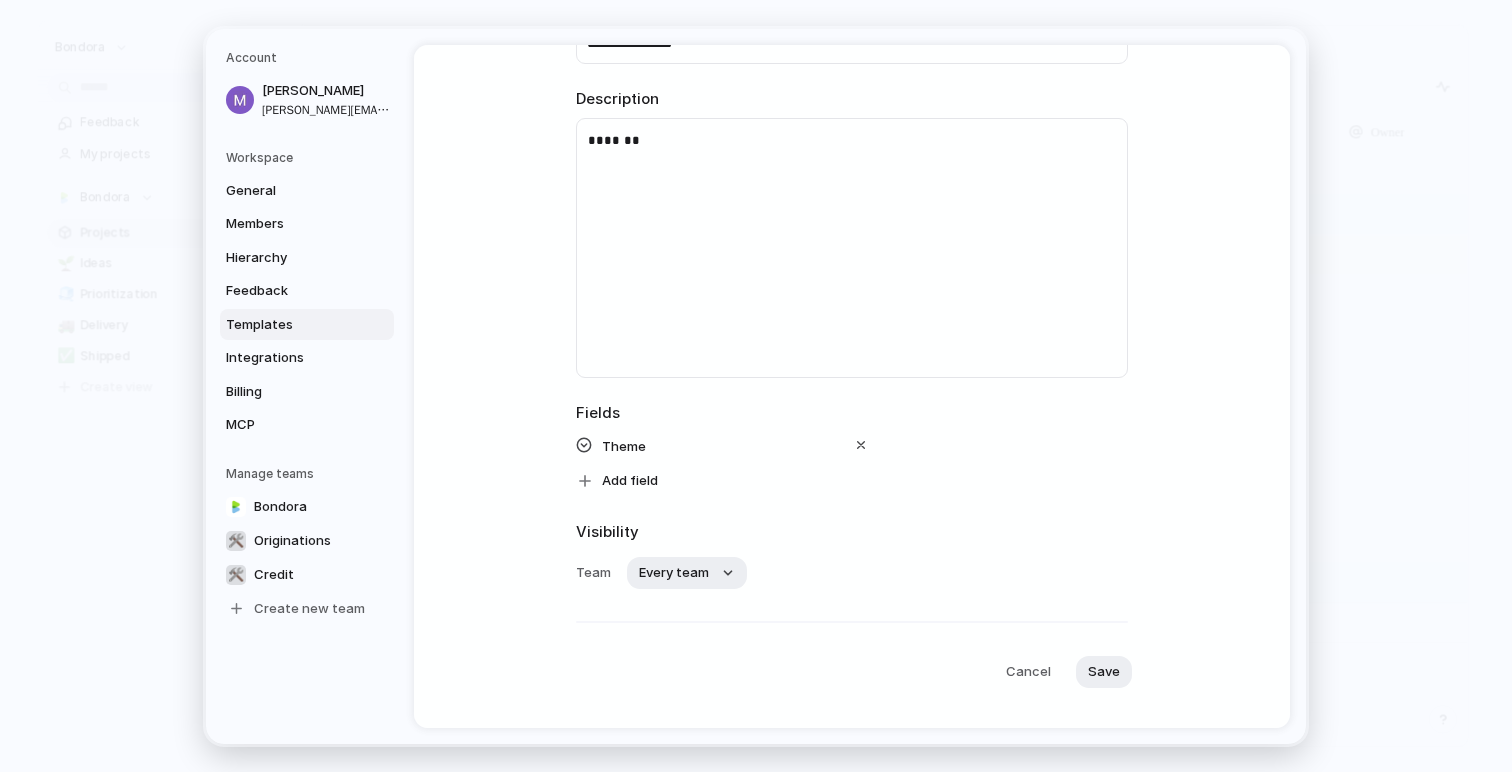 click on "Theme" at bounding box center (624, 445) 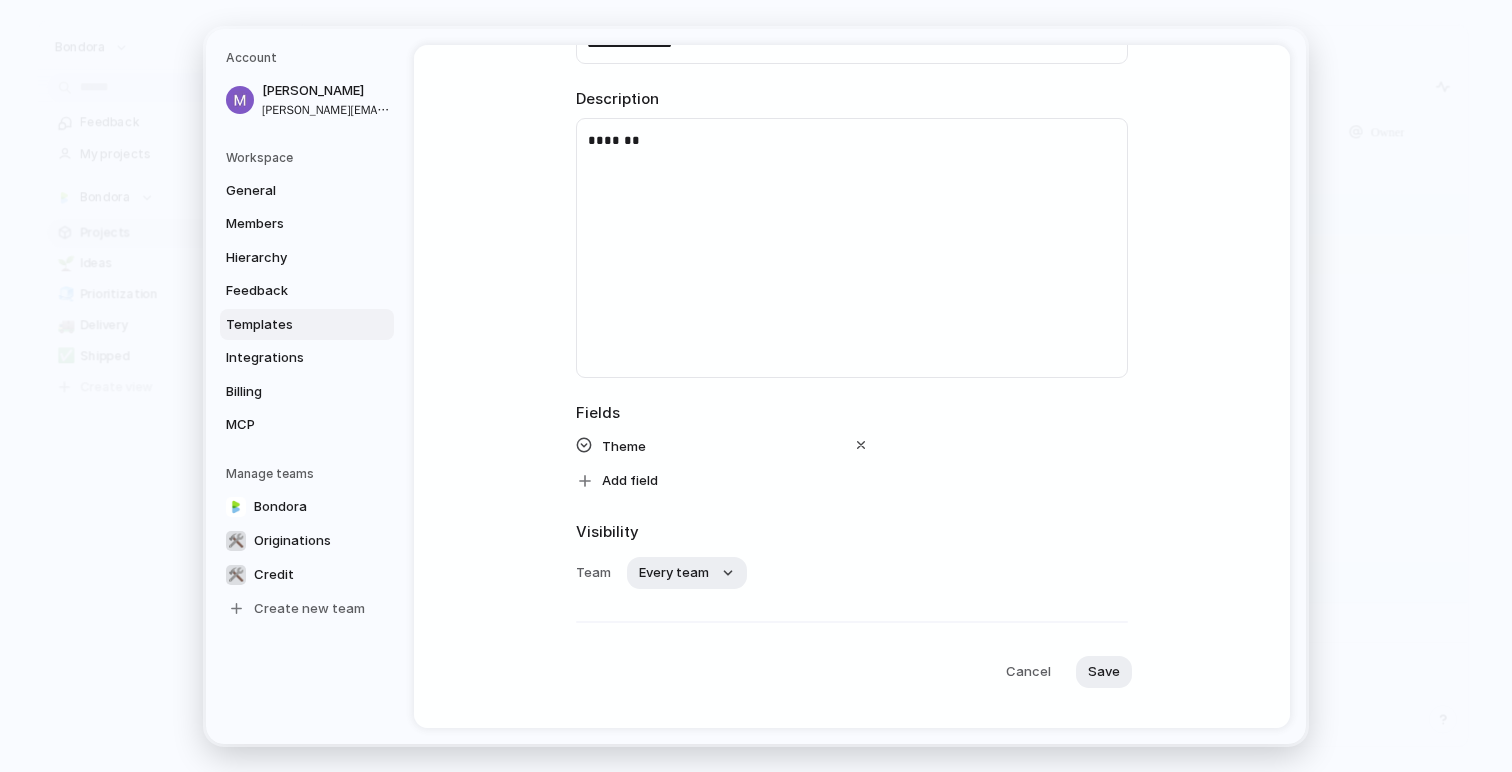click at bounding box center [585, 444] 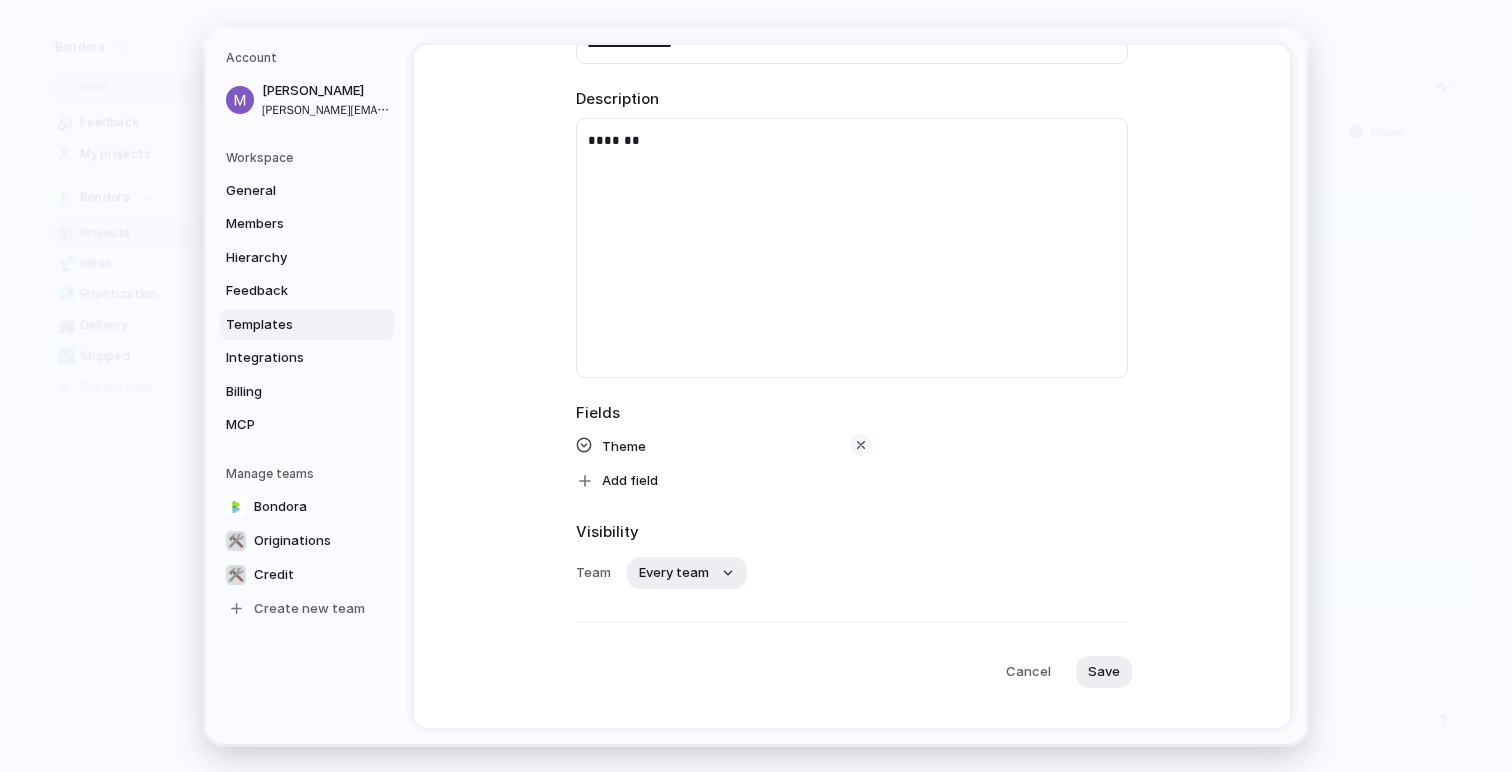 click at bounding box center [861, 444] 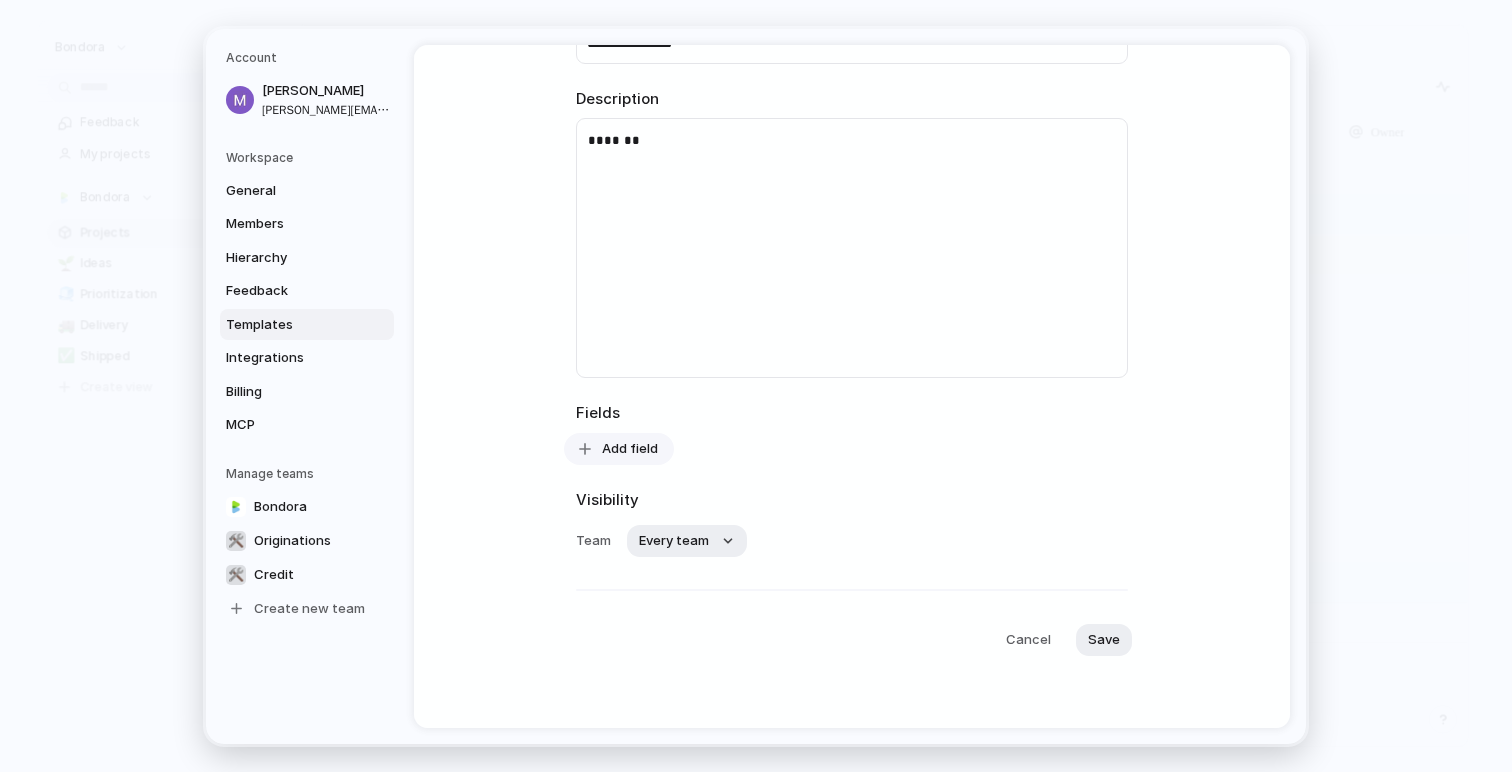 click on "Add field" at bounding box center [630, 448] 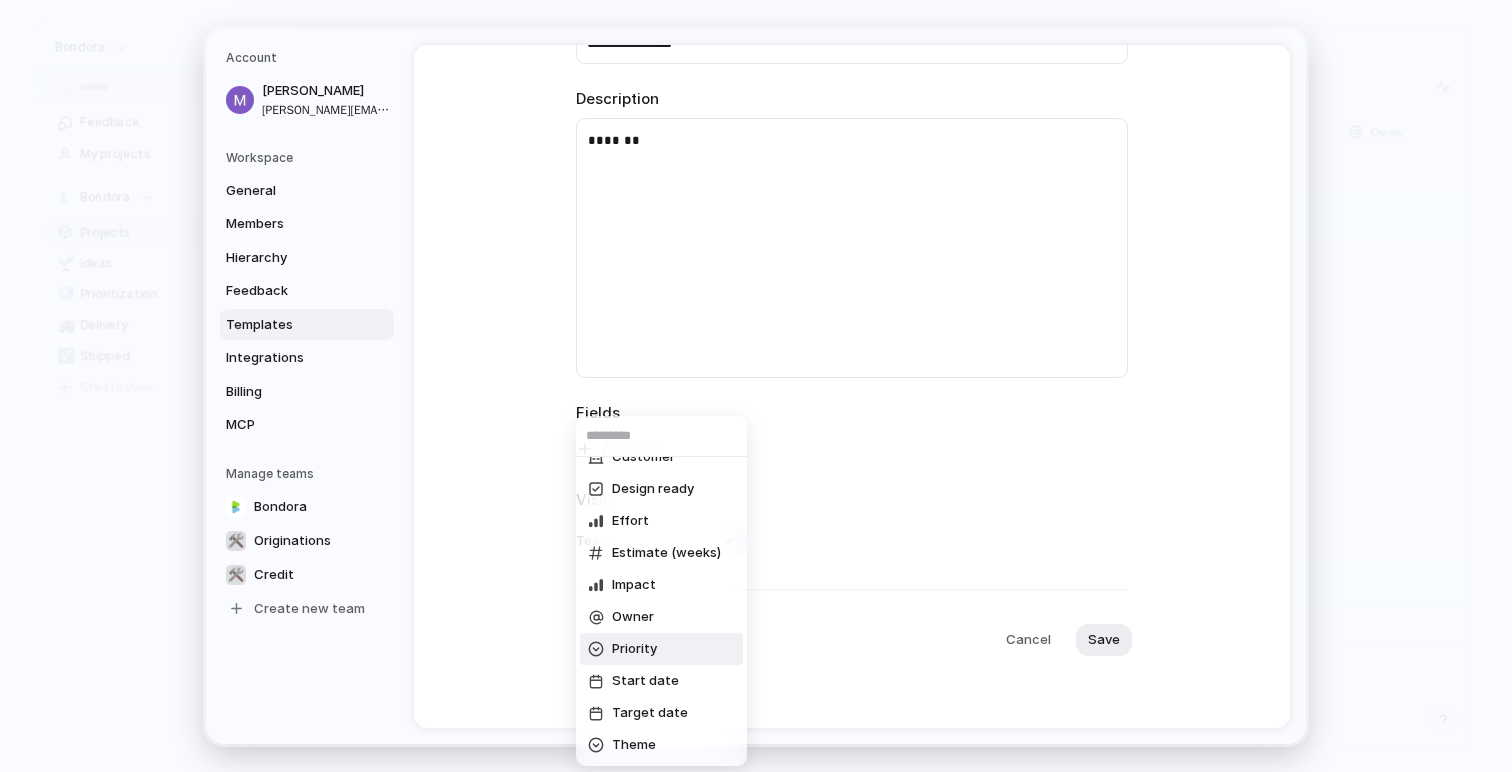 scroll, scrollTop: 19, scrollLeft: 0, axis: vertical 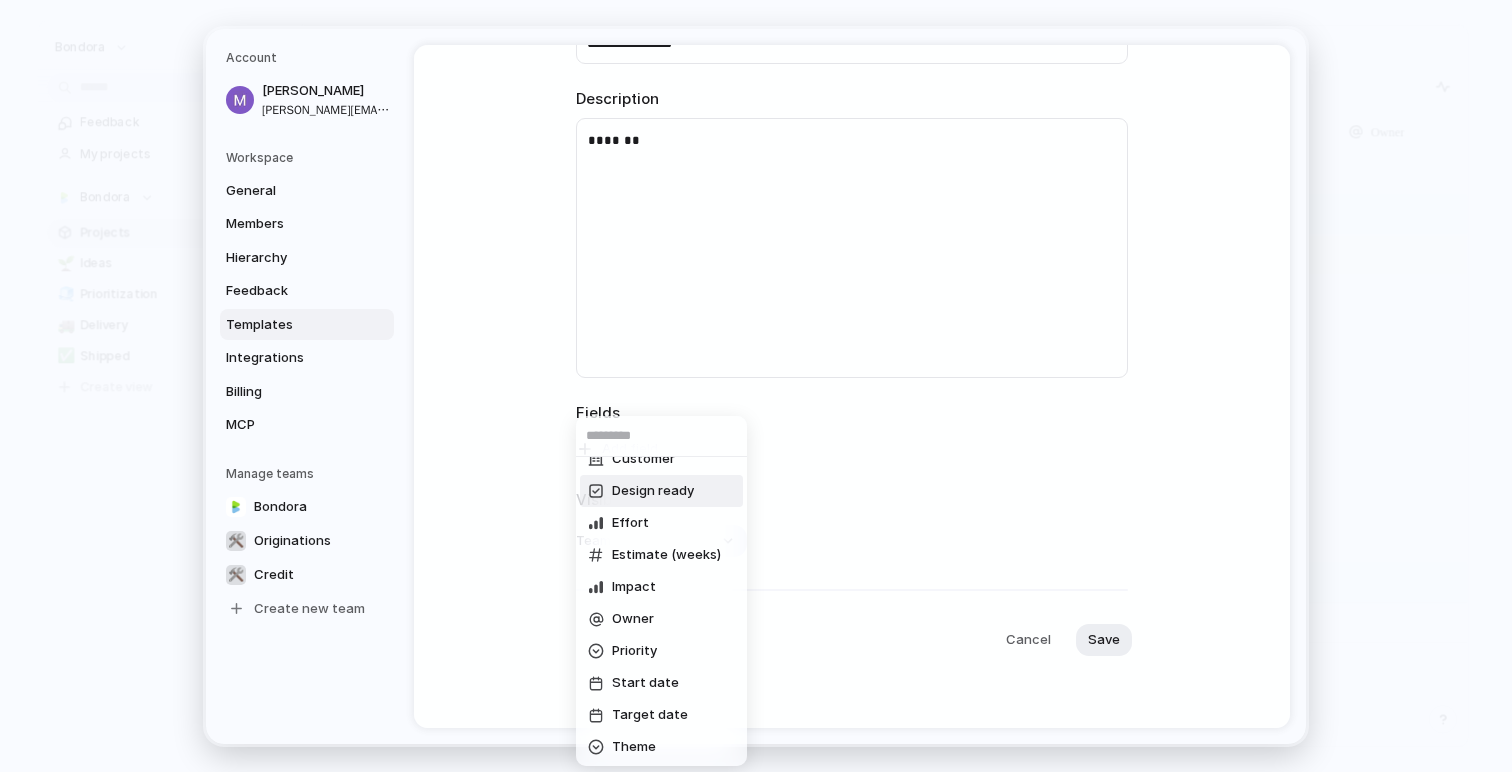 click on "Design ready" at bounding box center (653, 491) 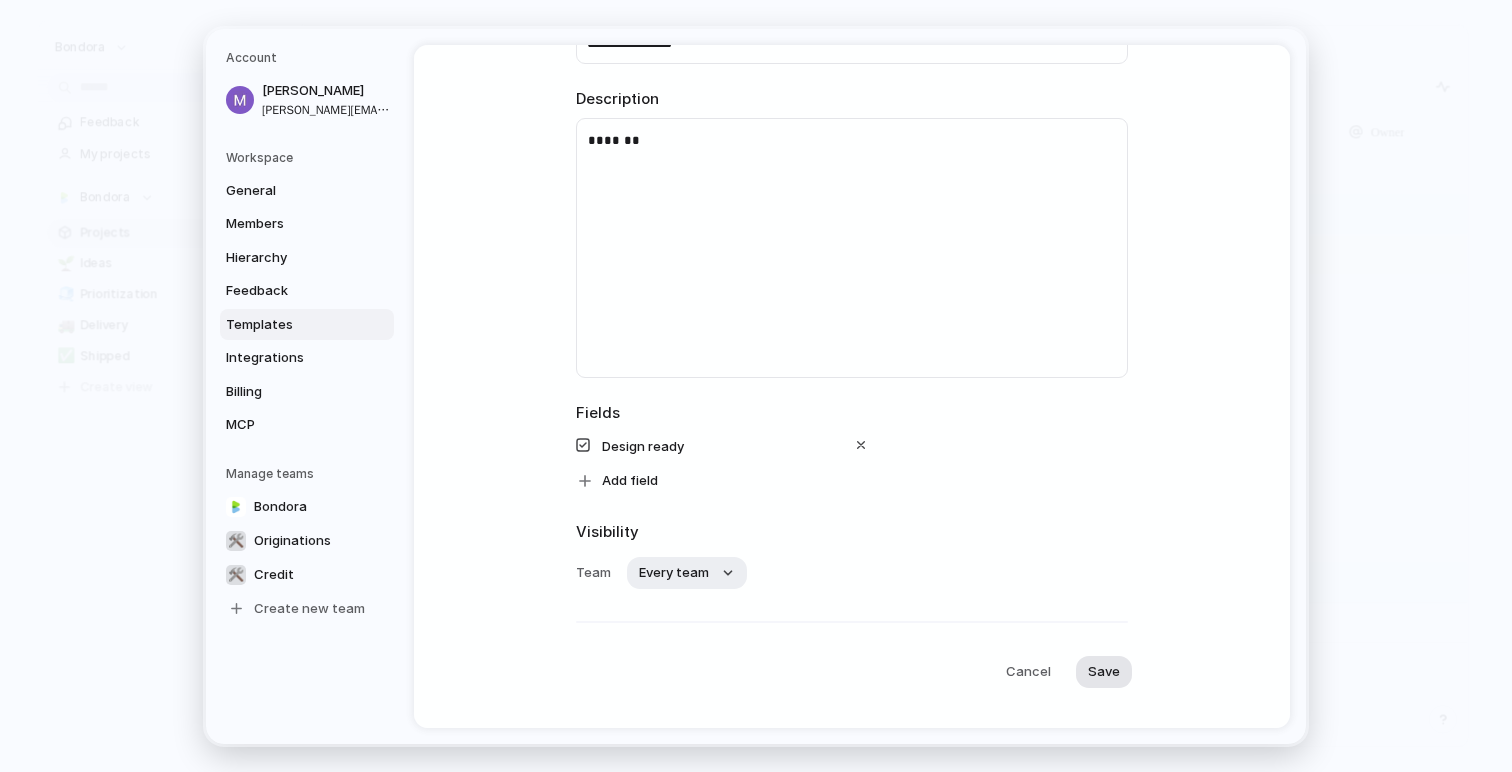 click on "Save" at bounding box center (1104, 671) 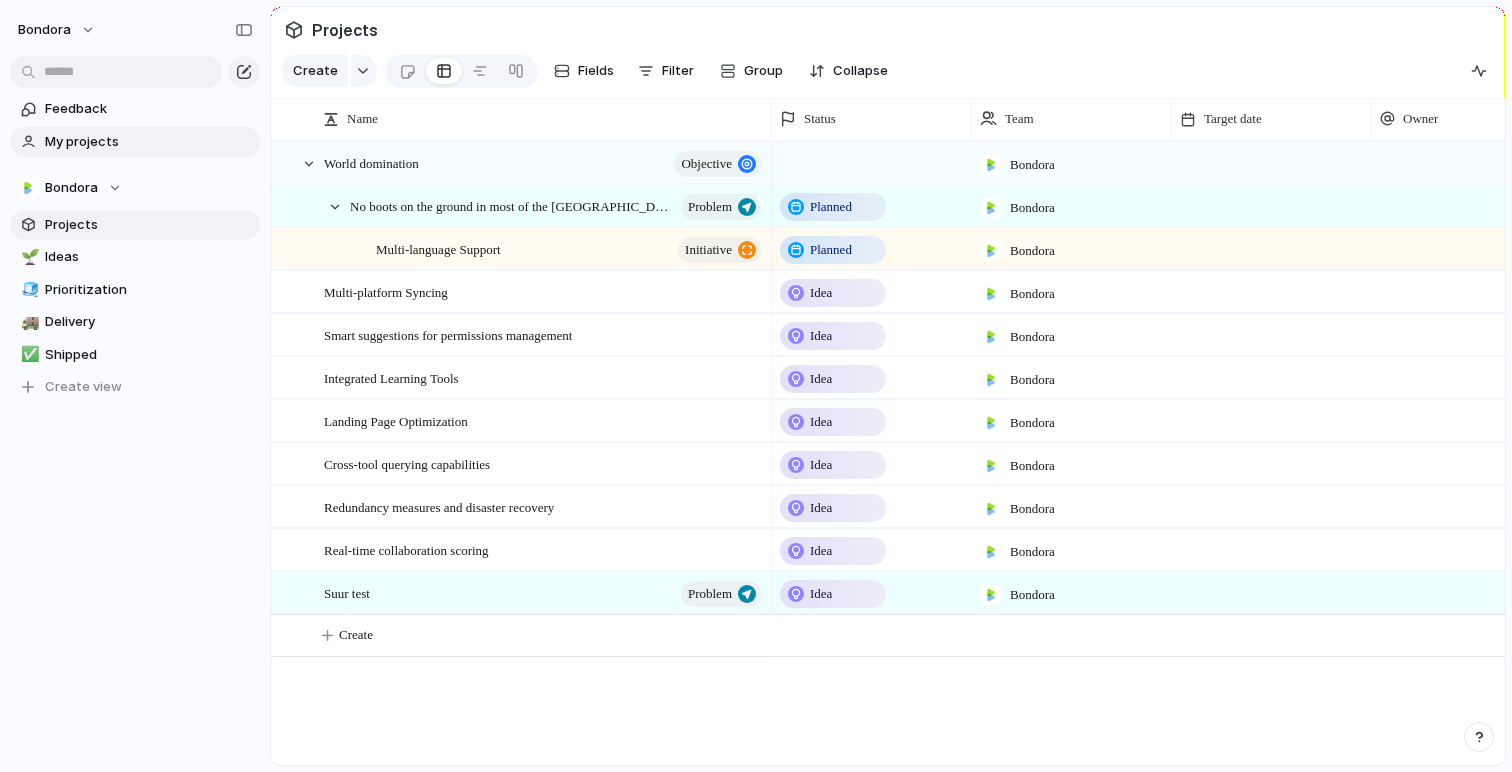 click on "My projects" at bounding box center [149, 142] 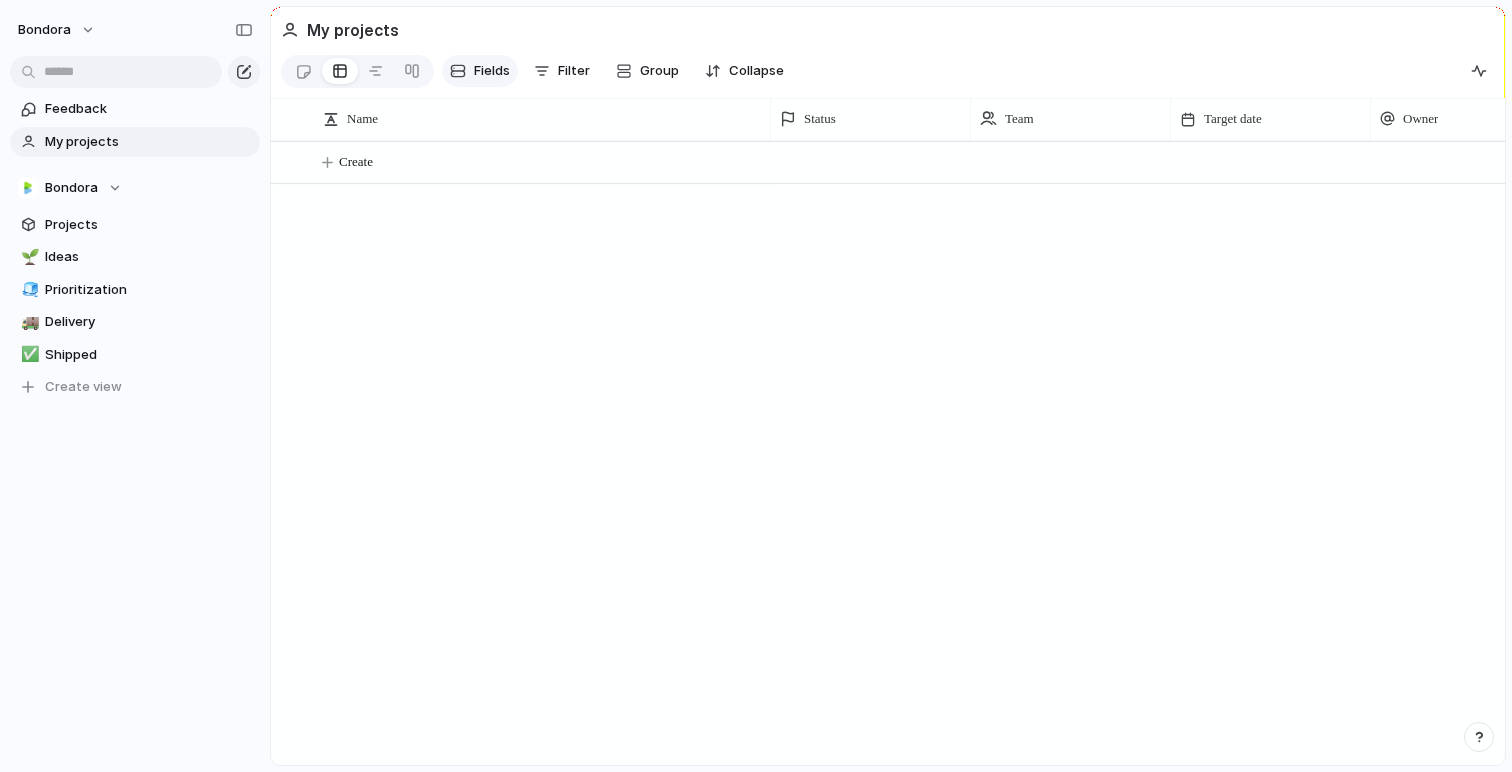click on "Fields" at bounding box center (480, 71) 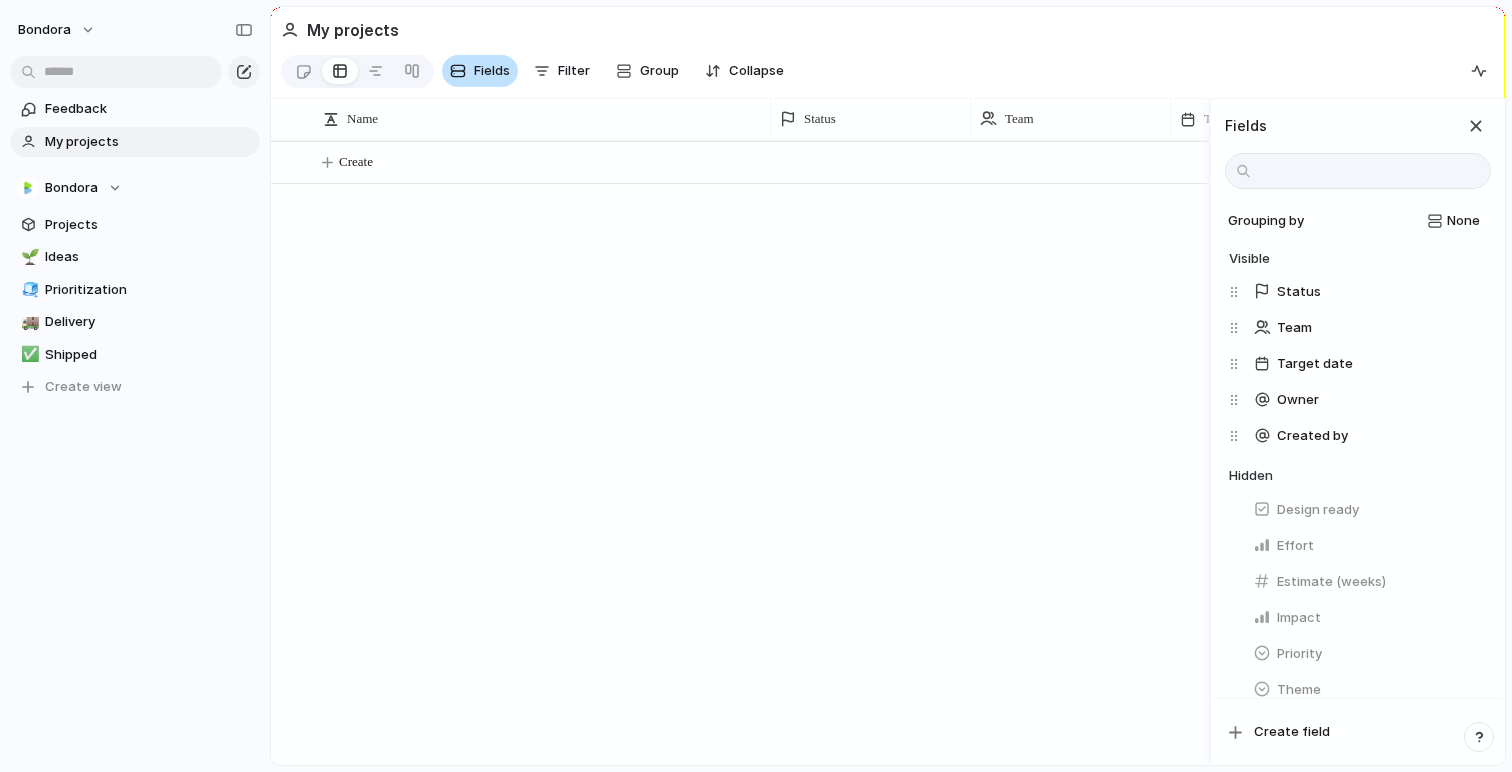scroll, scrollTop: 0, scrollLeft: 0, axis: both 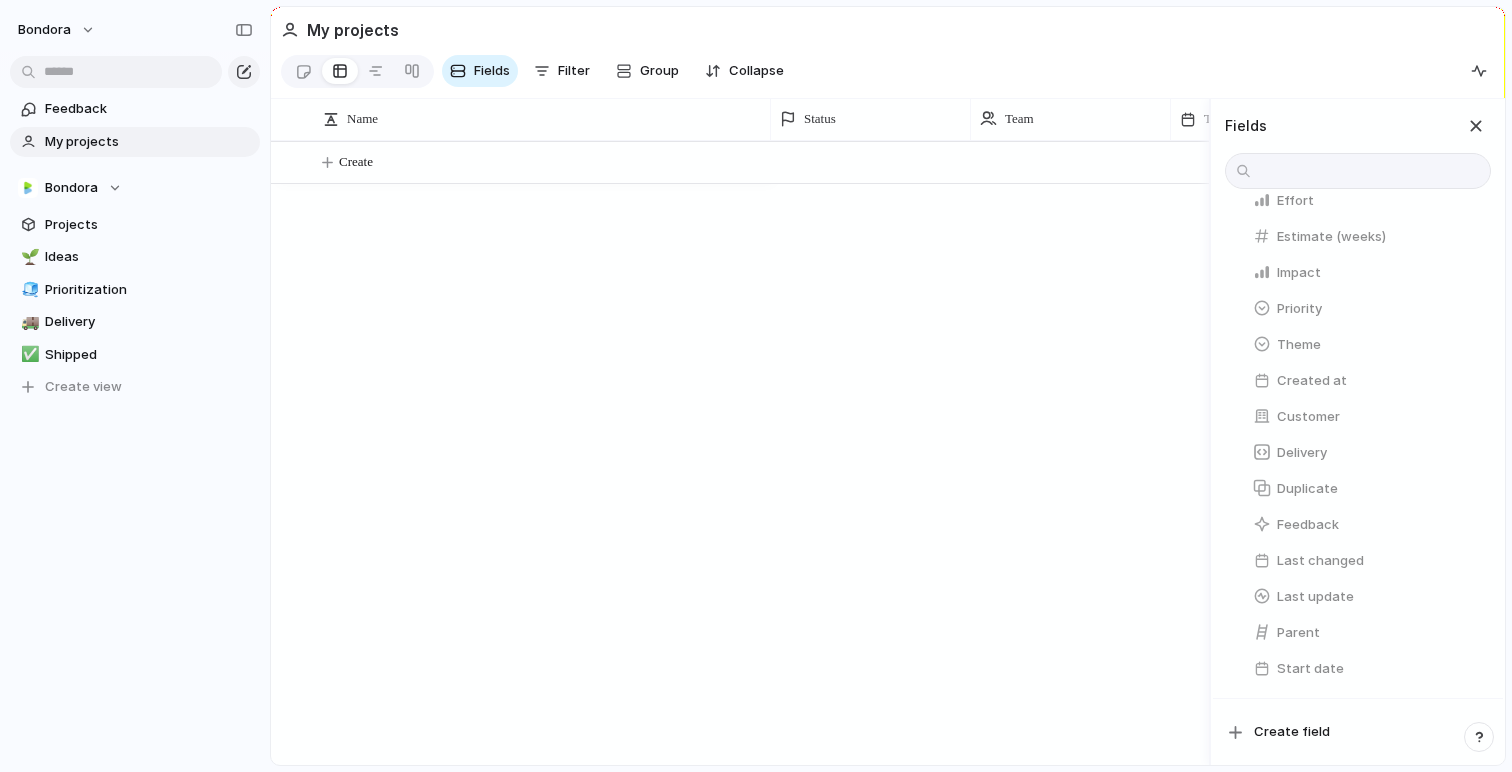 click at bounding box center (1479, 737) 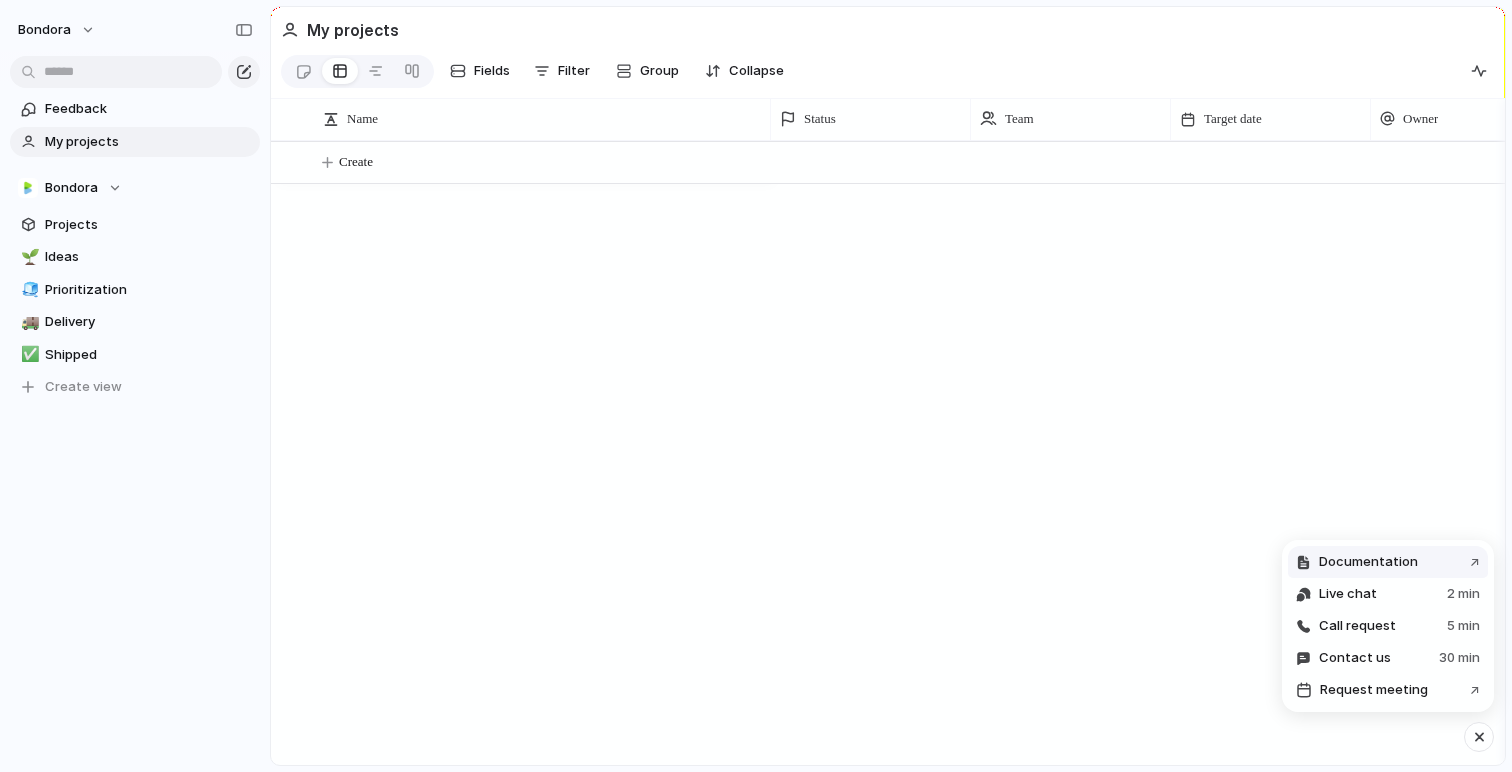 click on "Documentation ↗" at bounding box center (1388, 562) 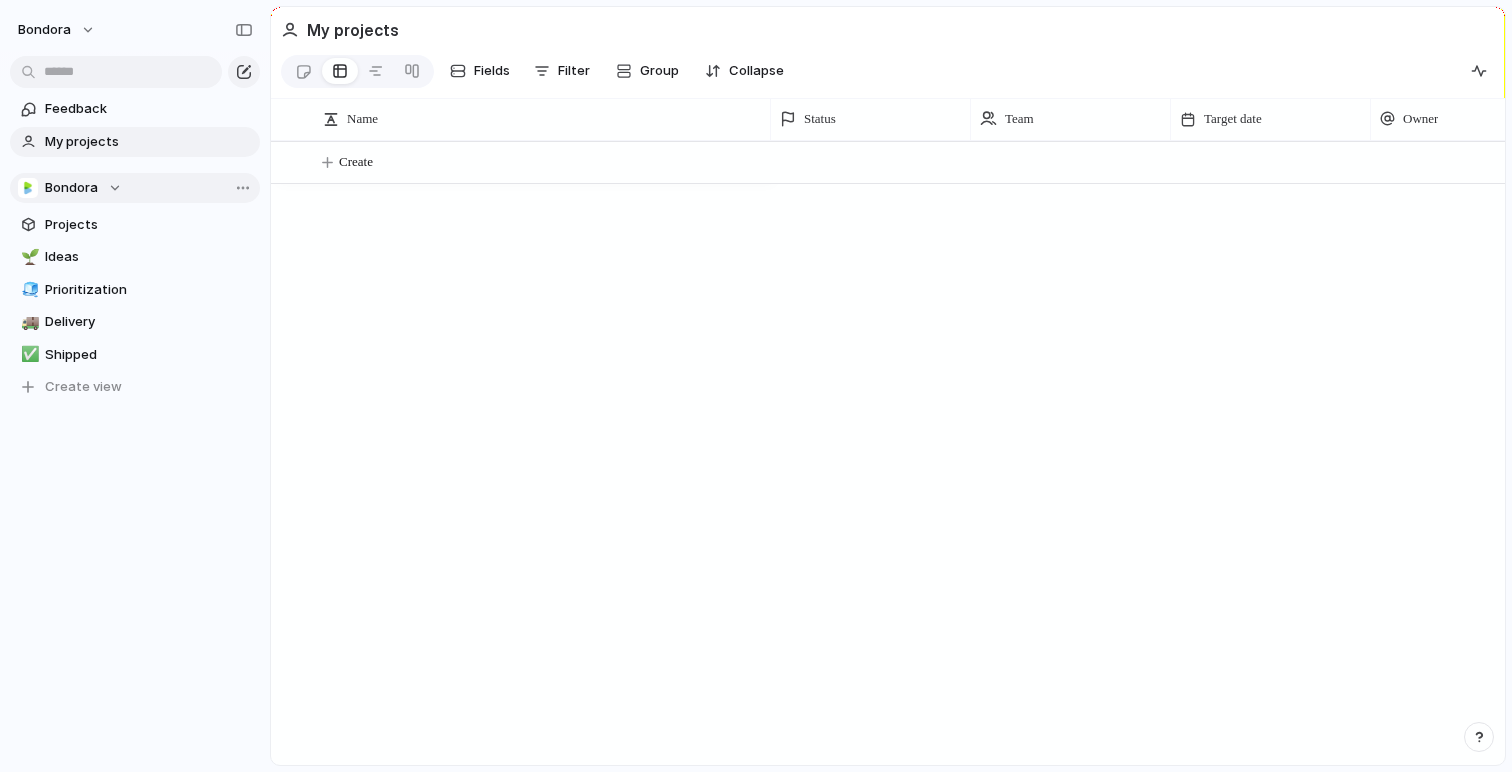 click on "Bondora" at bounding box center (70, 188) 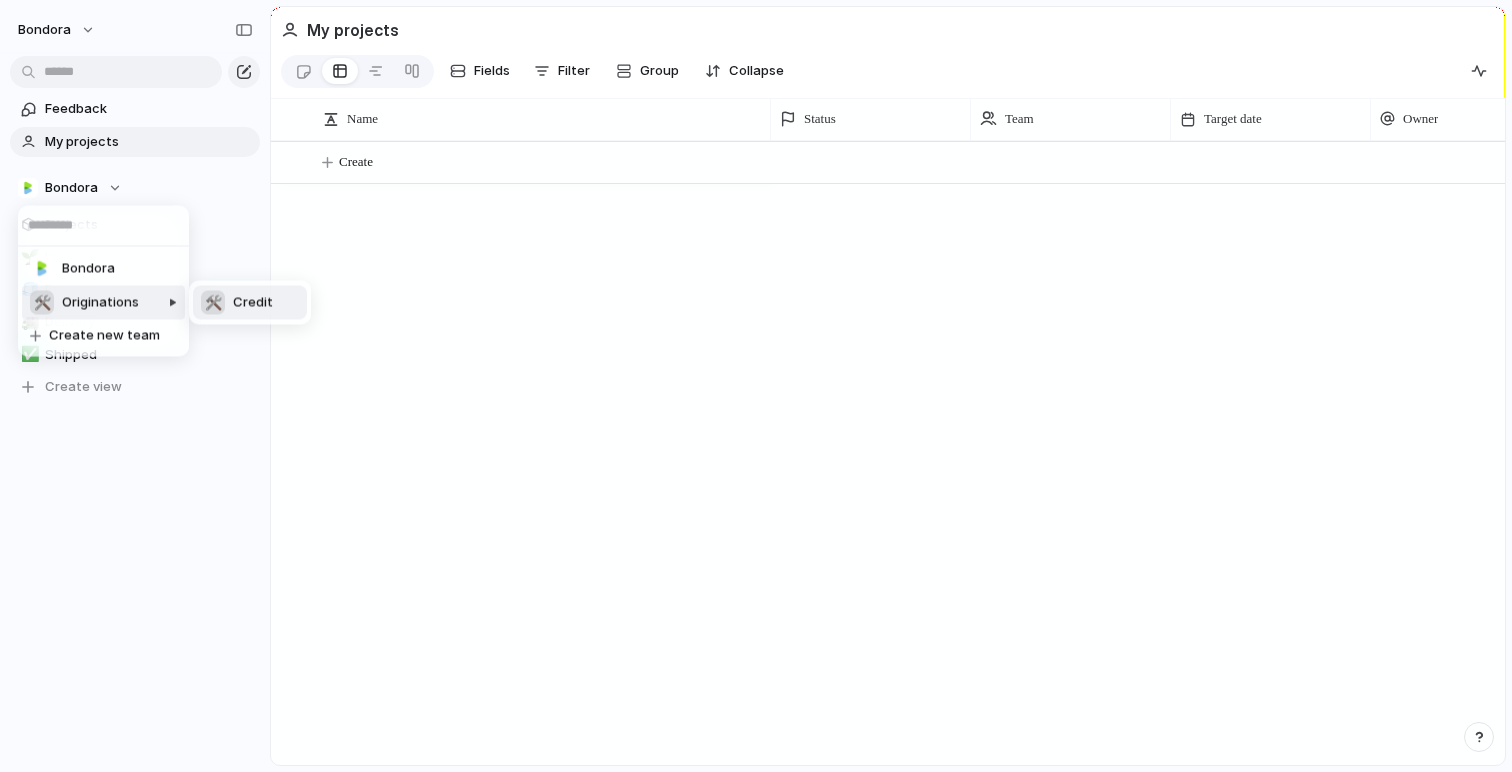 click on "Bondora   🛠️ Originations   Create new team" at bounding box center [756, 386] 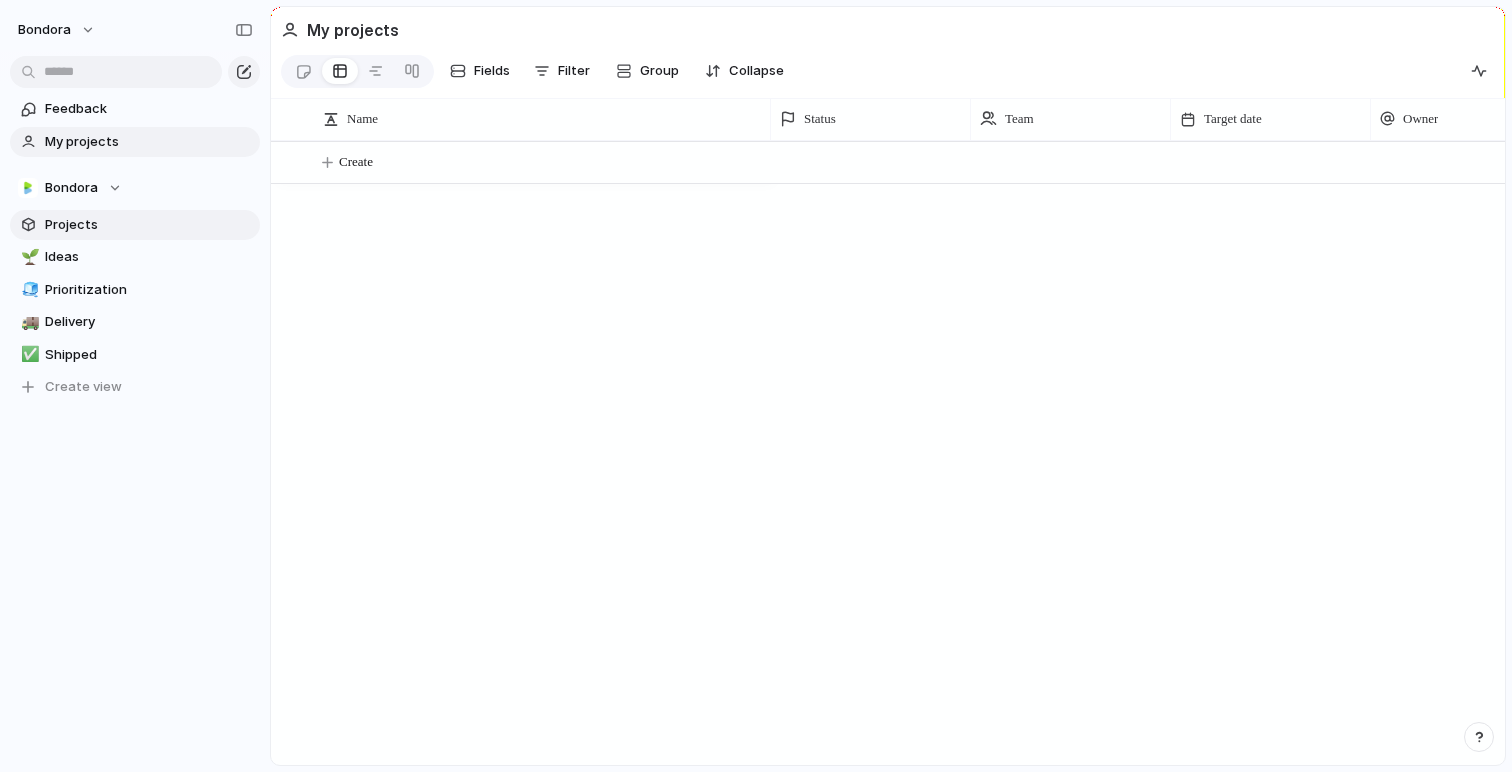click on "Projects" at bounding box center [149, 225] 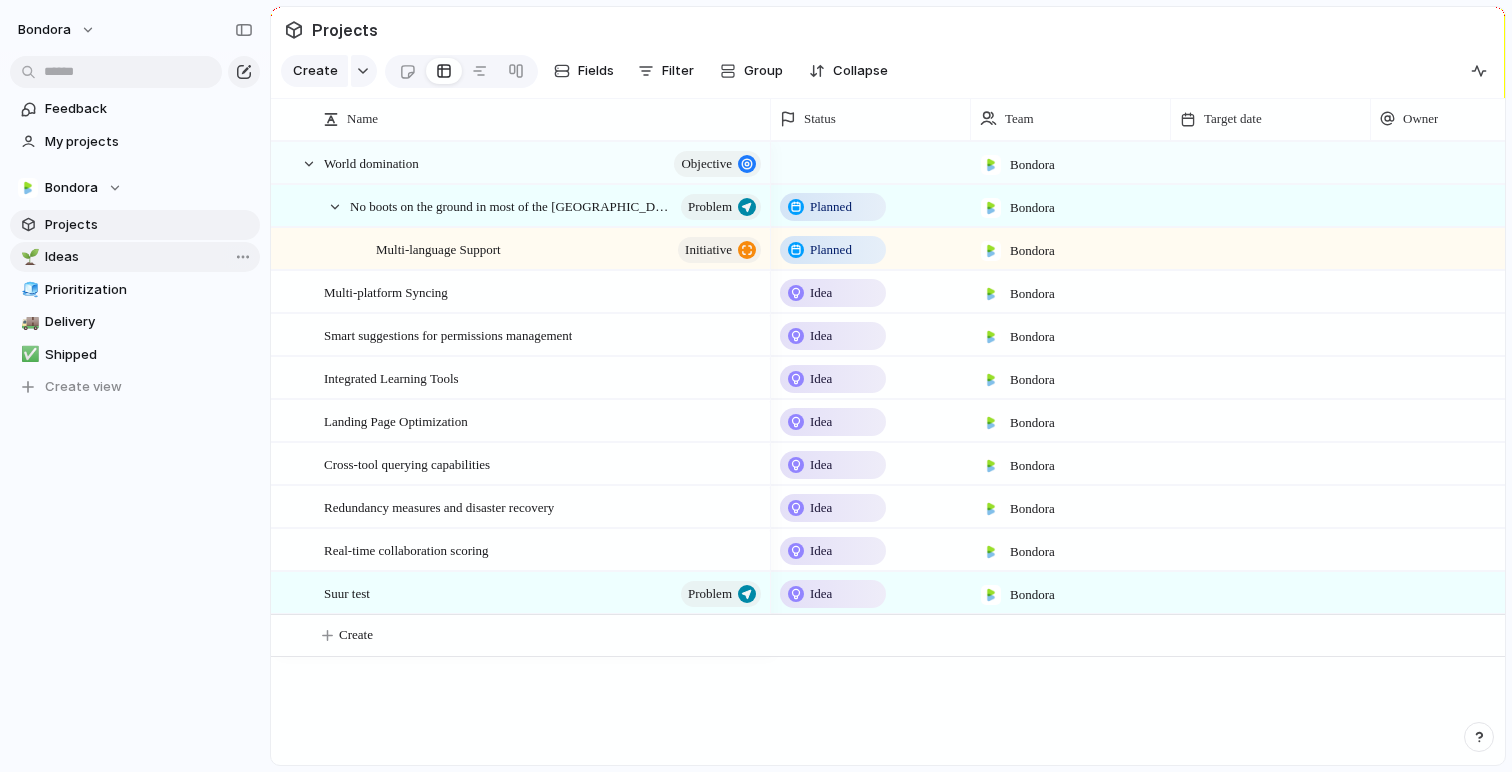 click on "Ideas" at bounding box center [149, 257] 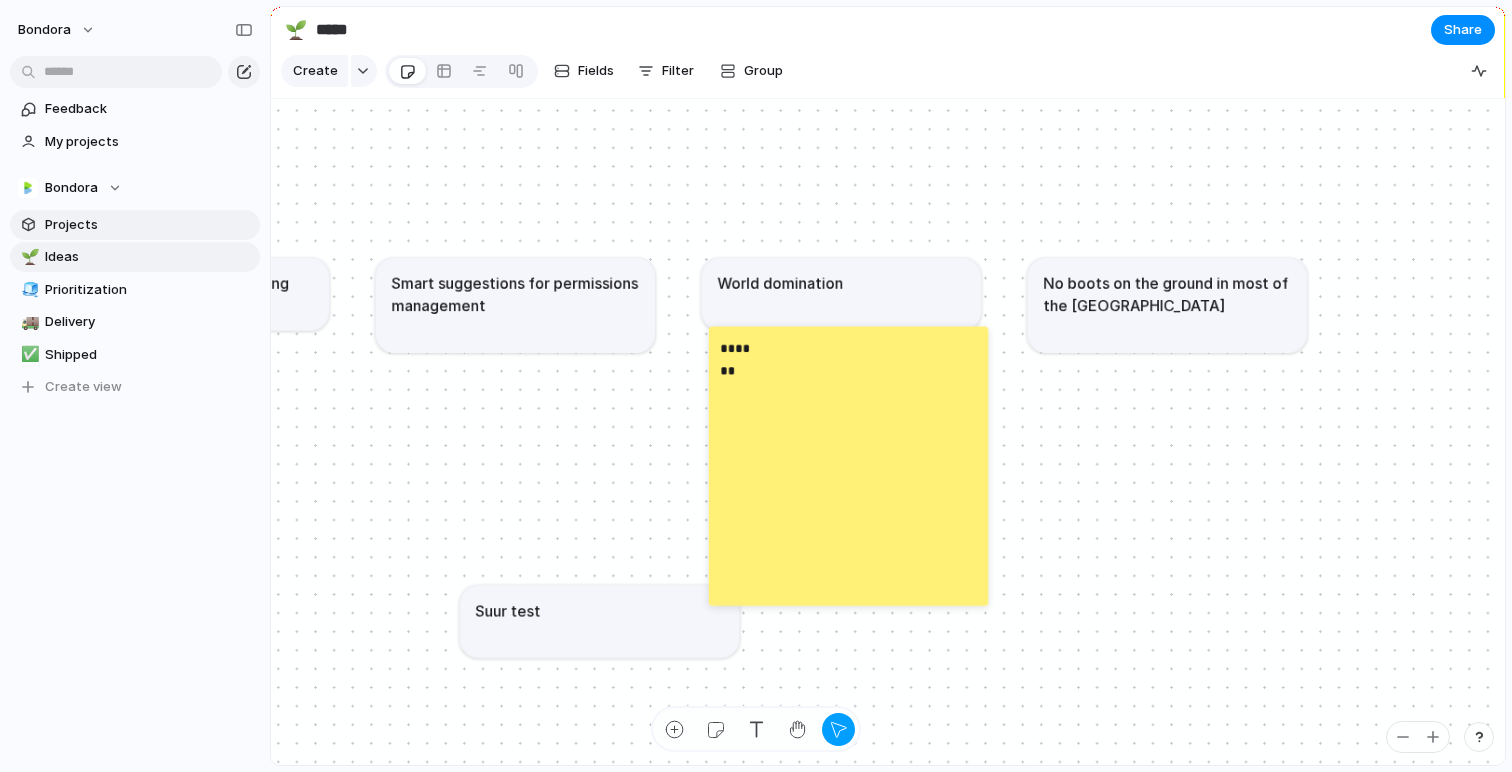 click on "Projects" at bounding box center [149, 225] 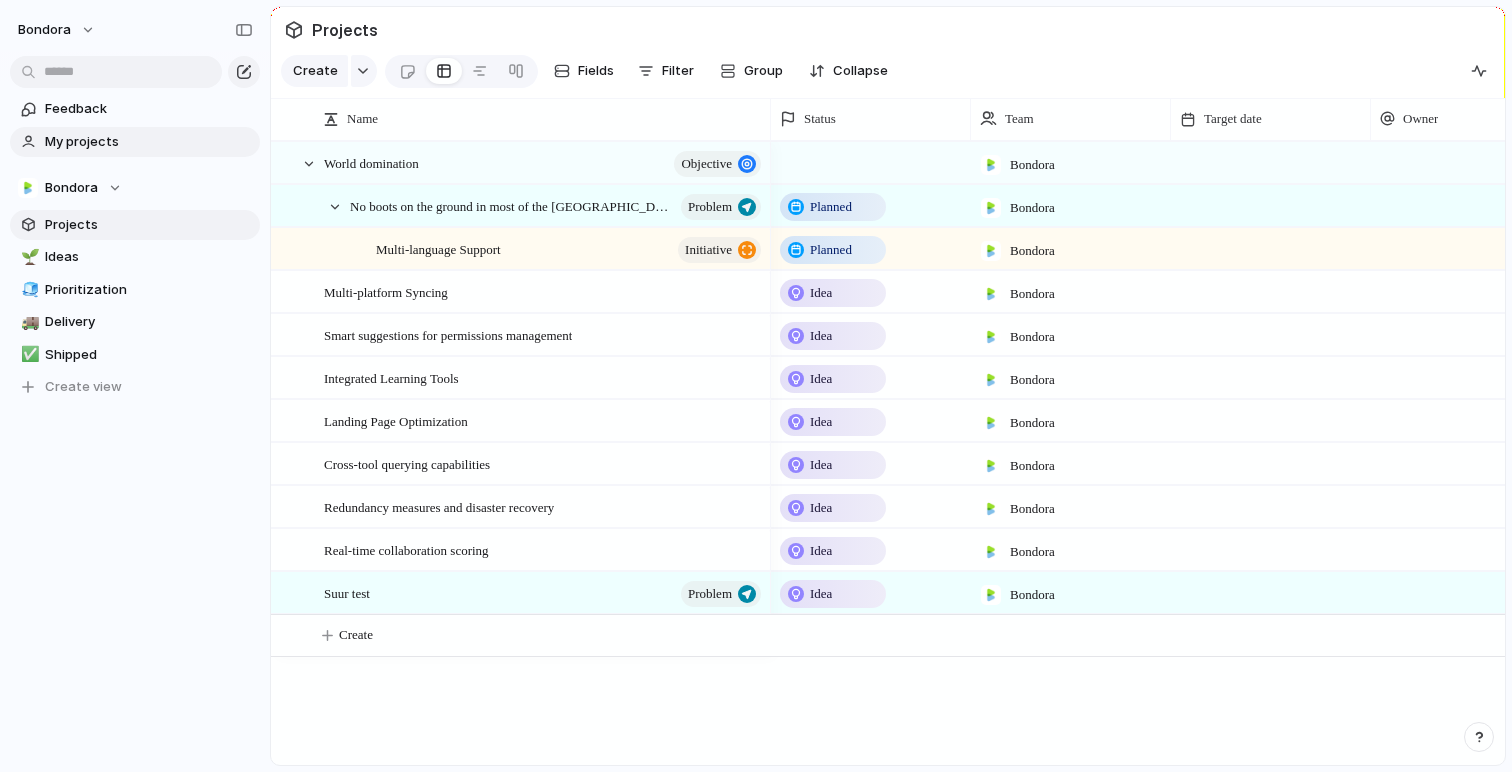 click on "My projects" at bounding box center (149, 142) 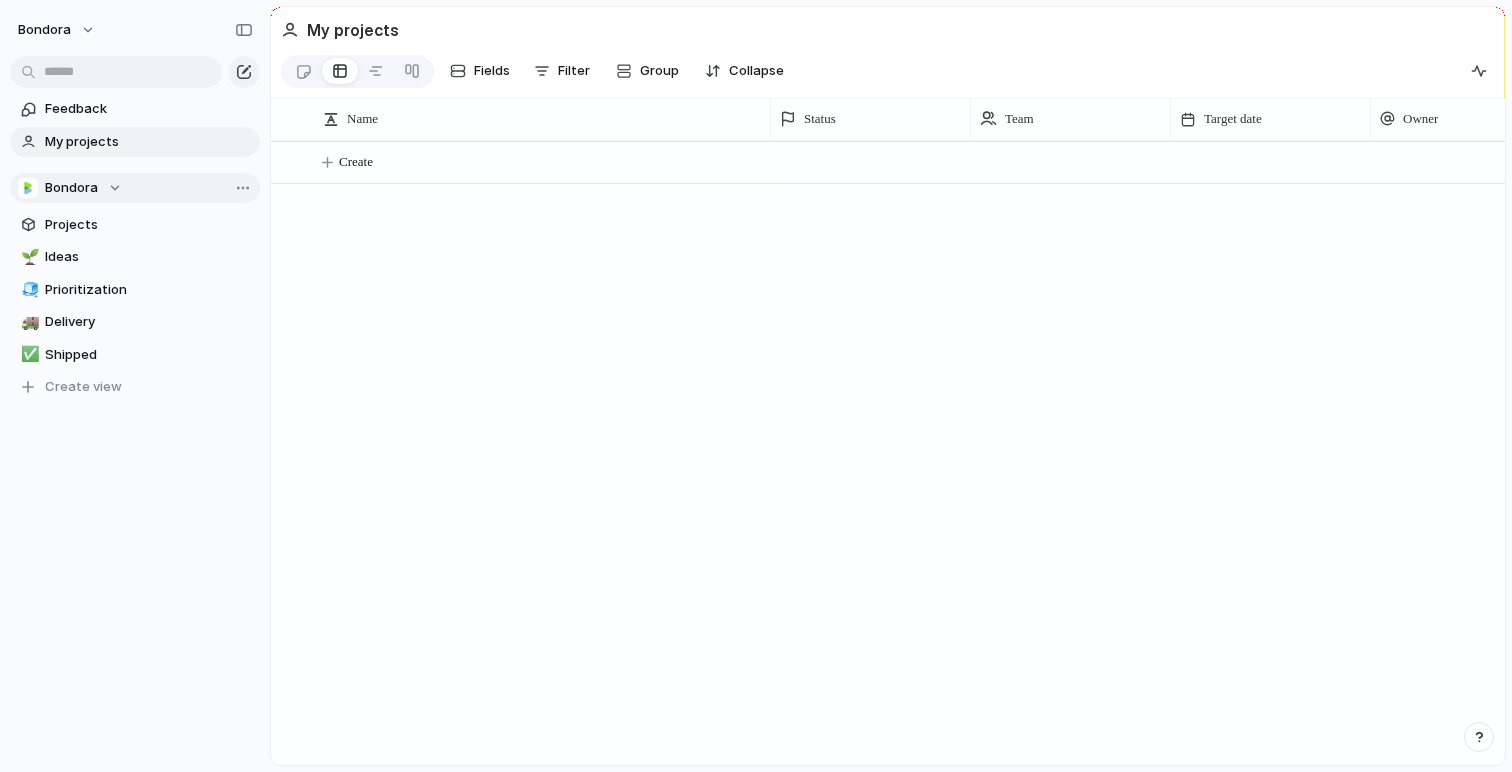 click on "Bondora" at bounding box center (70, 188) 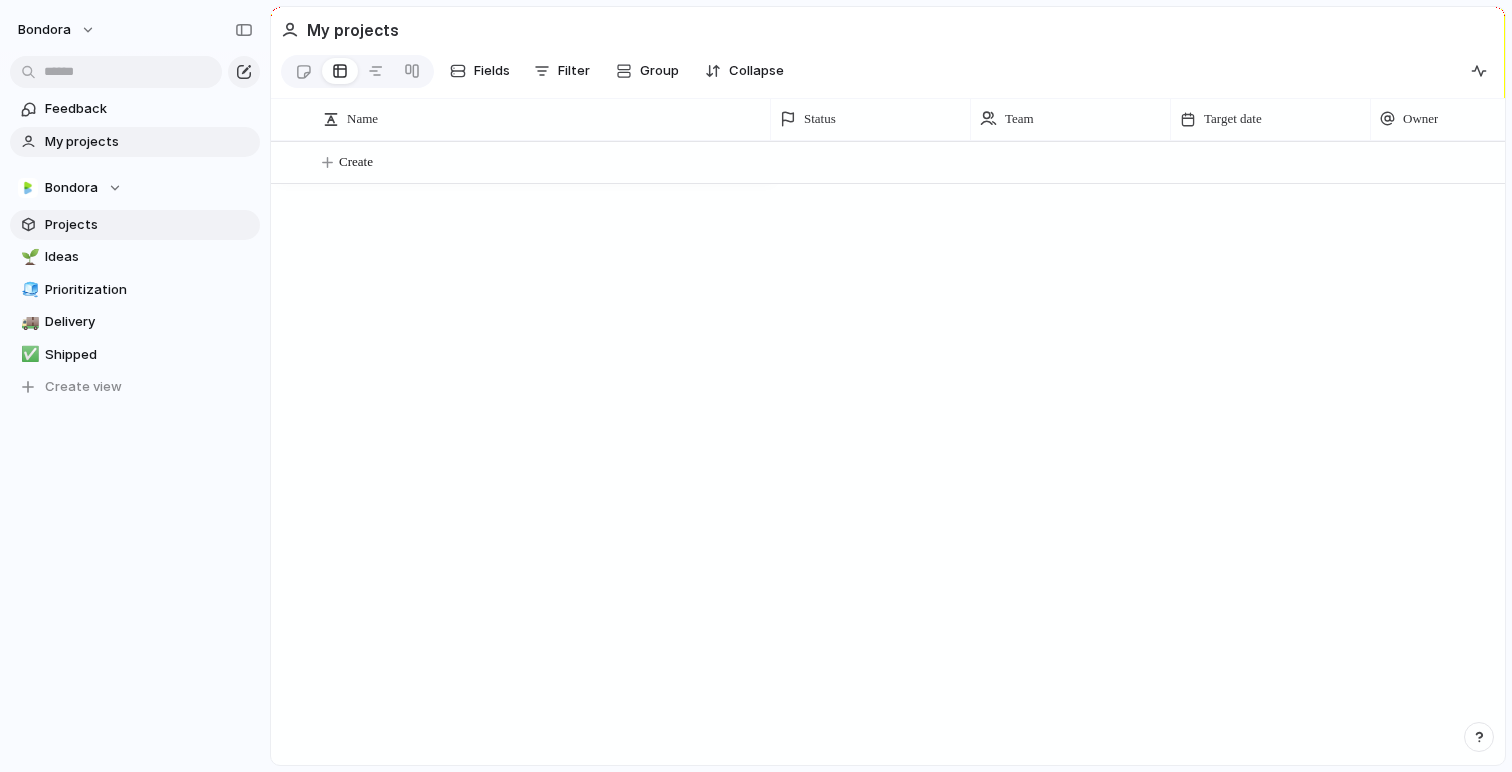 click on "Projects" at bounding box center [149, 225] 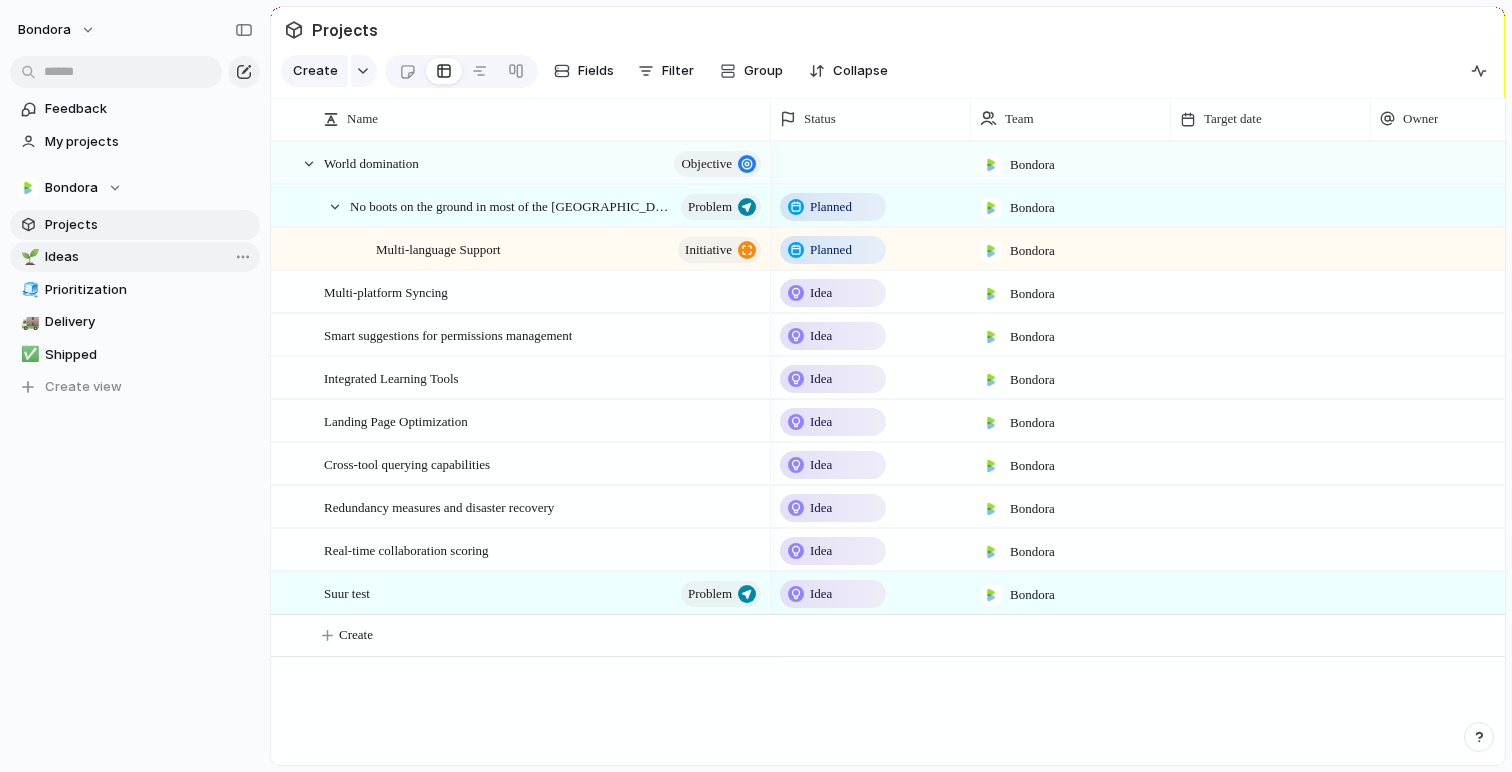 click on "Ideas" at bounding box center [149, 257] 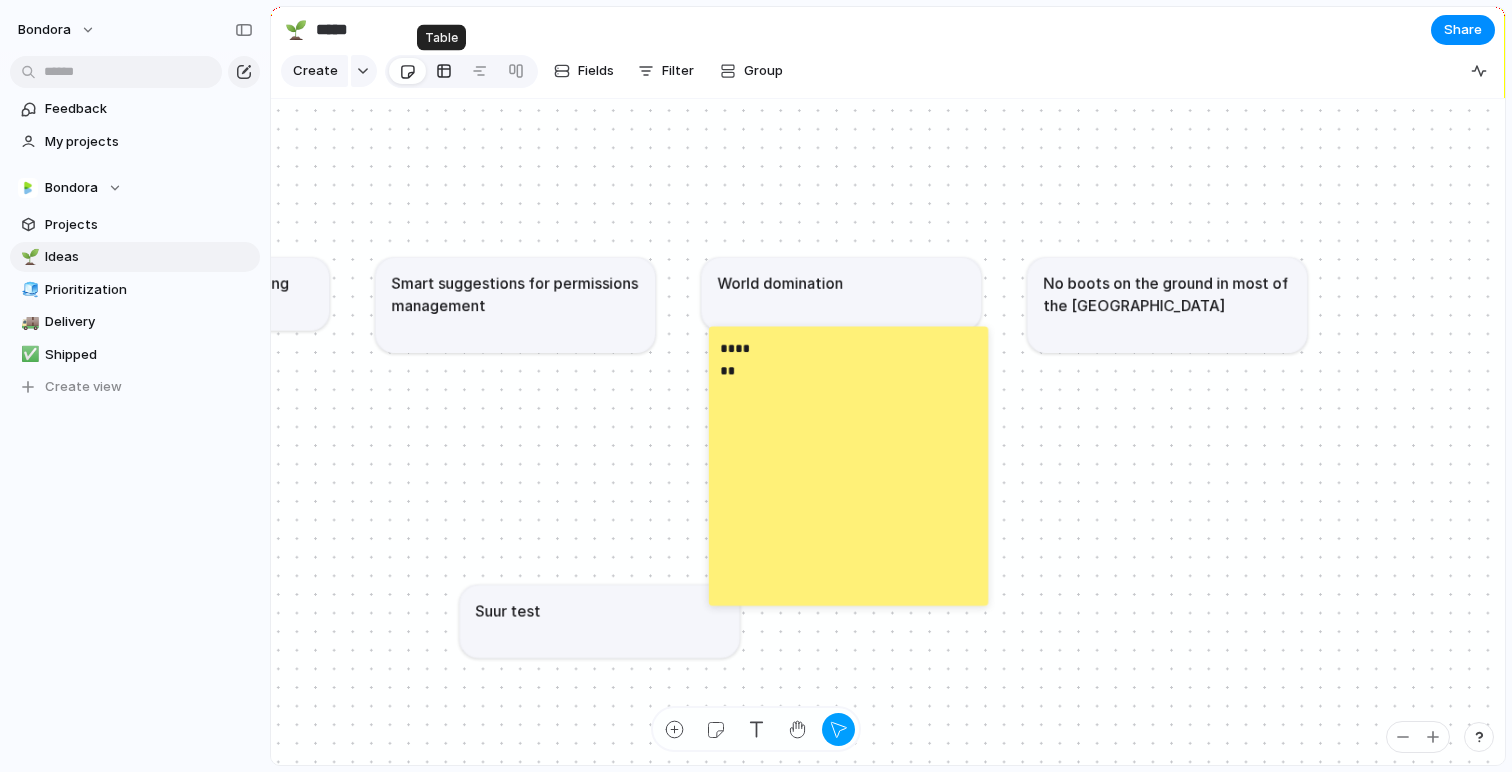 click at bounding box center [444, 71] 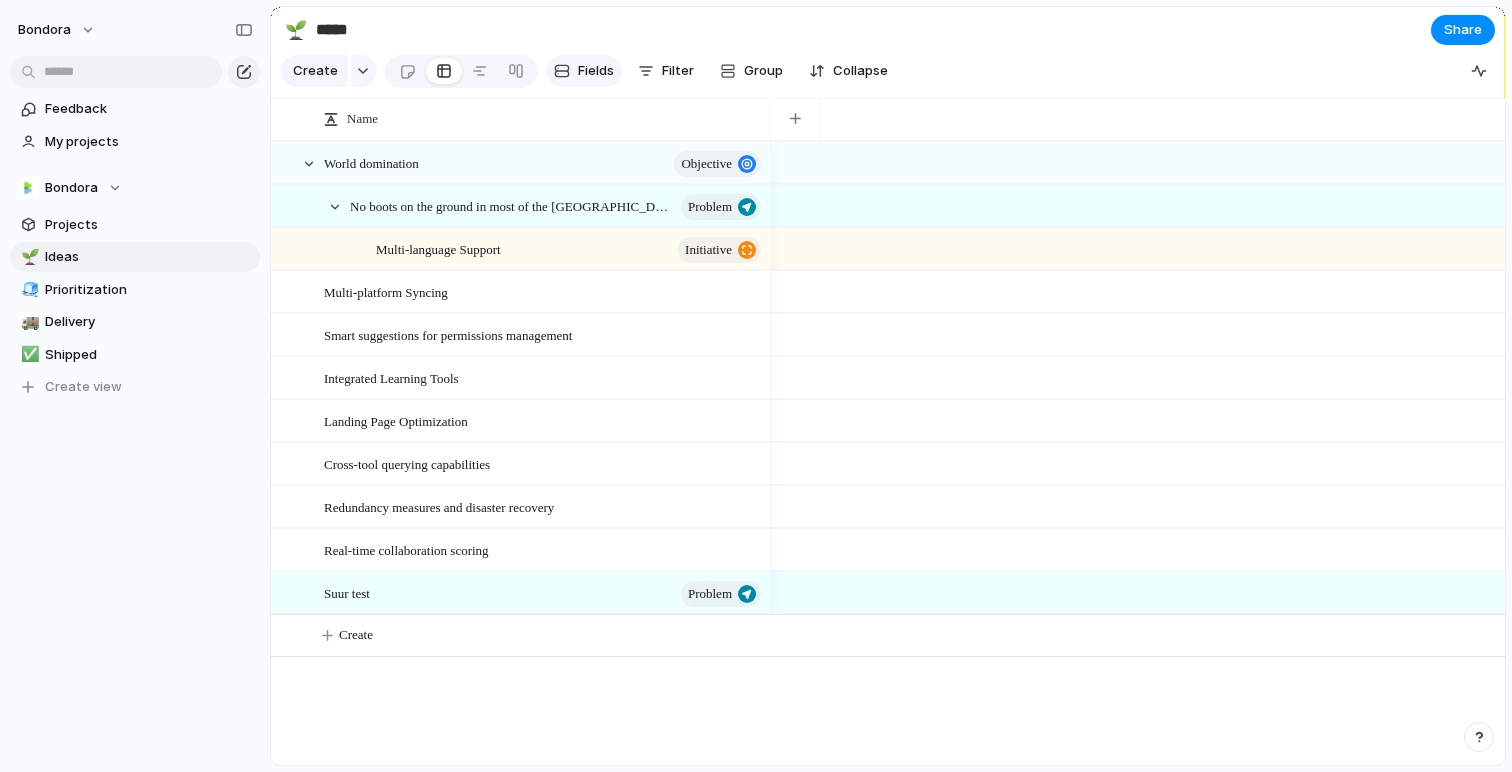 click on "Fields" at bounding box center [596, 71] 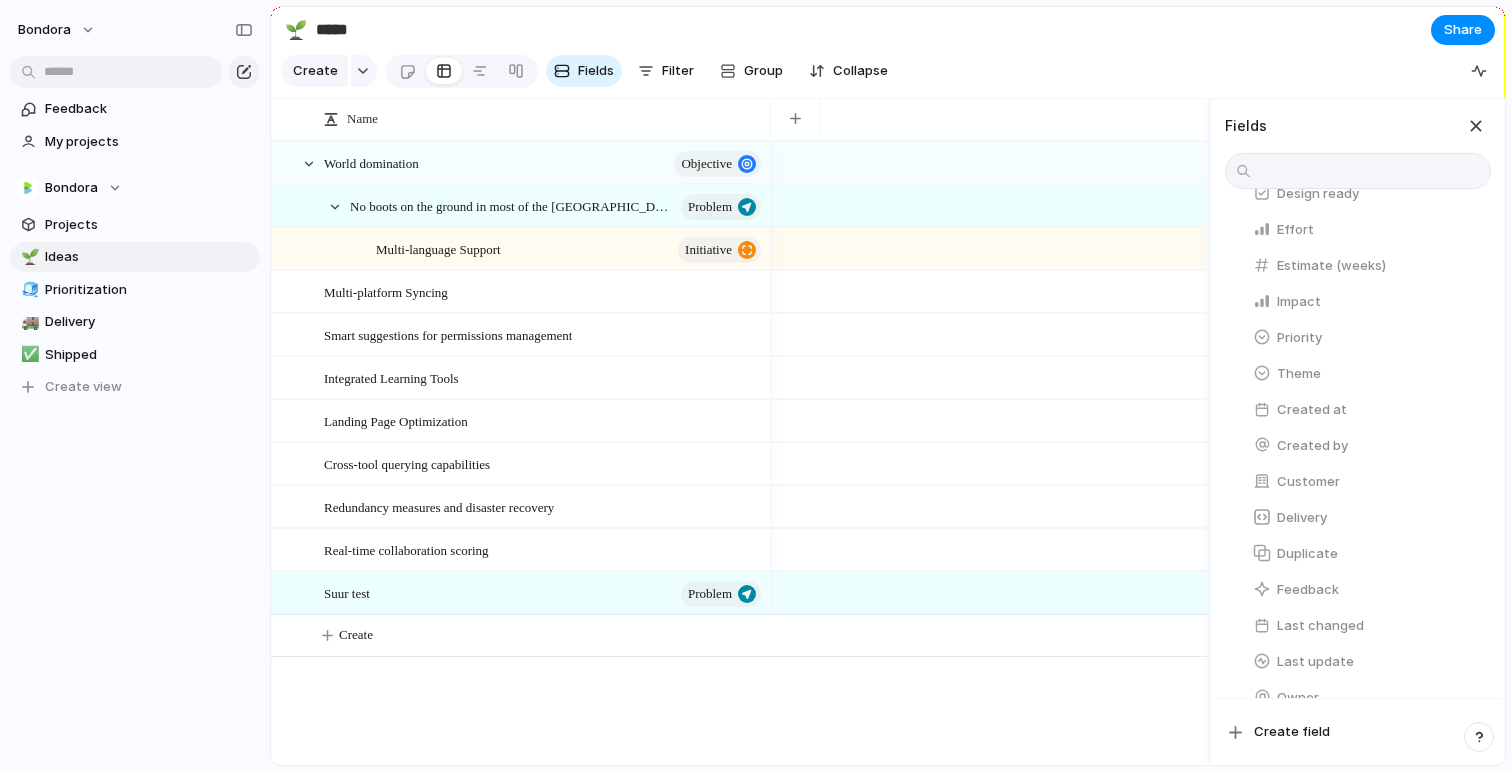 scroll, scrollTop: 203, scrollLeft: 0, axis: vertical 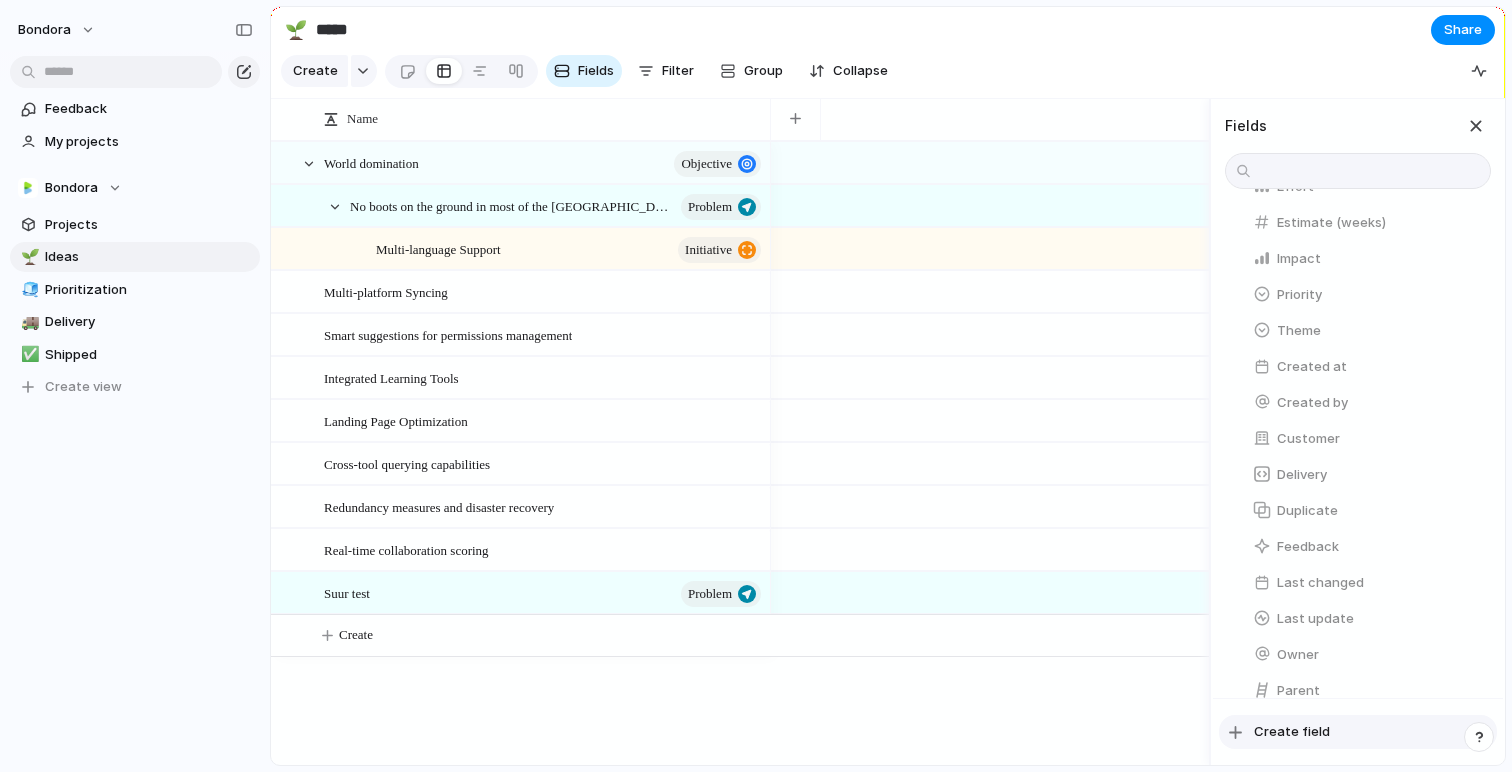 click on "Create field" at bounding box center (1358, 732) 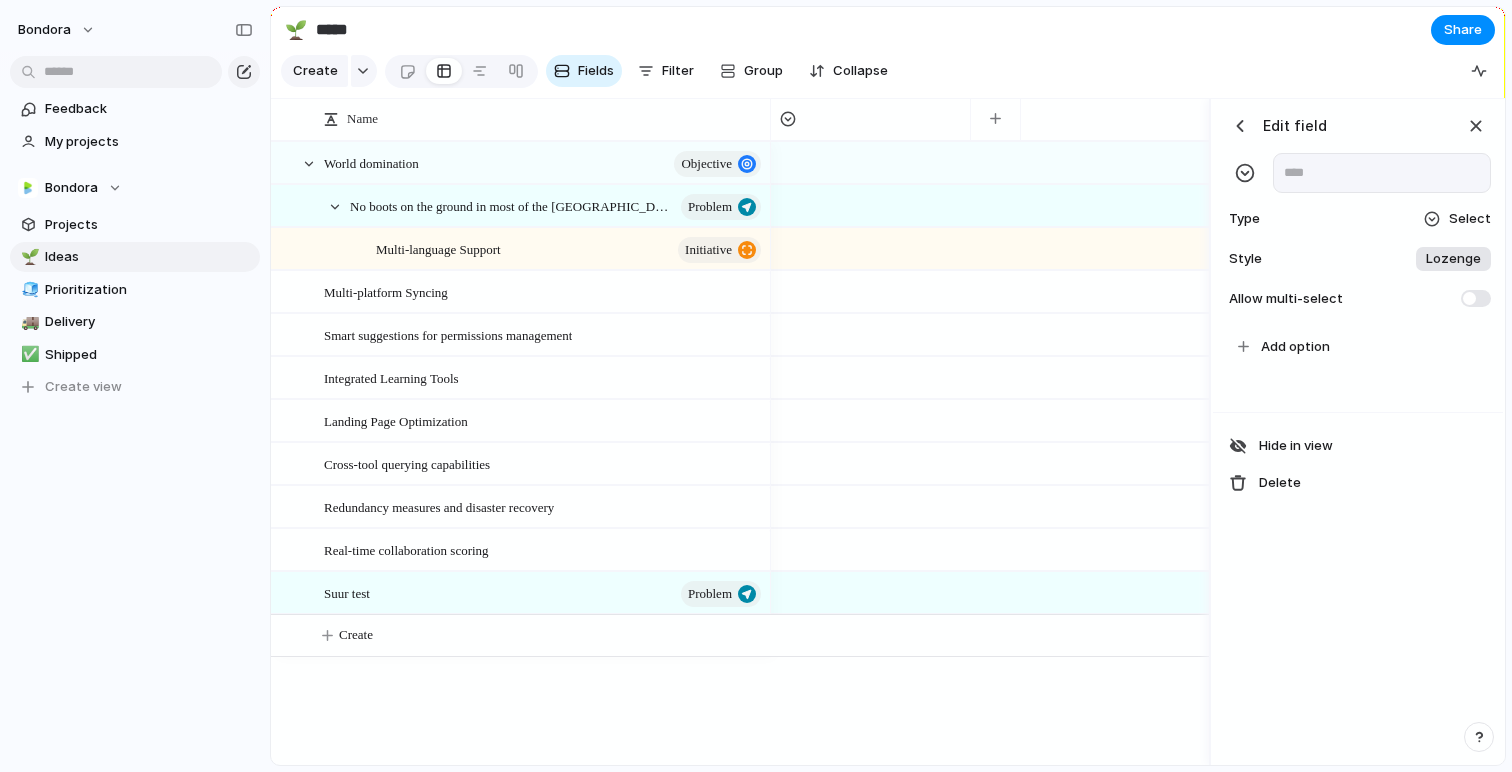 click on "Select" at bounding box center [1470, 219] 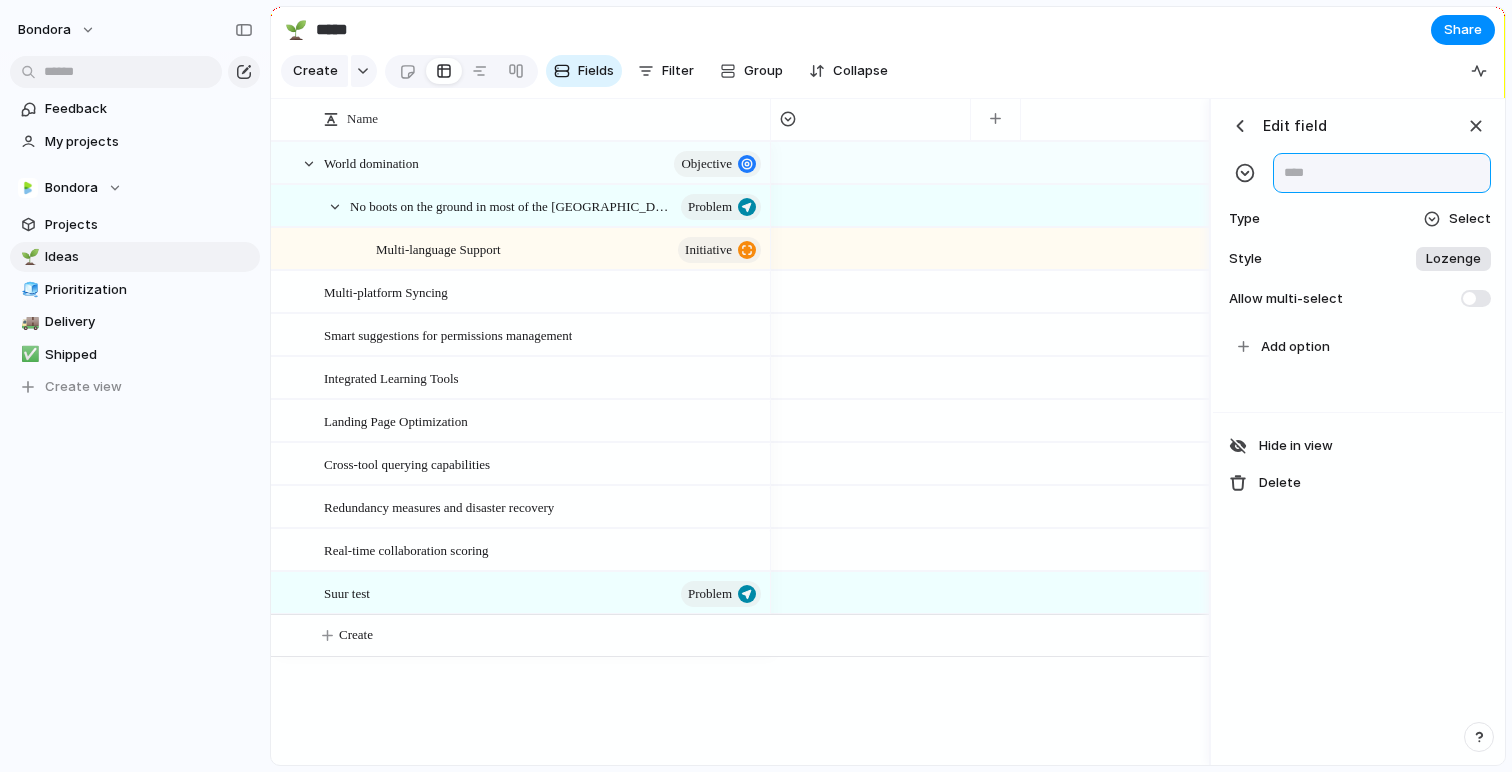 click at bounding box center (1382, 173) 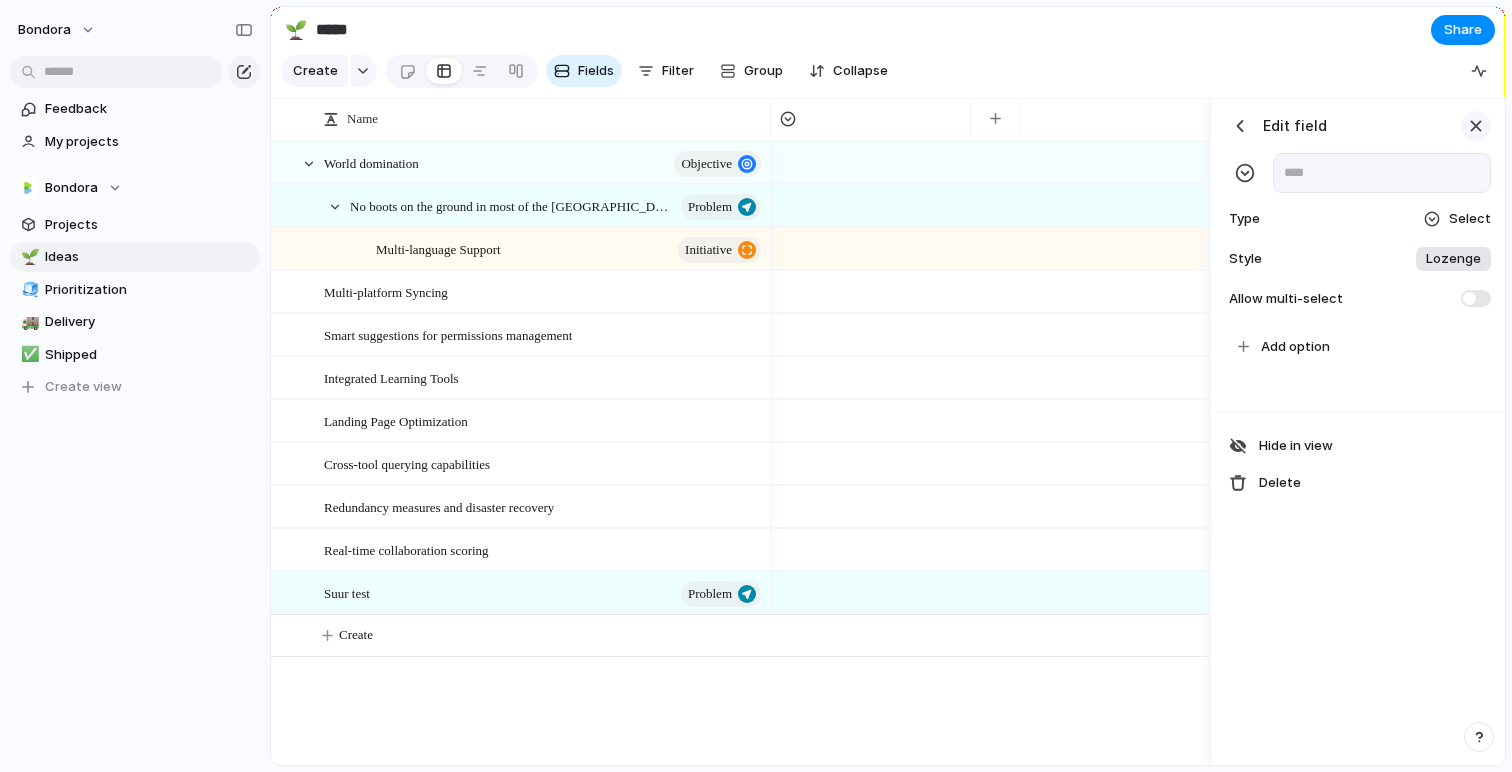click at bounding box center [1476, 126] 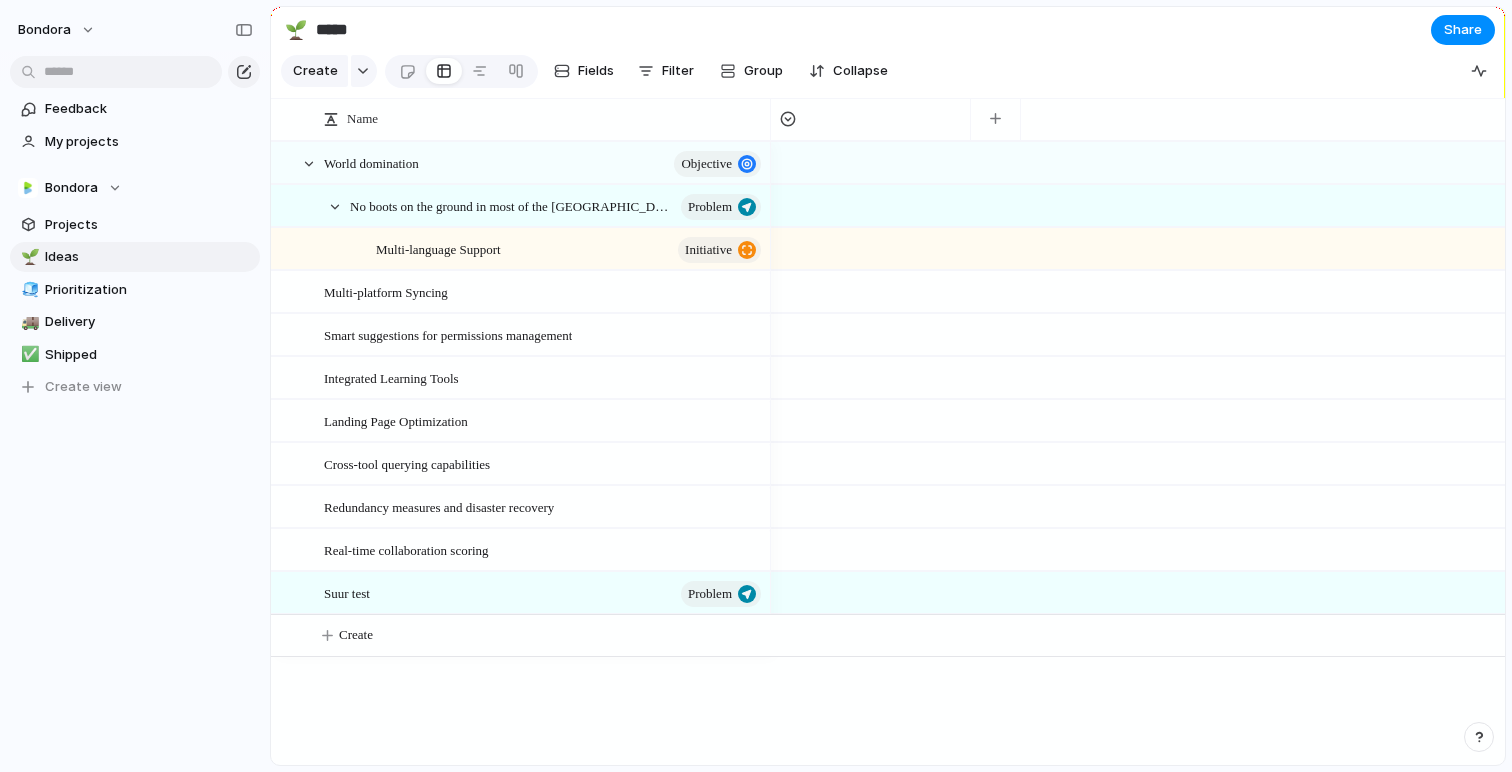 click at bounding box center (1479, 737) 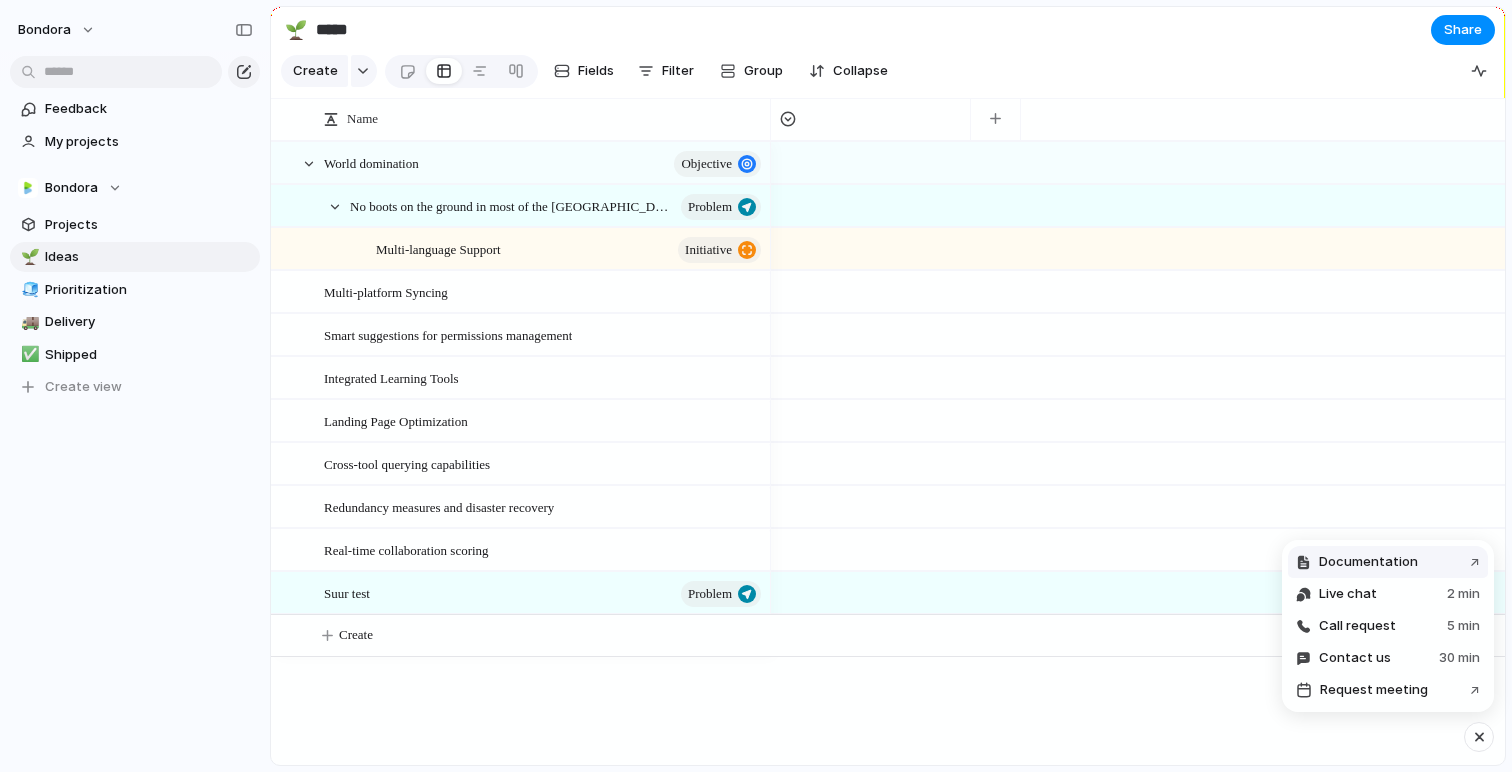 click on "Documentation" at bounding box center [1368, 562] 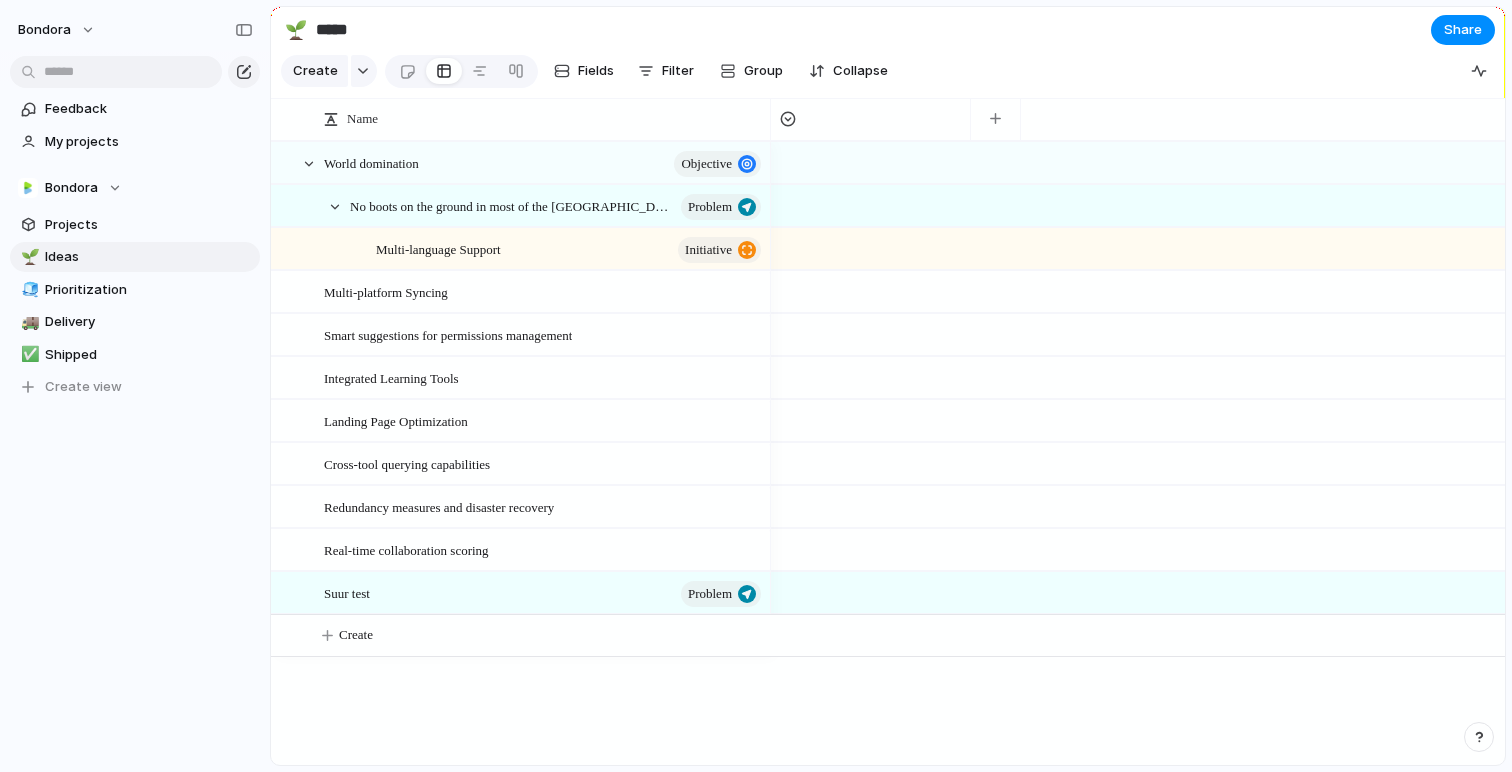 click on "Name" at bounding box center (542, 119) 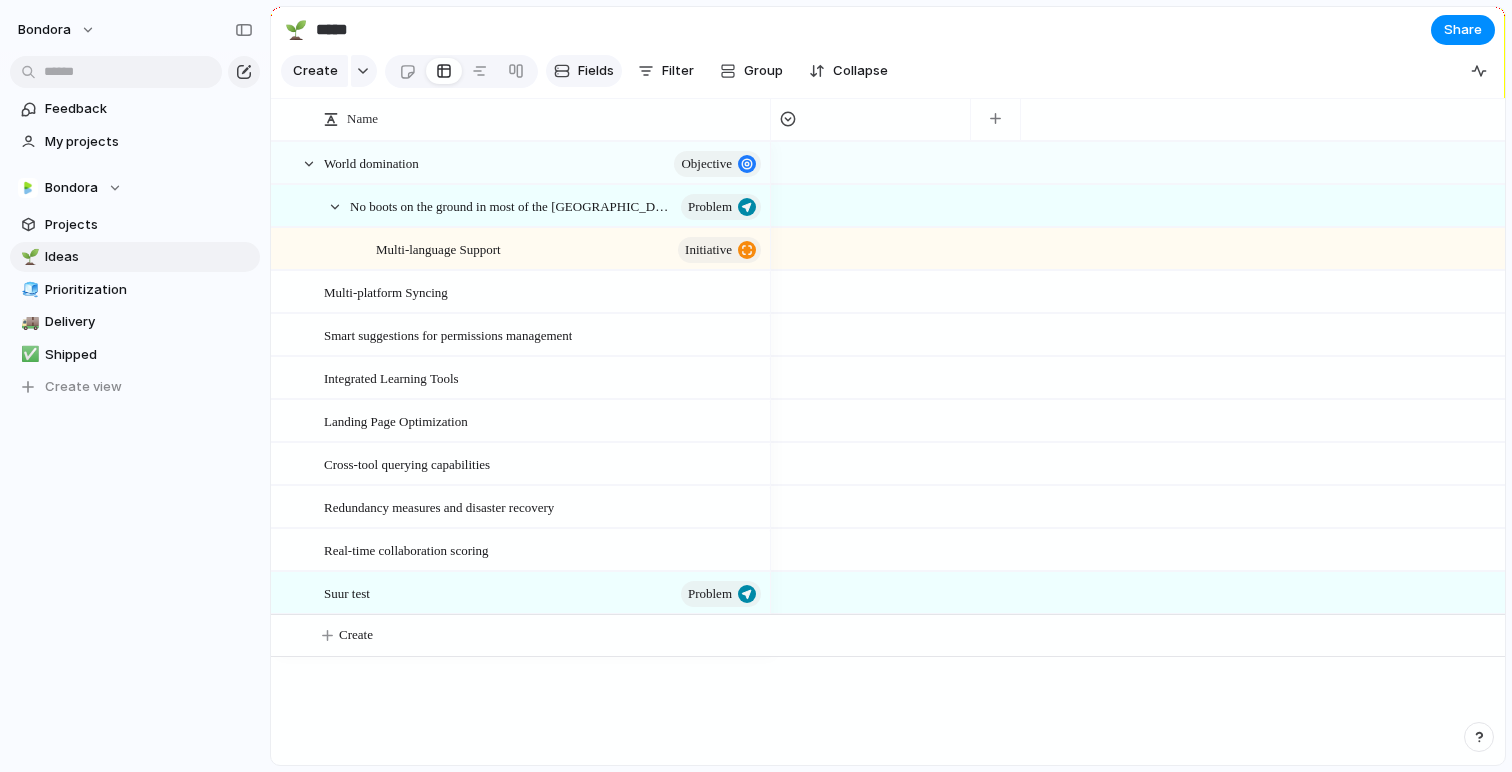 click on "Fields" at bounding box center [596, 71] 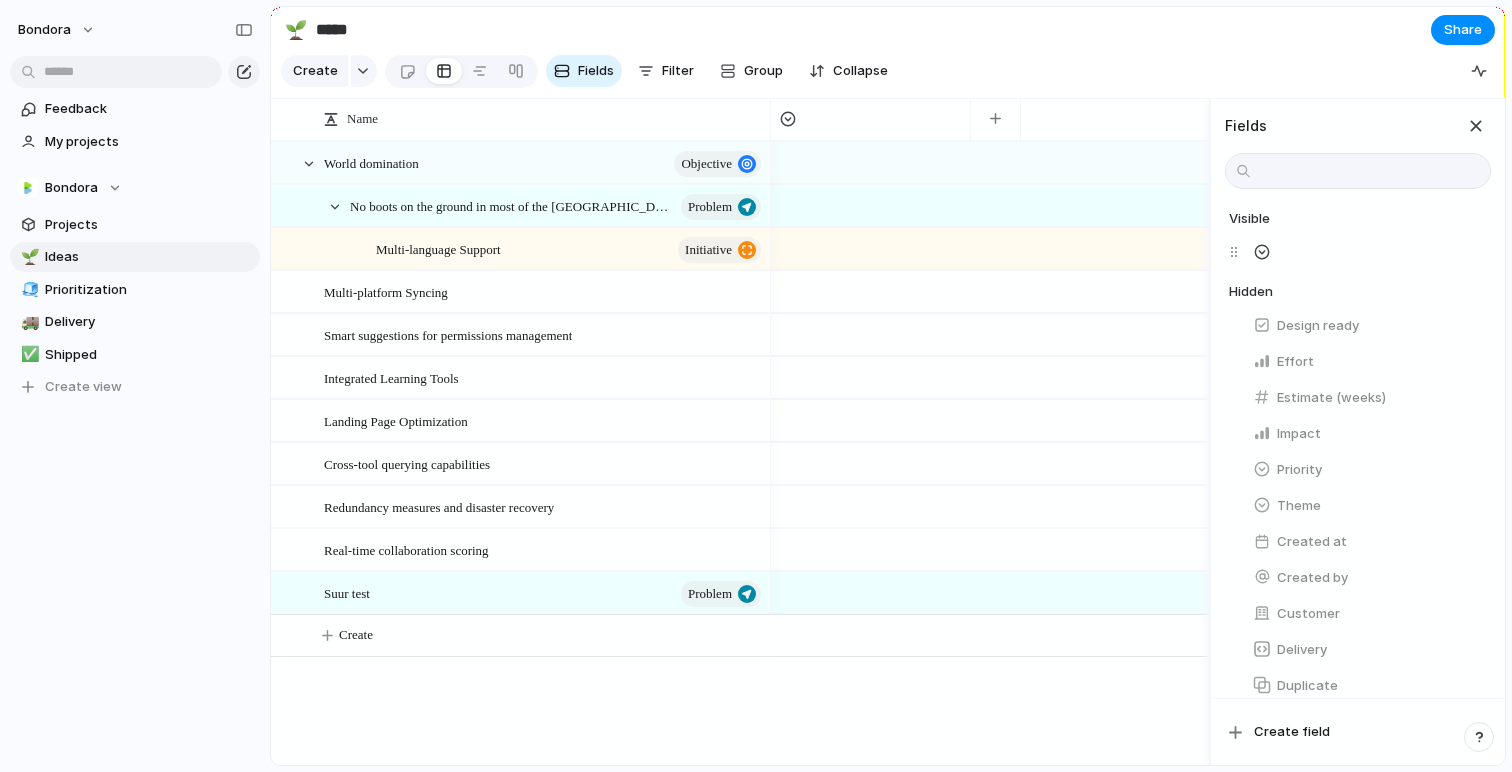 scroll, scrollTop: 0, scrollLeft: 0, axis: both 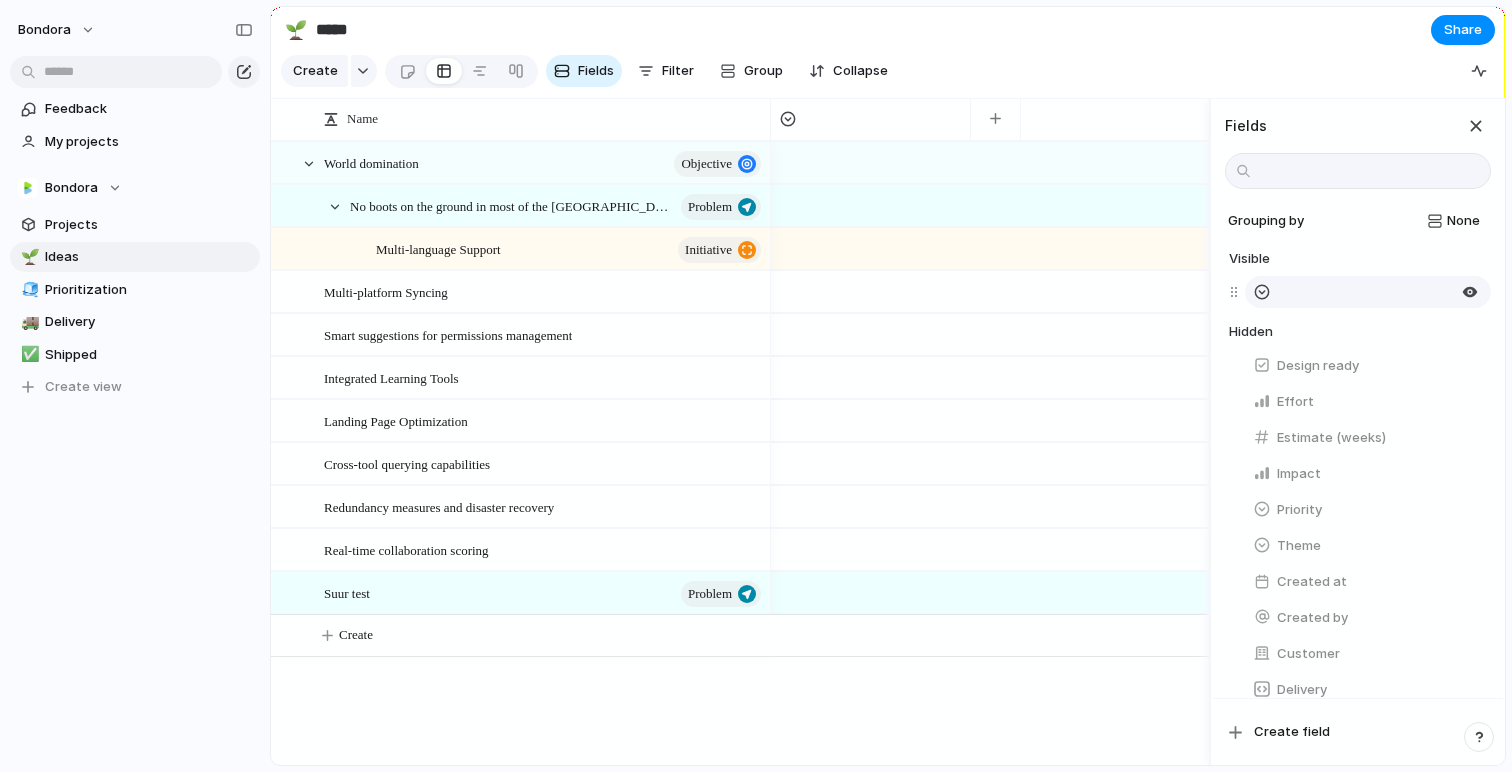 click at bounding box center [1262, 292] 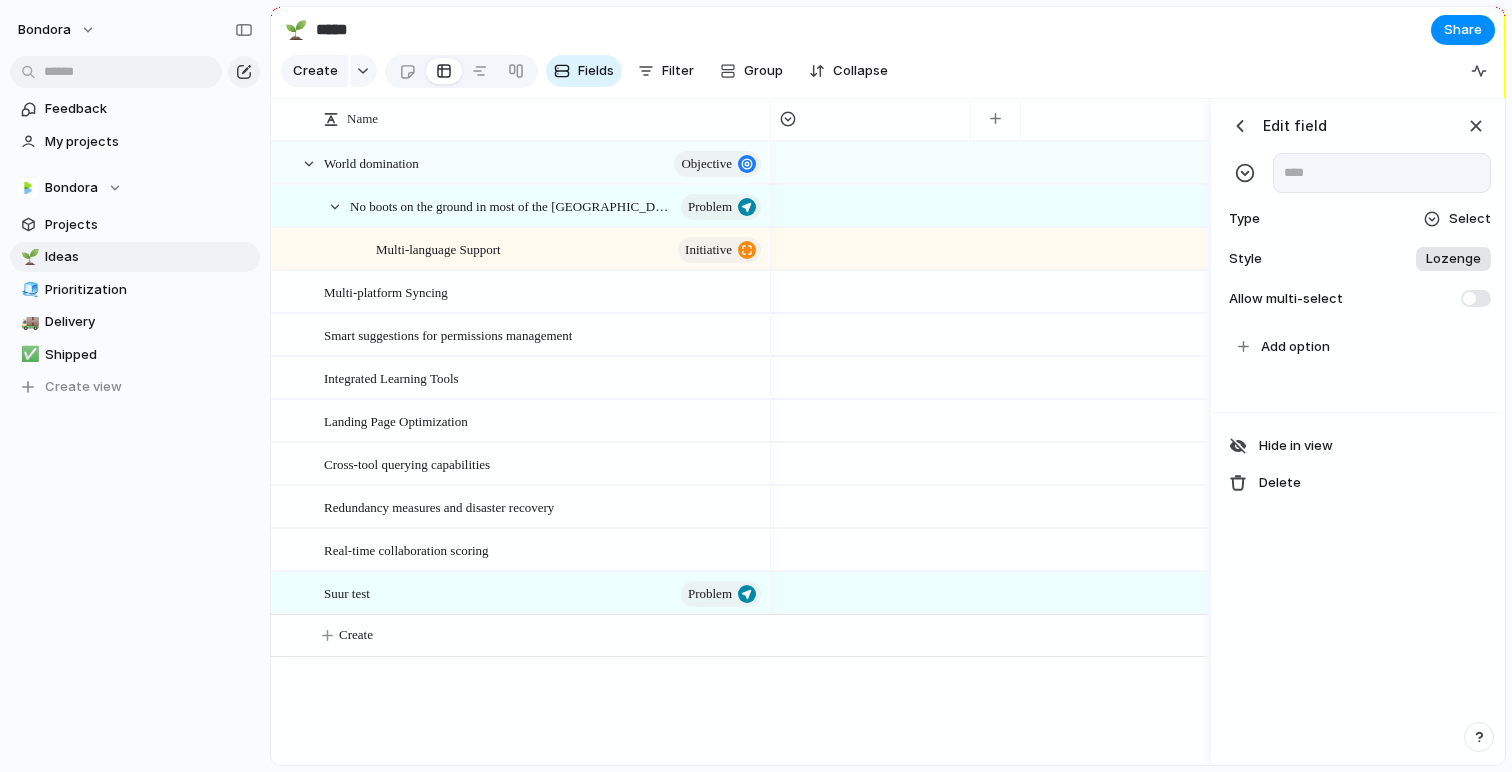 click at bounding box center [1245, 173] 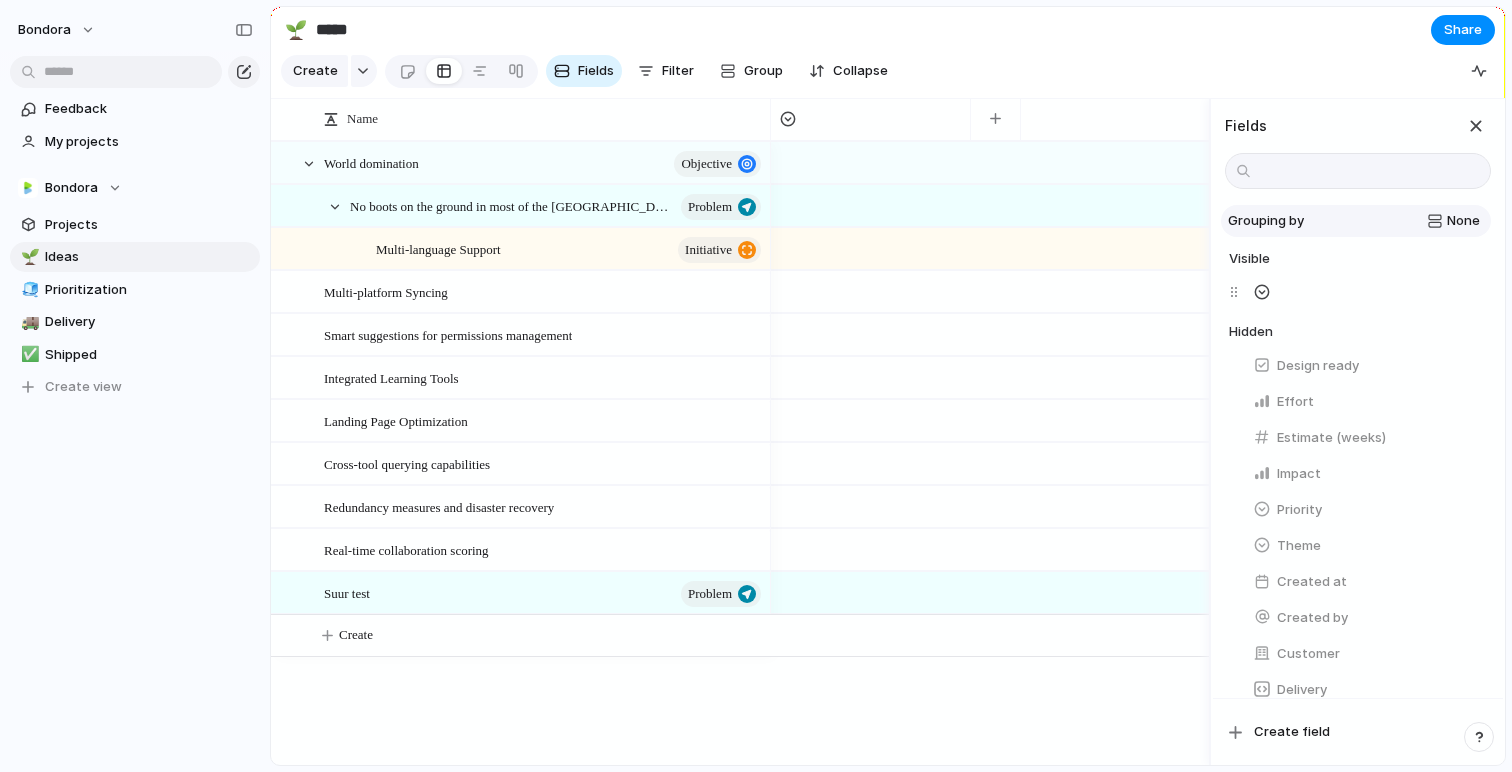 click on "None" at bounding box center (1396, 221) 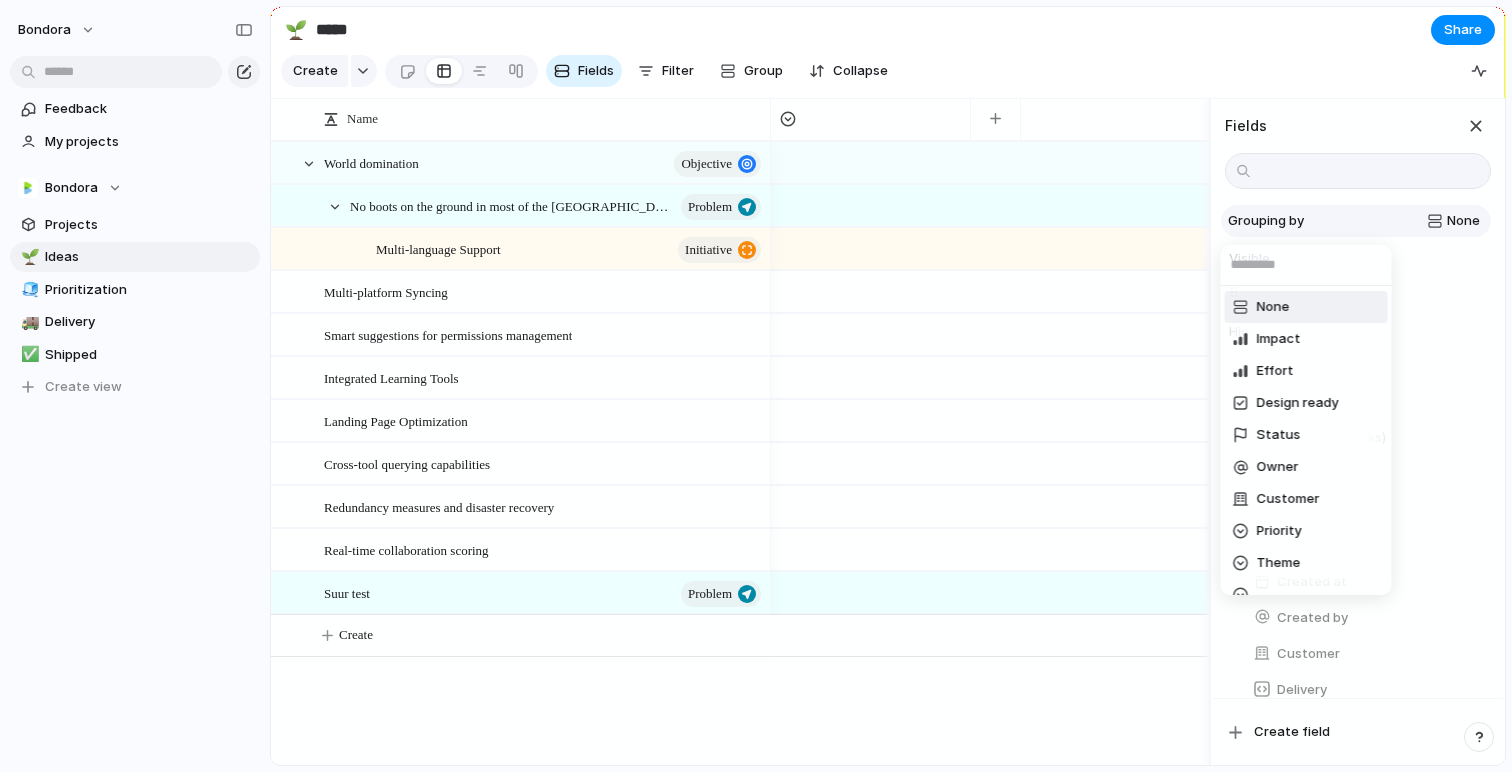 click on "None   Impact   Effort   Design ready   Status             Owner   Customer   Priority   Theme               Created by" at bounding box center [756, 386] 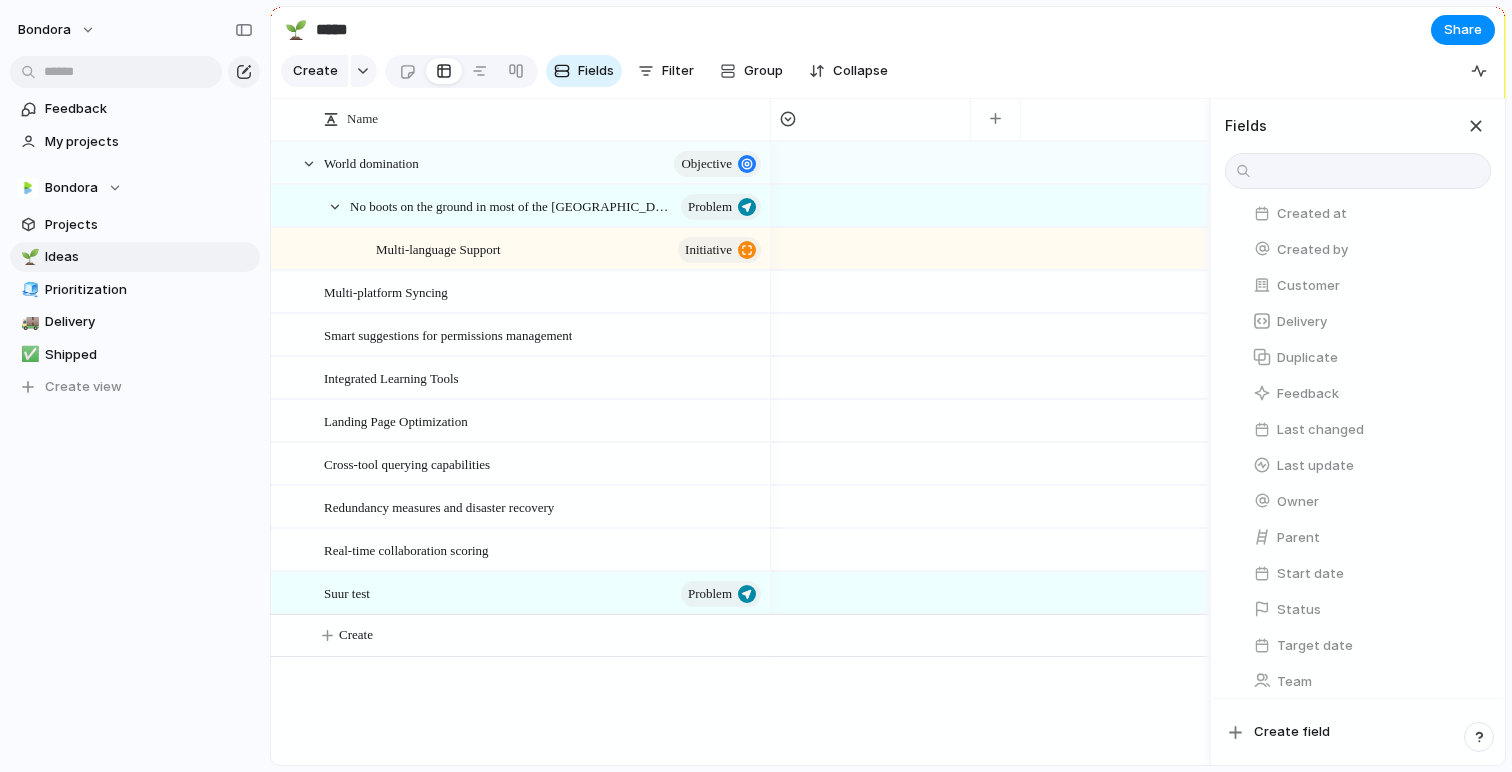 scroll, scrollTop: 382, scrollLeft: 0, axis: vertical 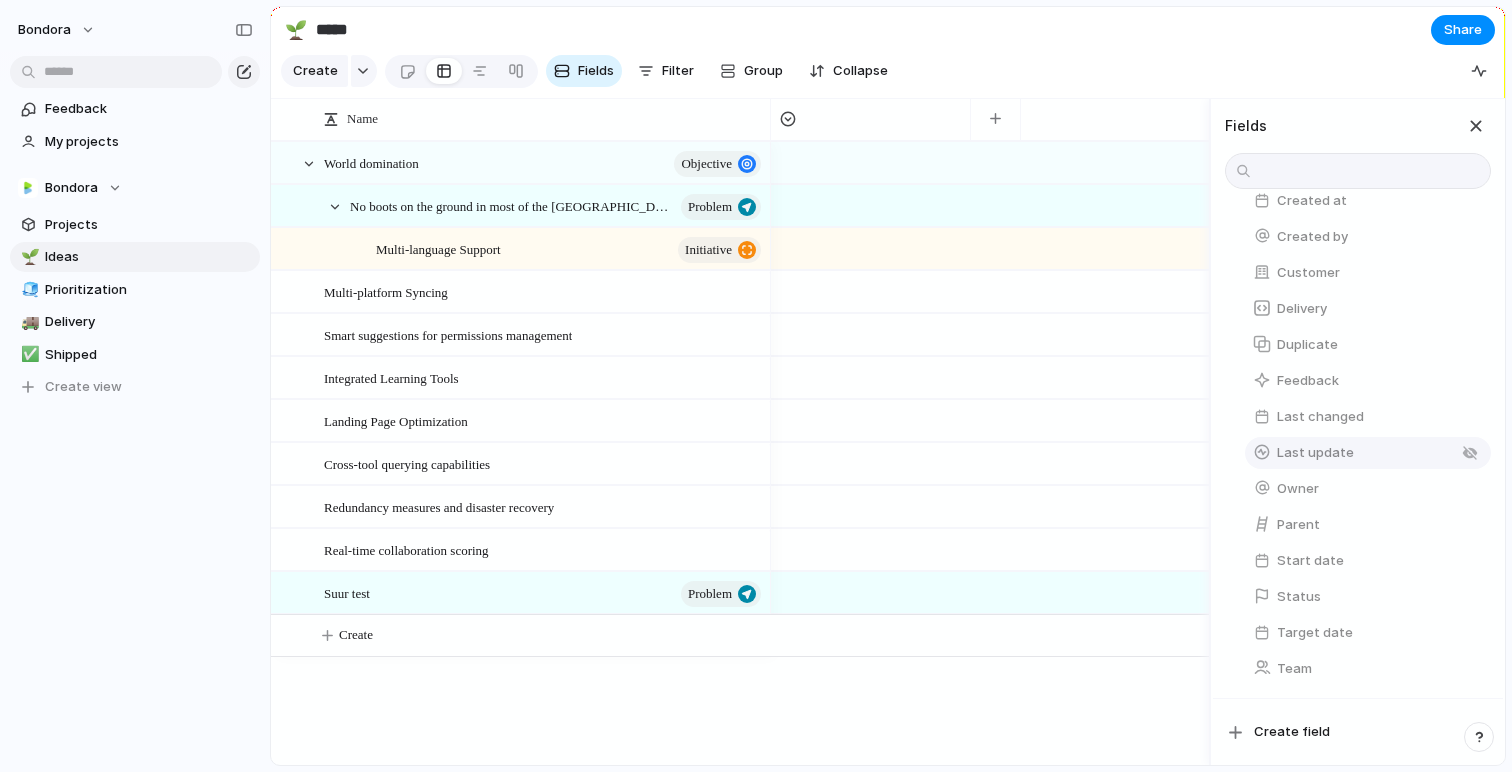 click on "Last update" at bounding box center [1315, 453] 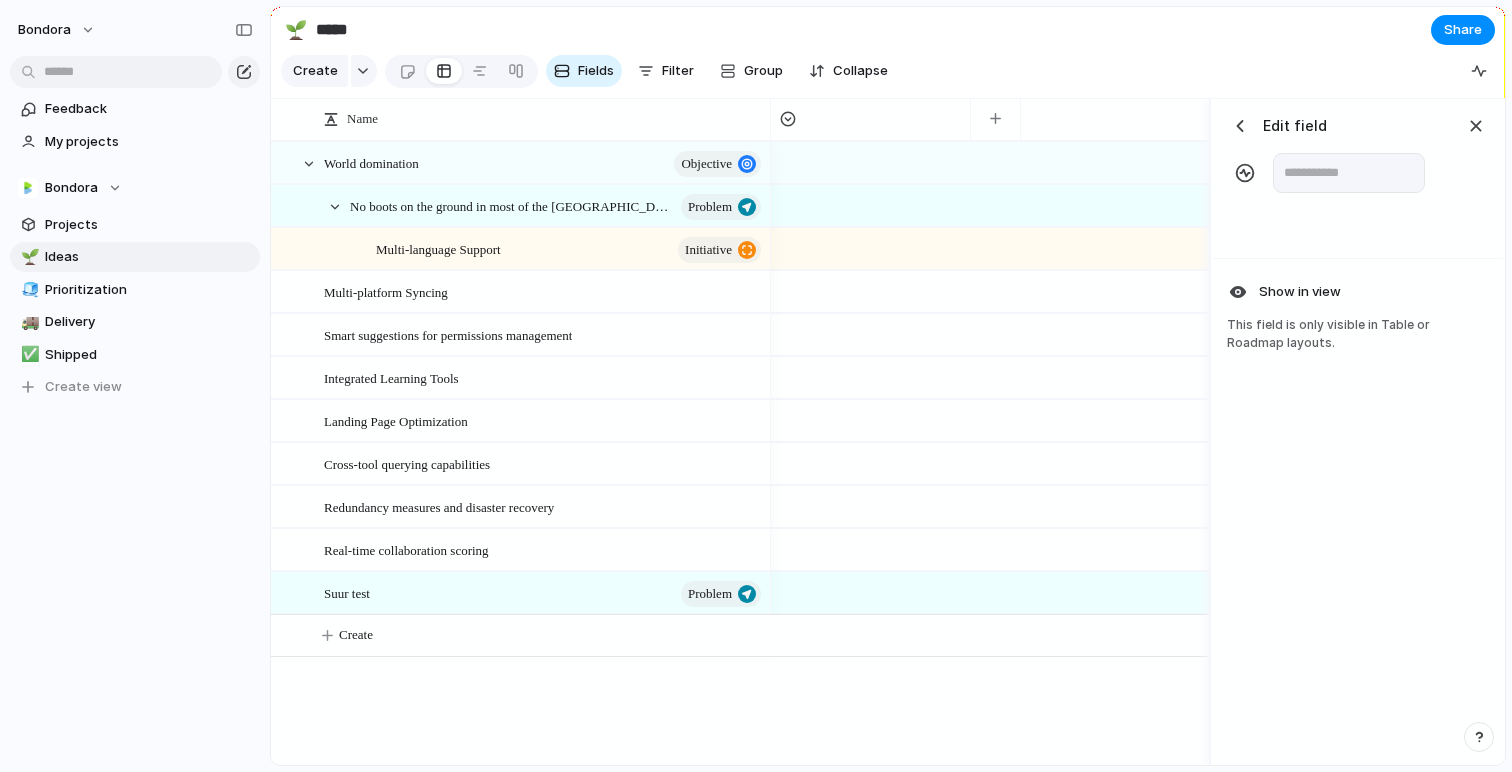 click at bounding box center [1240, 126] 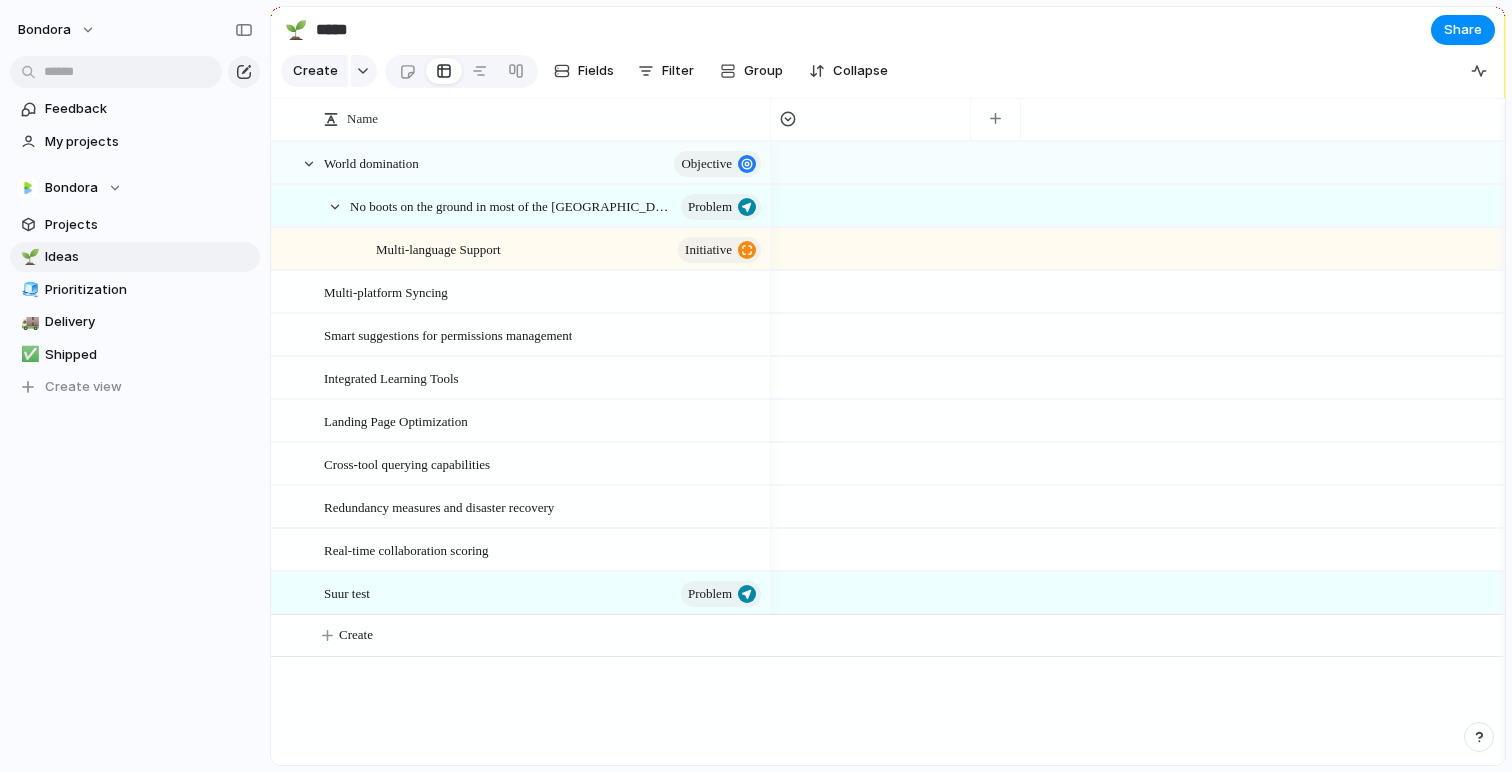 click on "🌱 ***** Share" at bounding box center [888, 29] 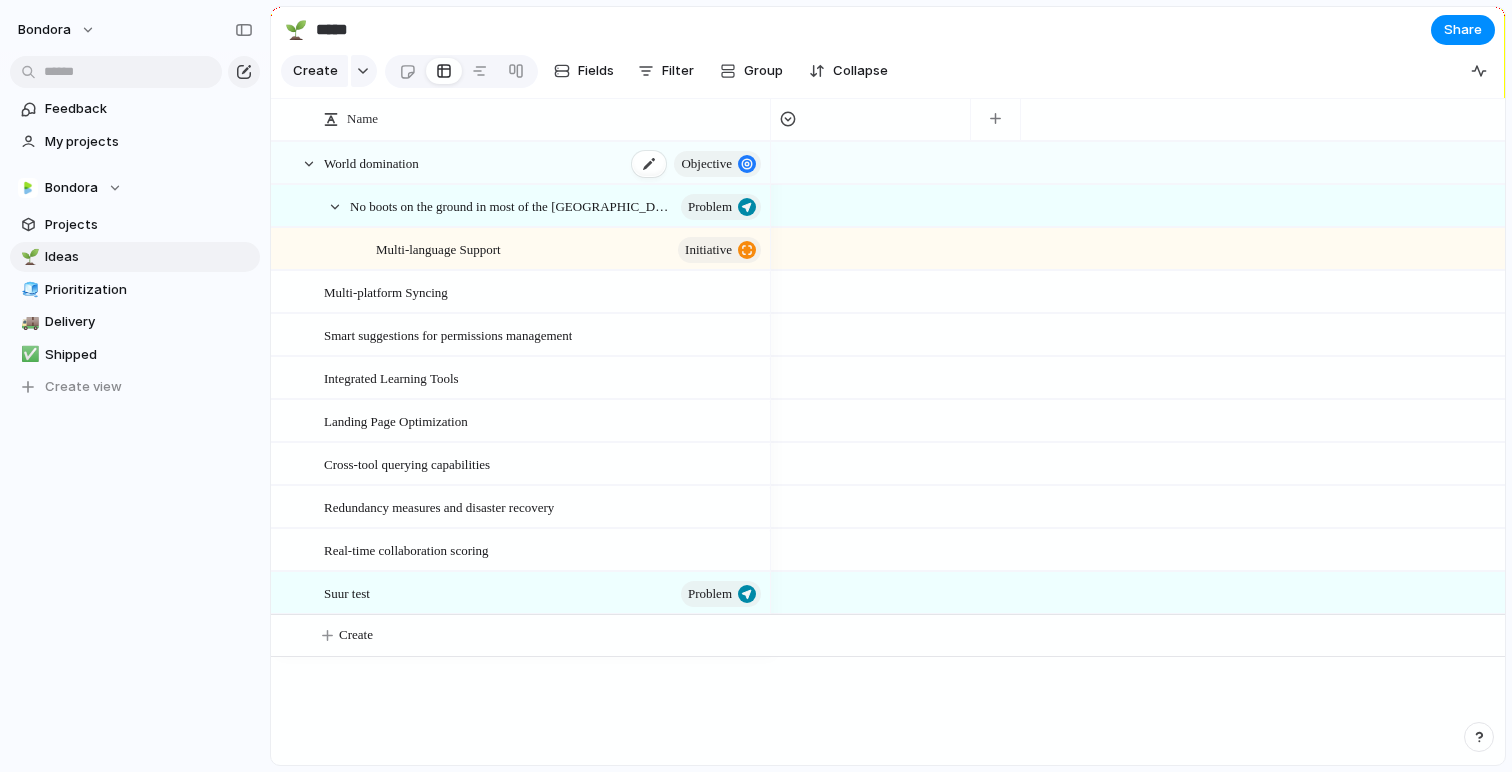 click on "Objective" at bounding box center (706, 164) 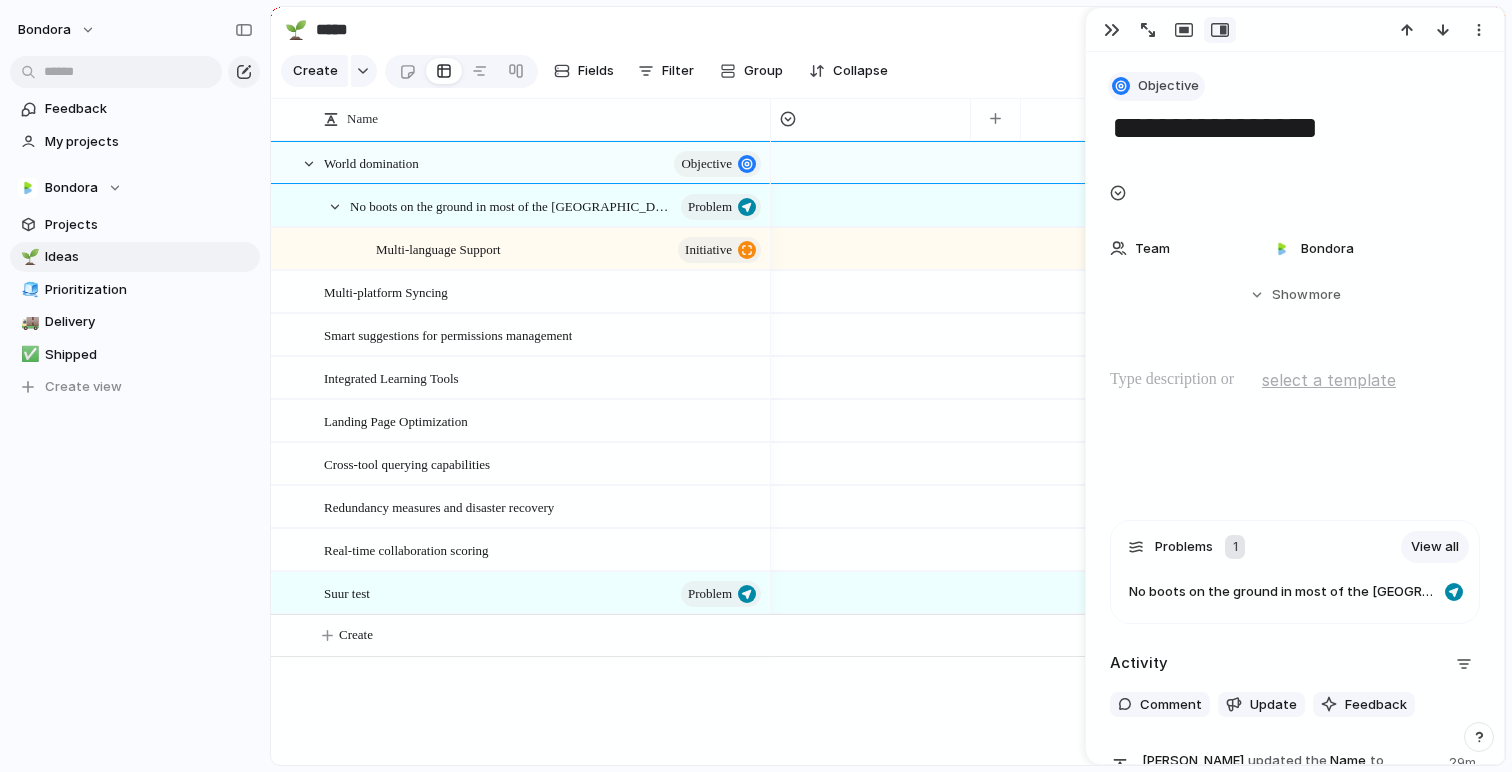 click on "Objective" at bounding box center [1168, 86] 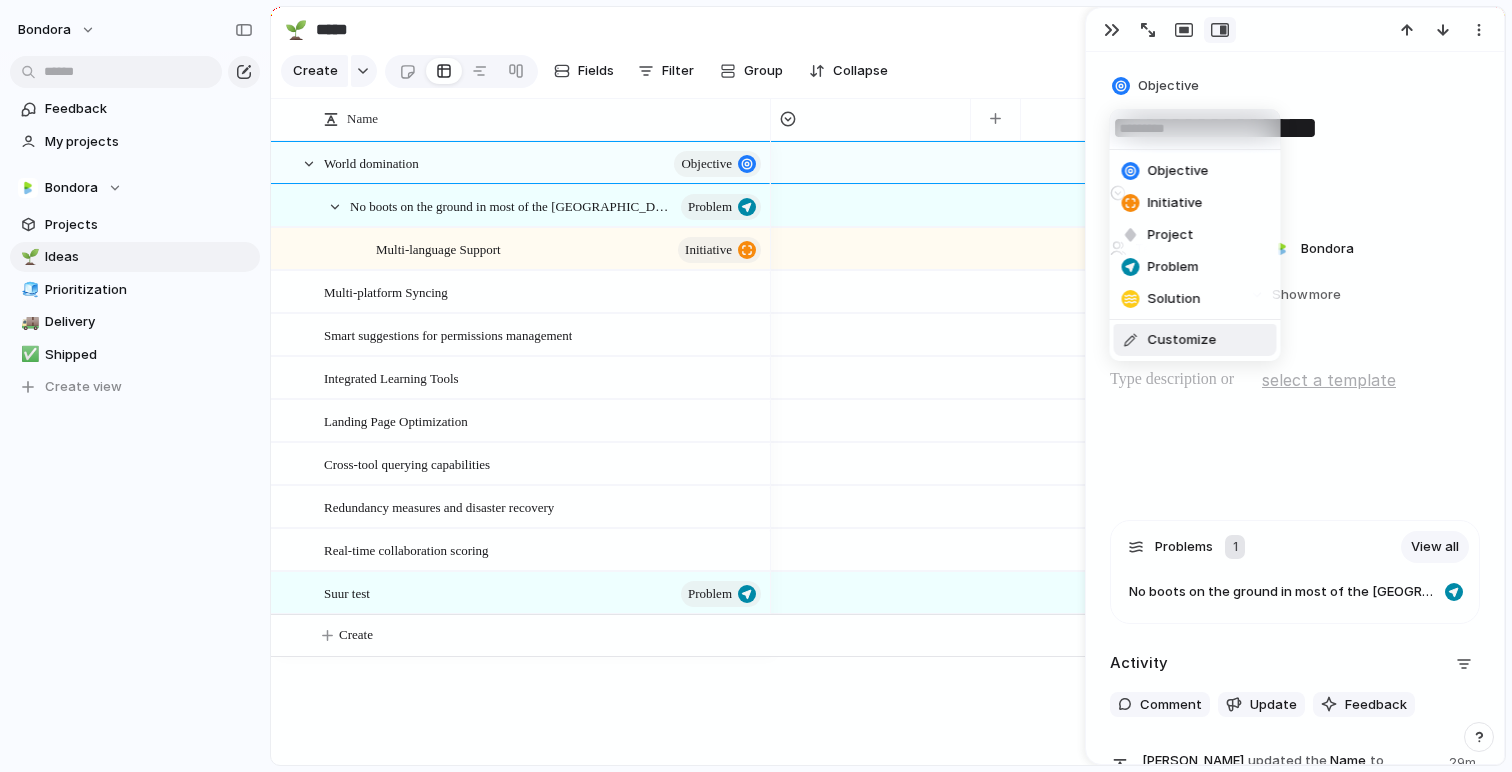 click on "Customize" at bounding box center [1182, 340] 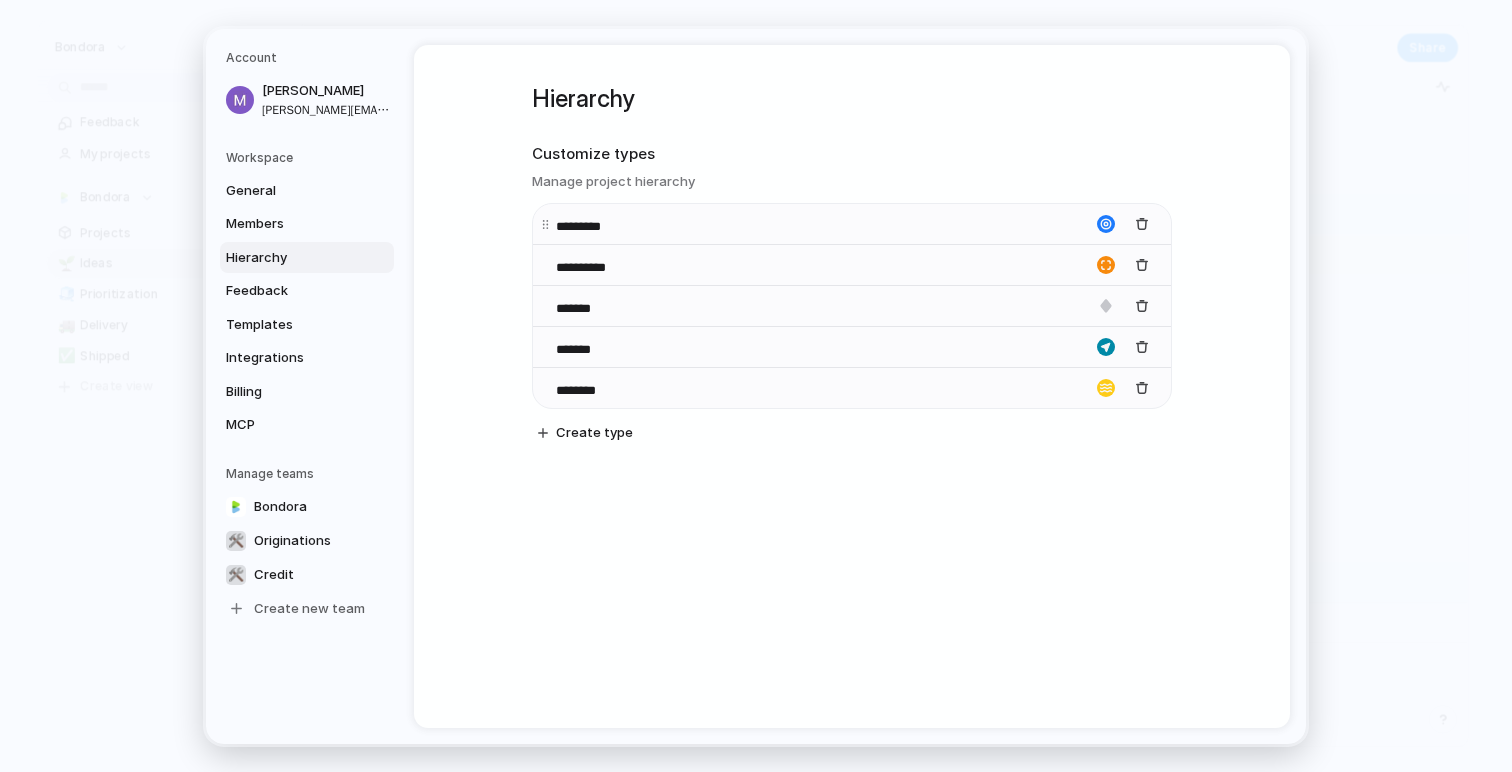click on "*********" at bounding box center [595, 226] 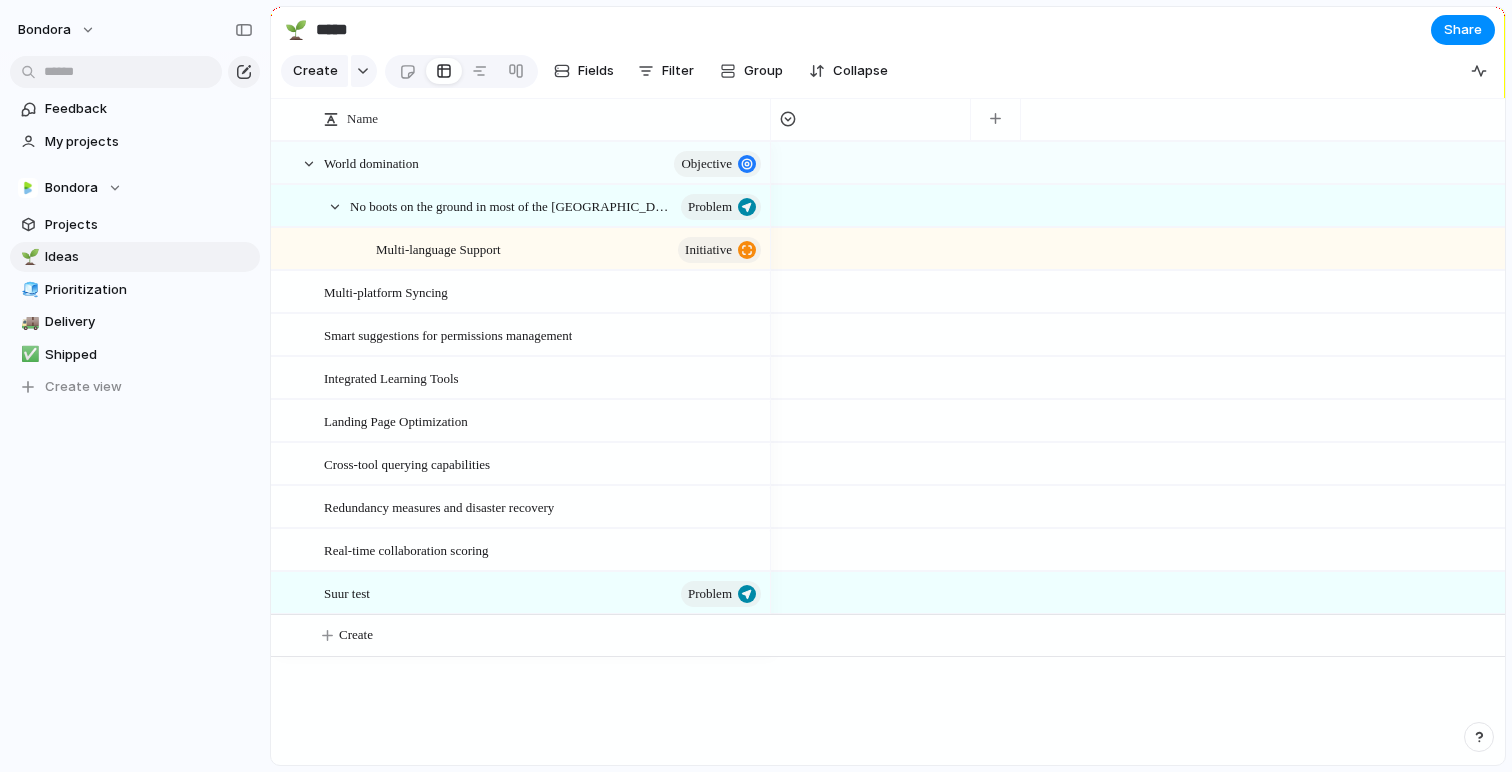 click at bounding box center [1479, 737] 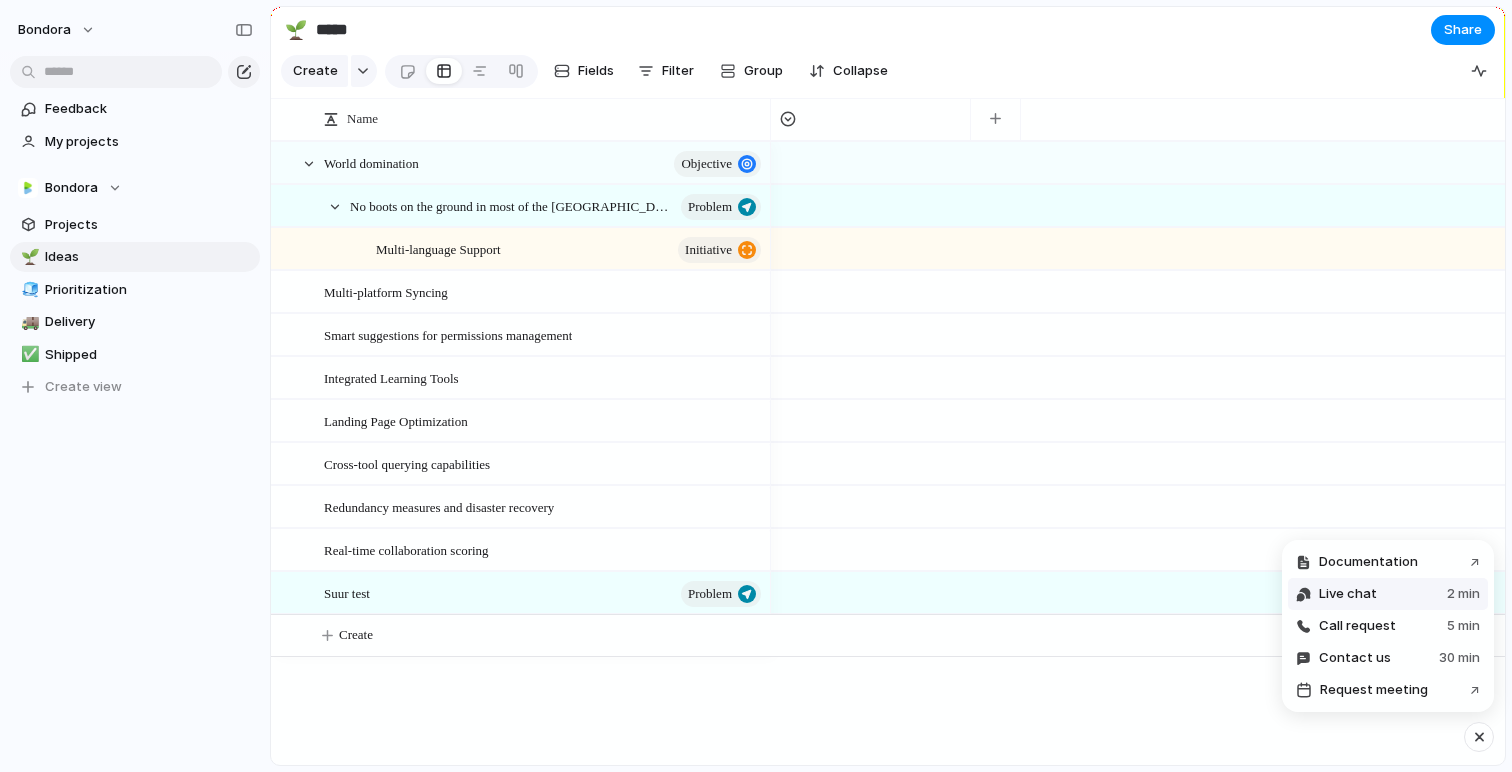 click on "Live chat 2 min" at bounding box center [1388, 594] 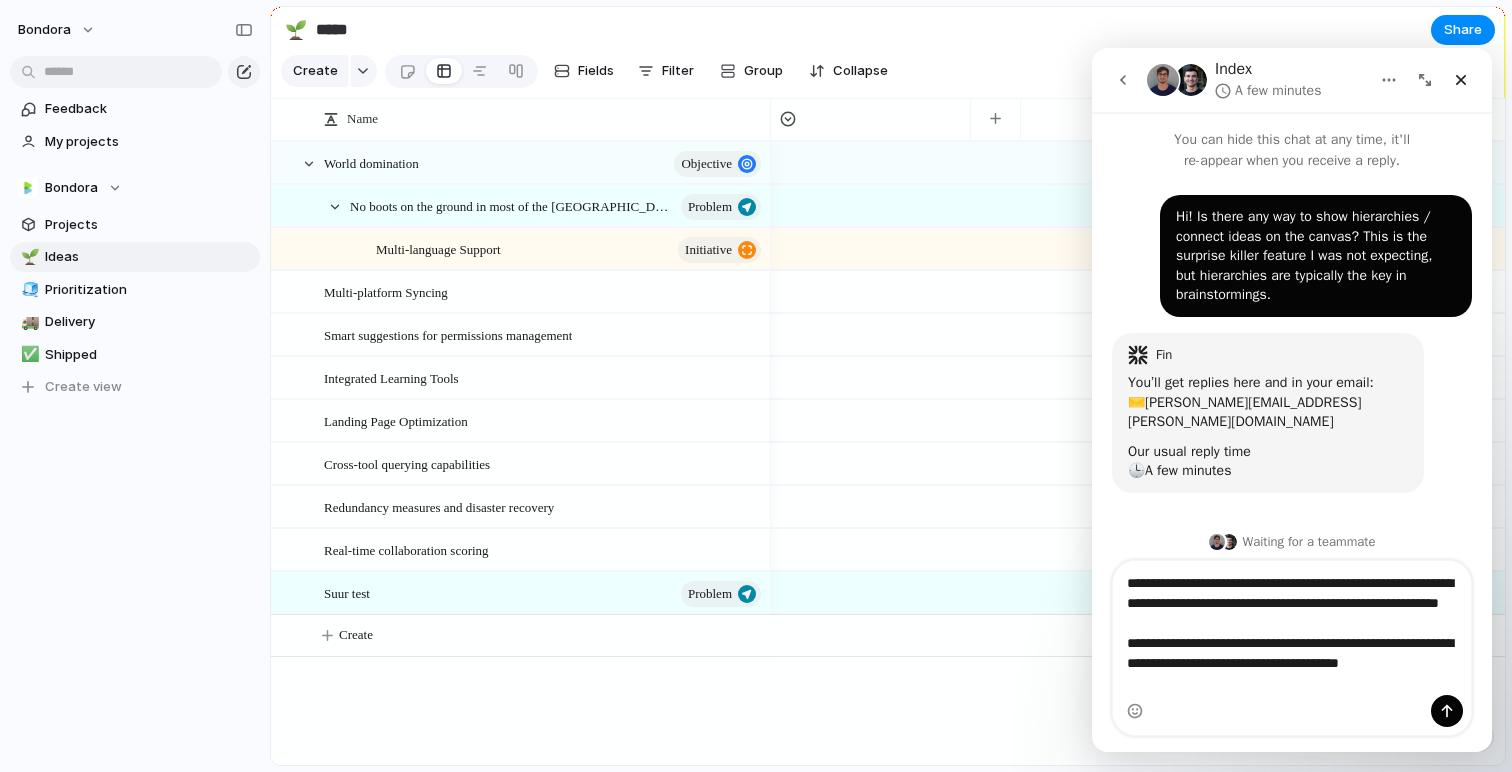 scroll, scrollTop: 10, scrollLeft: 0, axis: vertical 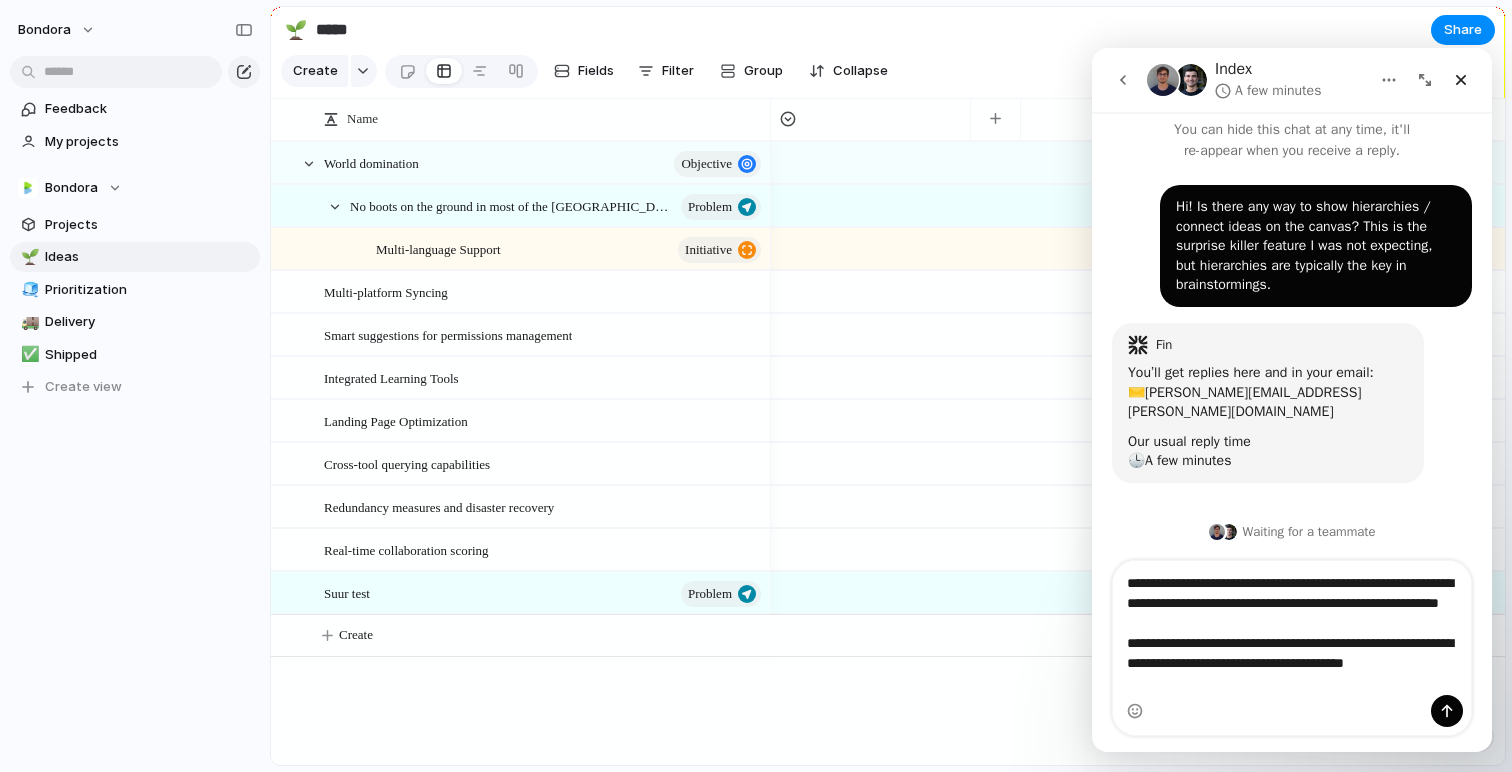 type on "**********" 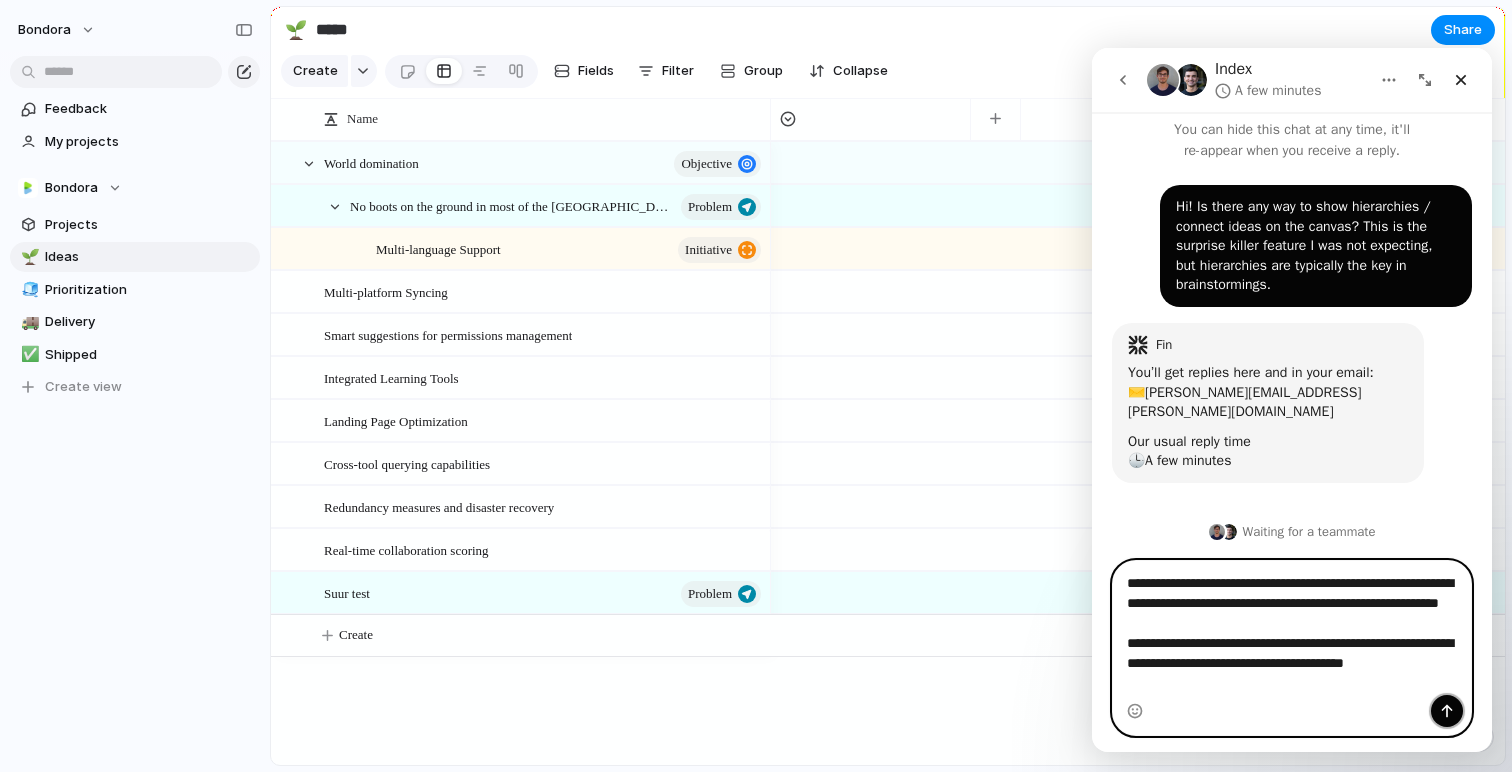 click 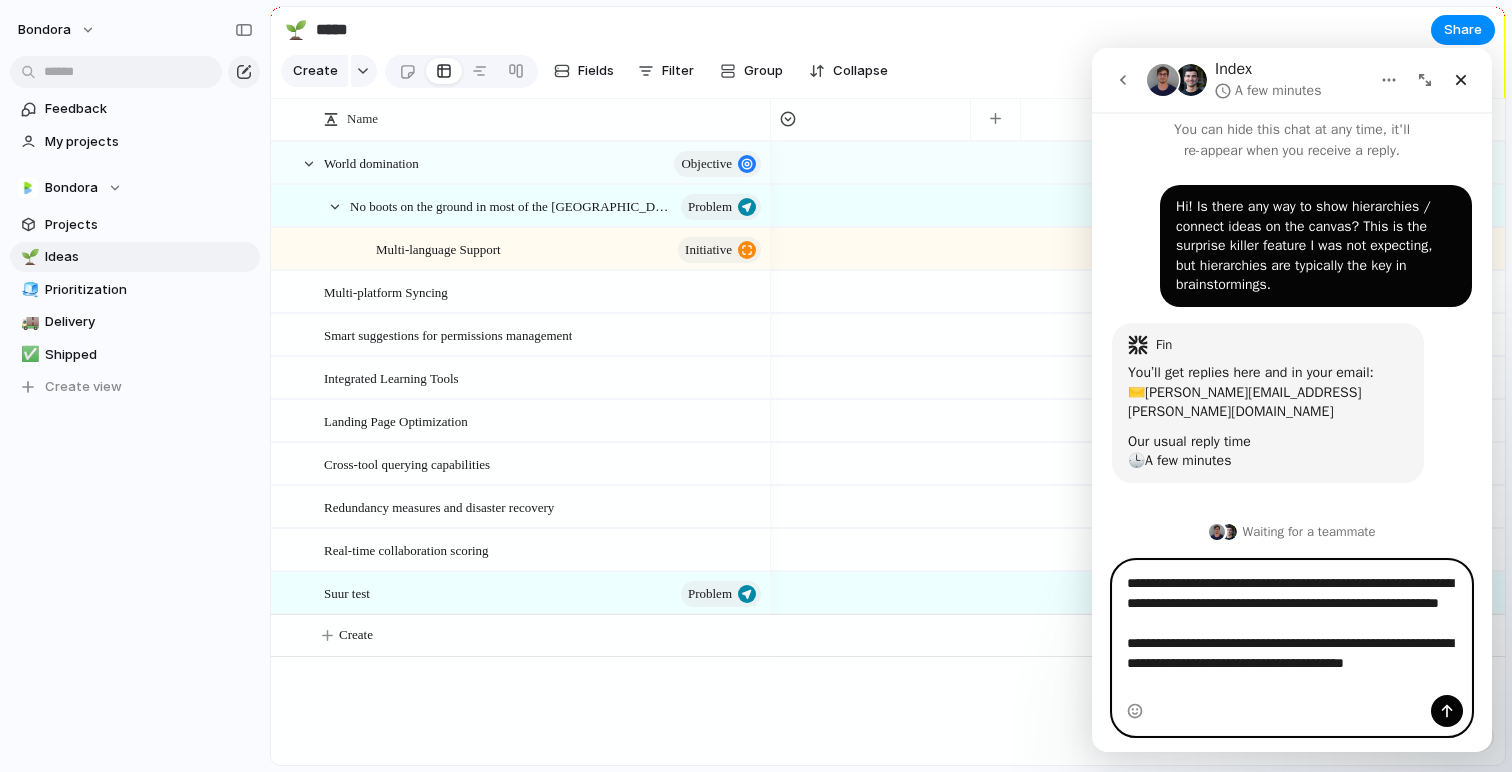 type 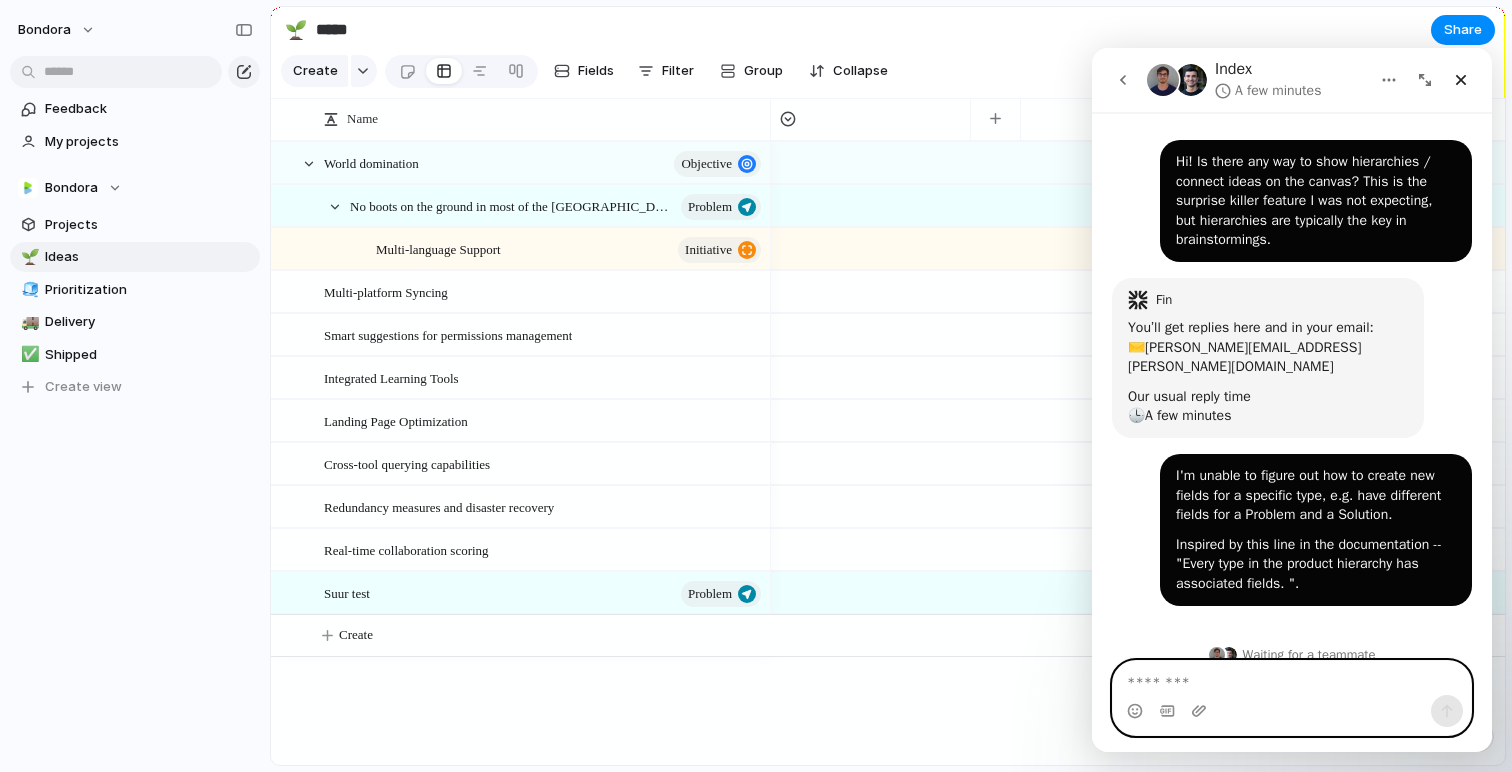 scroll, scrollTop: 58, scrollLeft: 0, axis: vertical 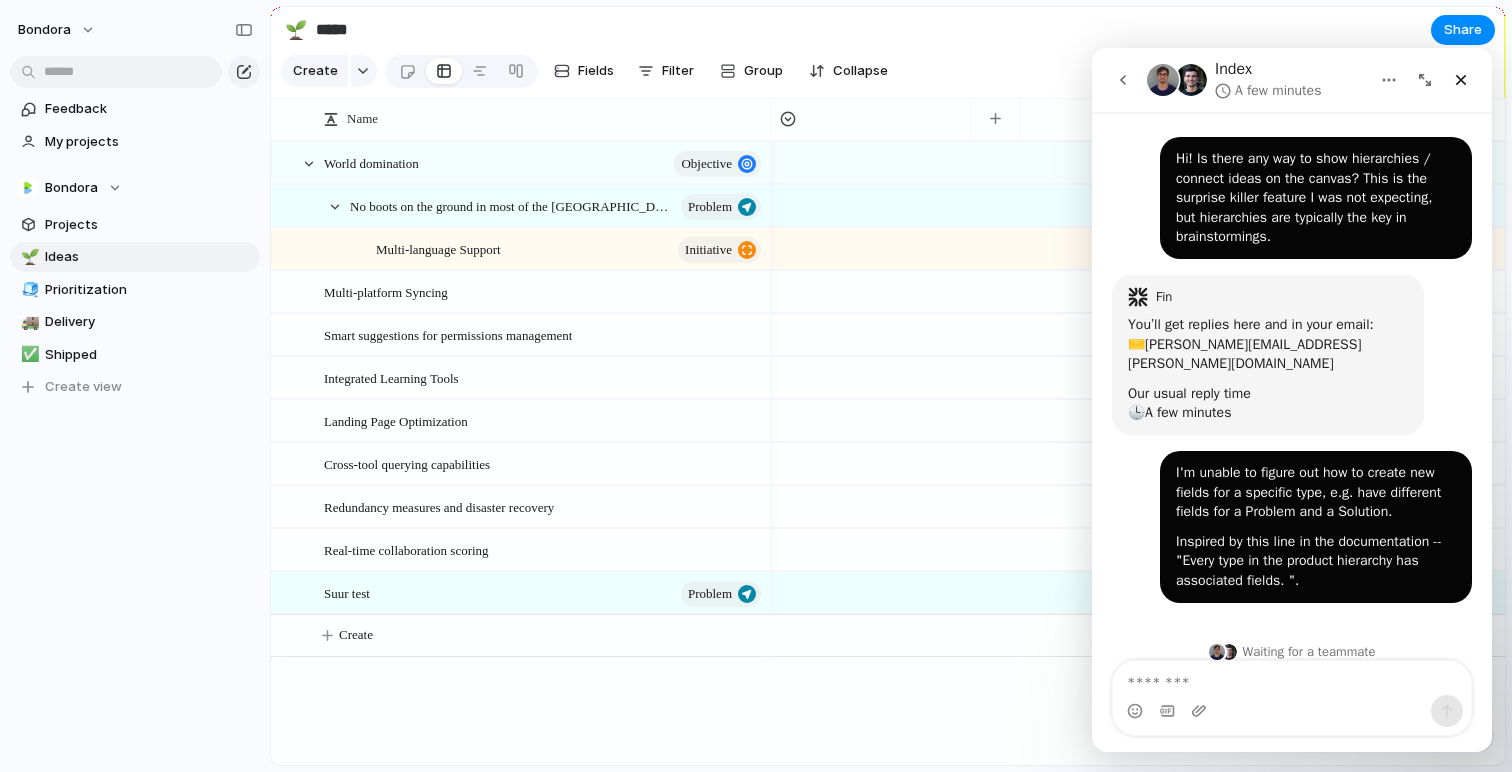 click at bounding box center (1138, 420) 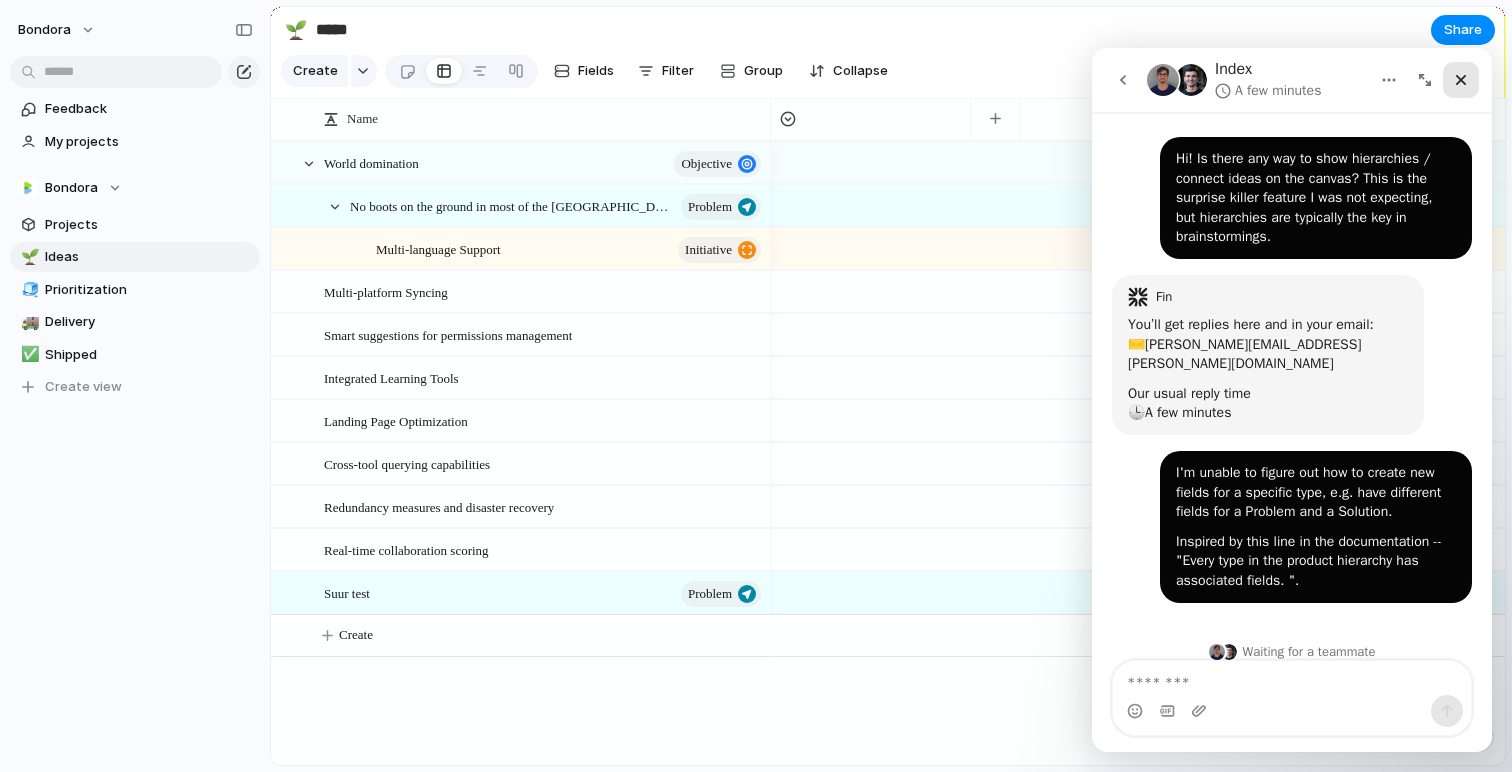 click at bounding box center (1461, 80) 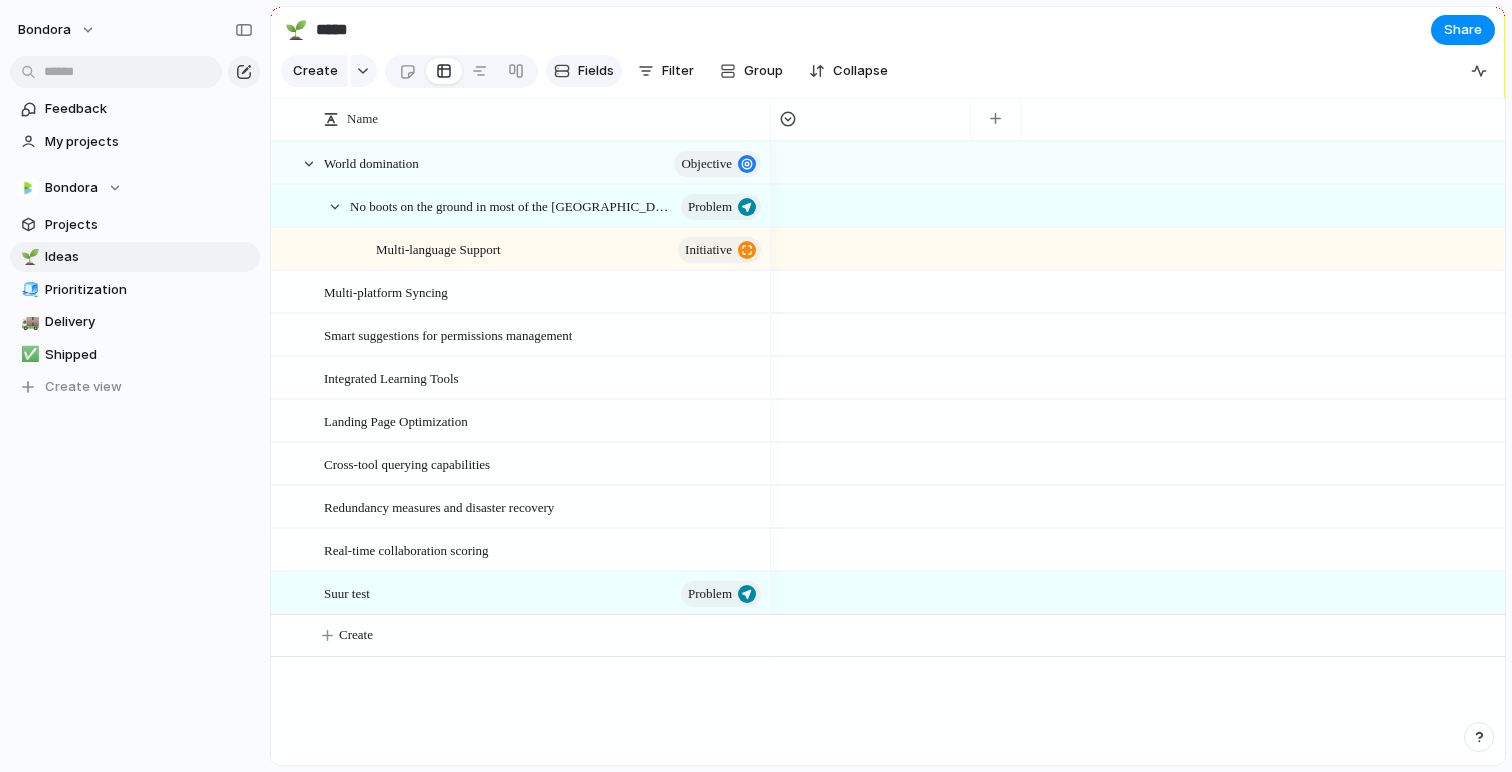 click on "Fields" at bounding box center [584, 71] 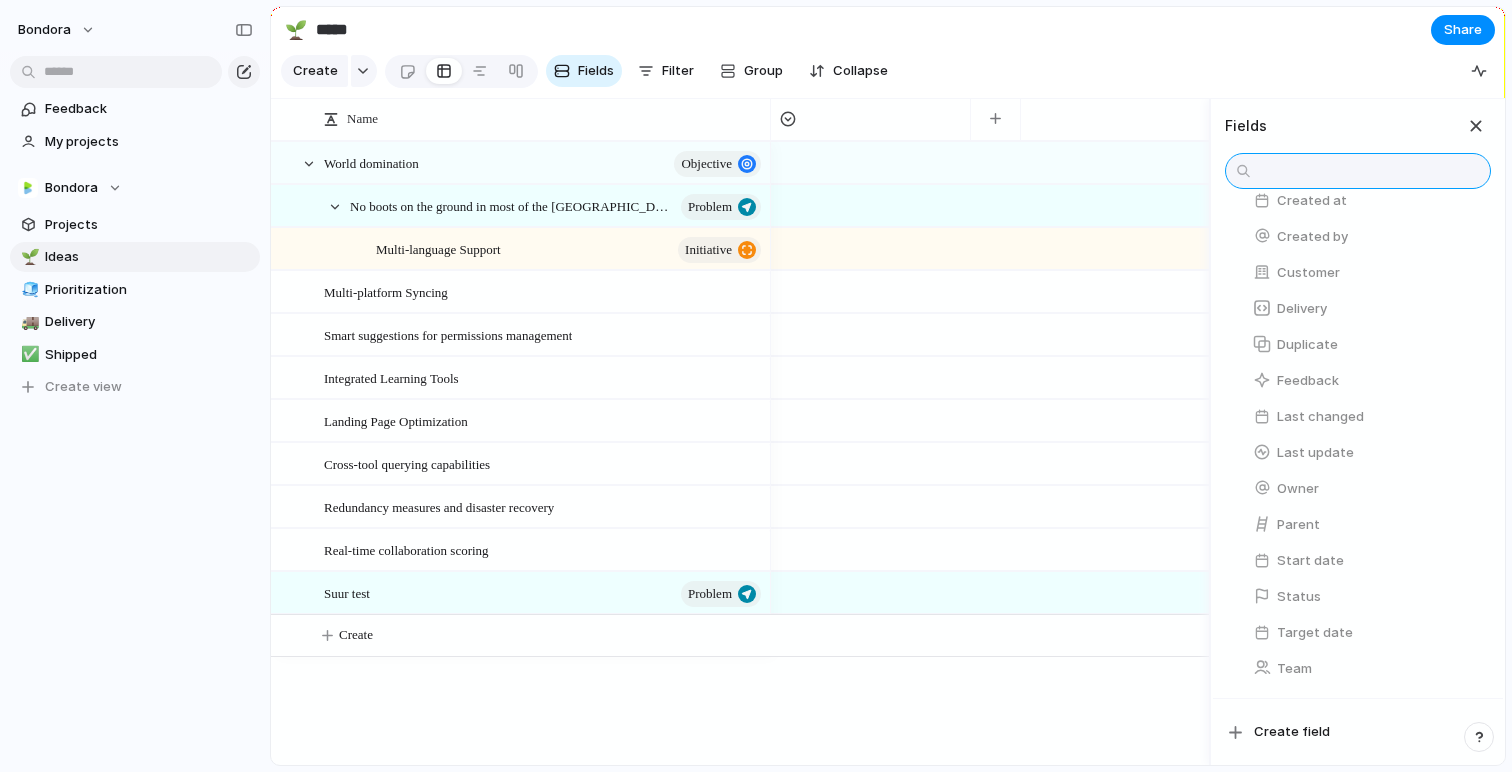 scroll, scrollTop: 0, scrollLeft: 0, axis: both 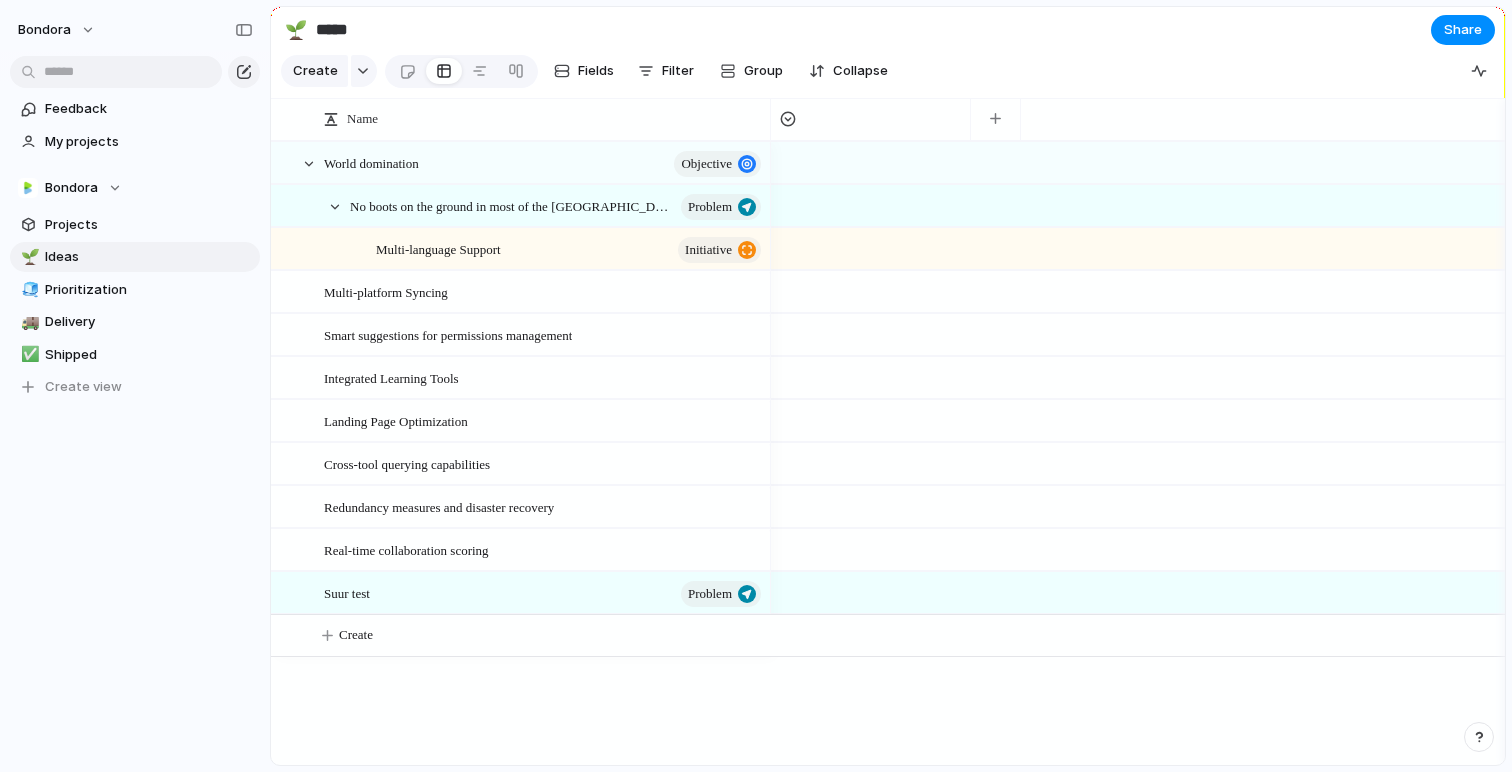 click on "Feedback My projects Bondora Projects 🌱 Ideas 🧊 Prioritization 🚚 Delivery ✅ Shipped
To pick up a draggable item, press the space bar.
While dragging, use the arrow keys to move the item.
Press space again to drop the item in its new position, or press escape to cancel.
Create view" at bounding box center (135, 282) 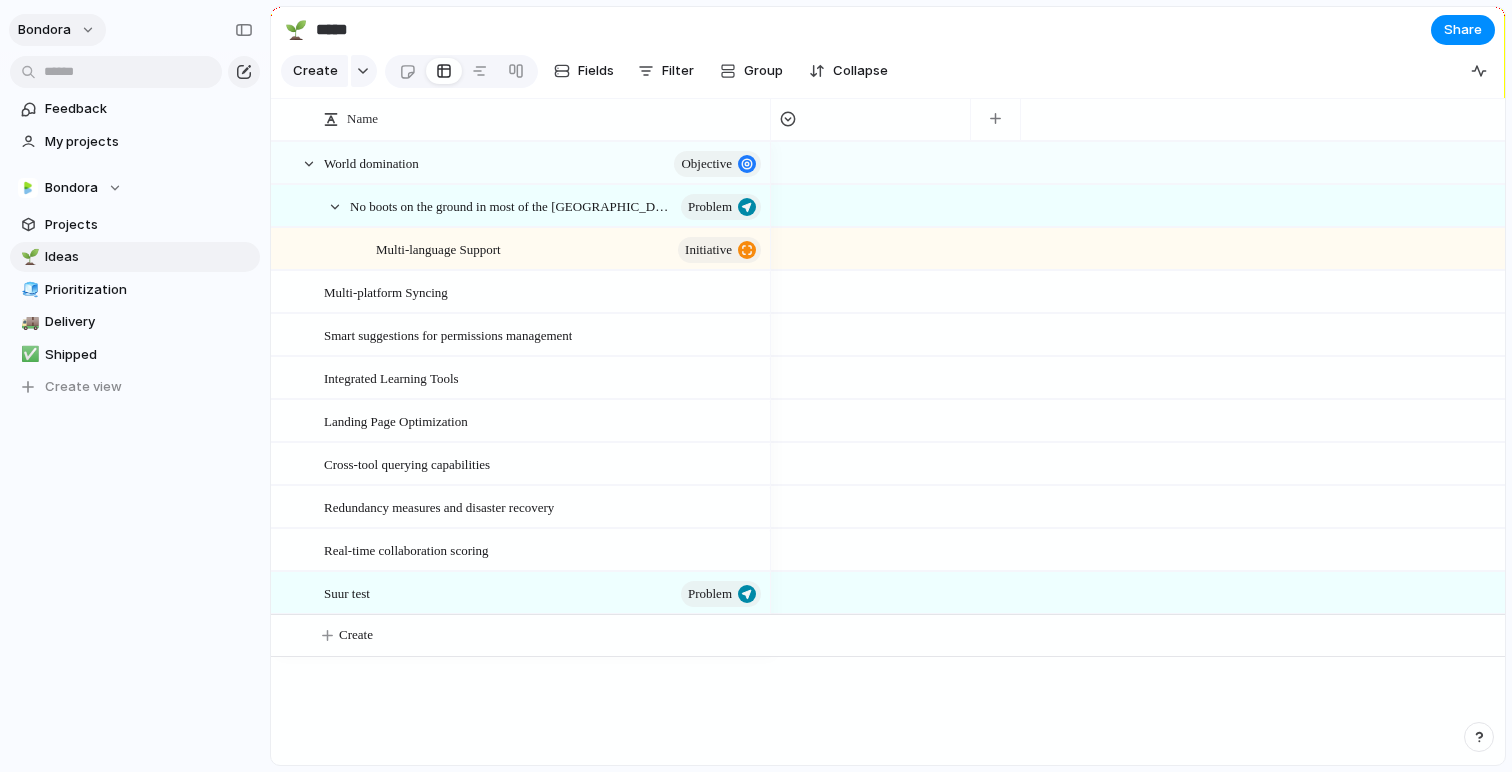 click on "Bondora" at bounding box center (57, 30) 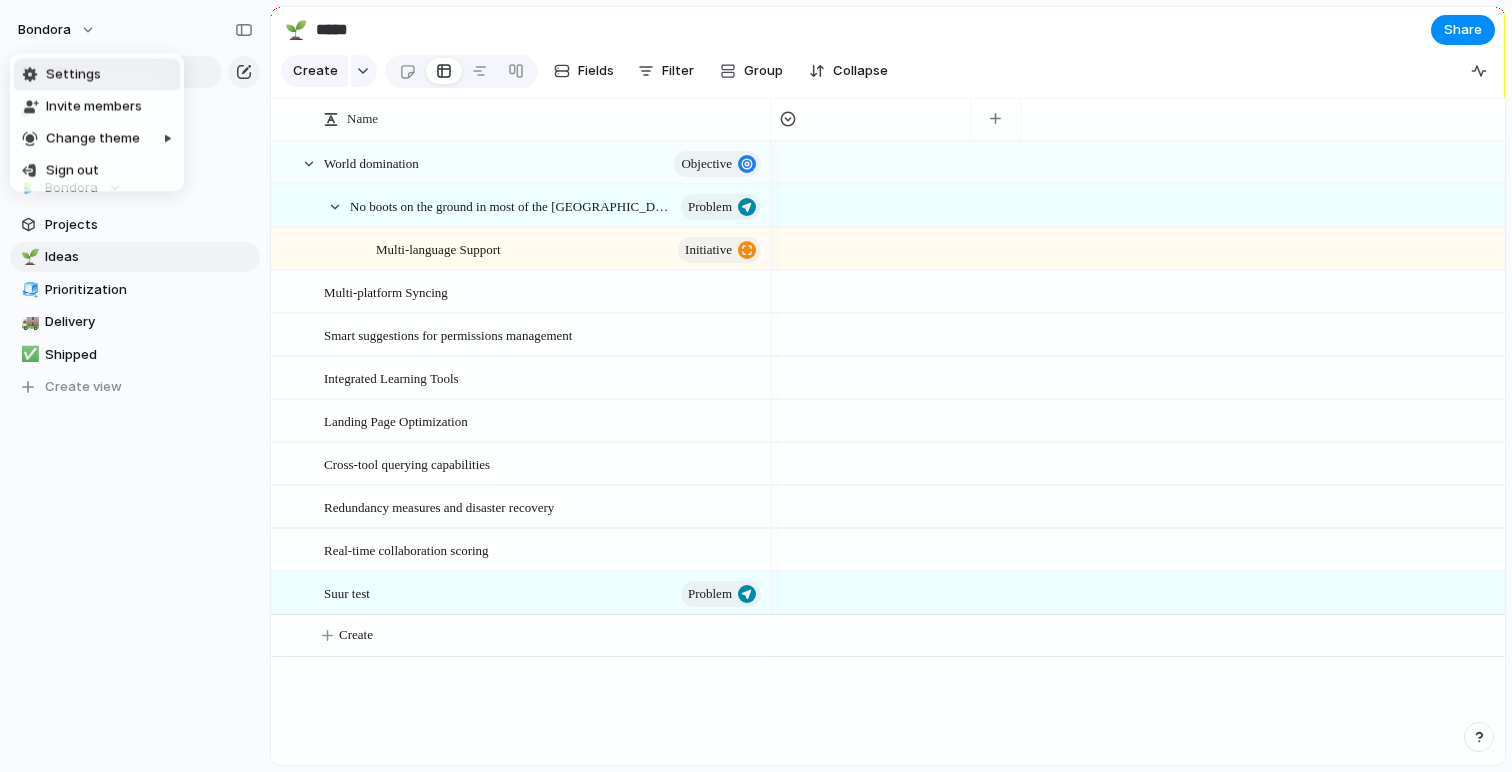 click on "Settings" at bounding box center [97, 75] 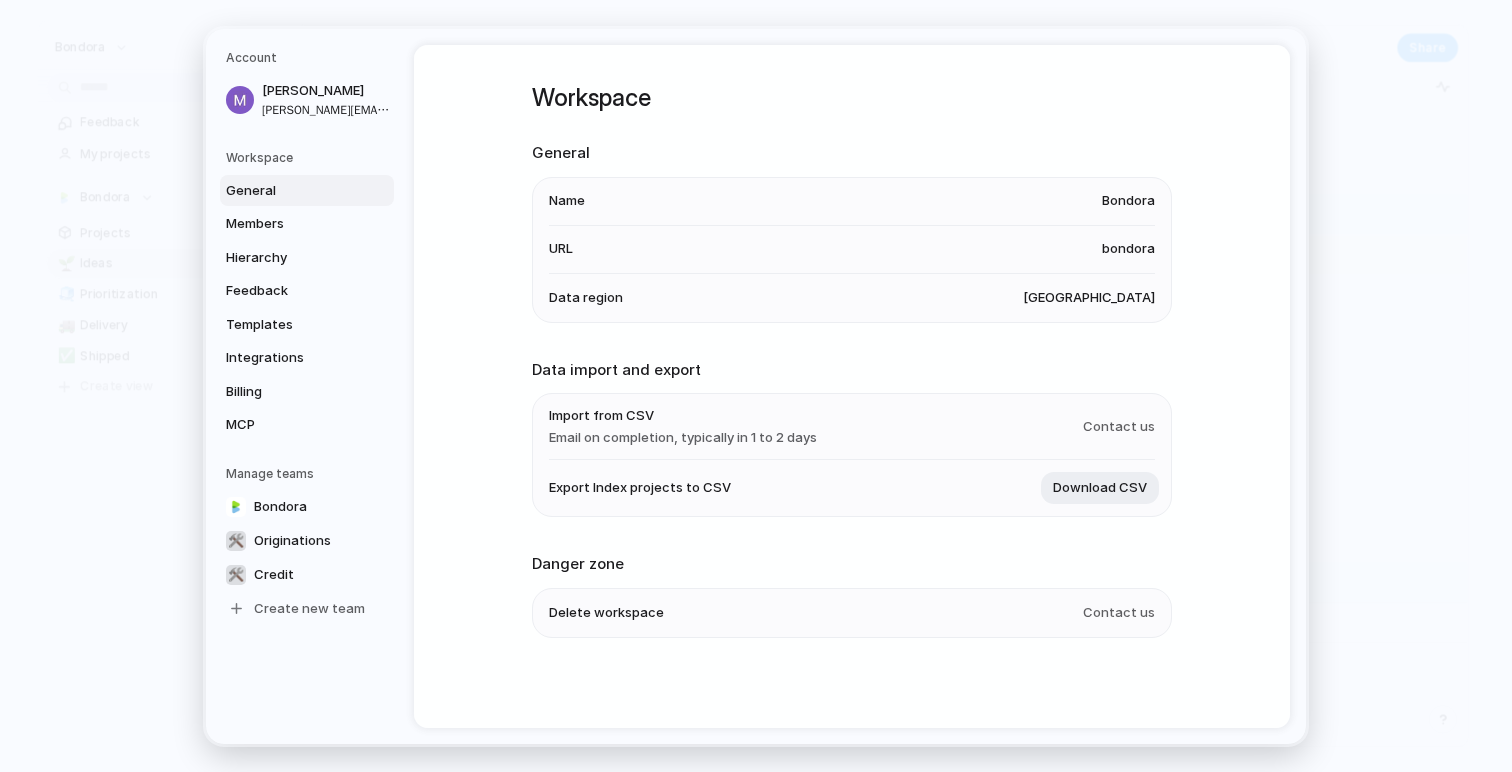 scroll, scrollTop: 0, scrollLeft: 0, axis: both 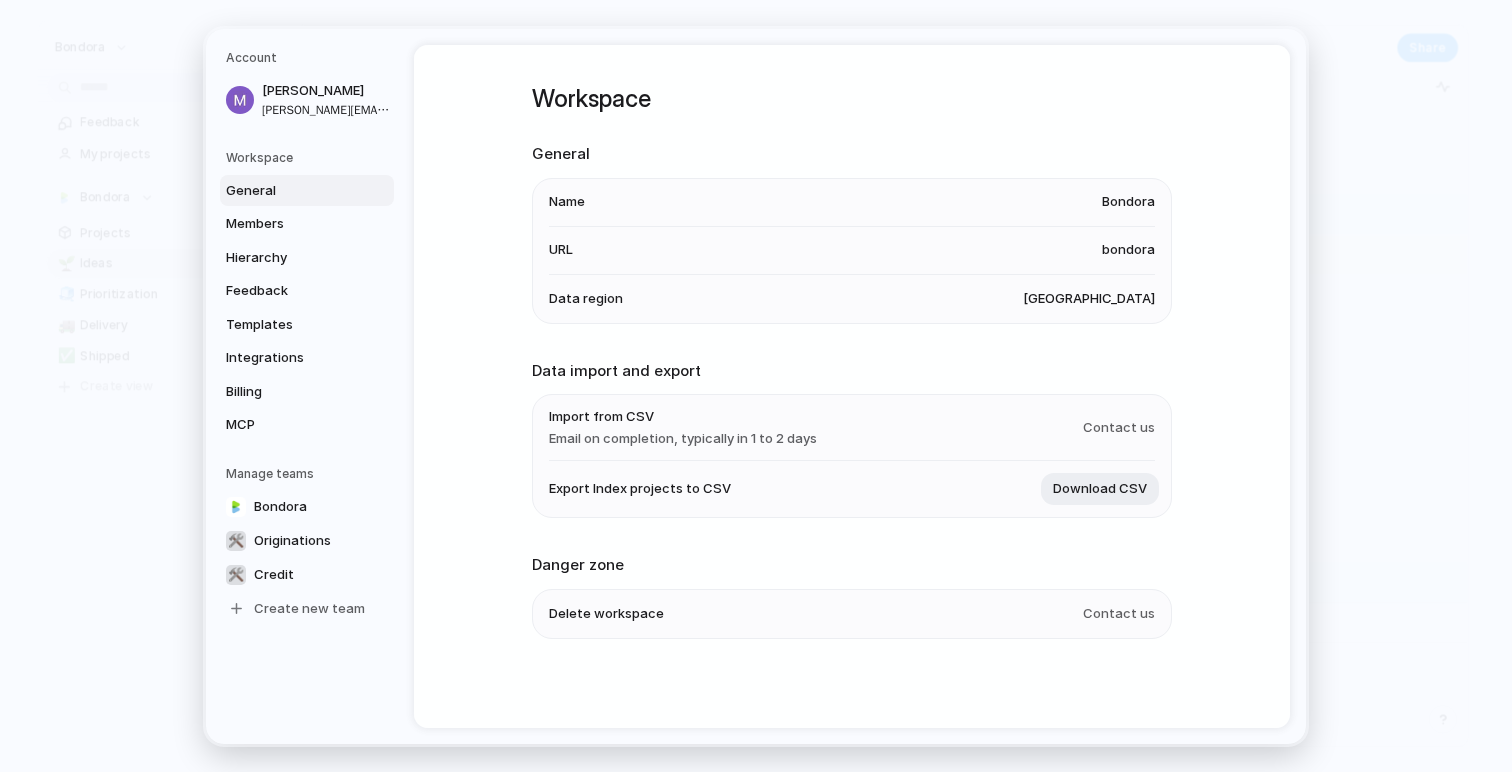 click on "Workspace General Name Bondora URL bondora Data region [GEOGRAPHIC_DATA] Data import and export Import from CSV Email on completion, typically in 1 to 2 days Contact us Export Index projects to CSV Download CSV Danger zone Delete workspace Contact us" at bounding box center (852, 386) 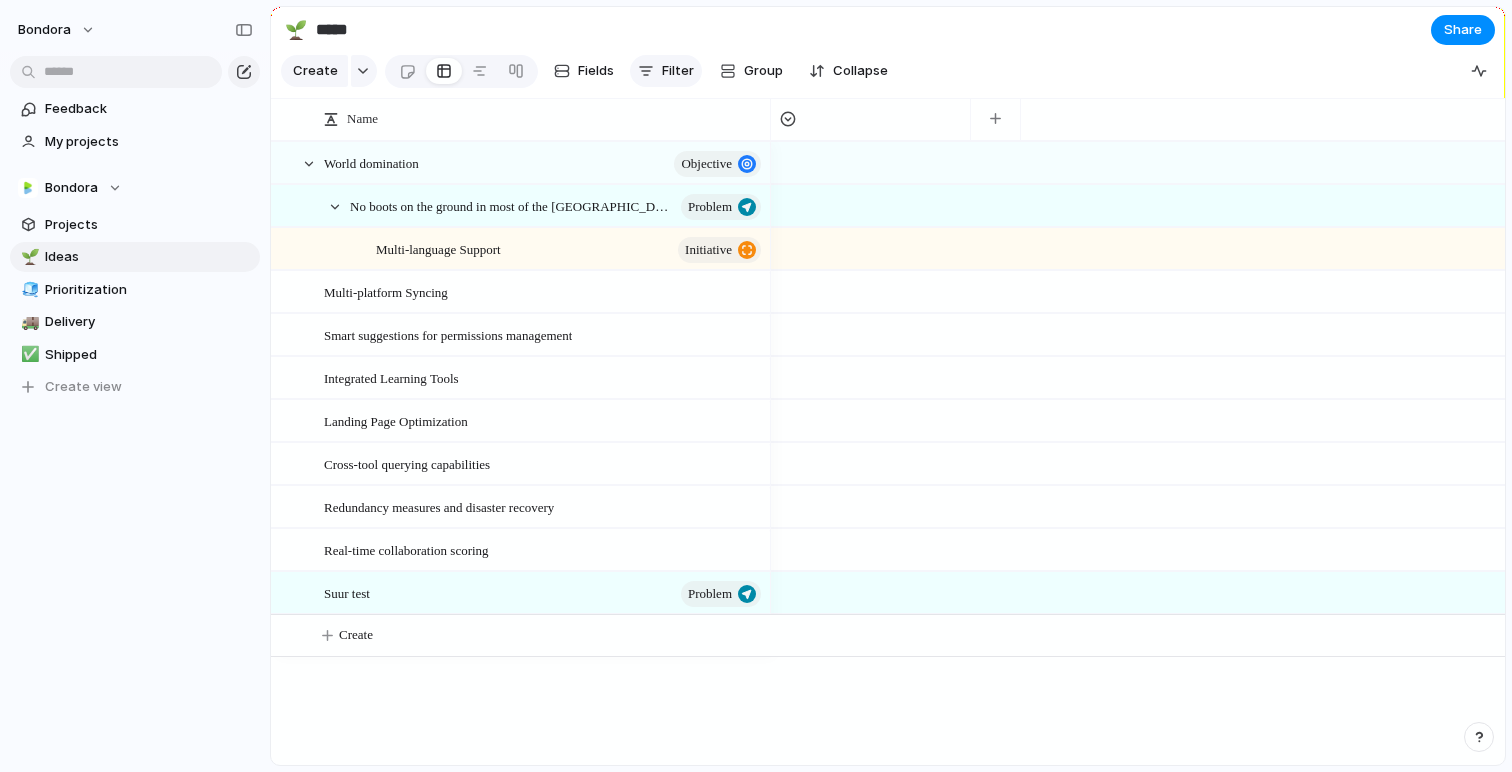 click on "Filter" at bounding box center (678, 71) 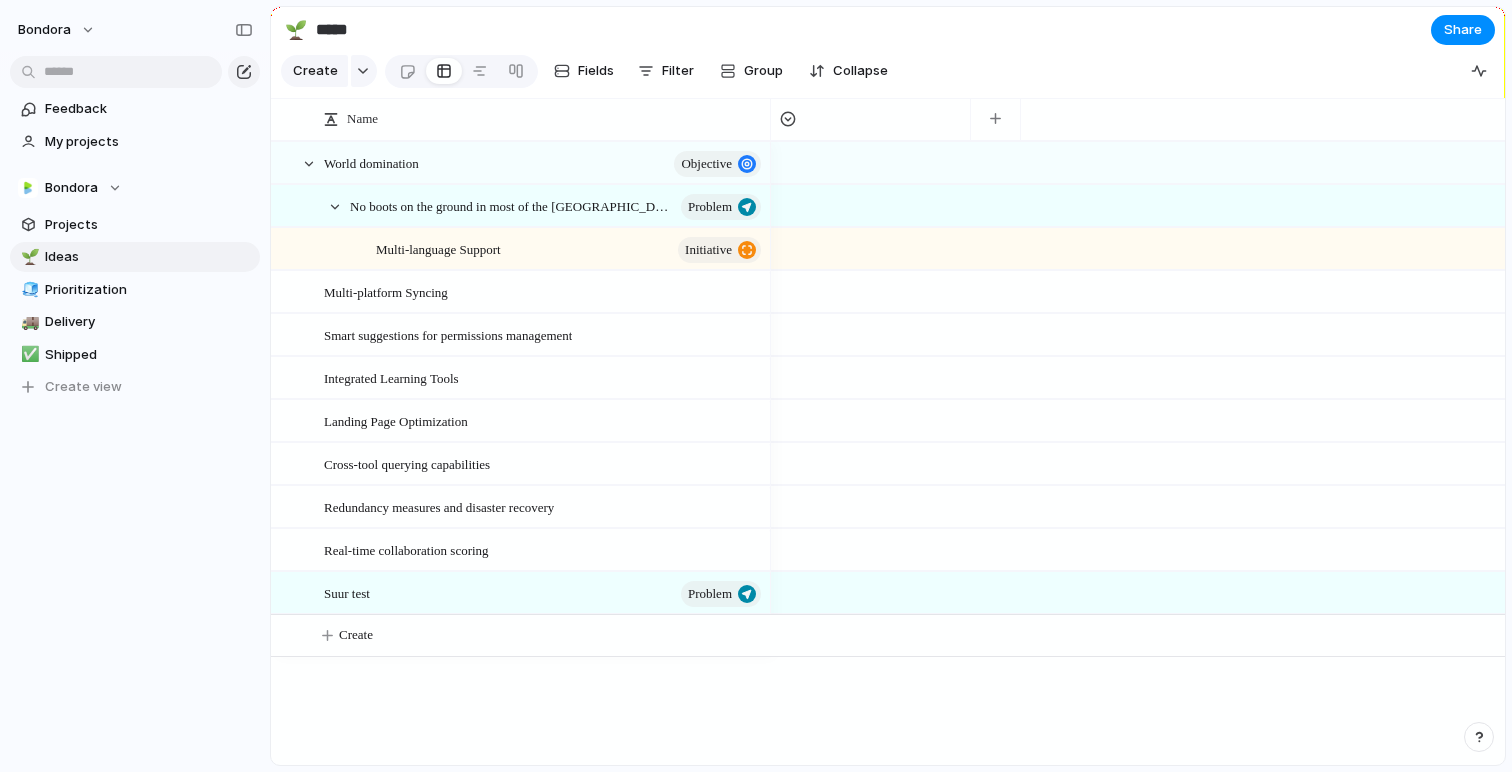 click on "Impact   Effort   Design ready   Description   Status   Start date   Target date             Owner   Team   Customer   Priority   Theme     Type   Parent             Created by   Created at   Last changed" at bounding box center [756, 386] 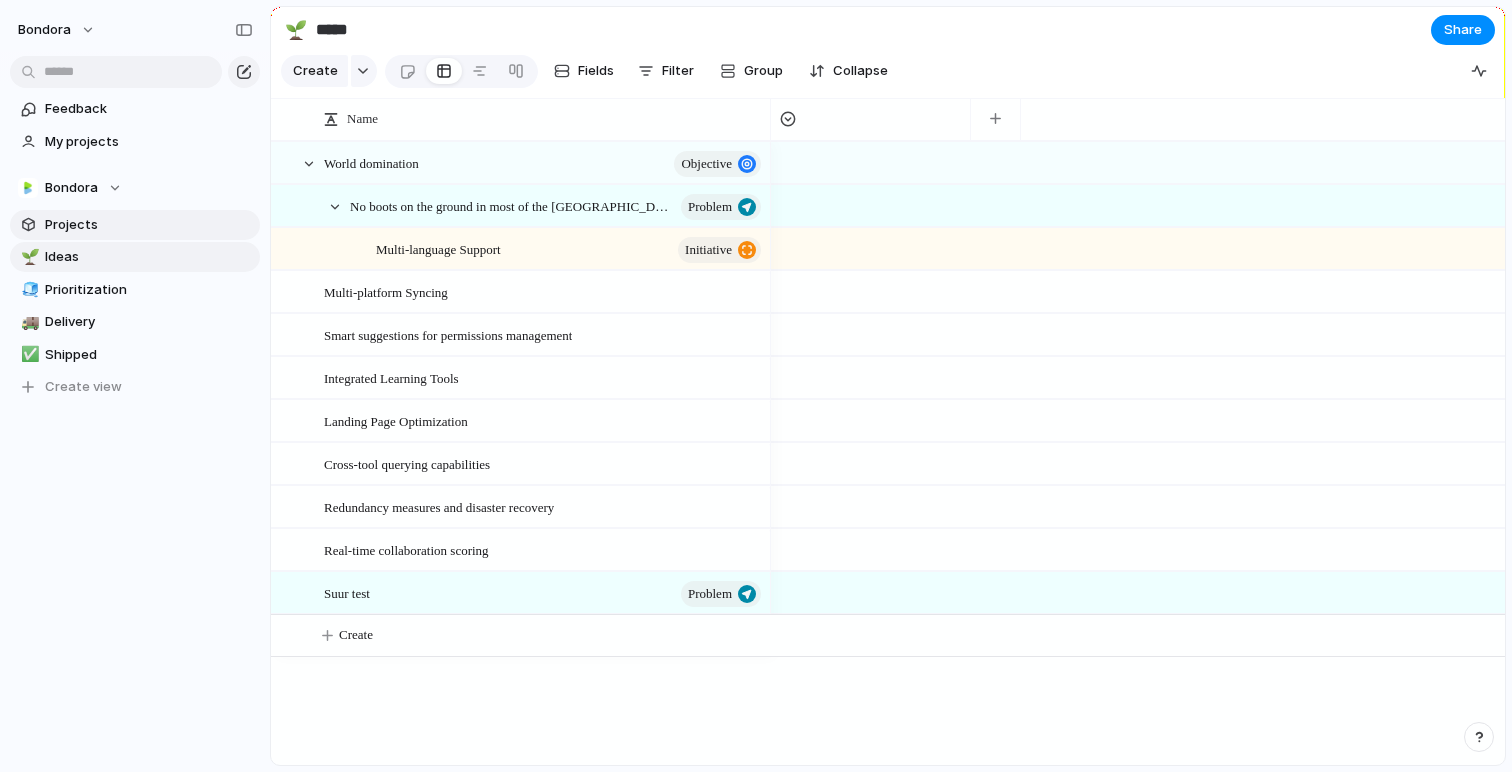 click on "Projects" at bounding box center (149, 225) 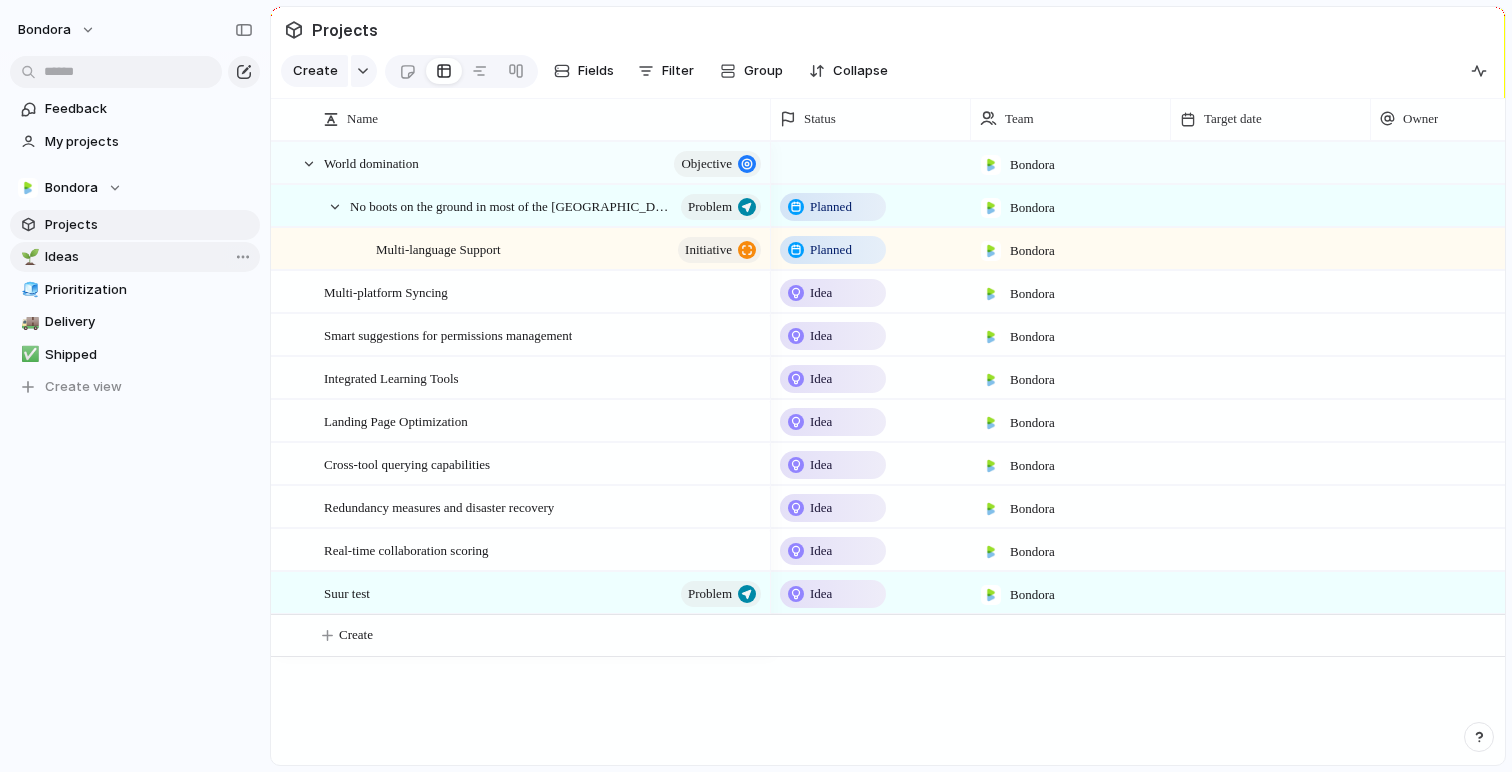 click on "Ideas" at bounding box center [149, 257] 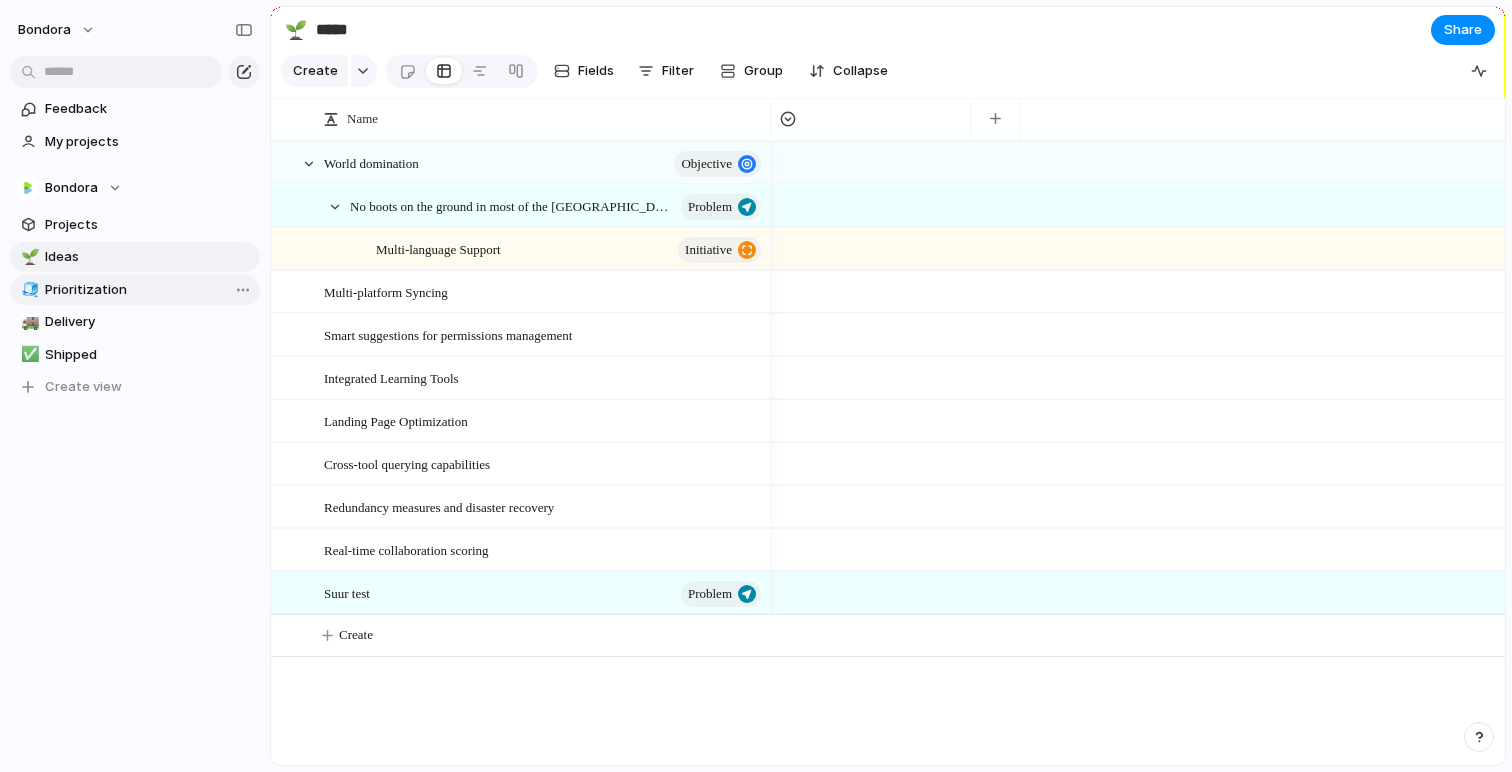 click on "Prioritization" at bounding box center (149, 290) 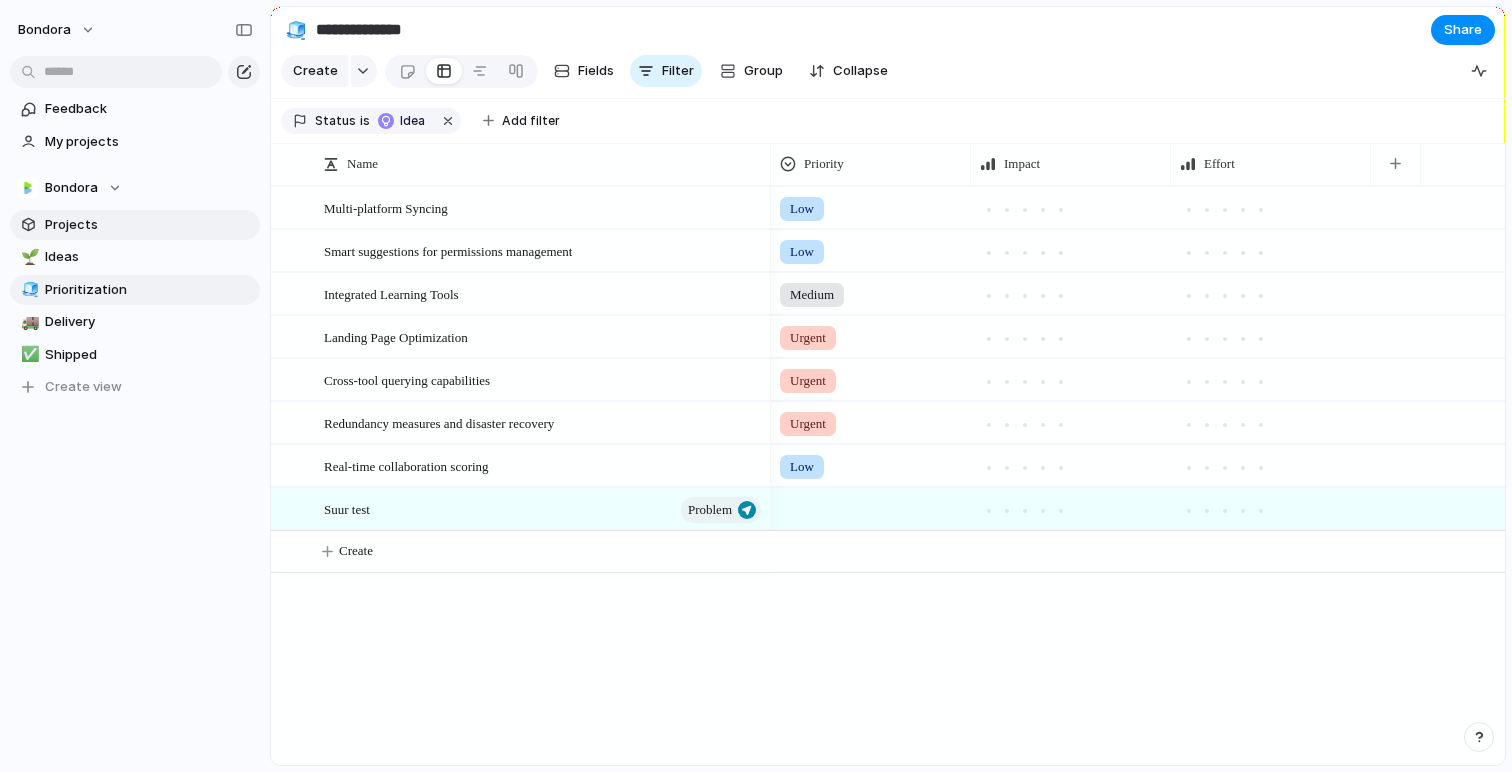 click on "Projects" at bounding box center [149, 225] 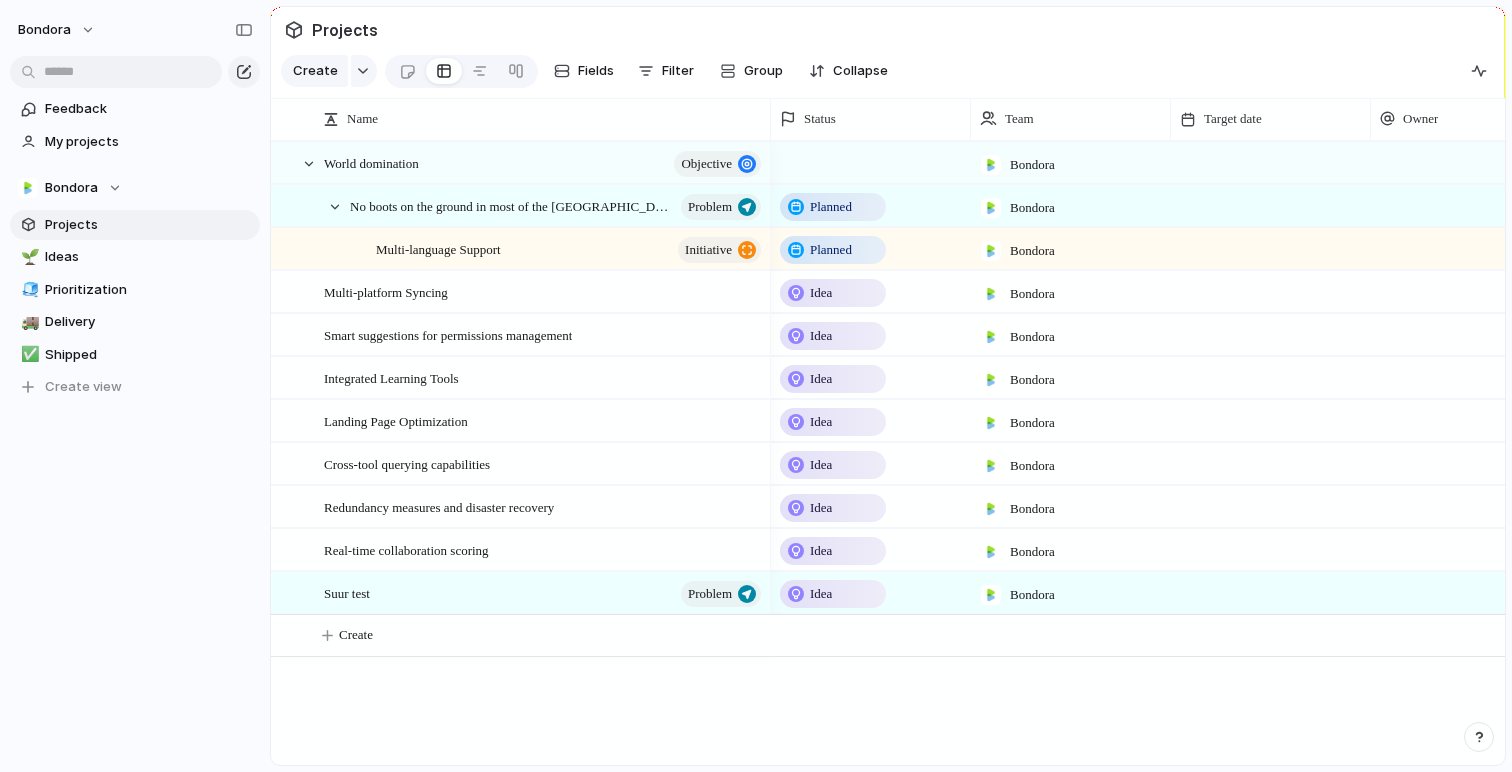 click on "Projects" at bounding box center (149, 225) 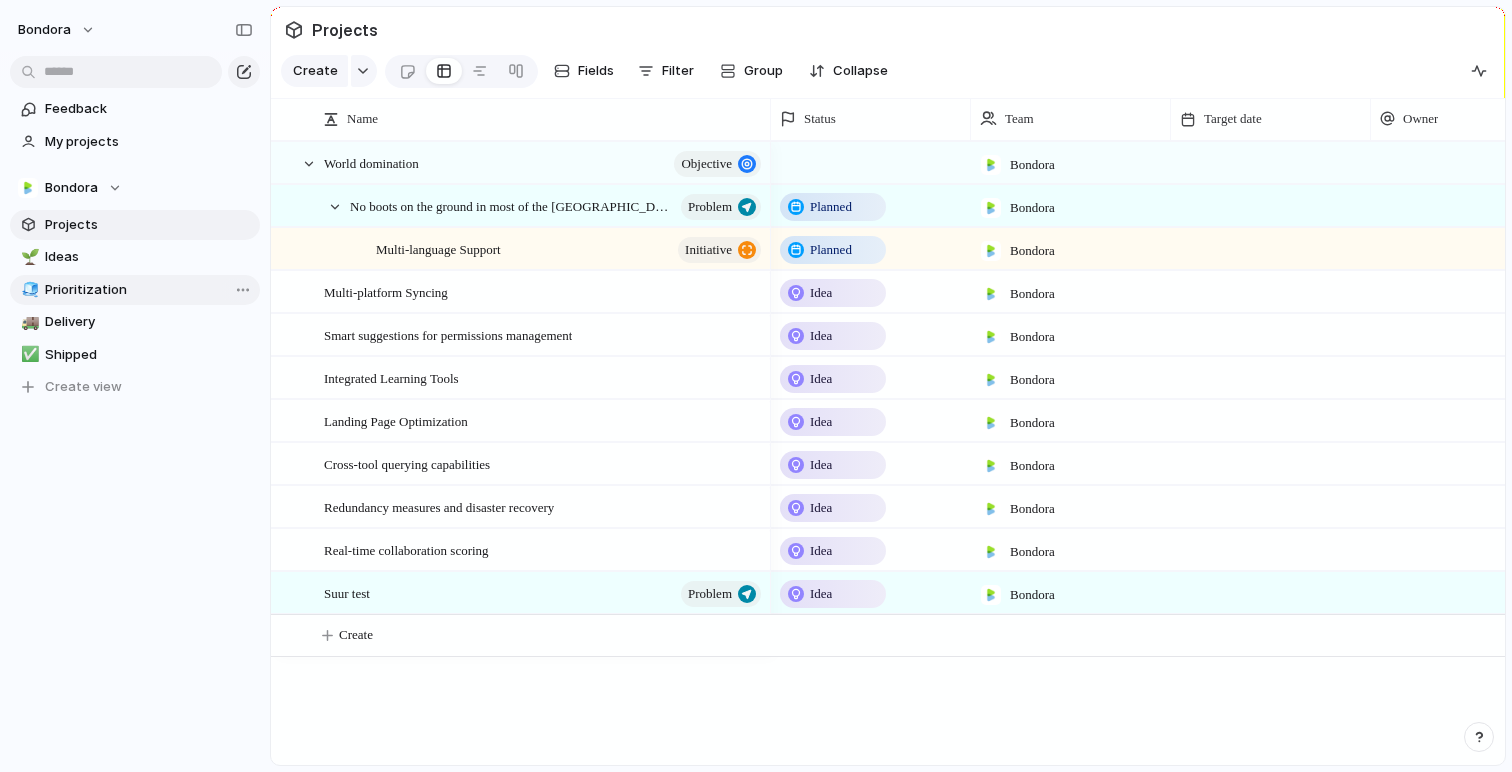 click on "🧊 Prioritization" at bounding box center (135, 290) 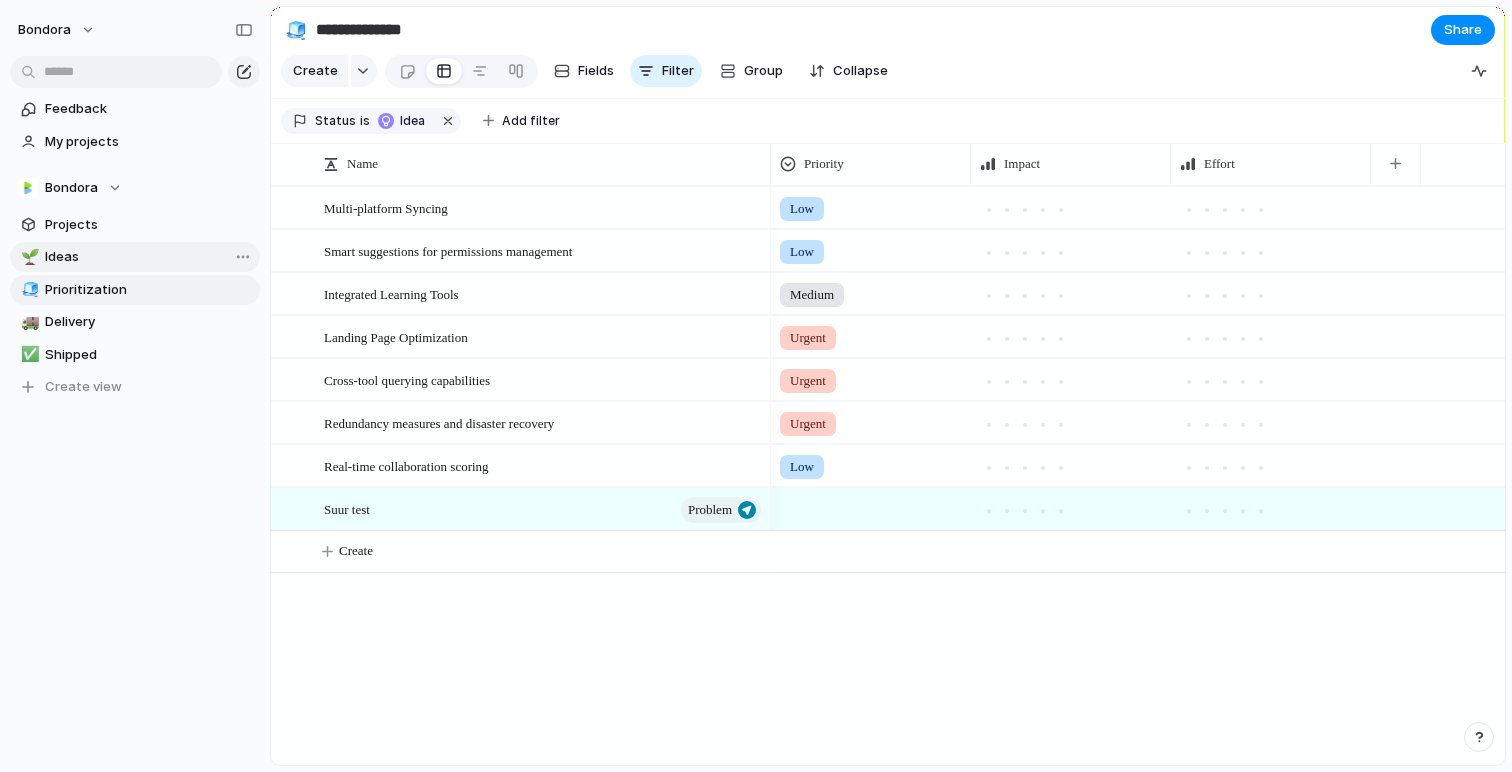 click on "🌱 Ideas" at bounding box center [135, 257] 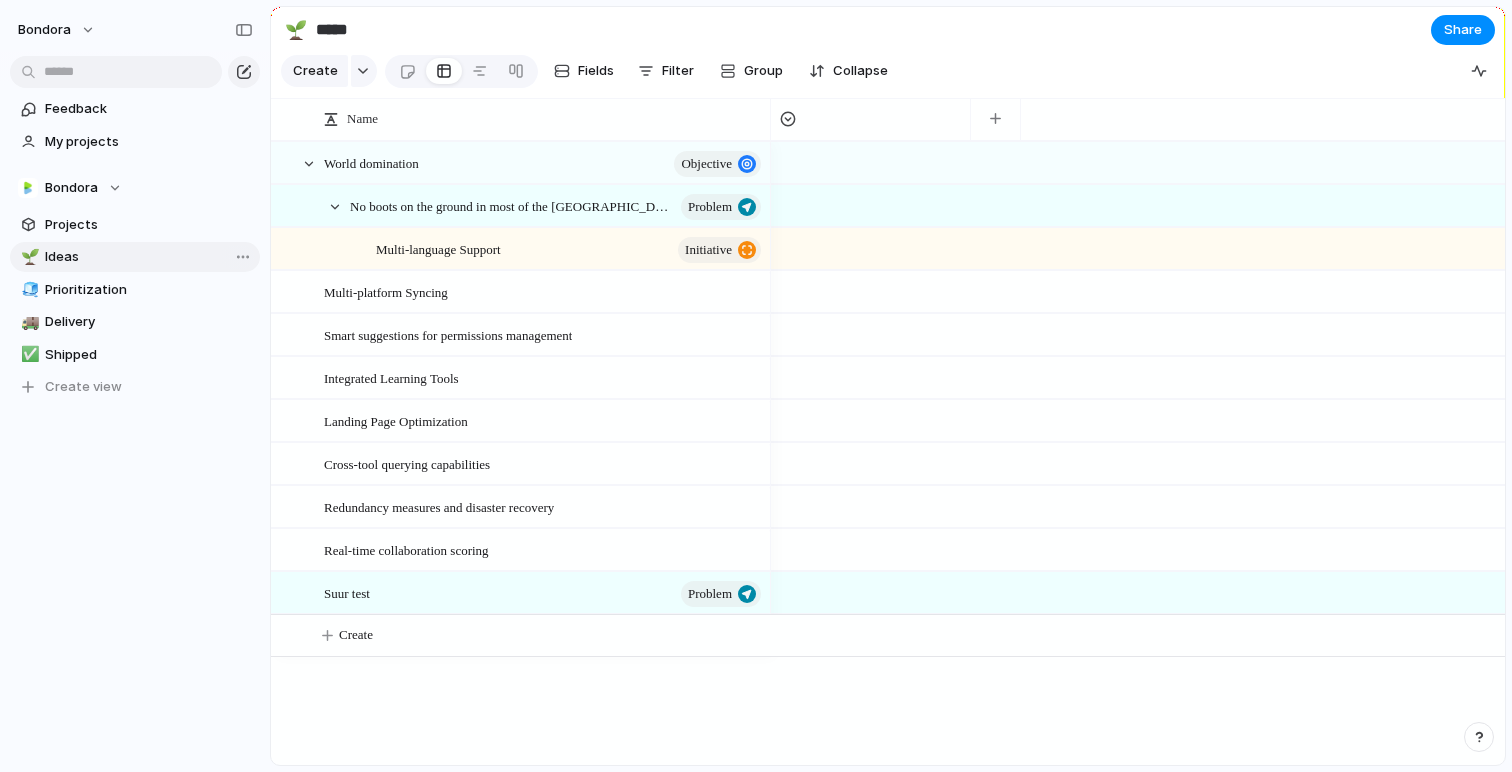 type on "*****" 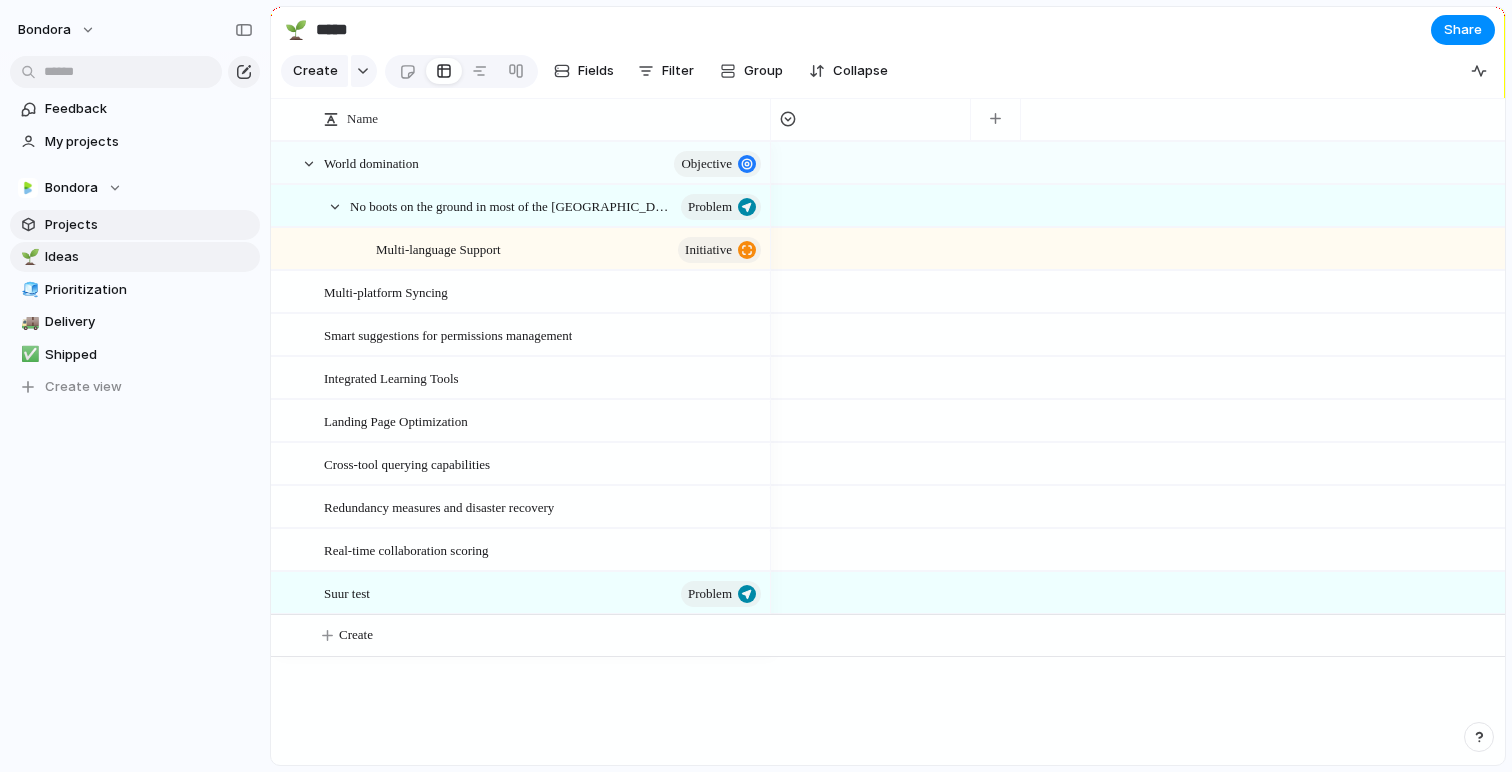 click on "Projects" at bounding box center [149, 225] 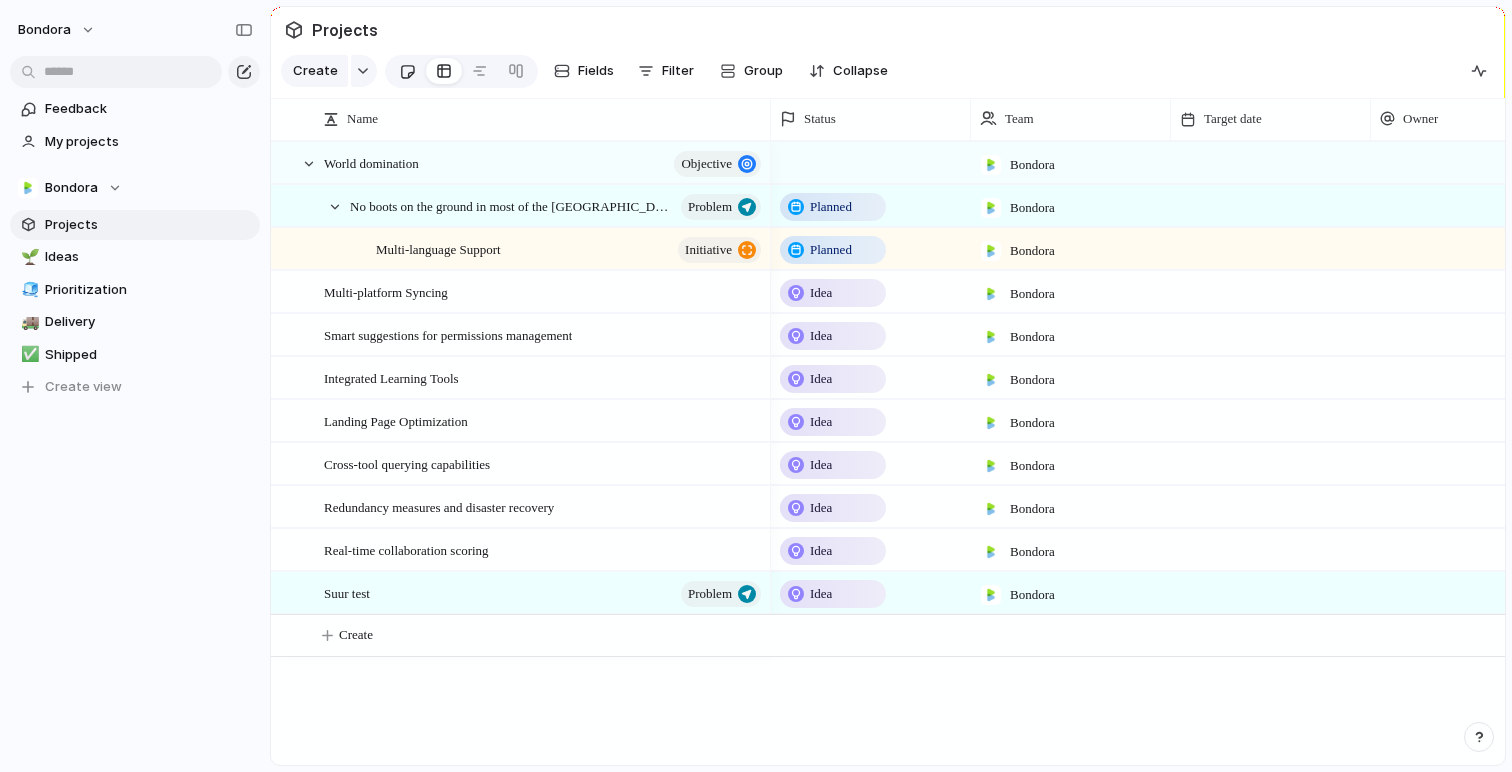 click at bounding box center (407, 71) 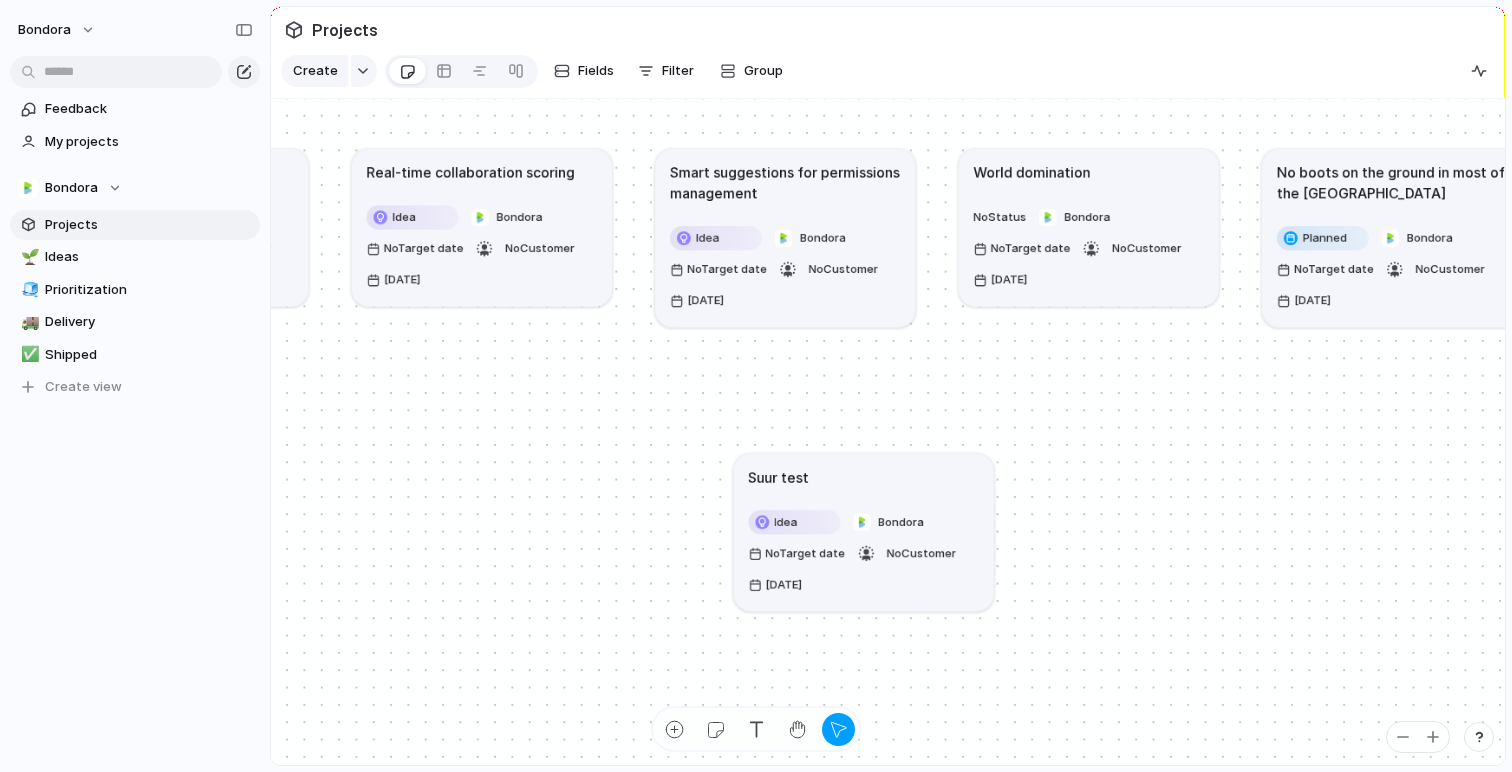 click on "Idea Bondora No  Target date No  Customer [DATE]" at bounding box center (785, 269) 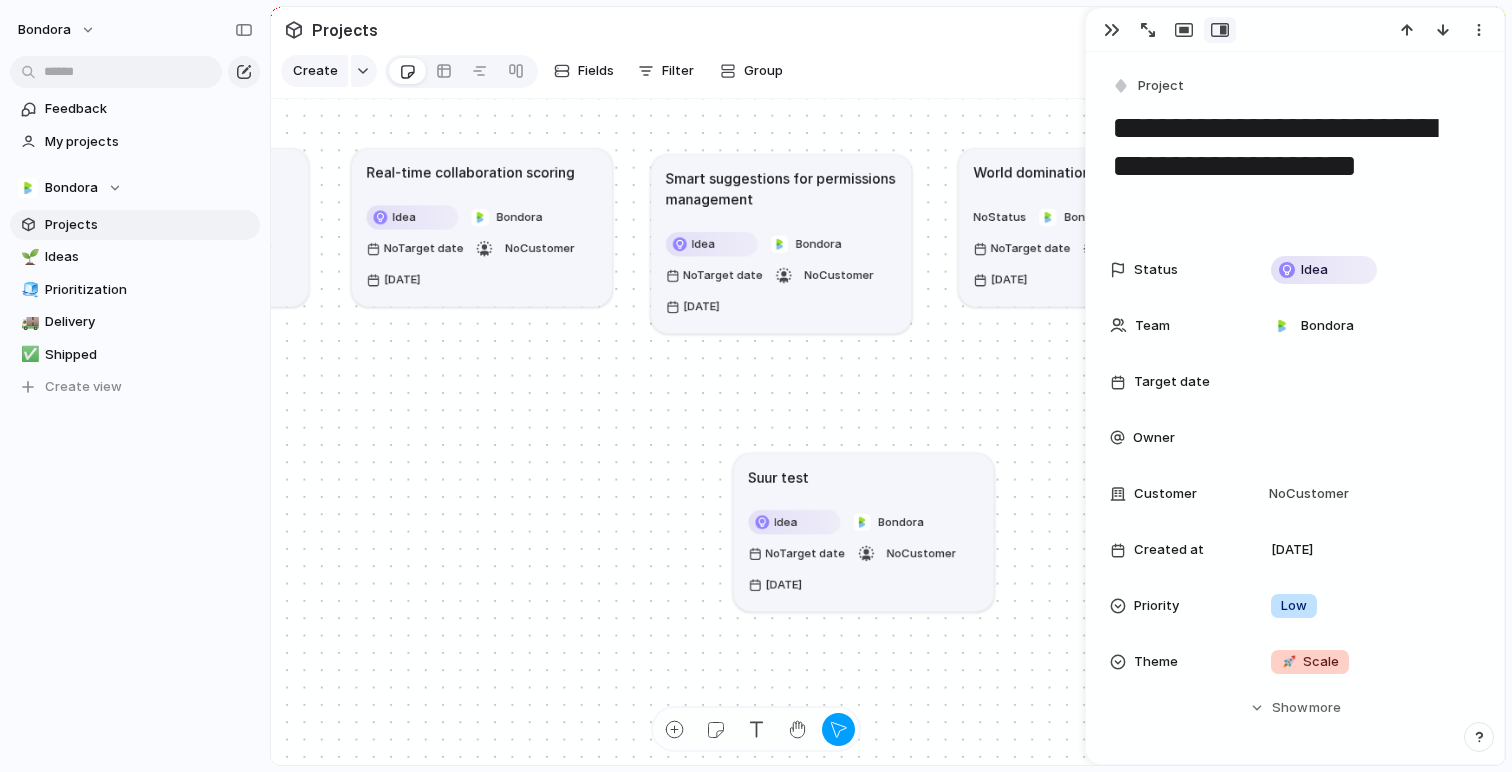 click on "Idea Bondora No  Target date No  Customer [DATE]" at bounding box center [781, 275] 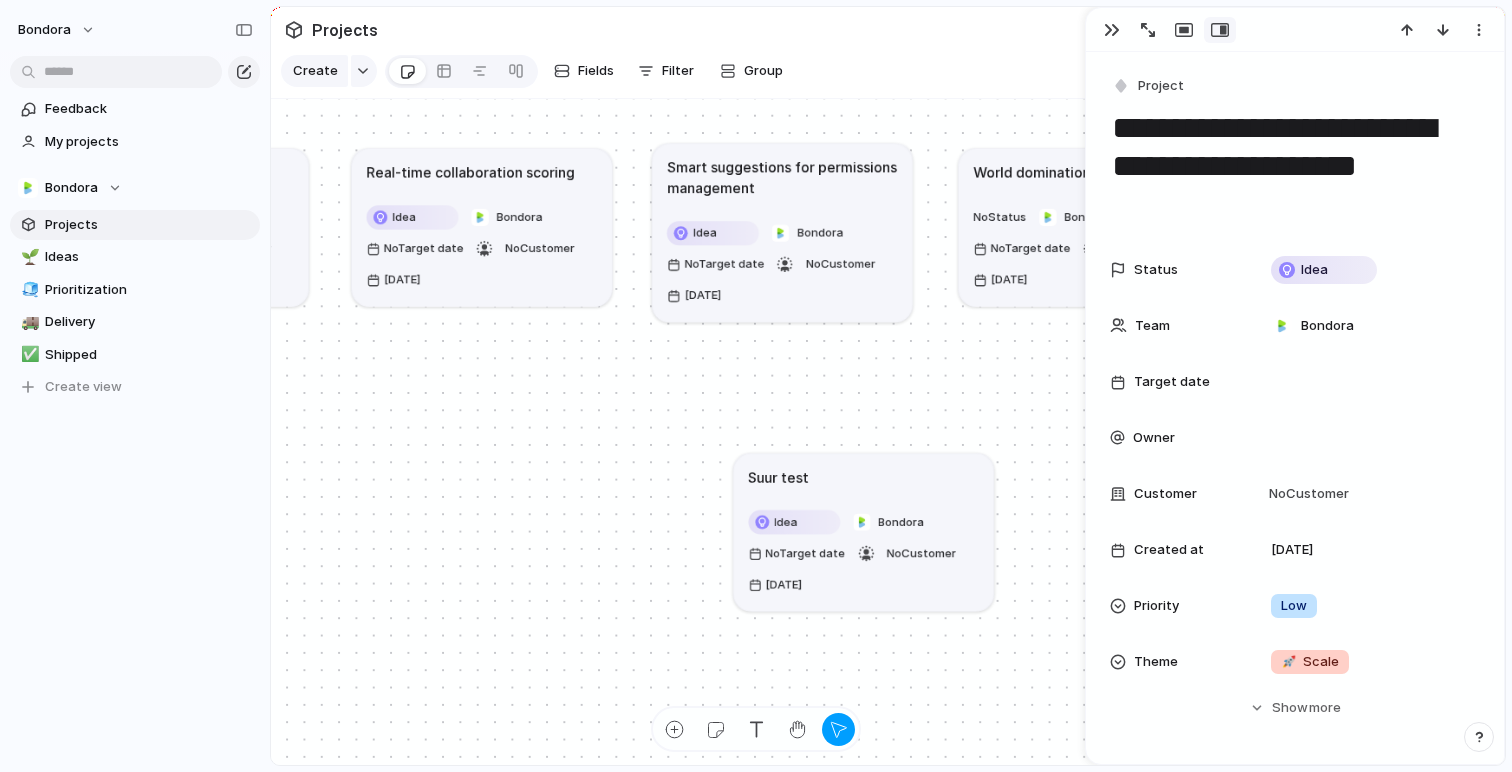 click on "Suur test" at bounding box center [863, 476] 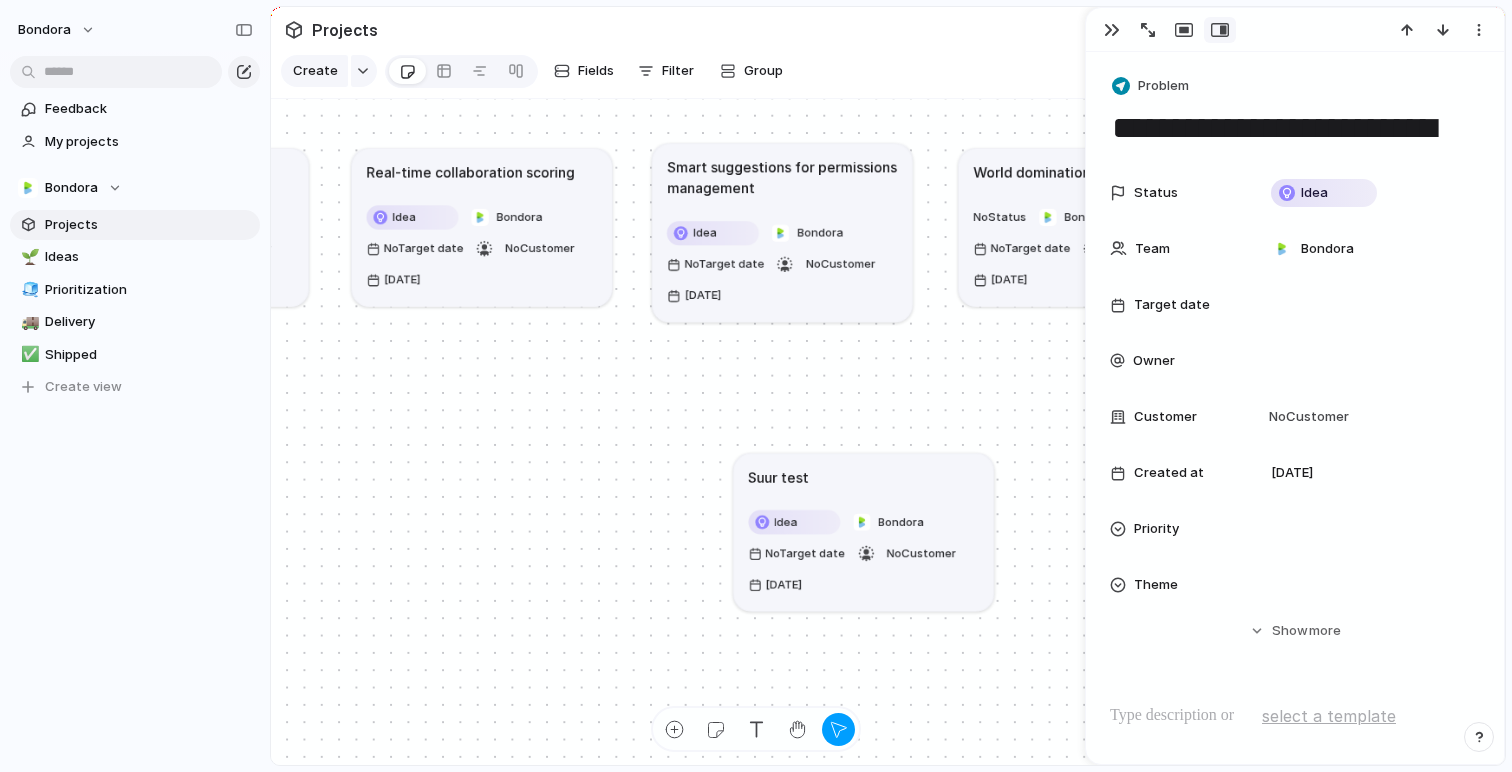 click on "select a template" at bounding box center [1329, 716] 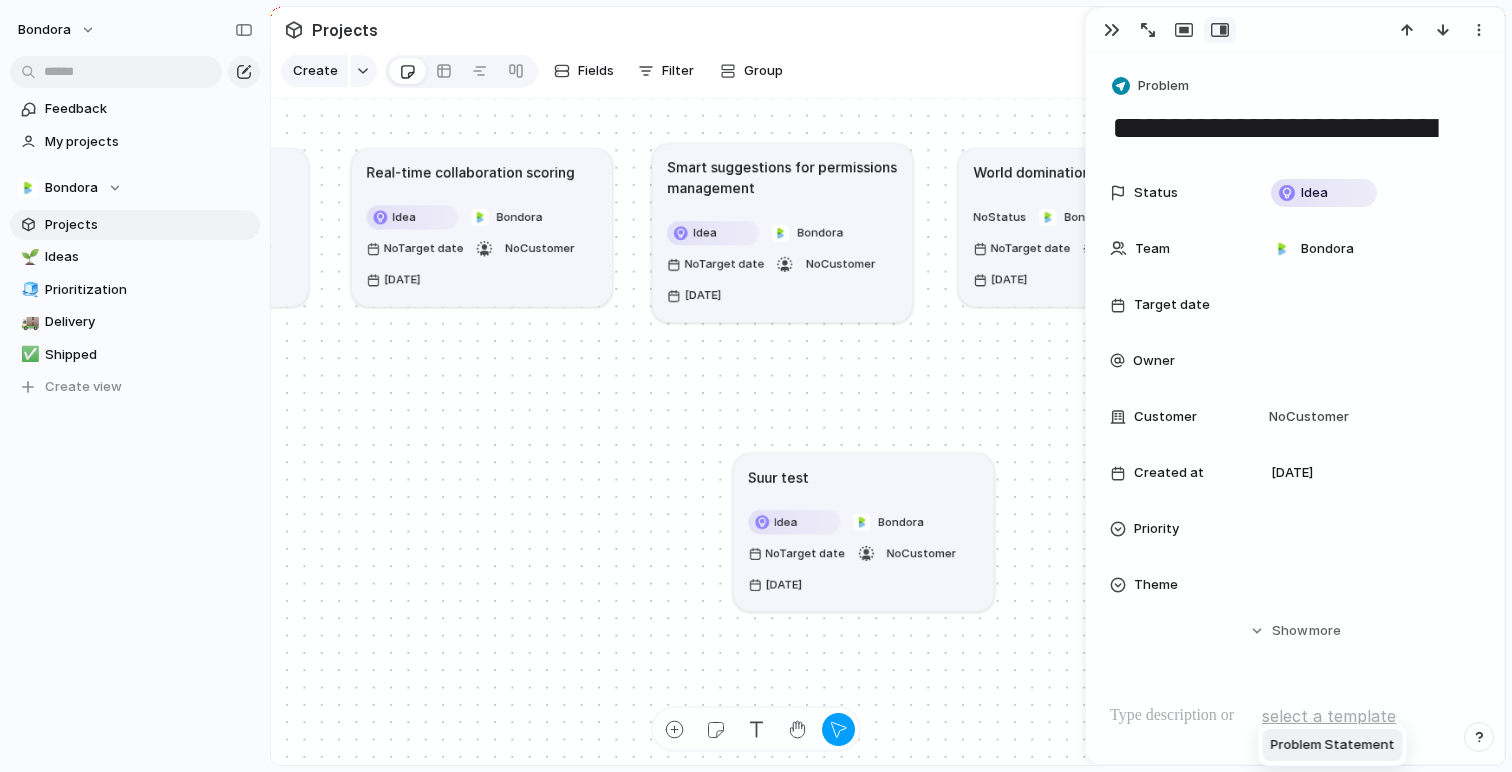 click on "Problem Statement" at bounding box center (1333, 745) 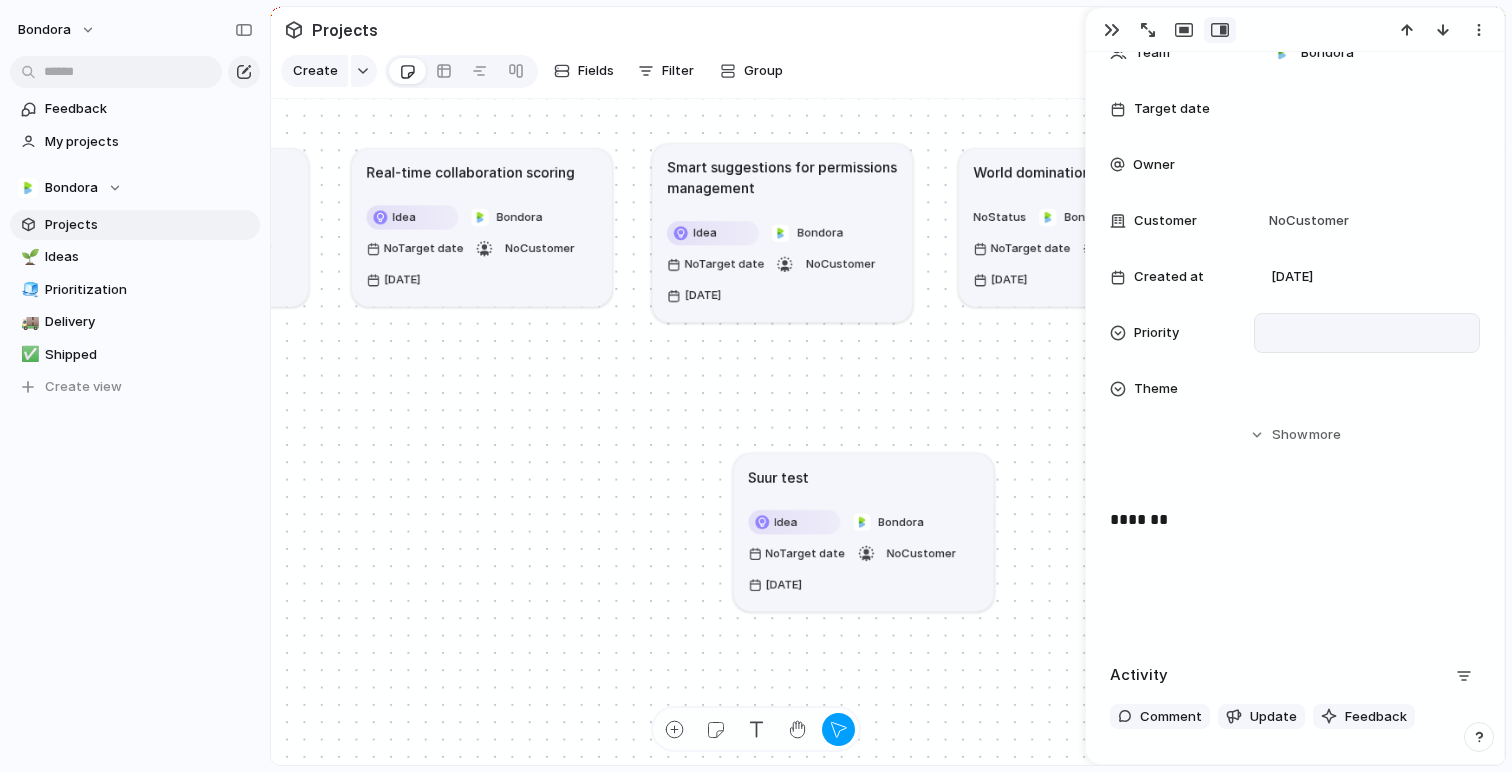 scroll, scrollTop: 0, scrollLeft: 0, axis: both 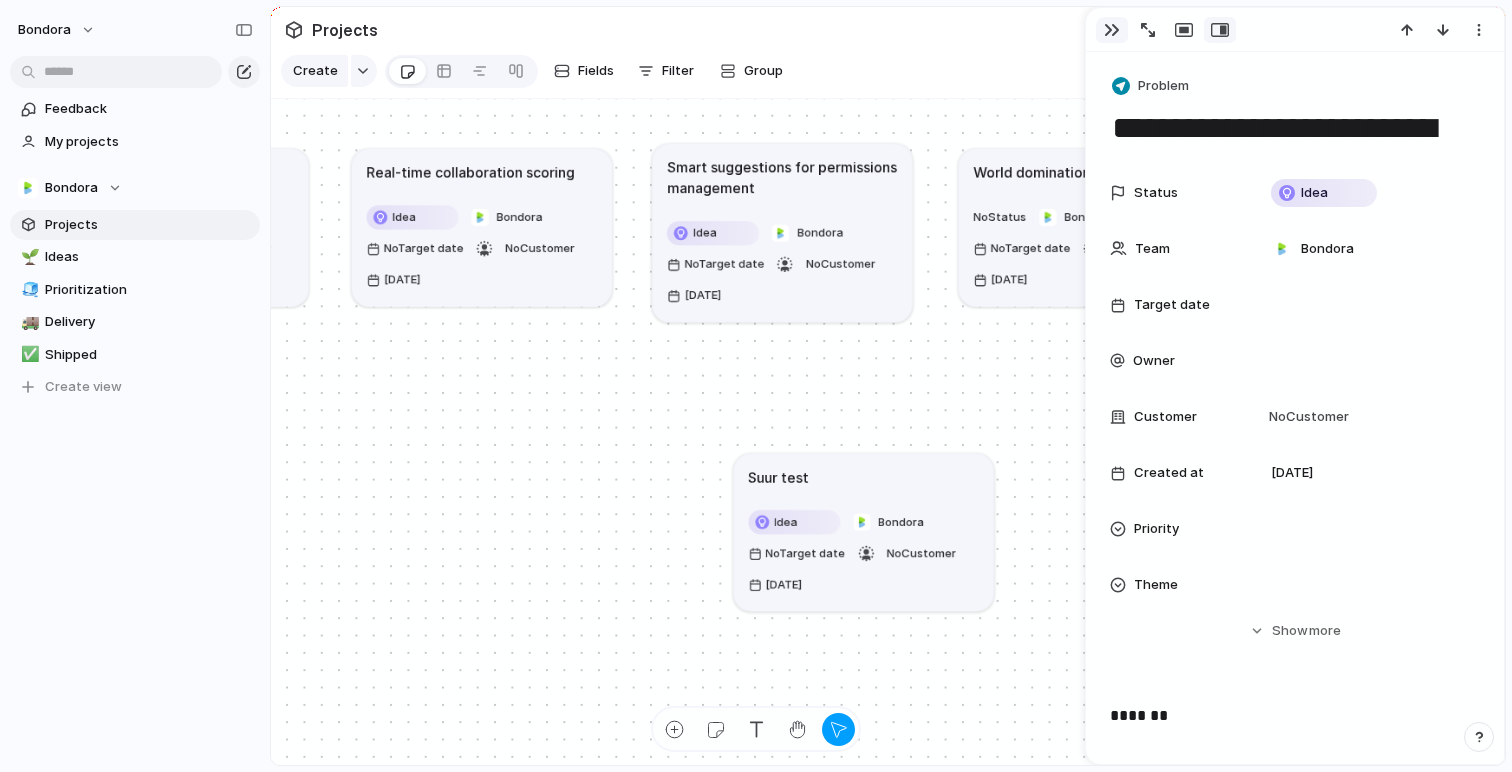 click at bounding box center (1112, 30) 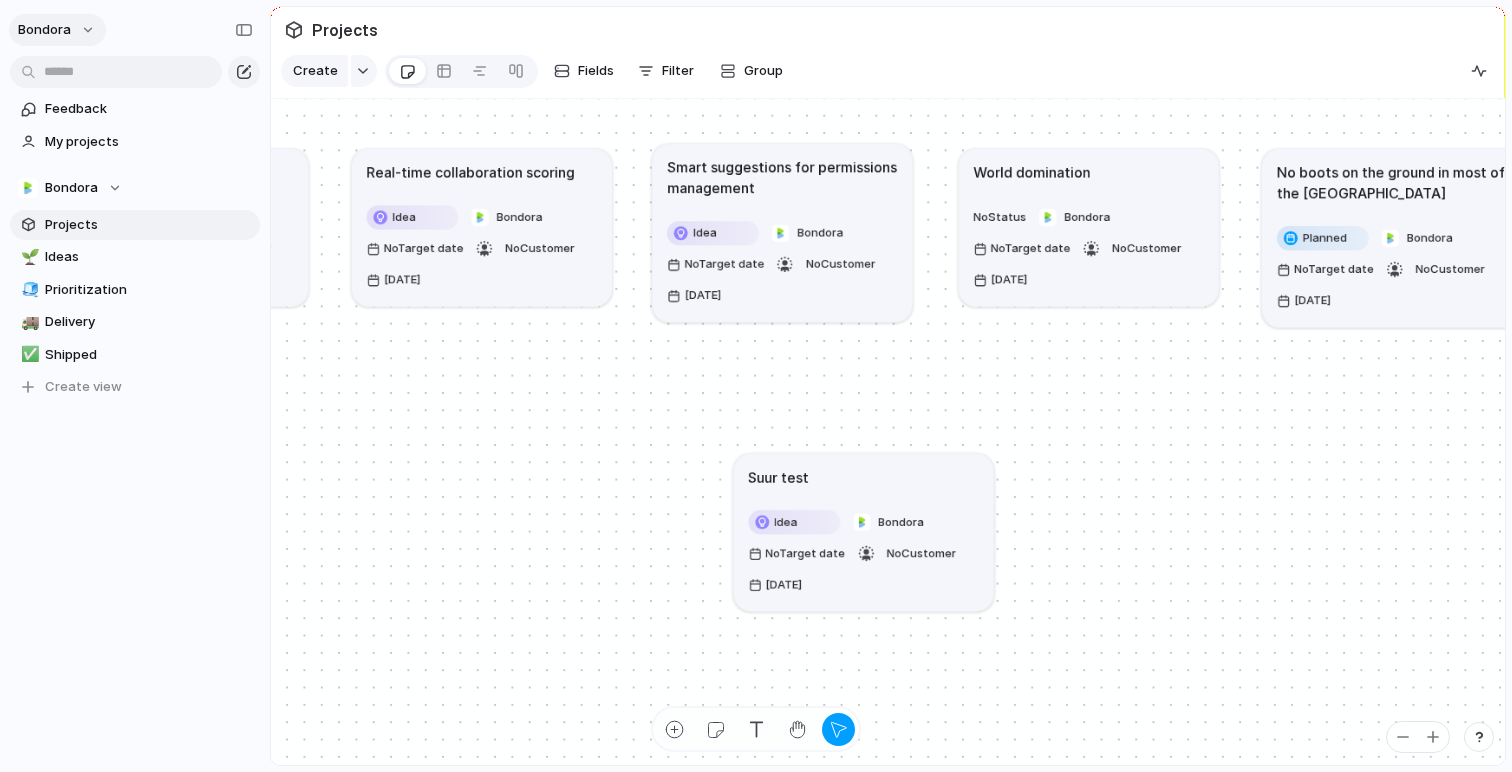 click on "Bondora" at bounding box center [57, 30] 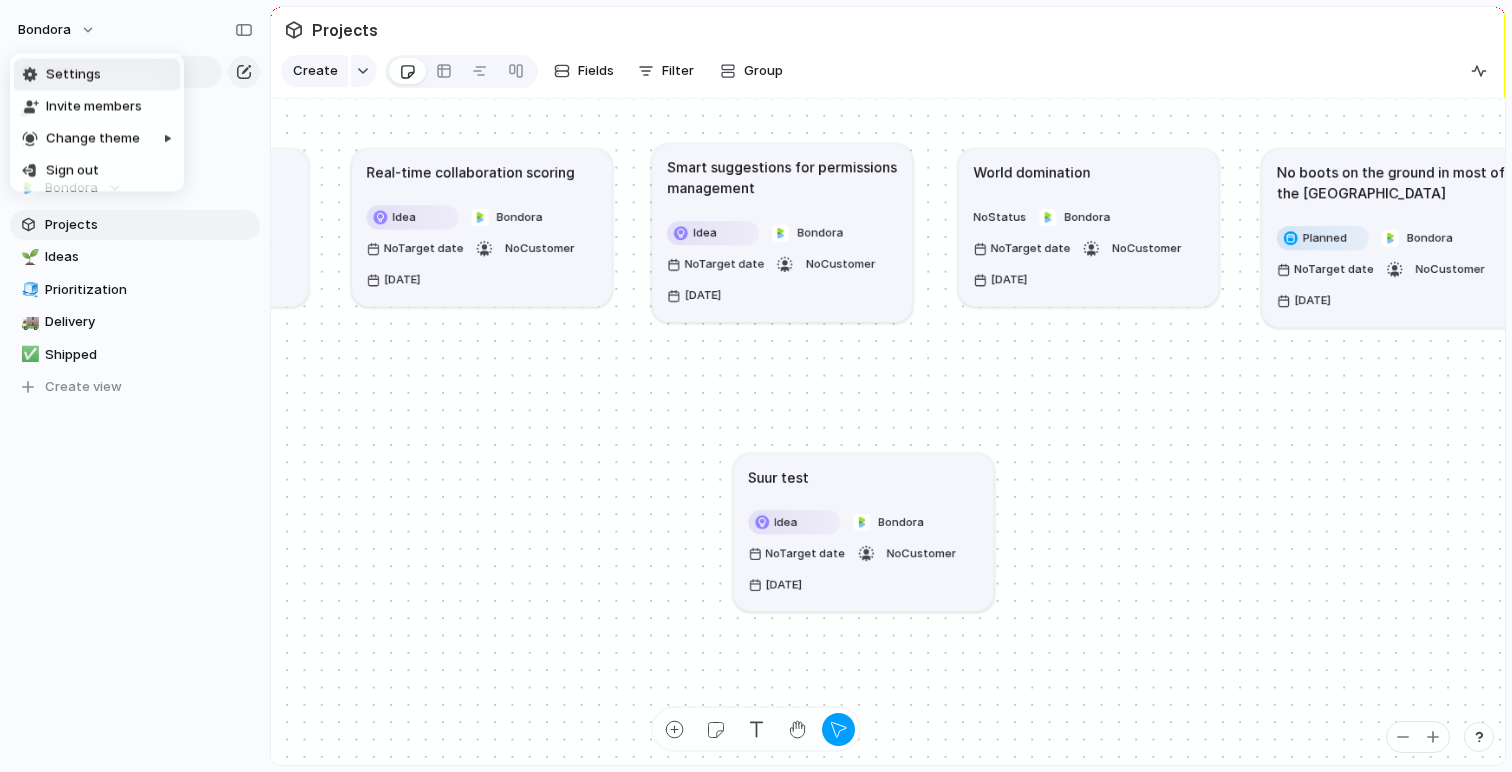 click on "Settings" at bounding box center [97, 75] 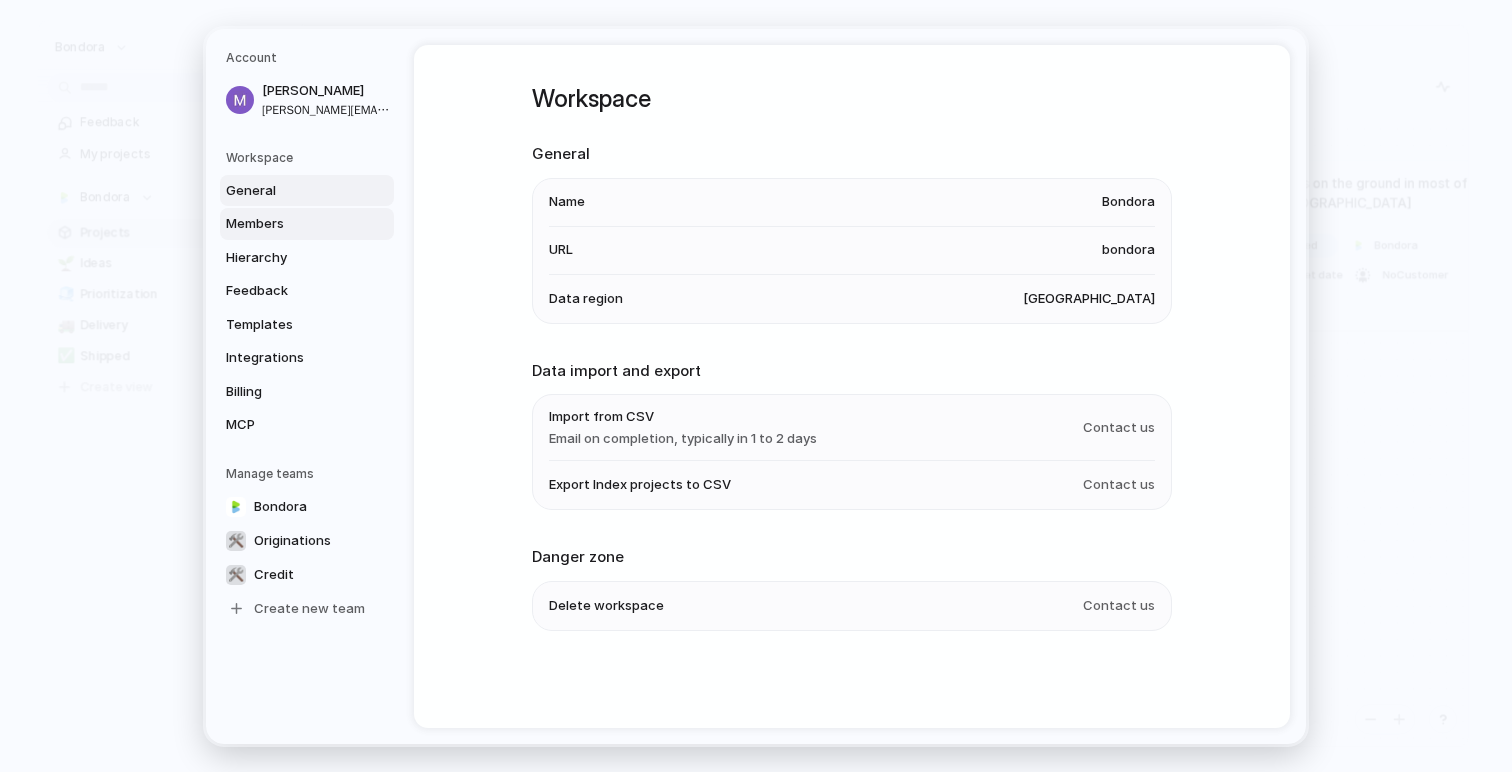 click on "Members" at bounding box center [290, 224] 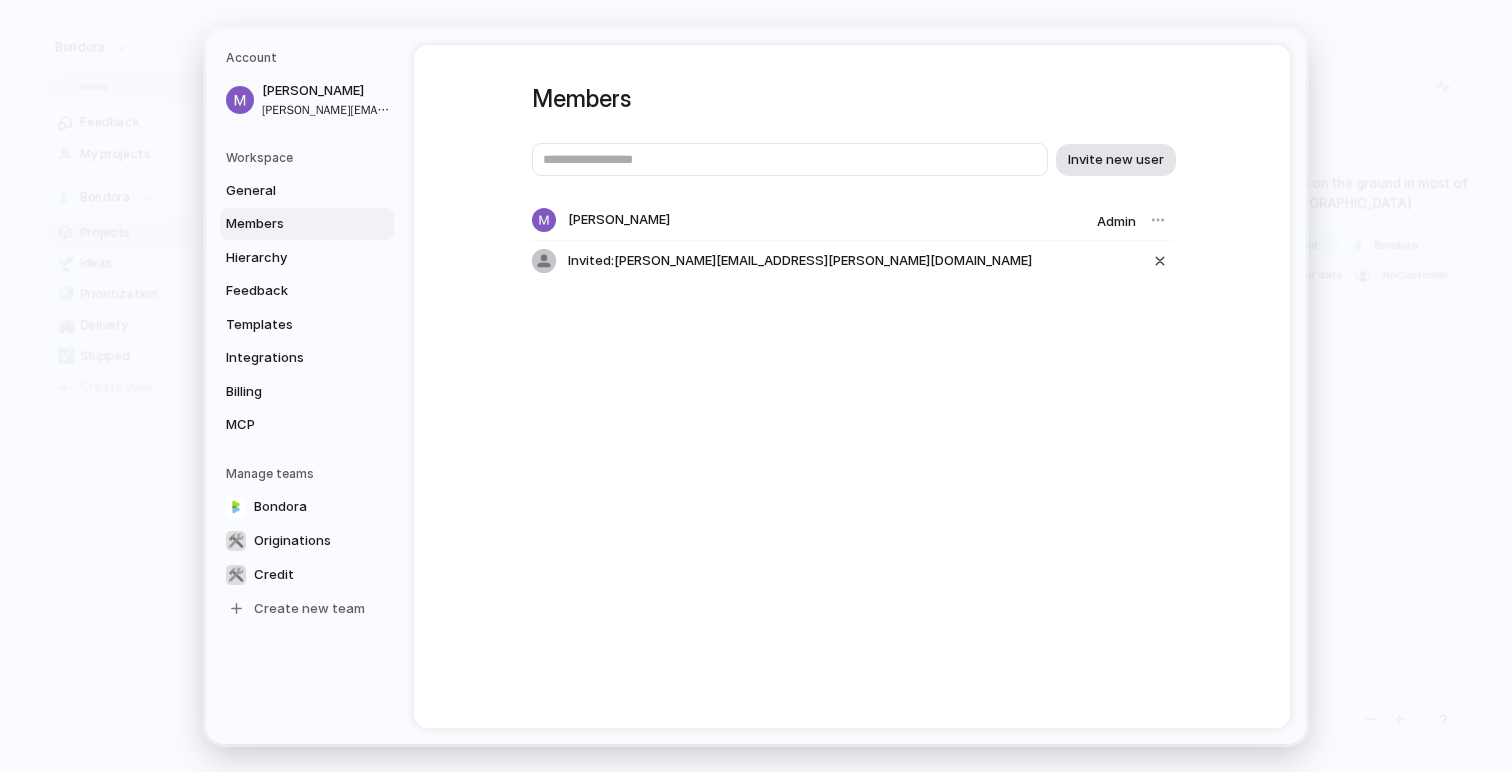 click on "Invite new user" at bounding box center (1116, 159) 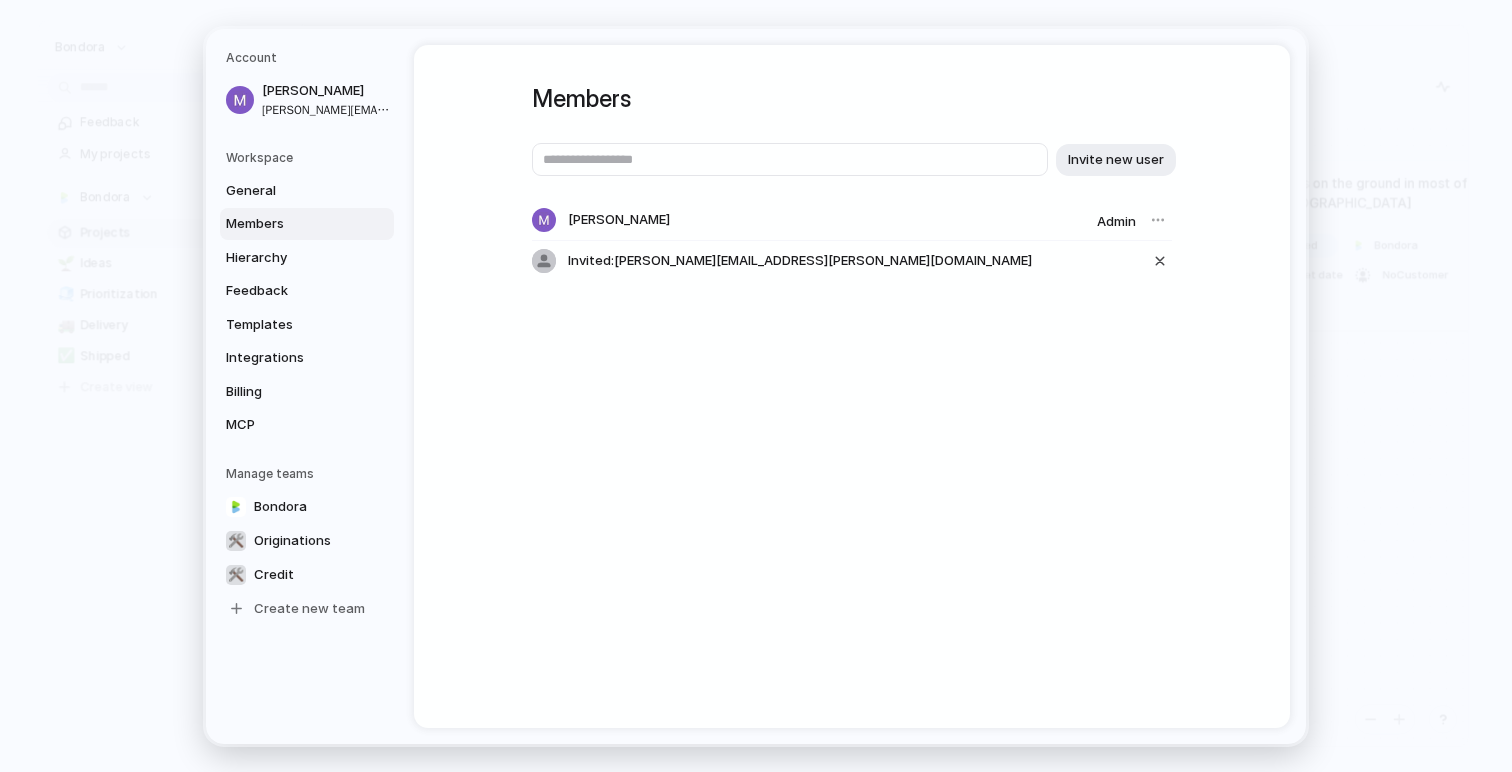 click at bounding box center [1158, 220] 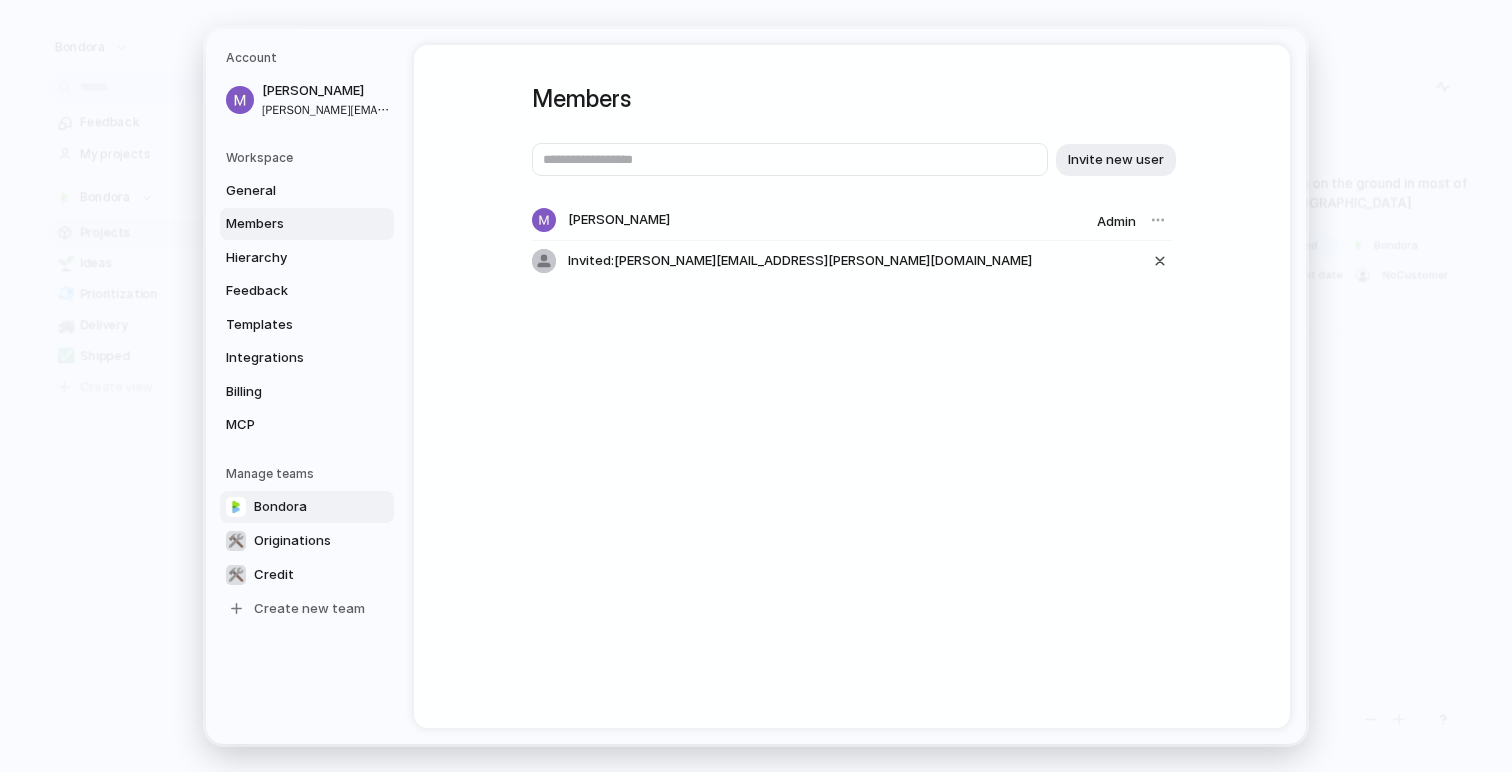 click on "Bondora" at bounding box center [307, 506] 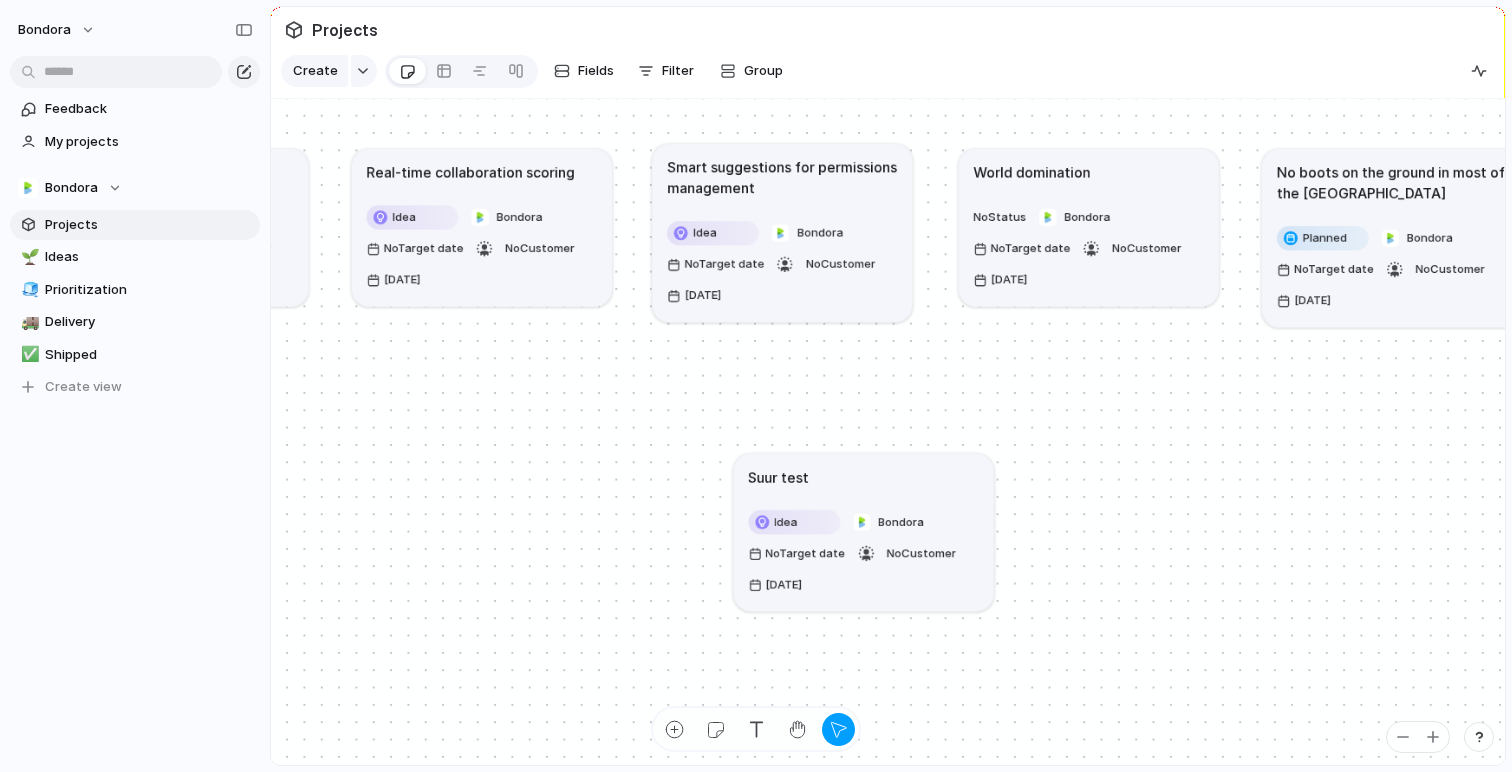 click at bounding box center [1479, 737] 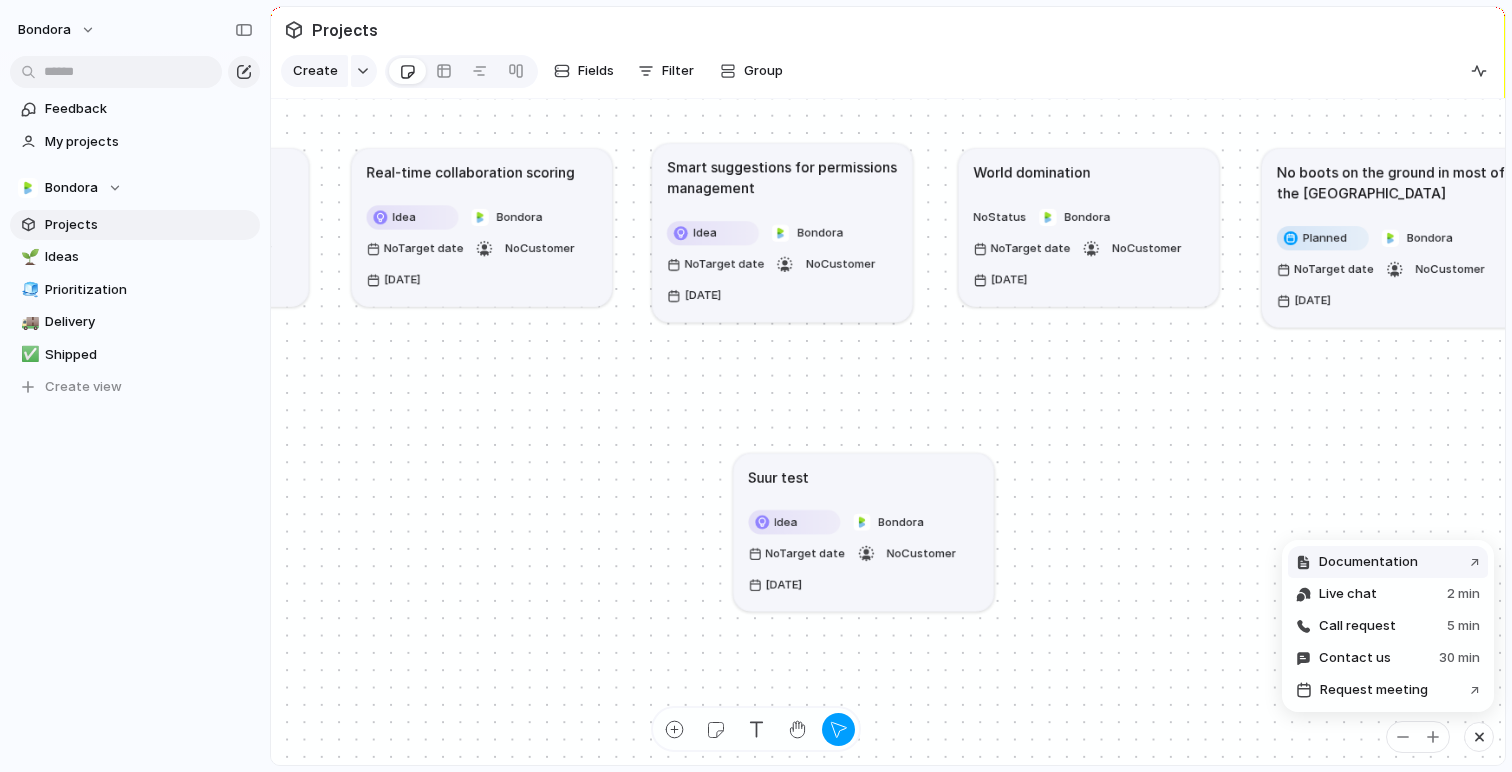click on "Documentation ↗" at bounding box center [1388, 562] 